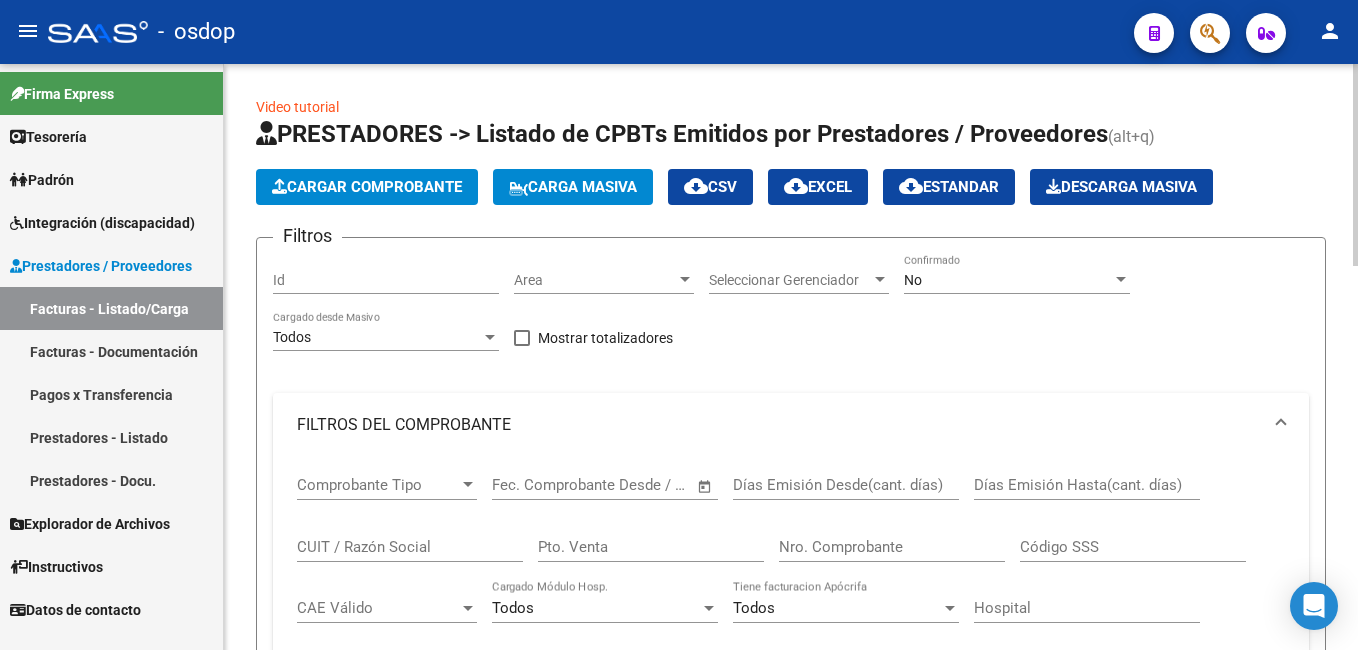scroll, scrollTop: 0, scrollLeft: 0, axis: both 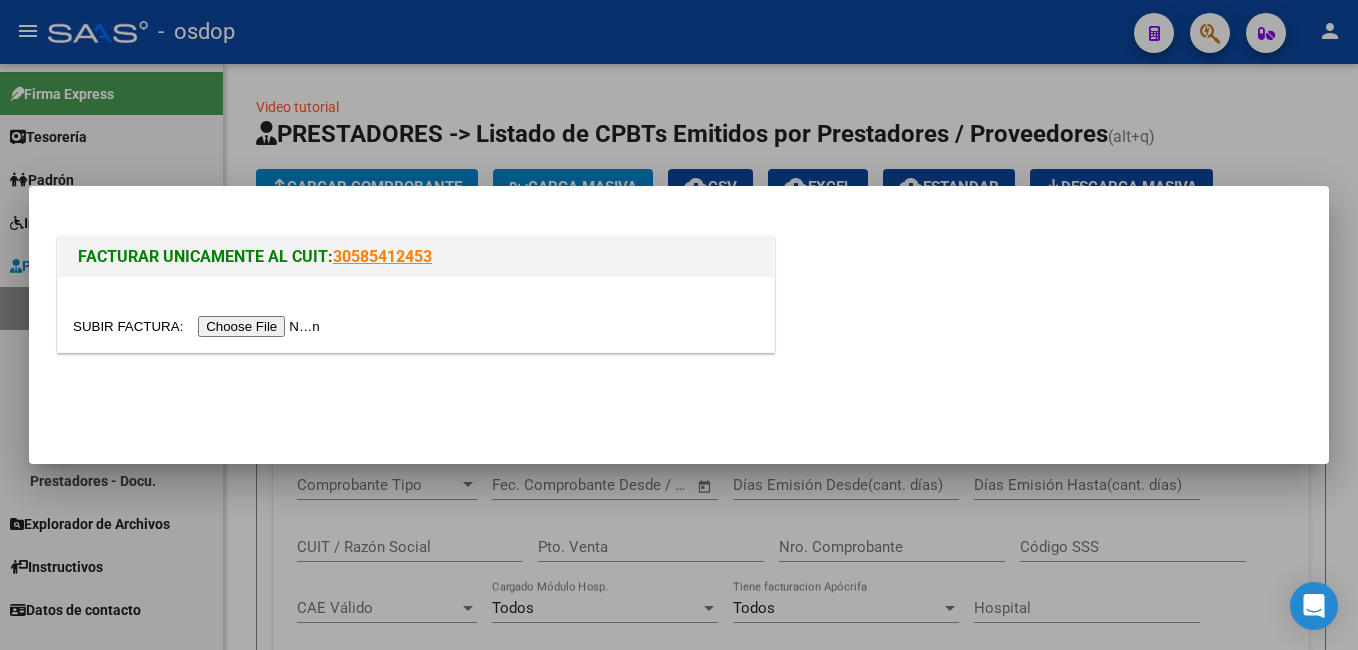 click at bounding box center [199, 326] 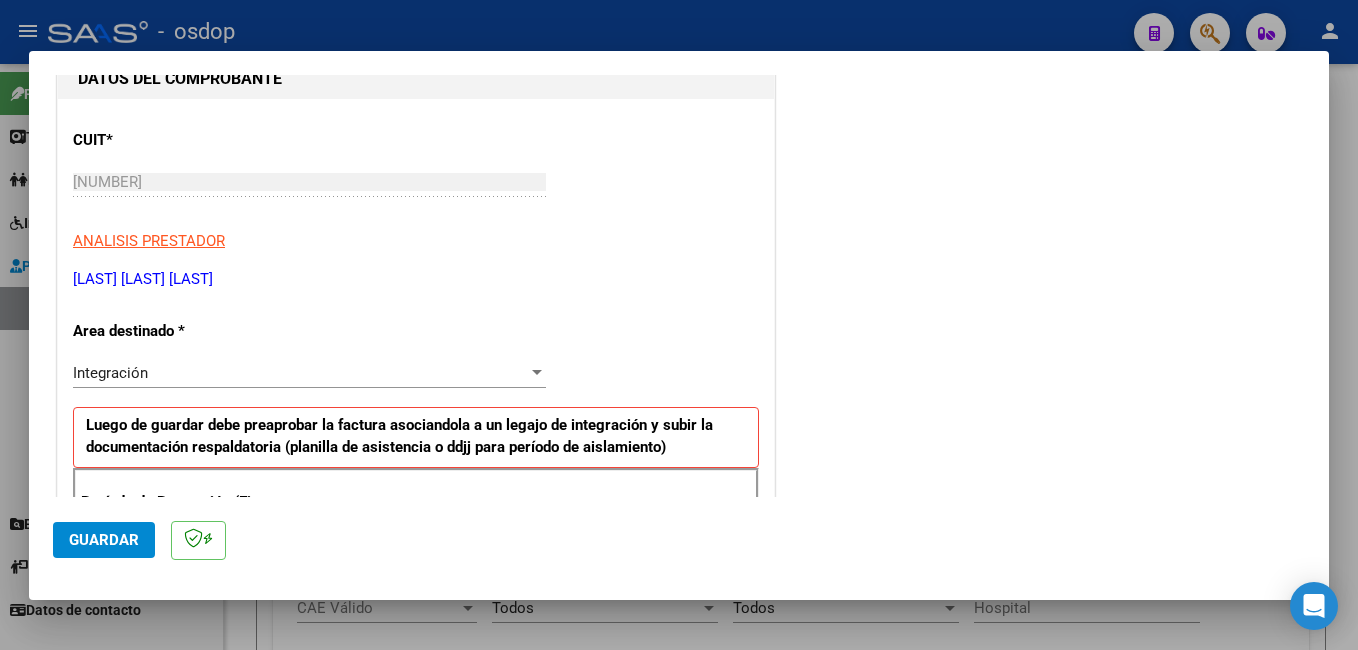 scroll, scrollTop: 300, scrollLeft: 0, axis: vertical 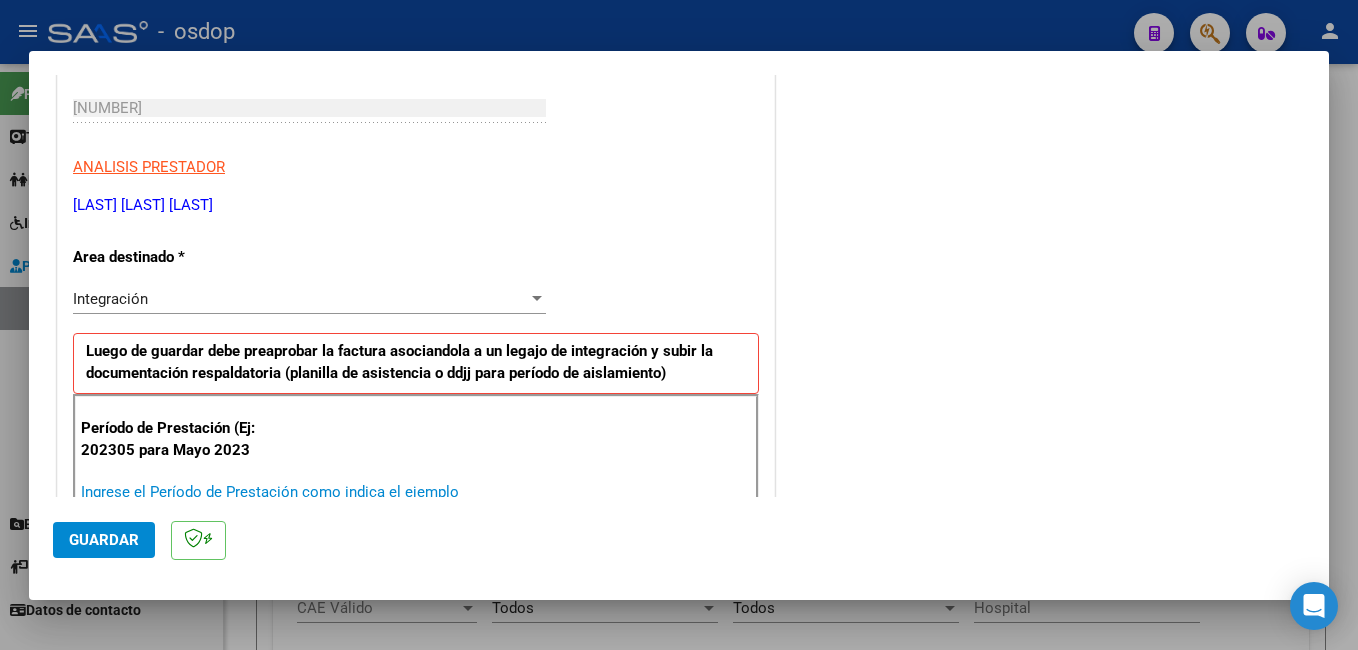 click on "Ingrese el Período de Prestación como indica el ejemplo" at bounding box center (312, 492) 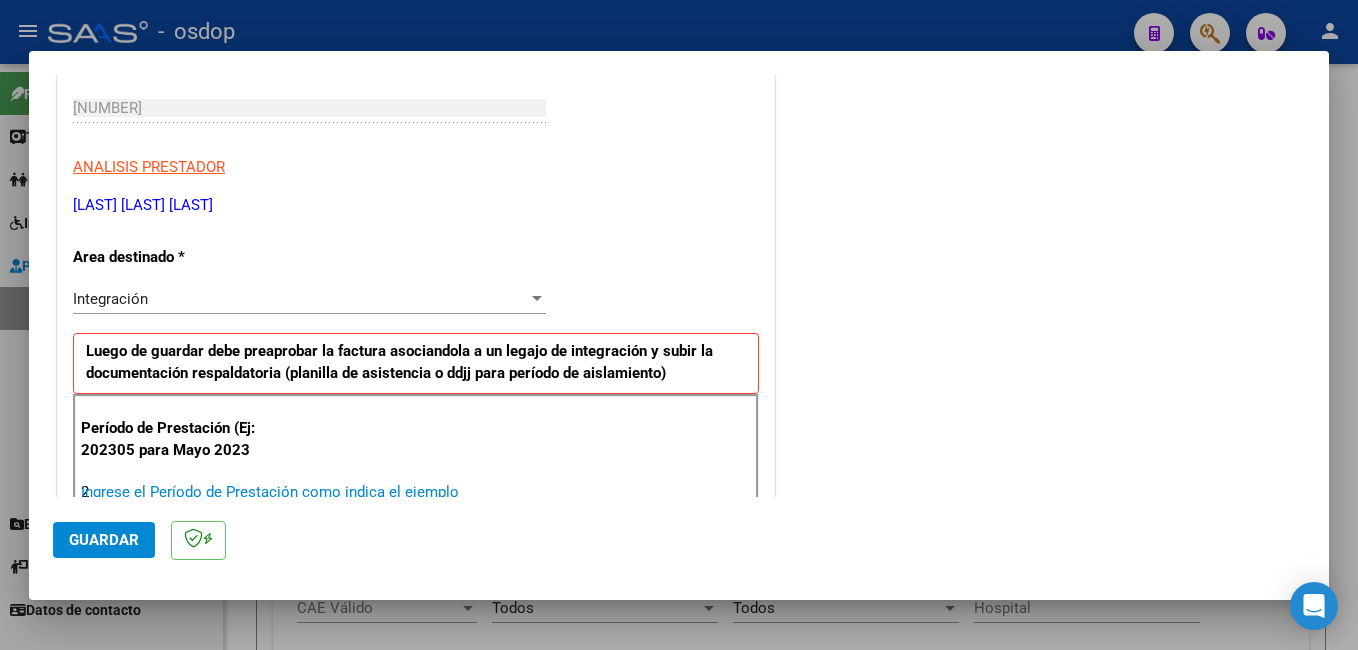 scroll, scrollTop: 304, scrollLeft: 0, axis: vertical 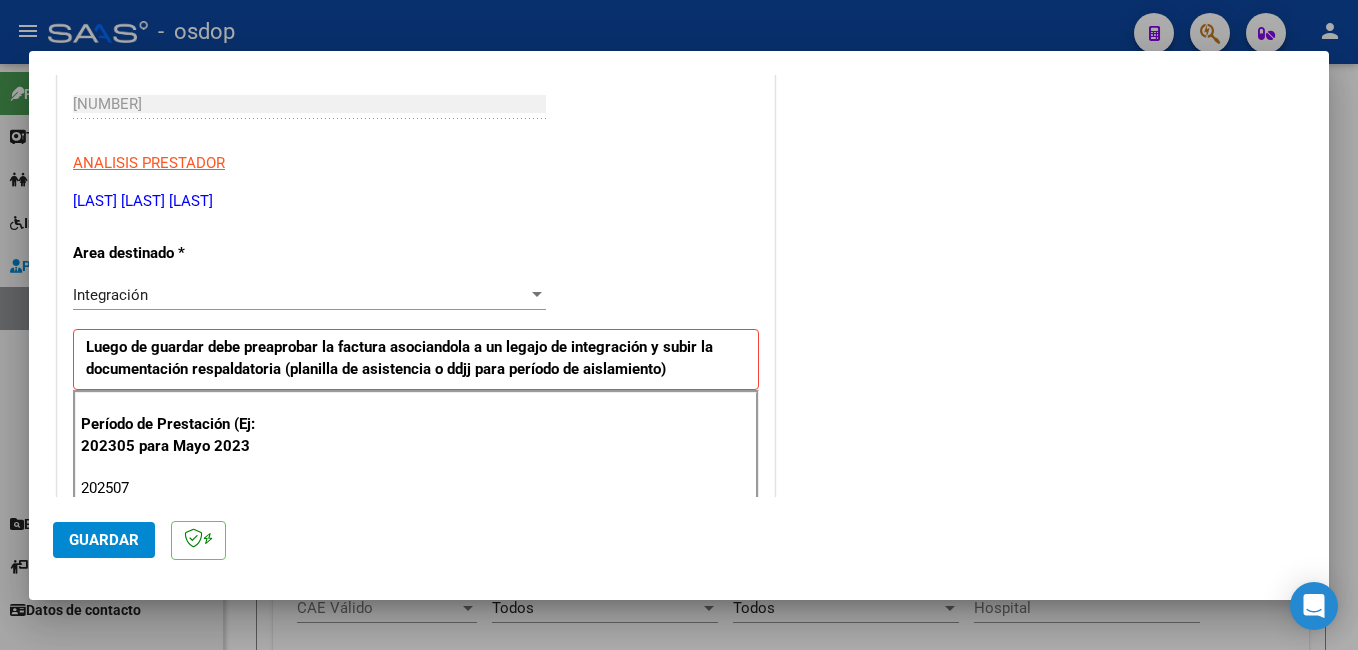 type on "202507" 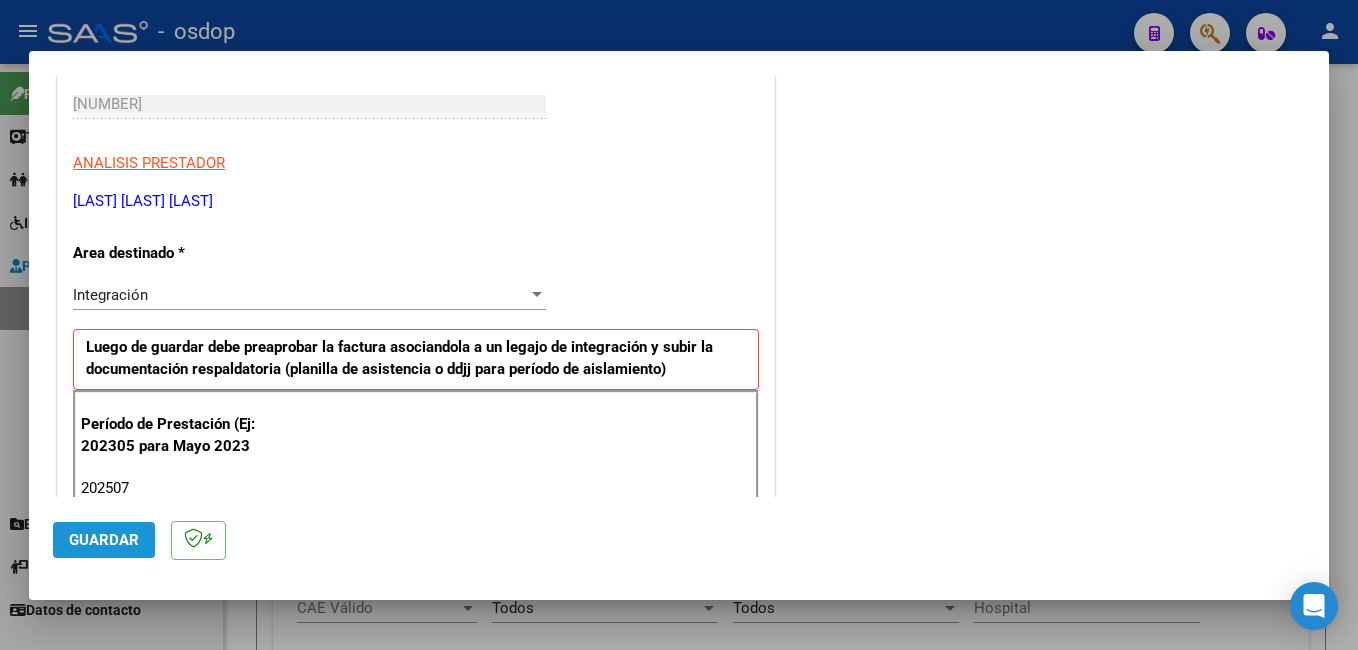 click on "Guardar" 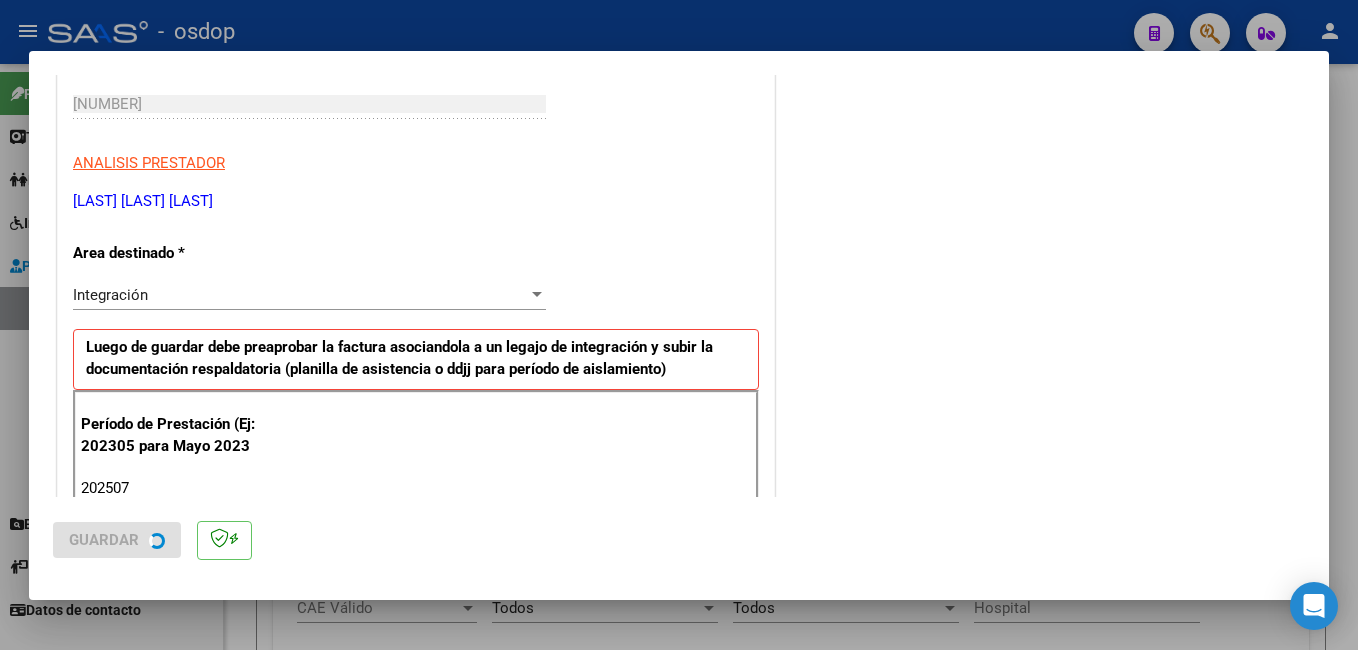 scroll, scrollTop: 0, scrollLeft: 0, axis: both 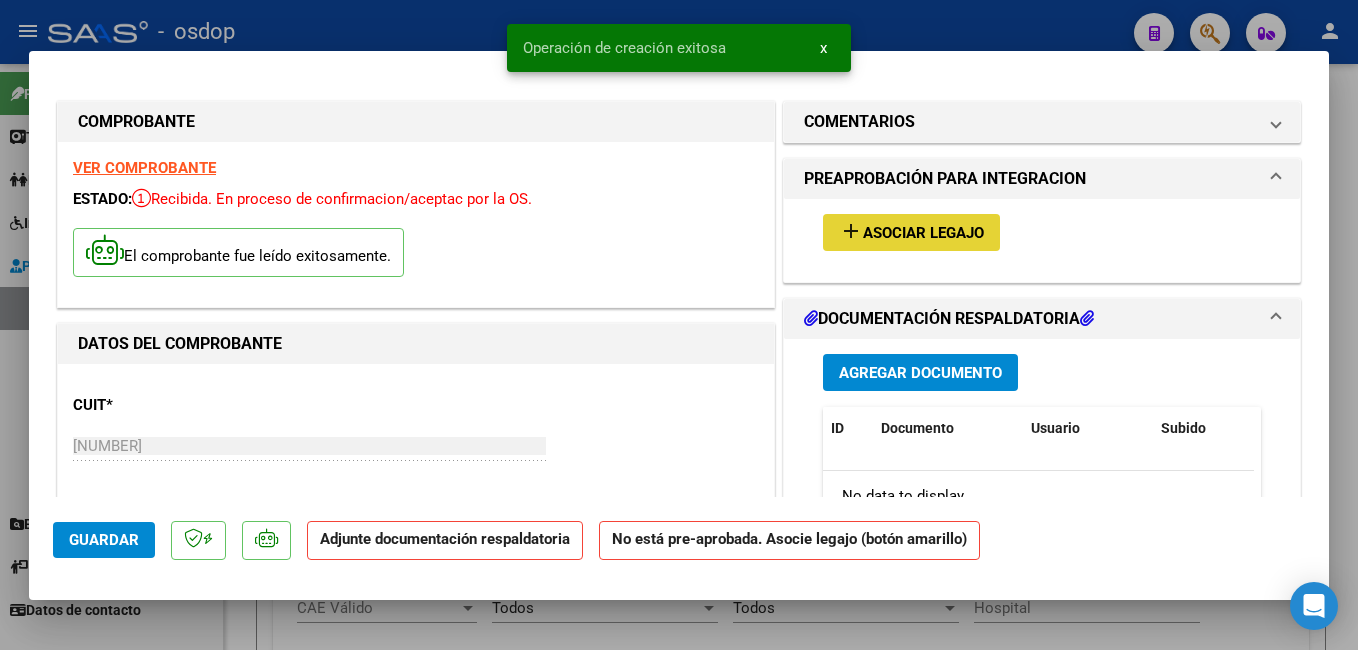 click on "Asociar Legajo" at bounding box center (923, 233) 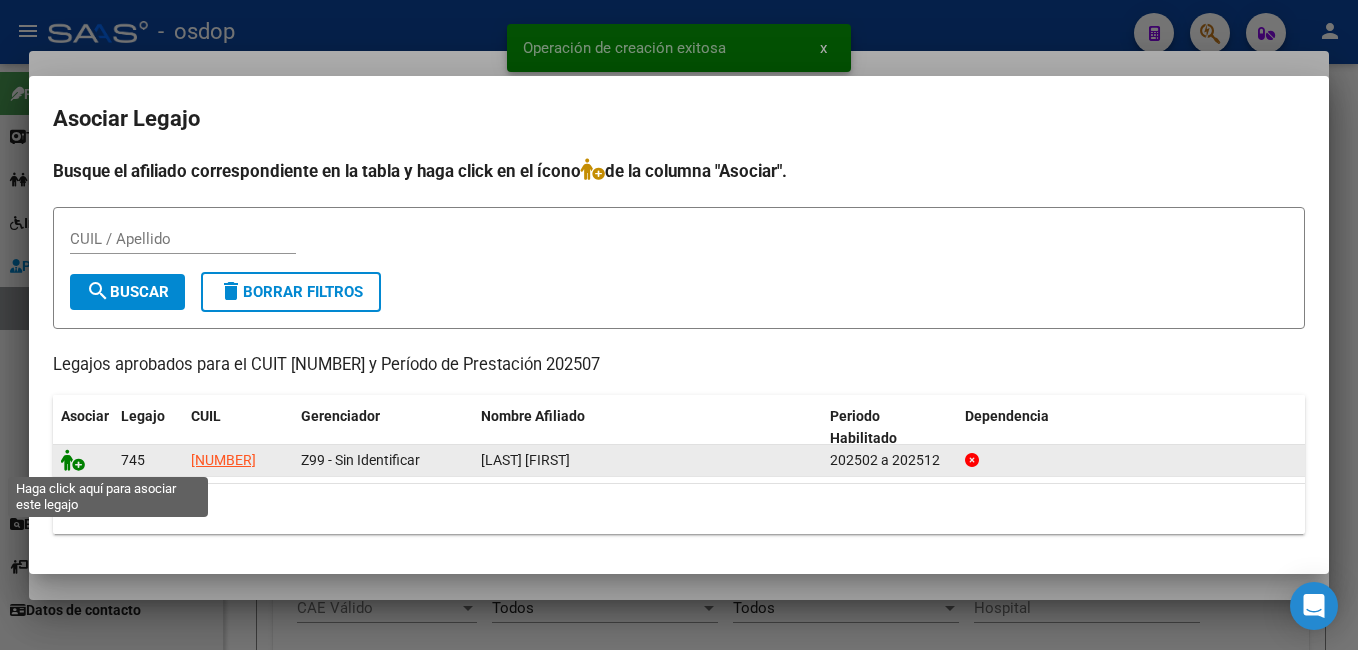 click 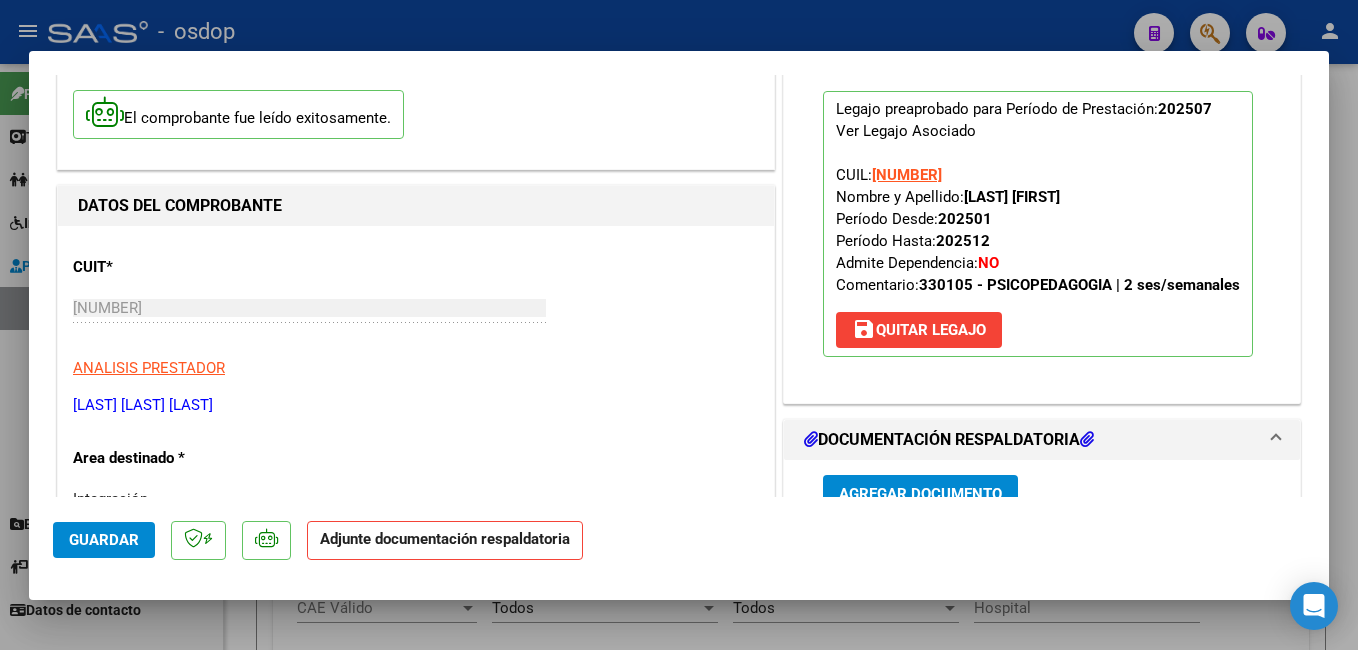 scroll, scrollTop: 200, scrollLeft: 0, axis: vertical 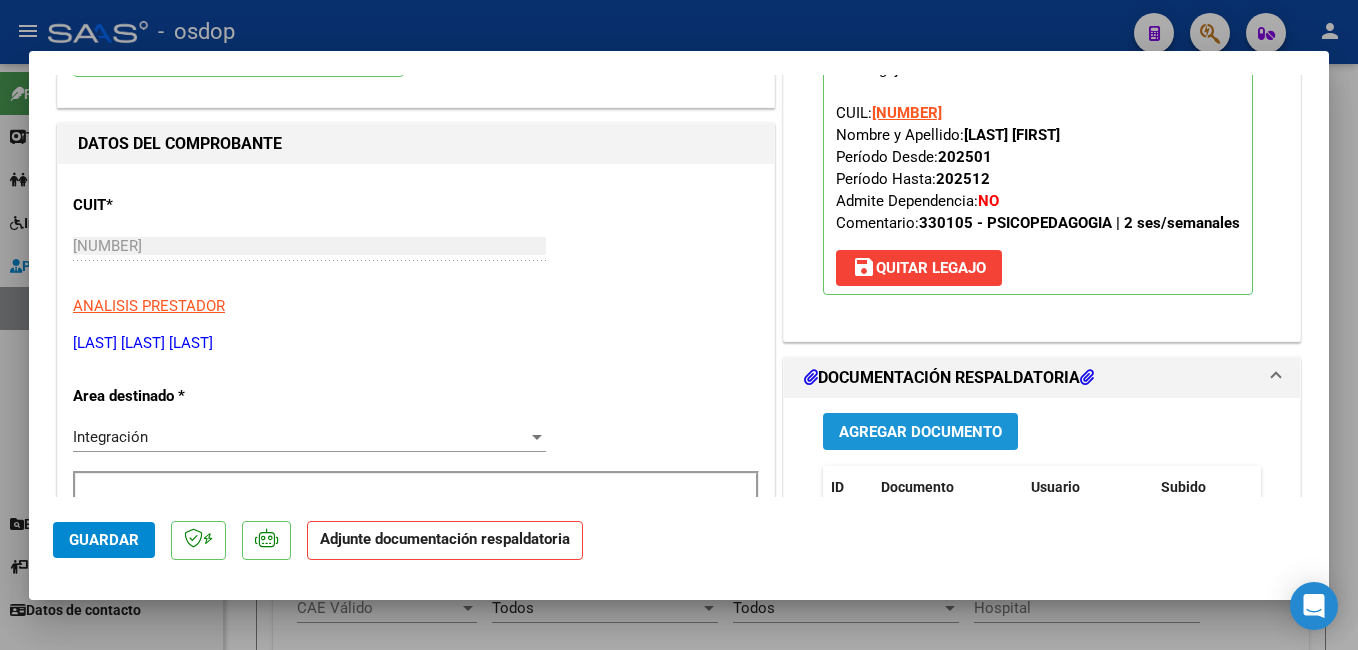 click on "Agregar Documento" at bounding box center [920, 432] 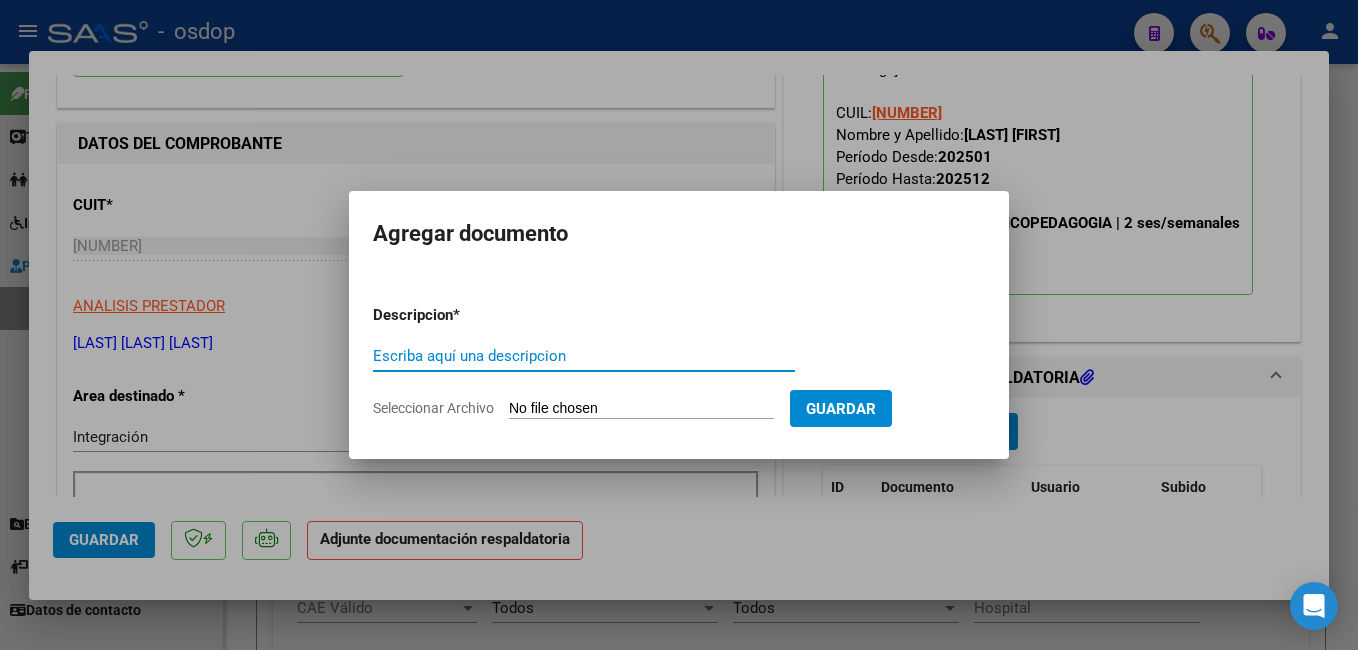 click on "Escriba aquí una descripcion" at bounding box center [584, 356] 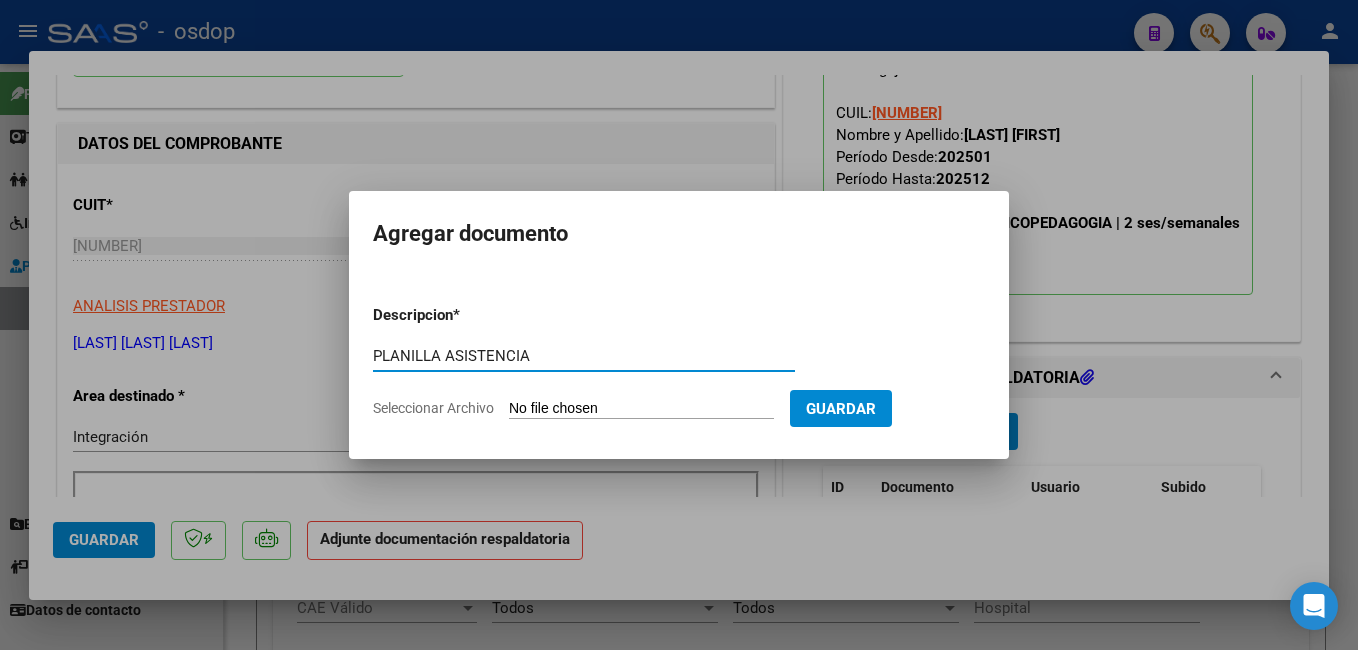 type on "PLANILLA ASISTENCIA" 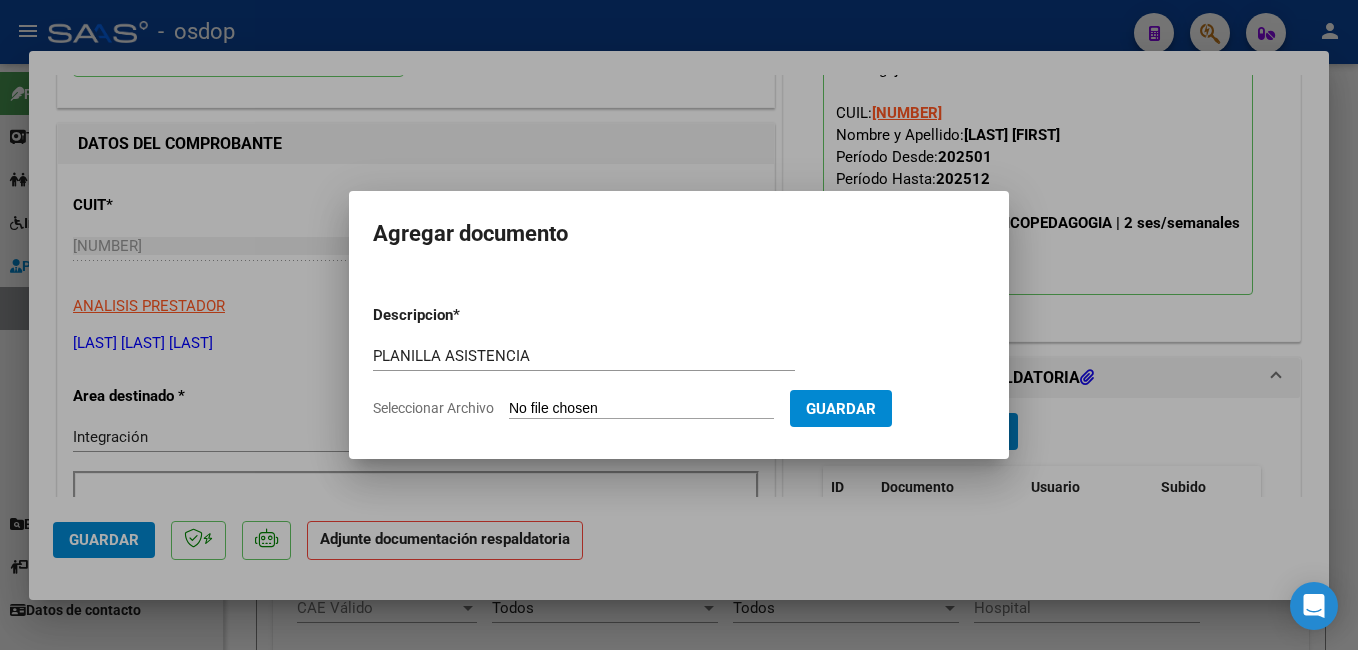 type on "C:\fakepath\ASISTENCIA.pdf" 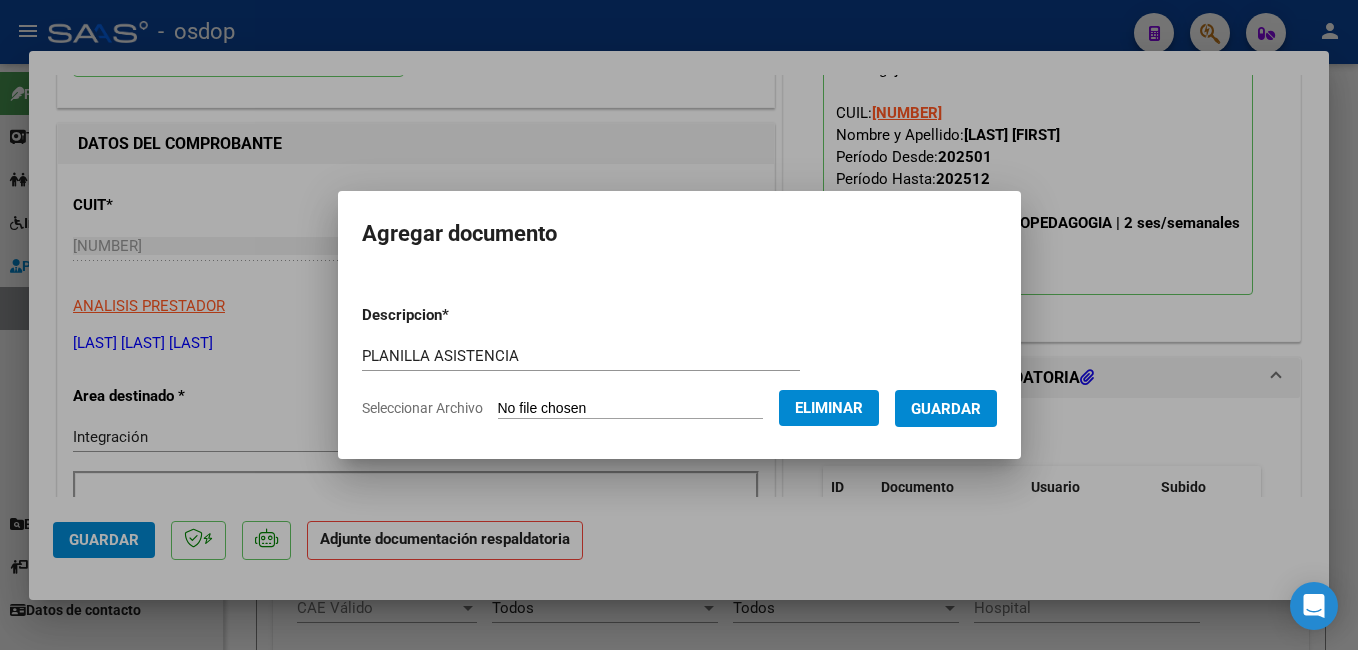 click on "Guardar" at bounding box center [946, 409] 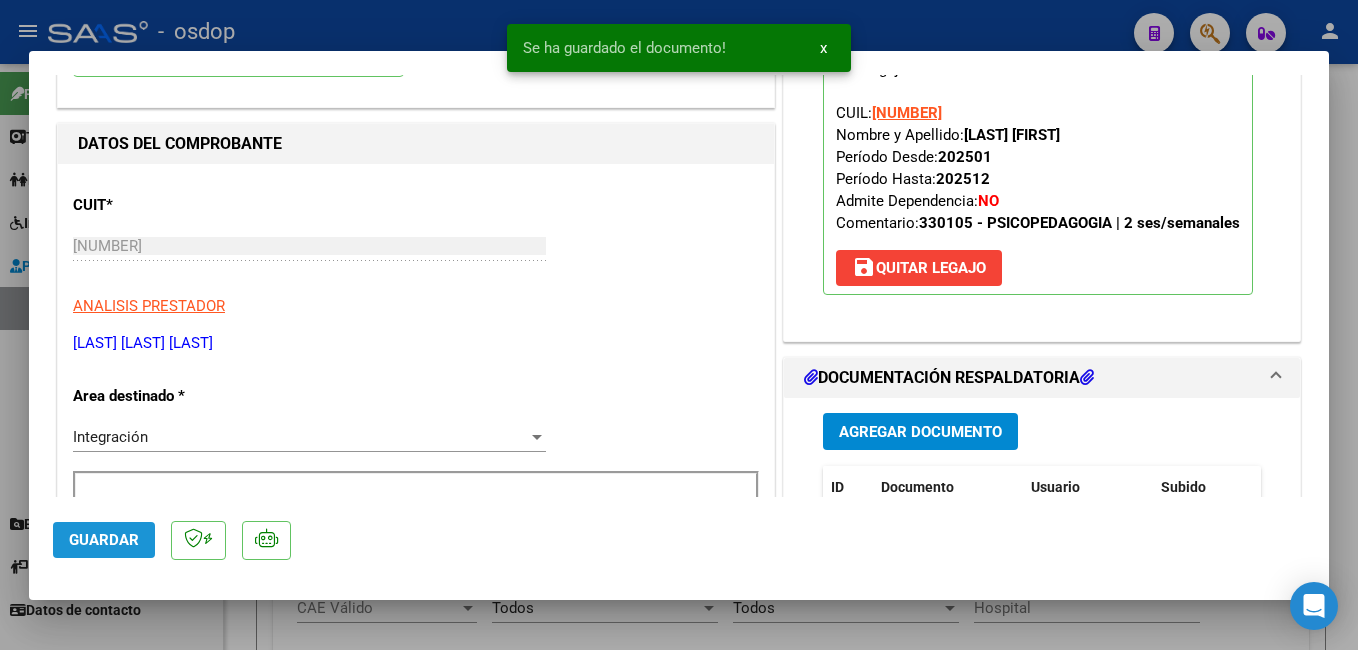 click on "Guardar" 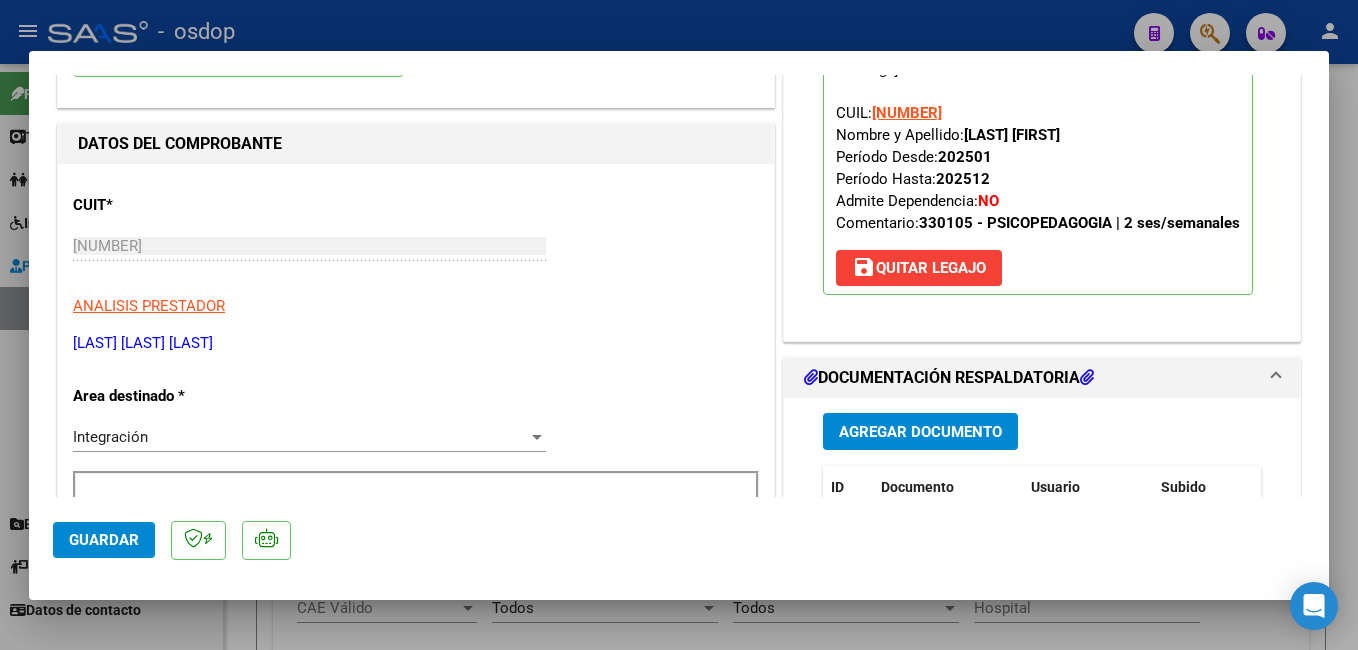 click at bounding box center (679, 325) 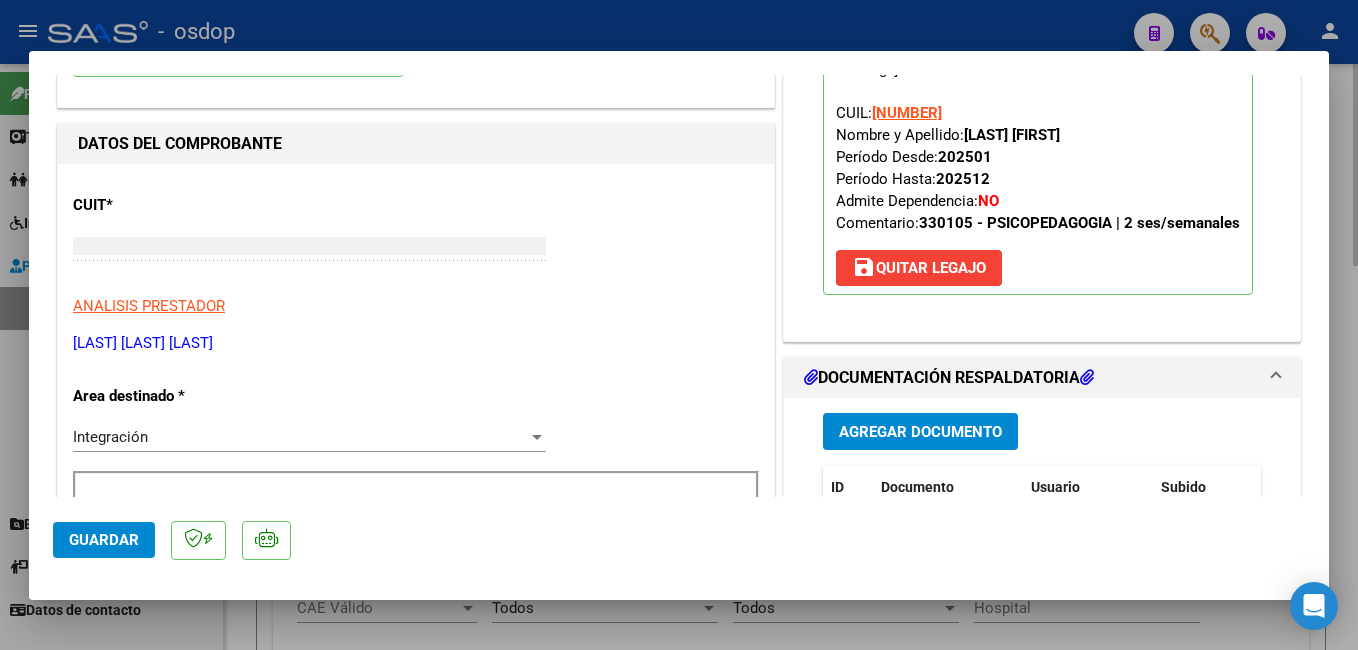 scroll, scrollTop: 0, scrollLeft: 0, axis: both 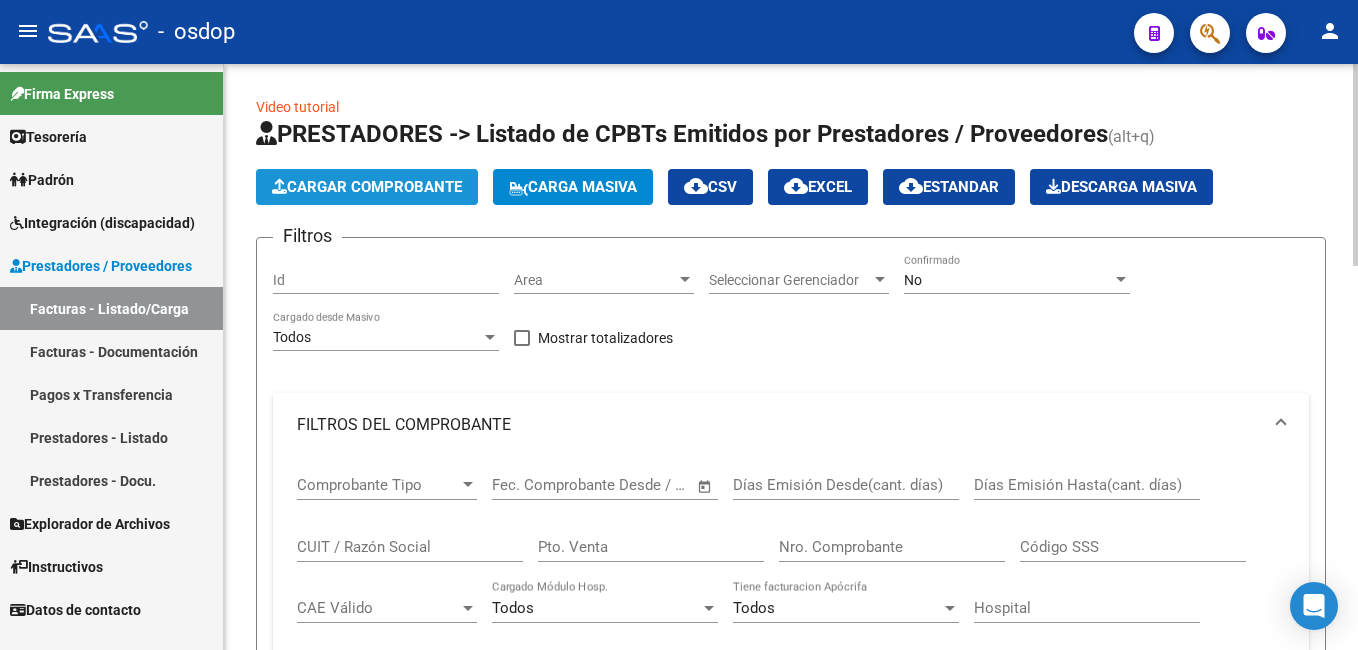 click on "Cargar Comprobante" 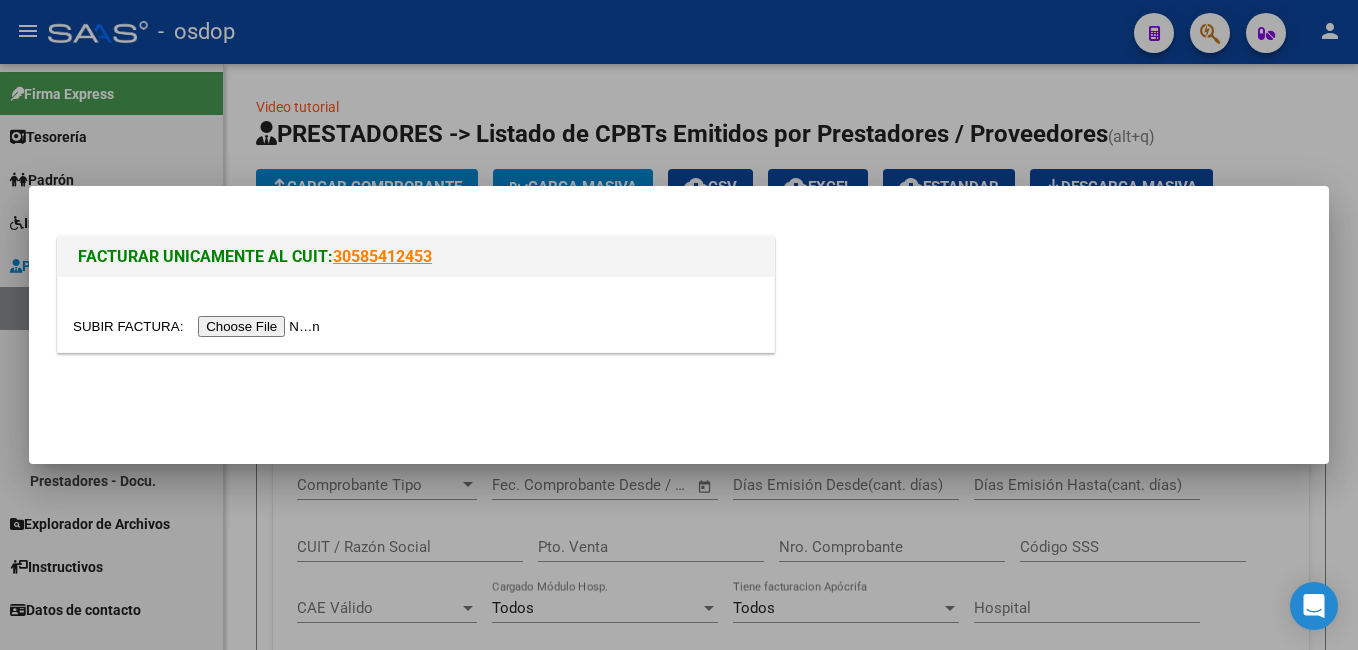 click at bounding box center (199, 326) 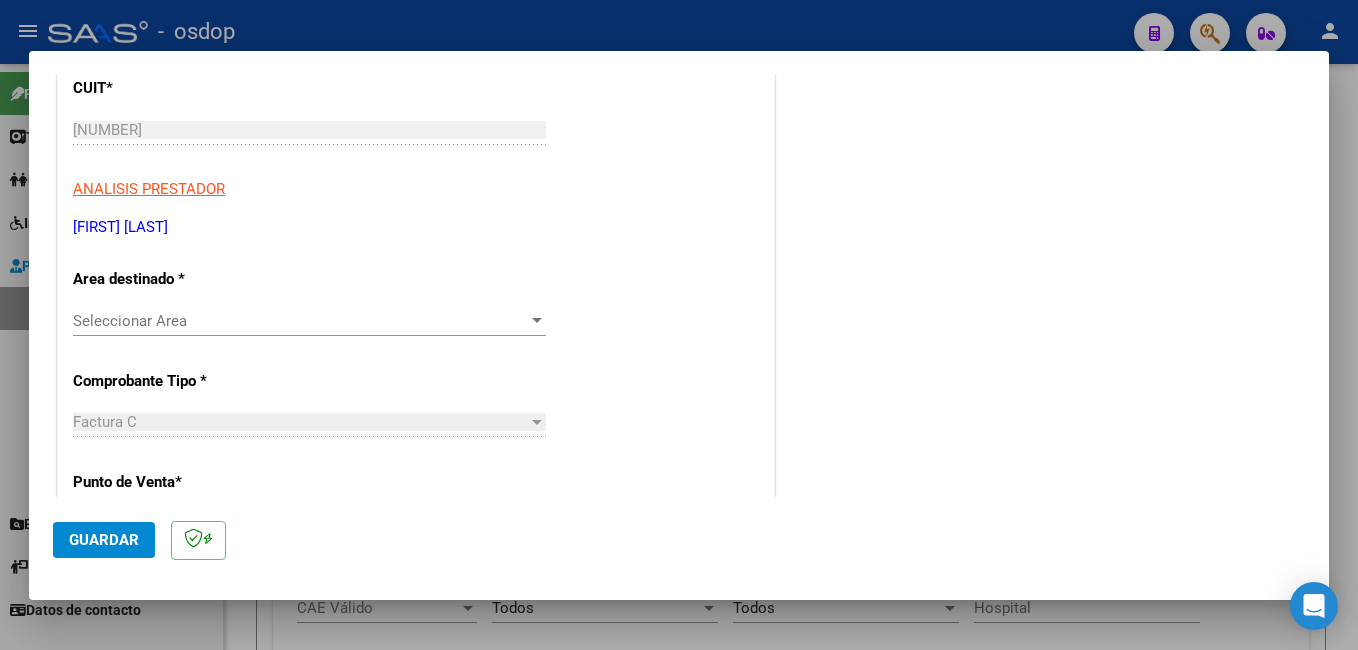 scroll, scrollTop: 300, scrollLeft: 0, axis: vertical 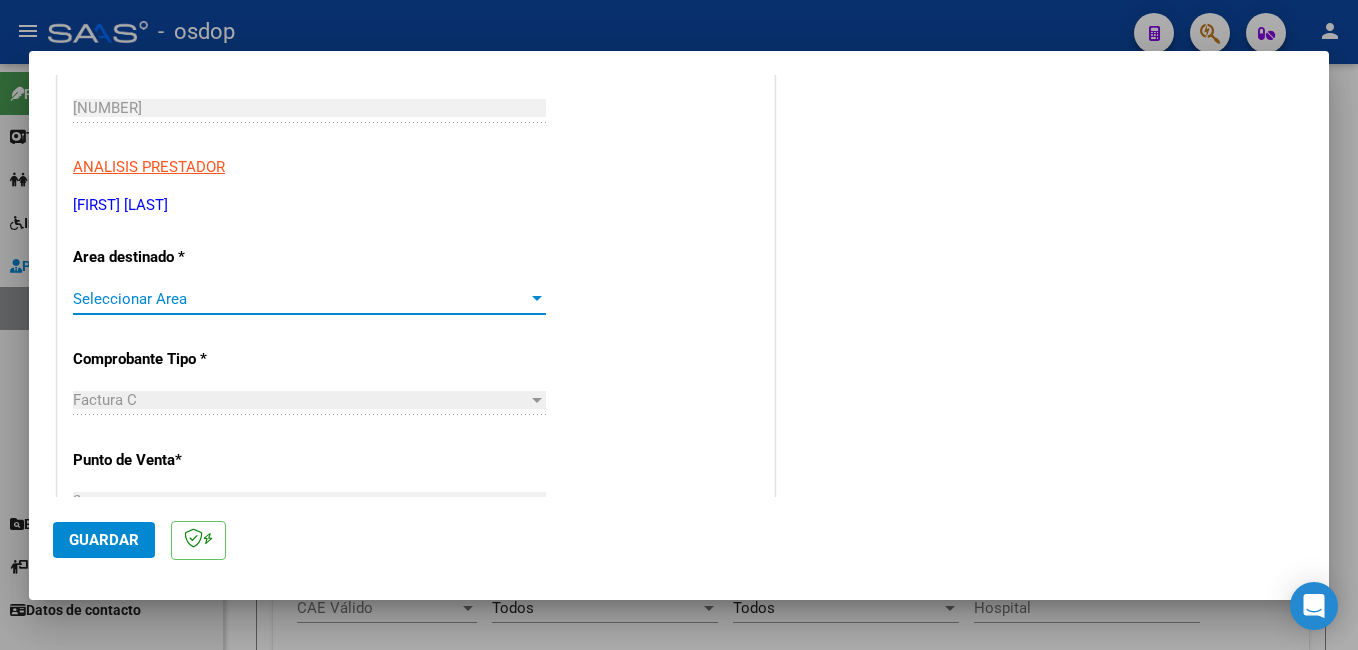 click on "Seleccionar Area" at bounding box center (300, 299) 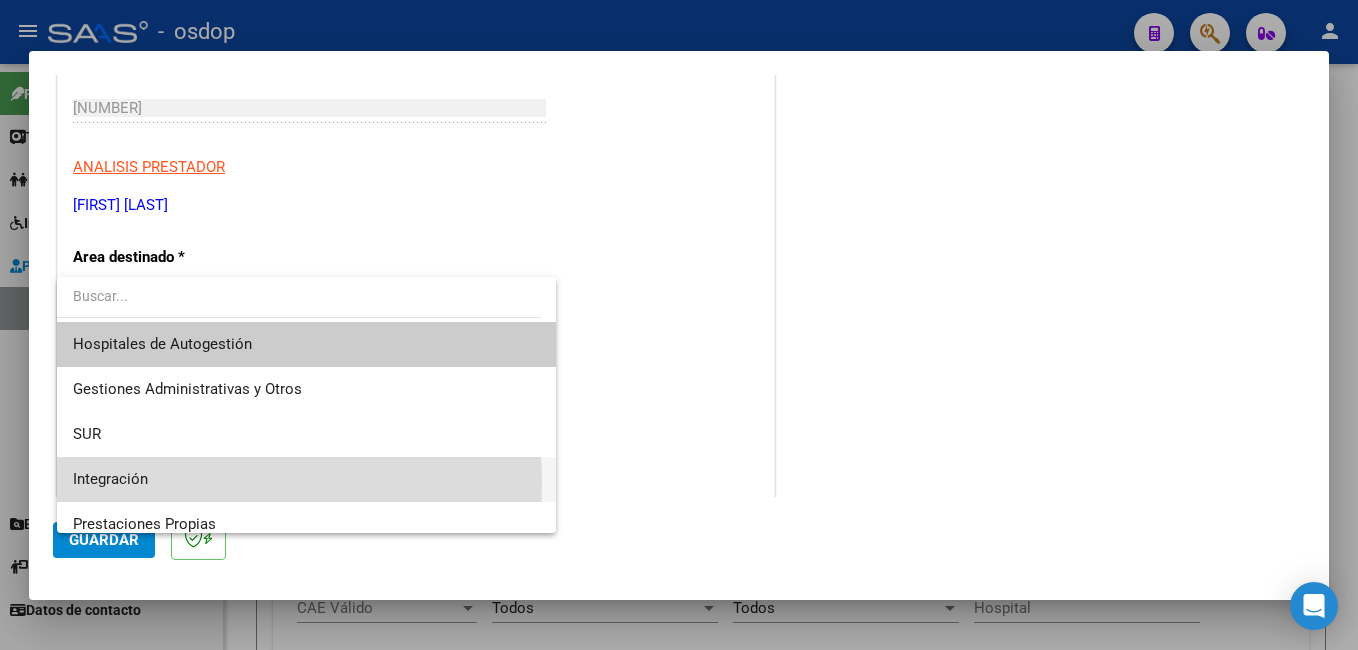 click on "Integración" at bounding box center (306, 479) 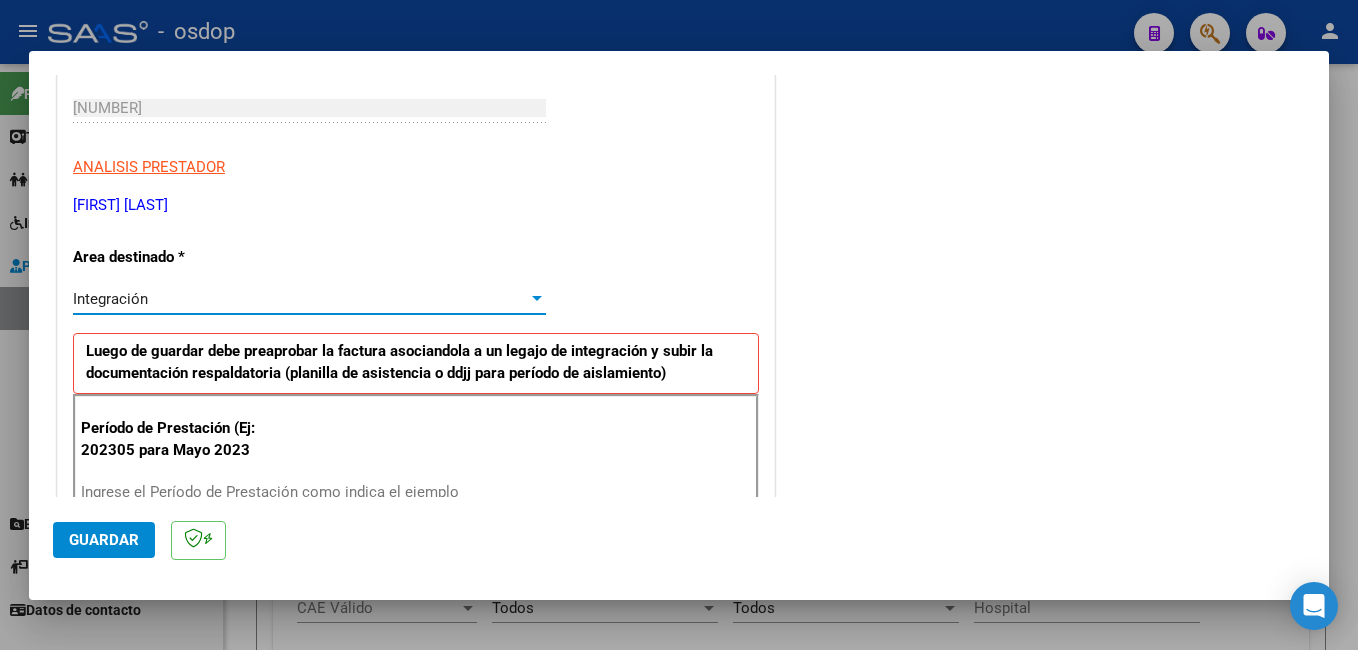 scroll, scrollTop: 400, scrollLeft: 0, axis: vertical 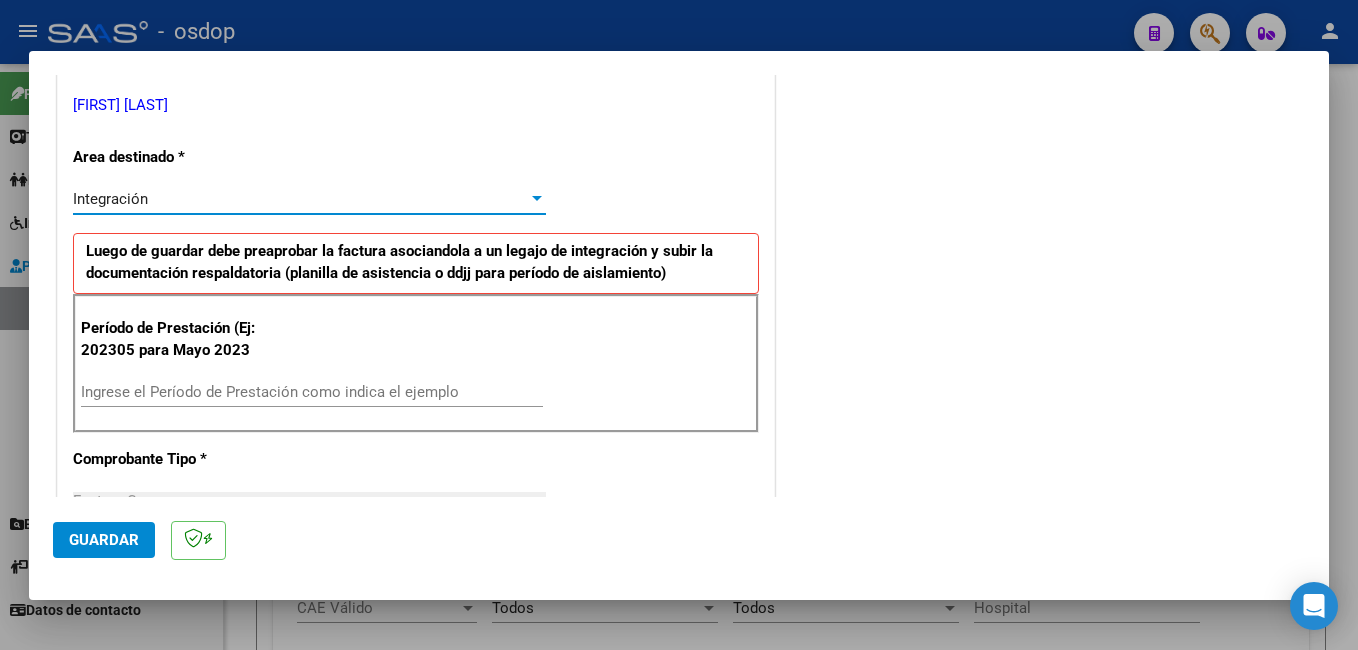 click on "Ingrese el Período de Prestación como indica el ejemplo" at bounding box center (312, 392) 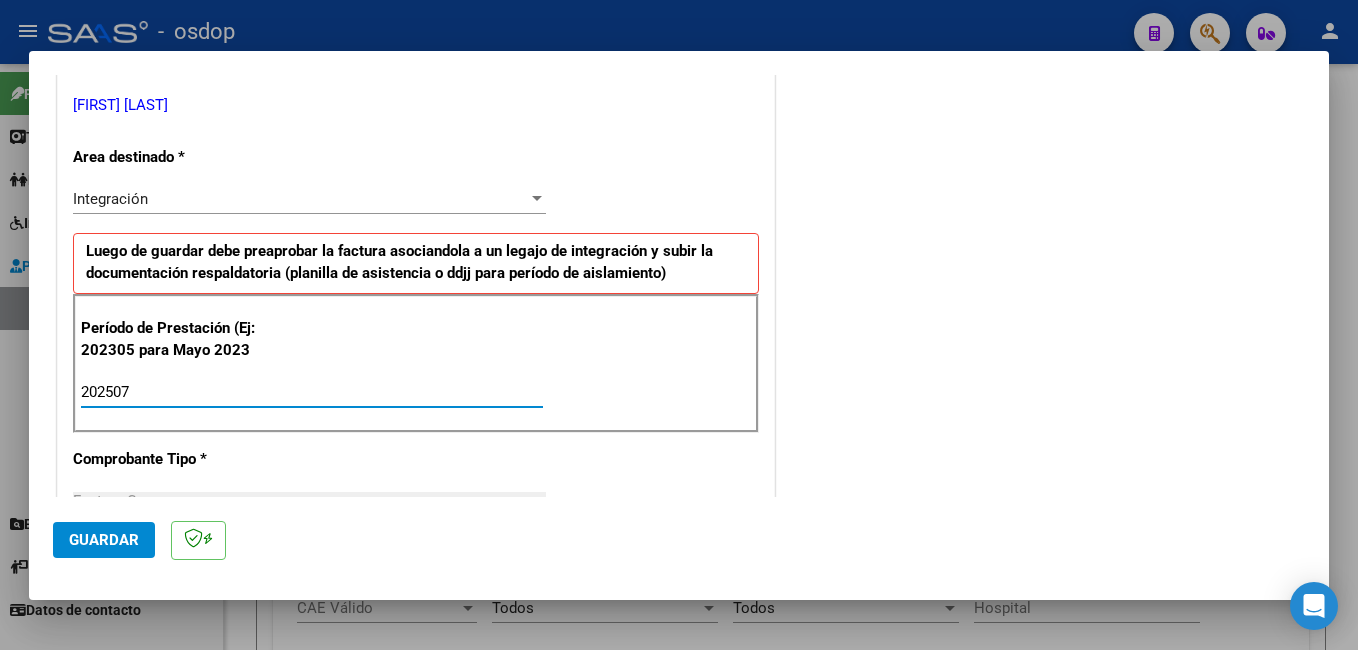 type on "202507" 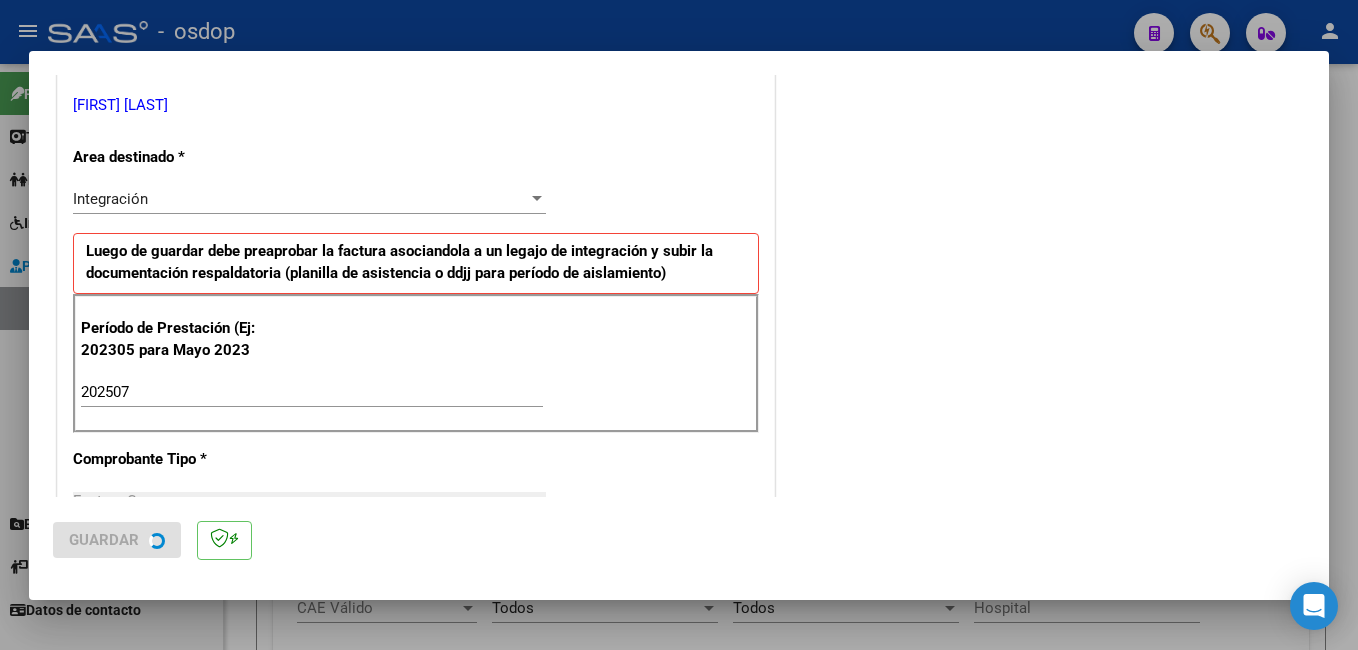 scroll, scrollTop: 0, scrollLeft: 0, axis: both 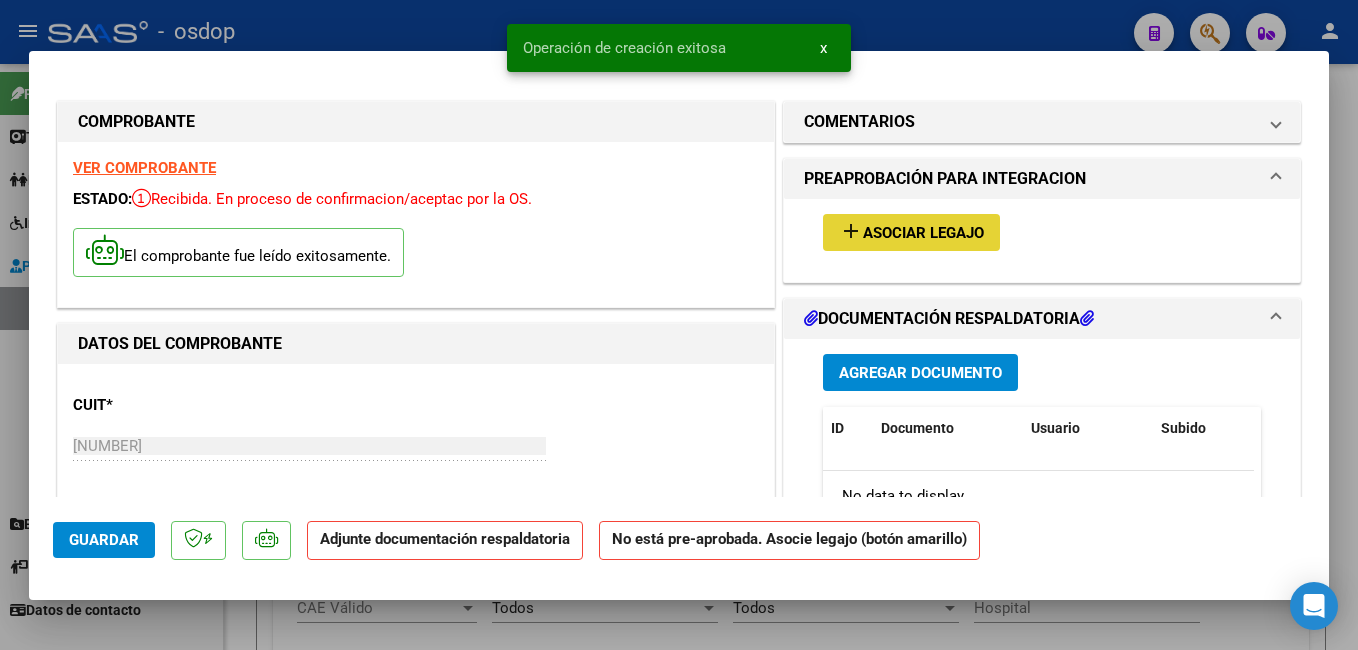 click on "Asociar Legajo" at bounding box center (923, 233) 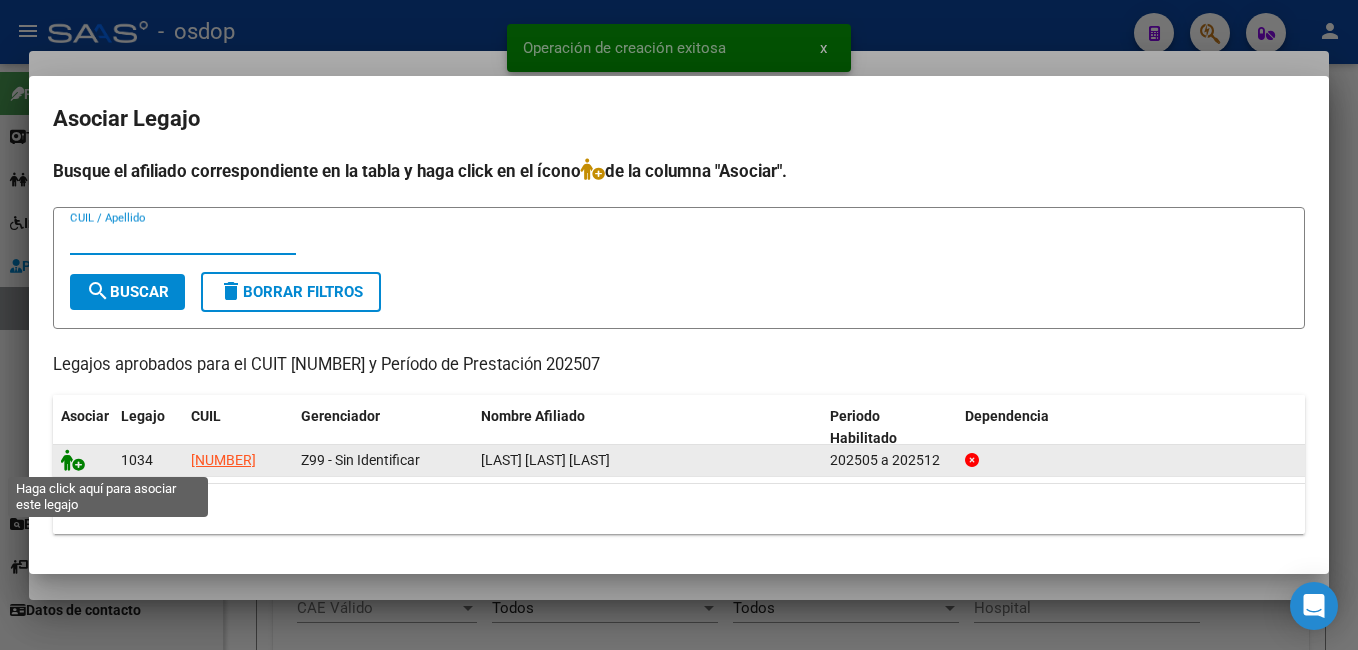 click 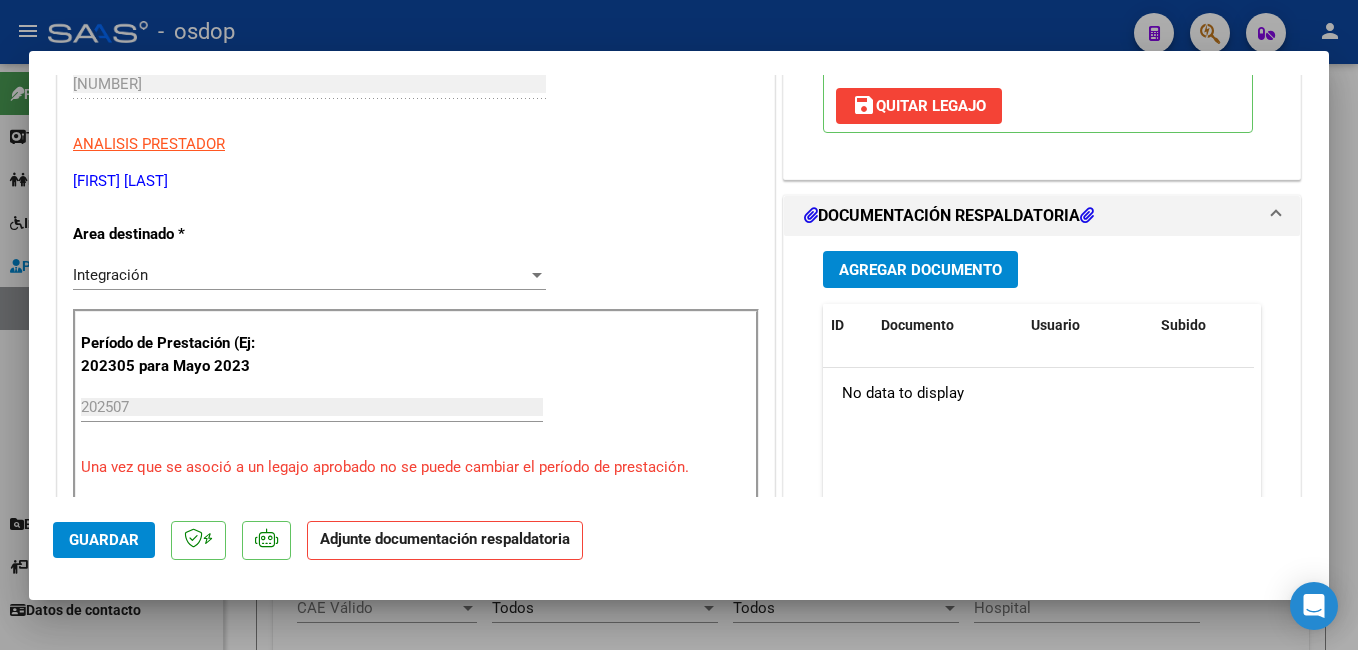 scroll, scrollTop: 400, scrollLeft: 0, axis: vertical 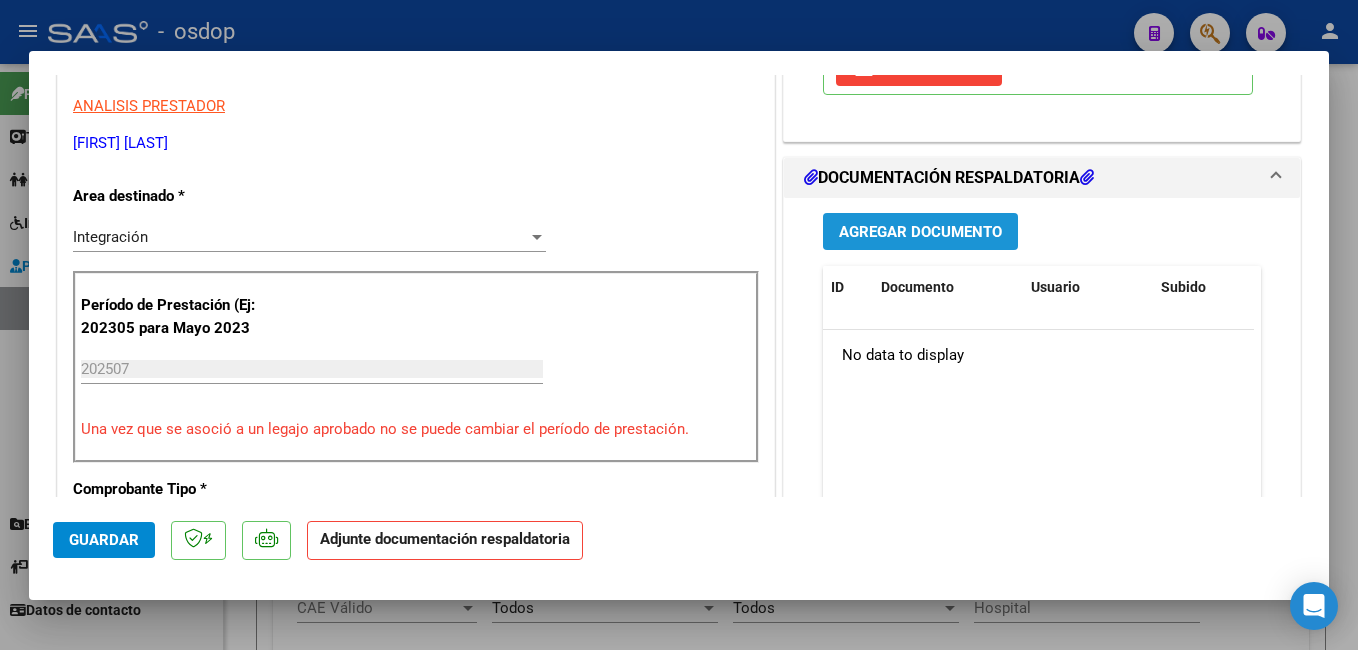 click on "Agregar Documento" at bounding box center [920, 232] 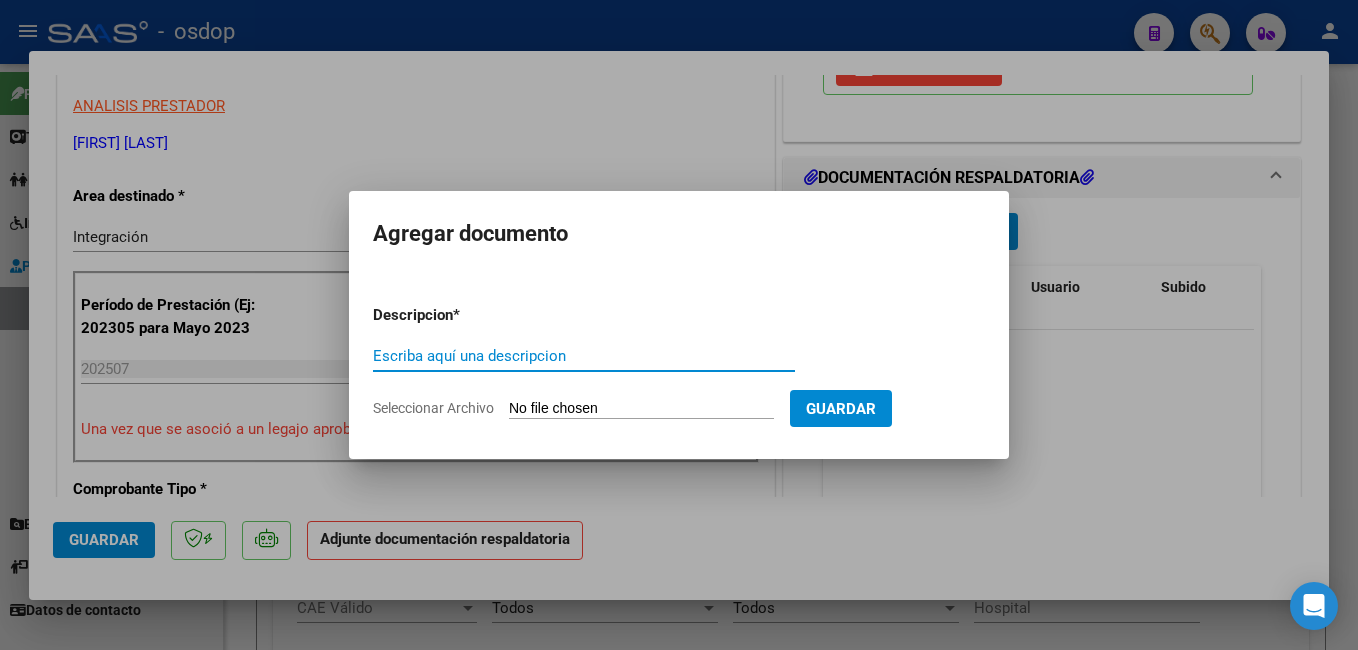 click on "Escriba aquí una descripcion" at bounding box center [584, 356] 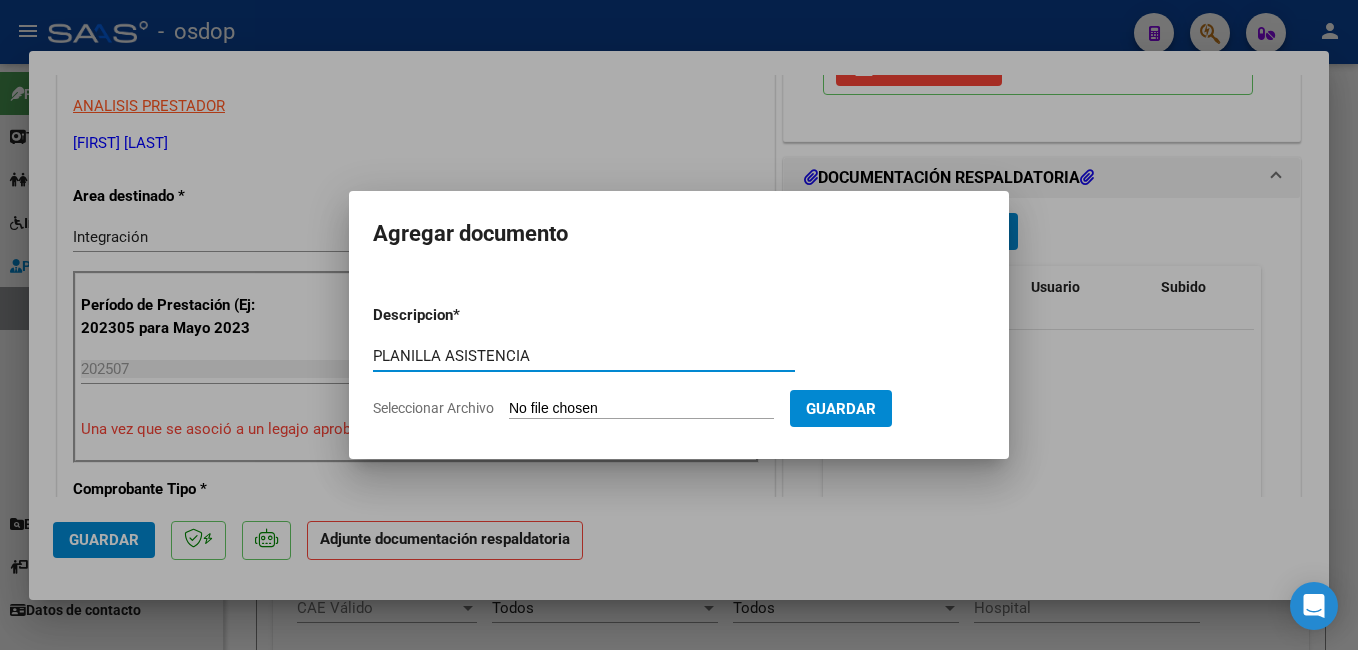 type on "PLANILLA ASISTENCIA" 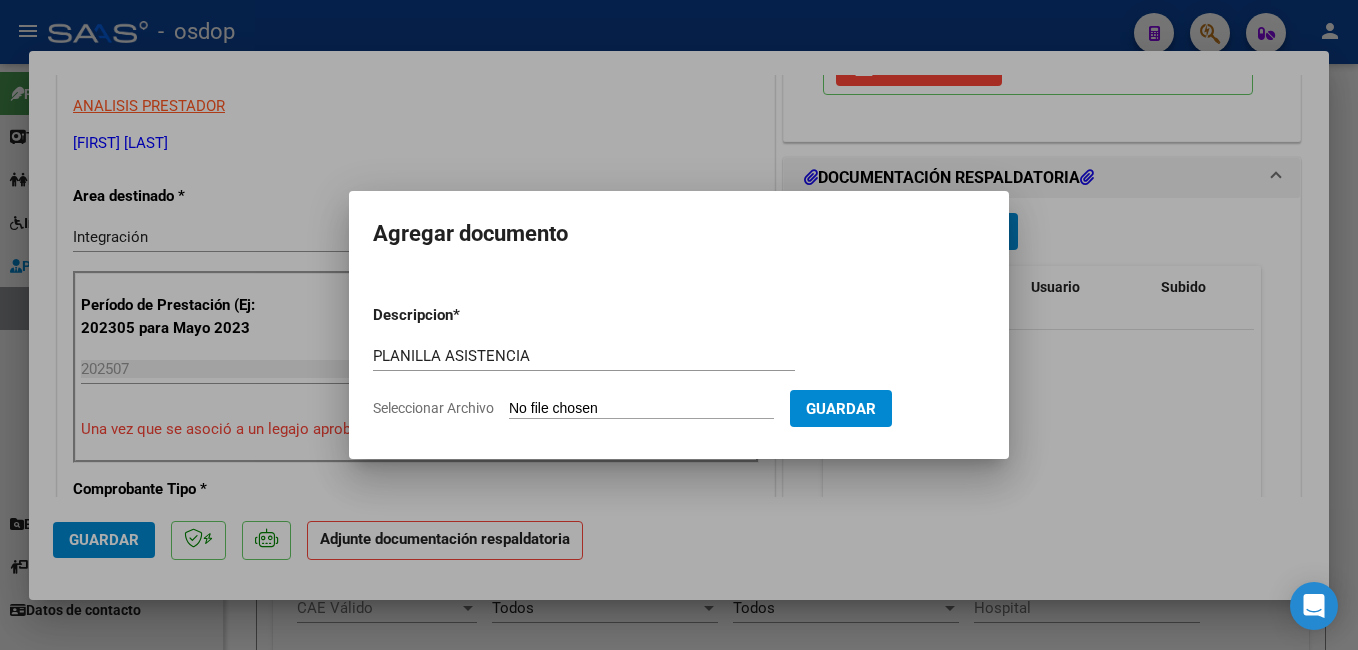 click on "Seleccionar Archivo" 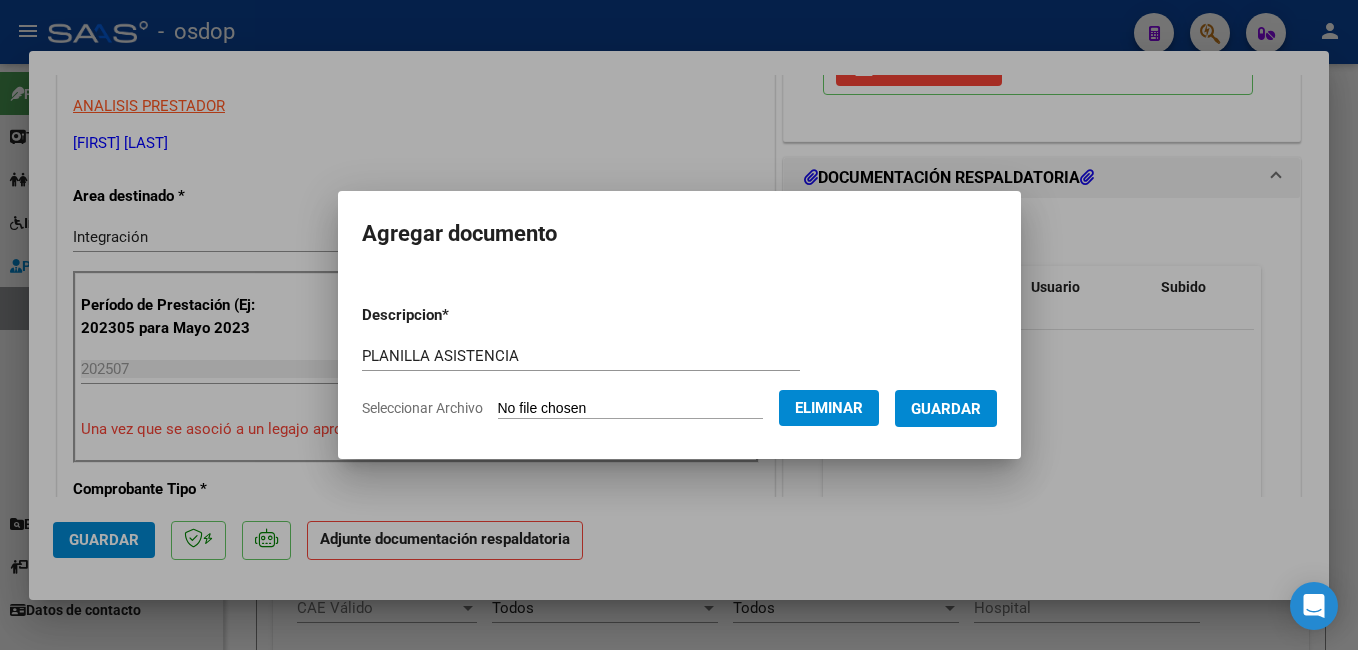 click on "Guardar" at bounding box center [946, 409] 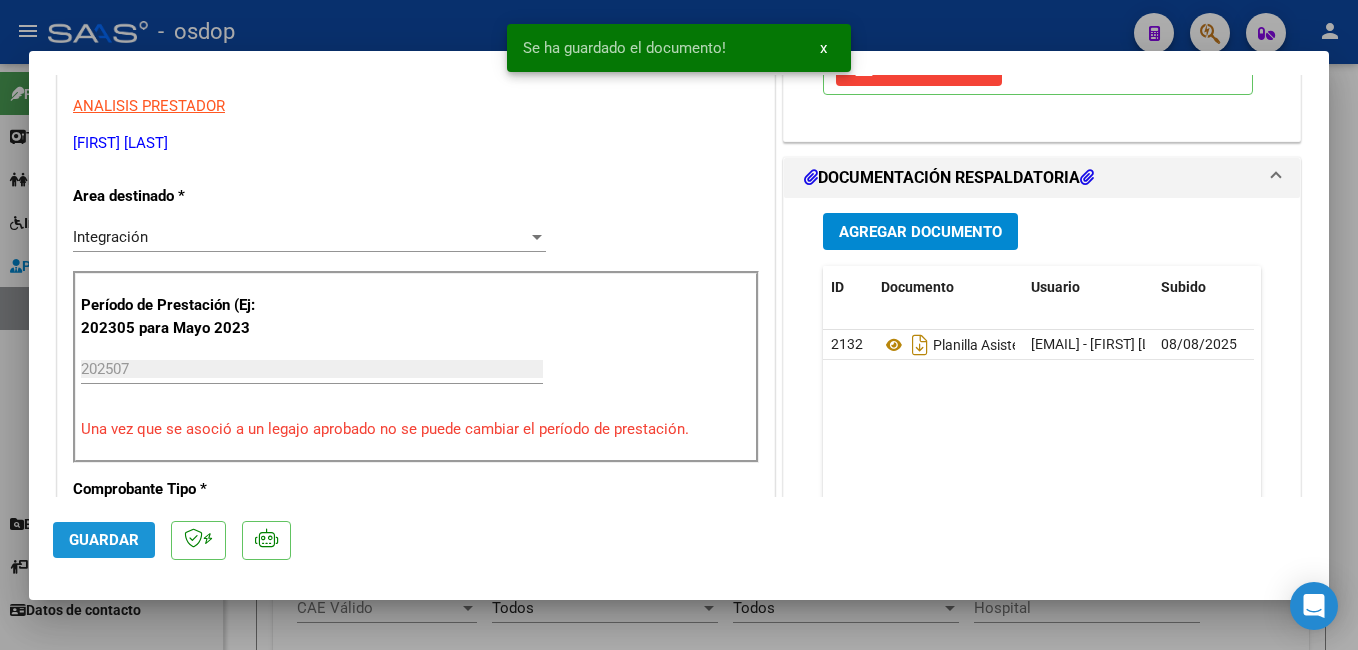 click on "Guardar" 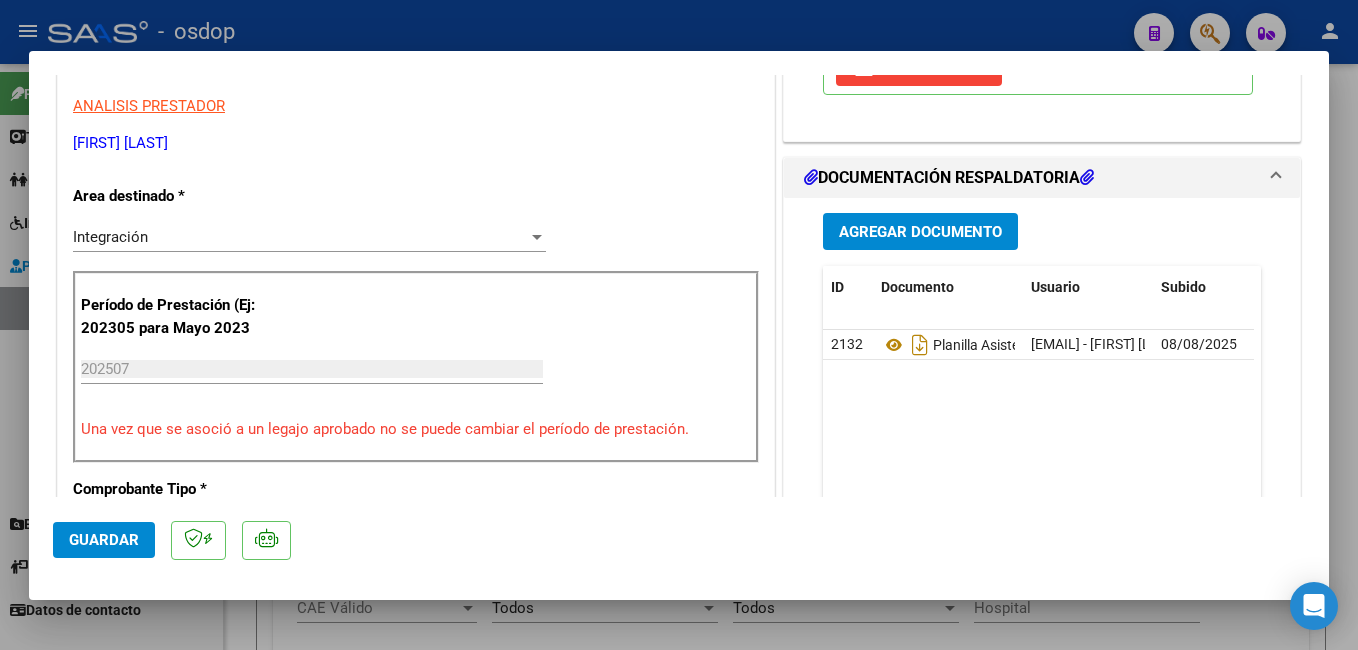 click on "Guardar" 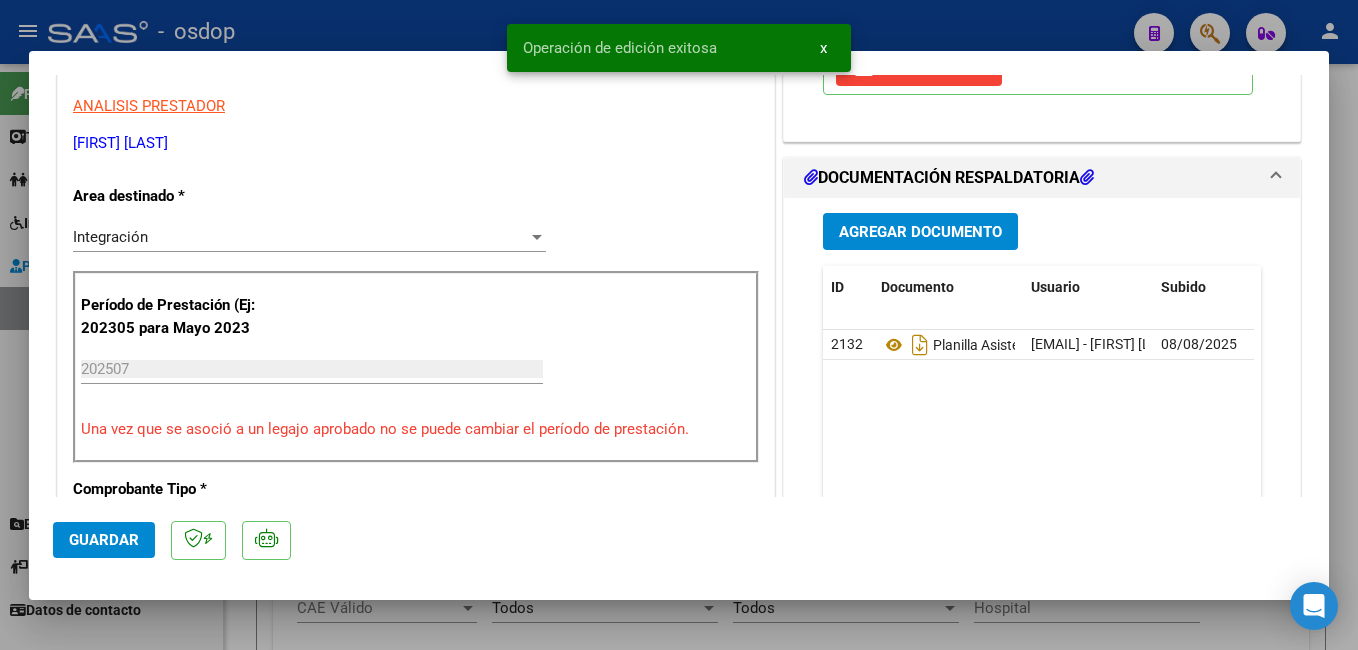 click at bounding box center [679, 325] 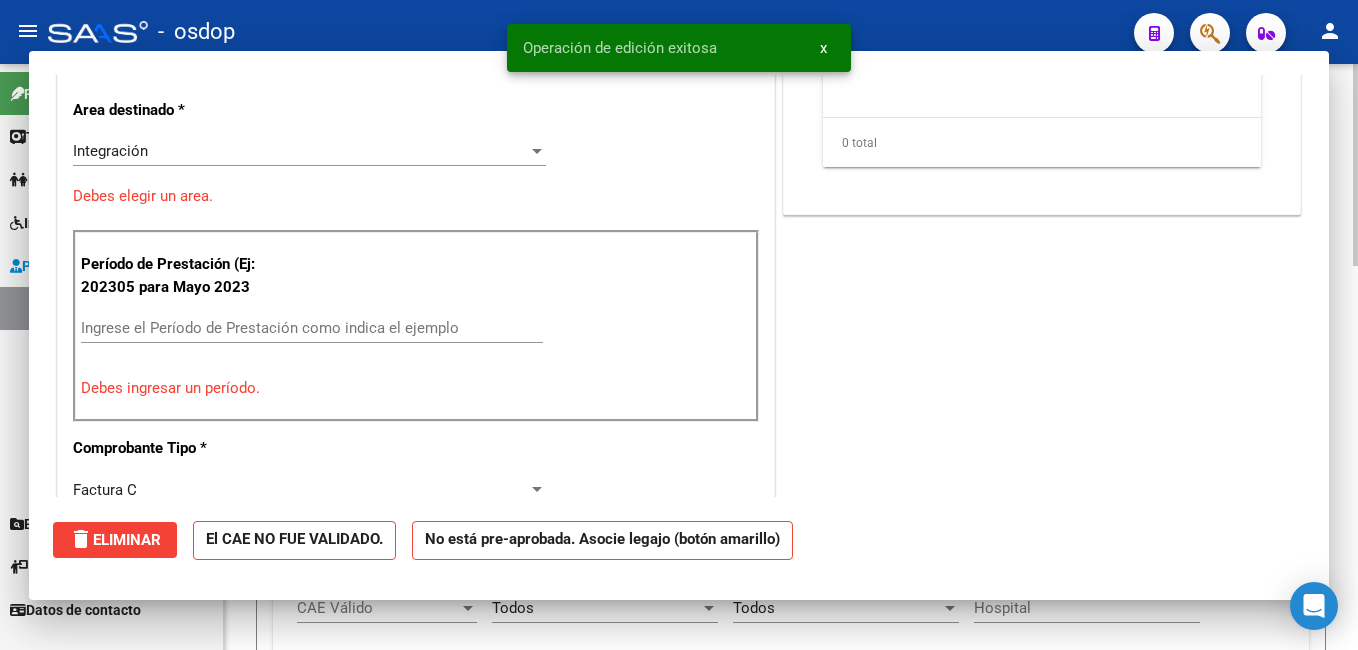 scroll, scrollTop: 339, scrollLeft: 0, axis: vertical 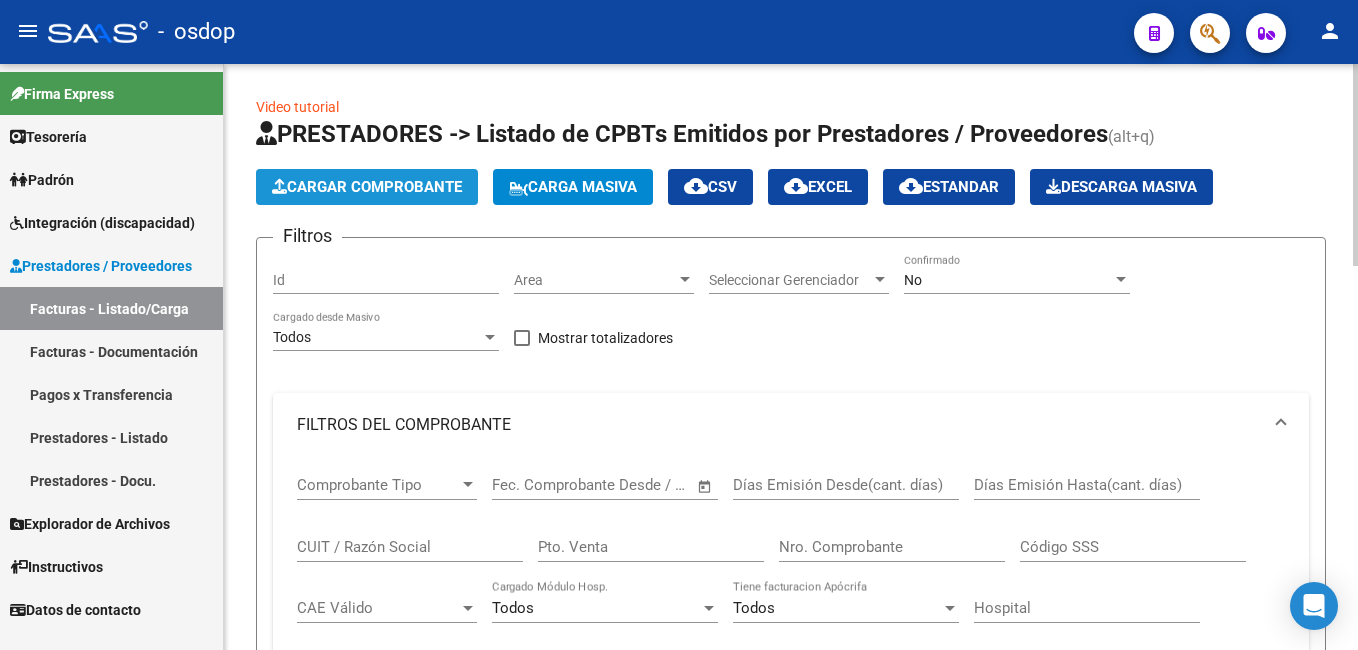click on "Cargar Comprobante" 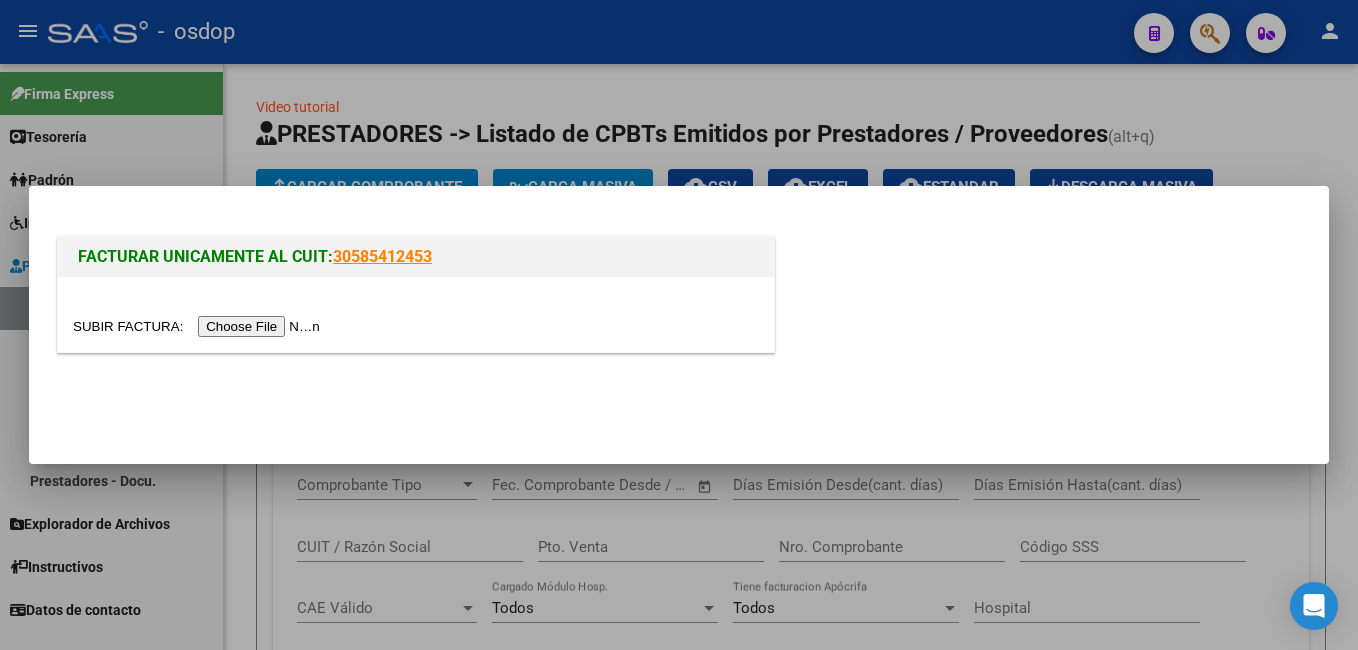 click at bounding box center [199, 326] 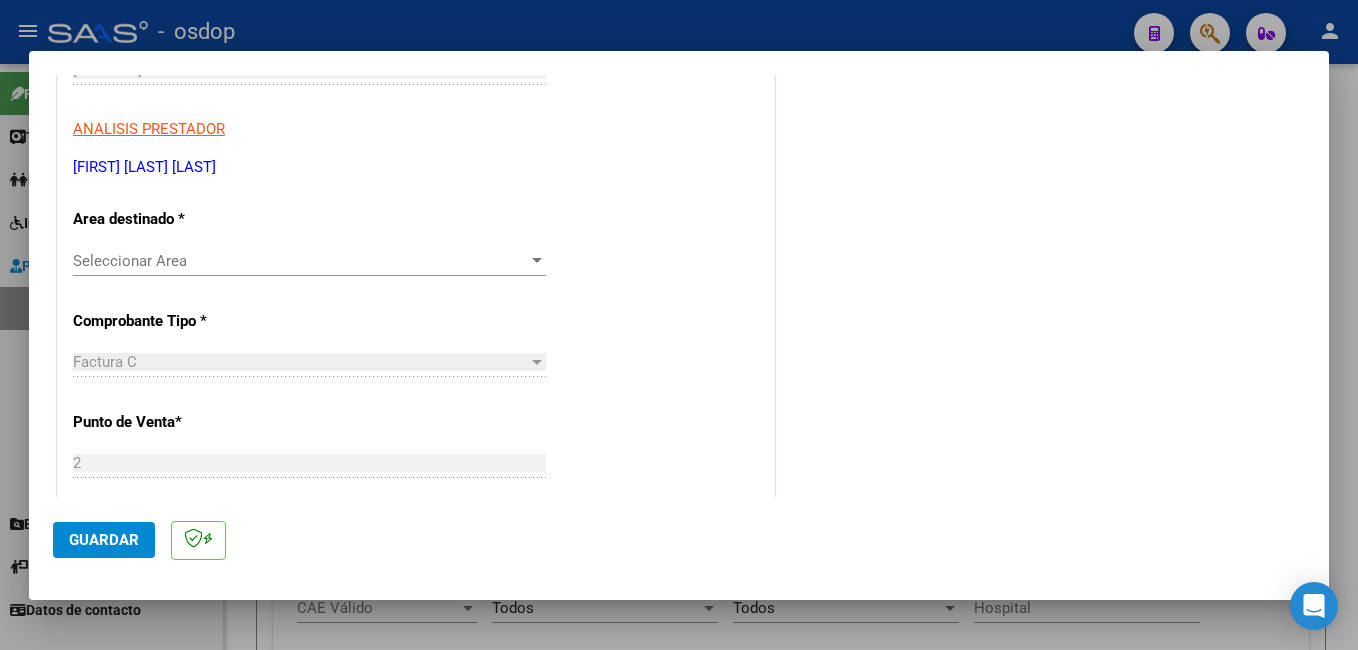scroll, scrollTop: 200, scrollLeft: 0, axis: vertical 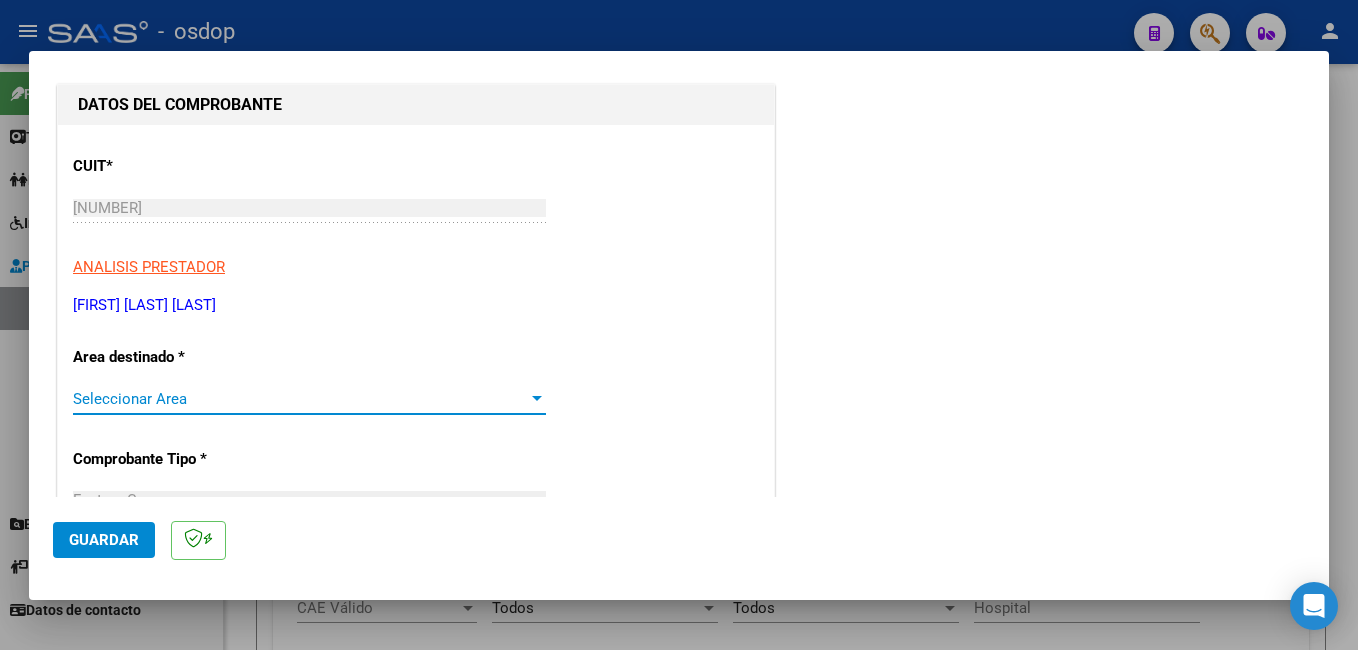 click on "Seleccionar Area" at bounding box center [300, 399] 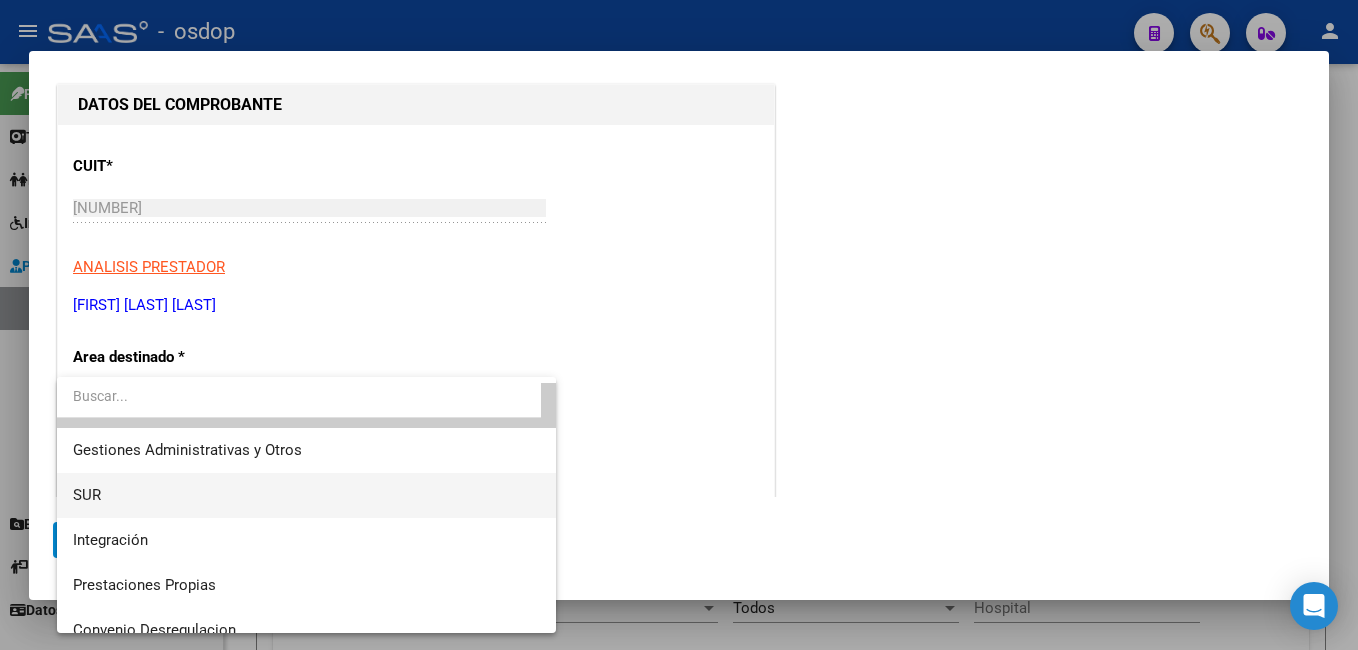 scroll, scrollTop: 100, scrollLeft: 0, axis: vertical 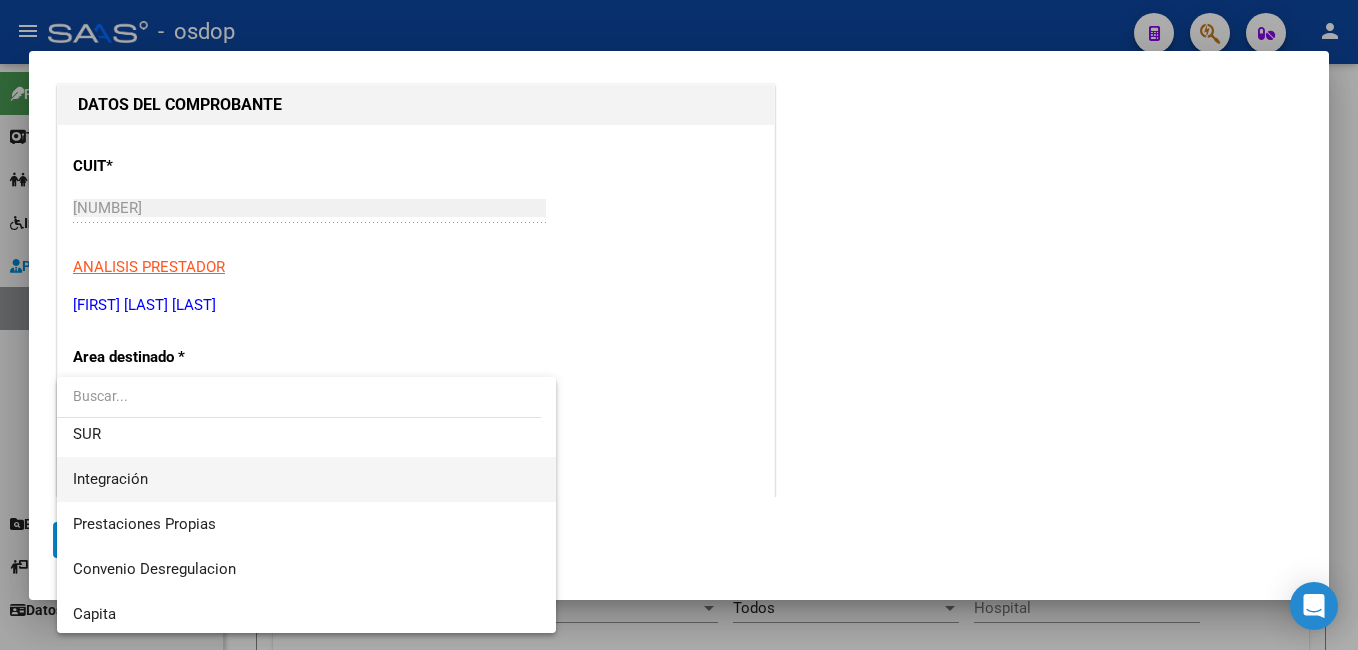 click on "Integración" at bounding box center (306, 479) 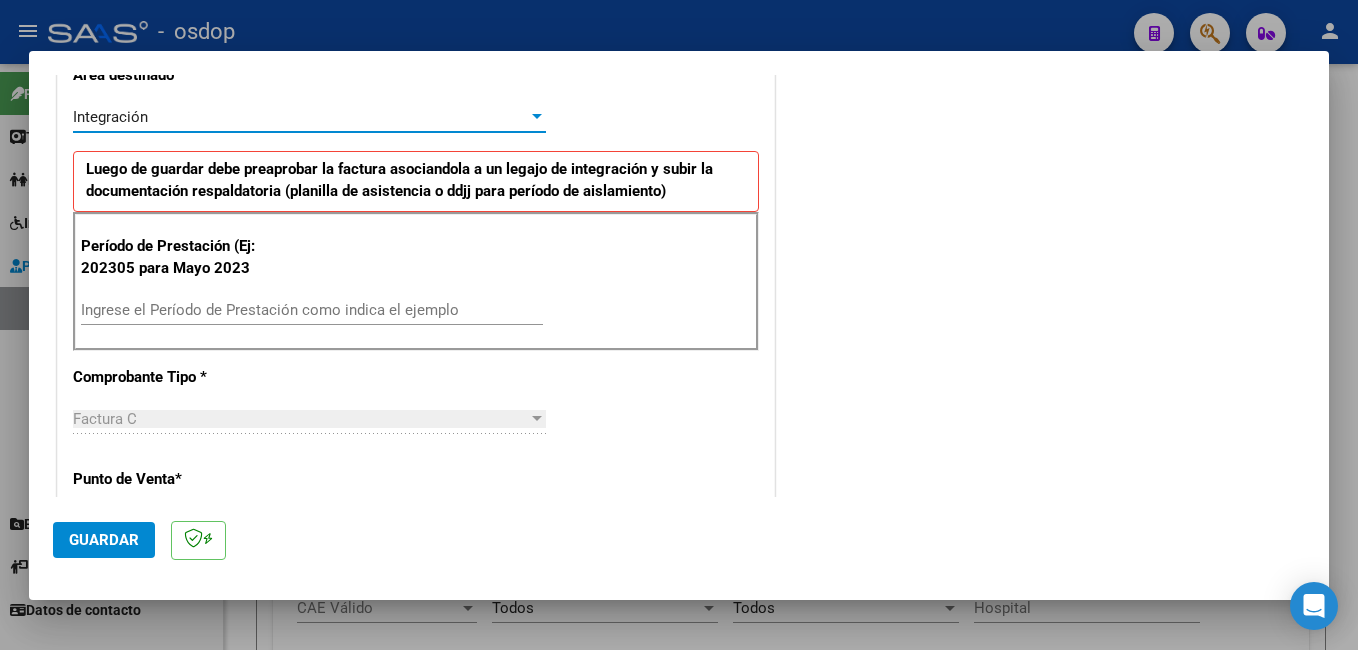 scroll, scrollTop: 500, scrollLeft: 0, axis: vertical 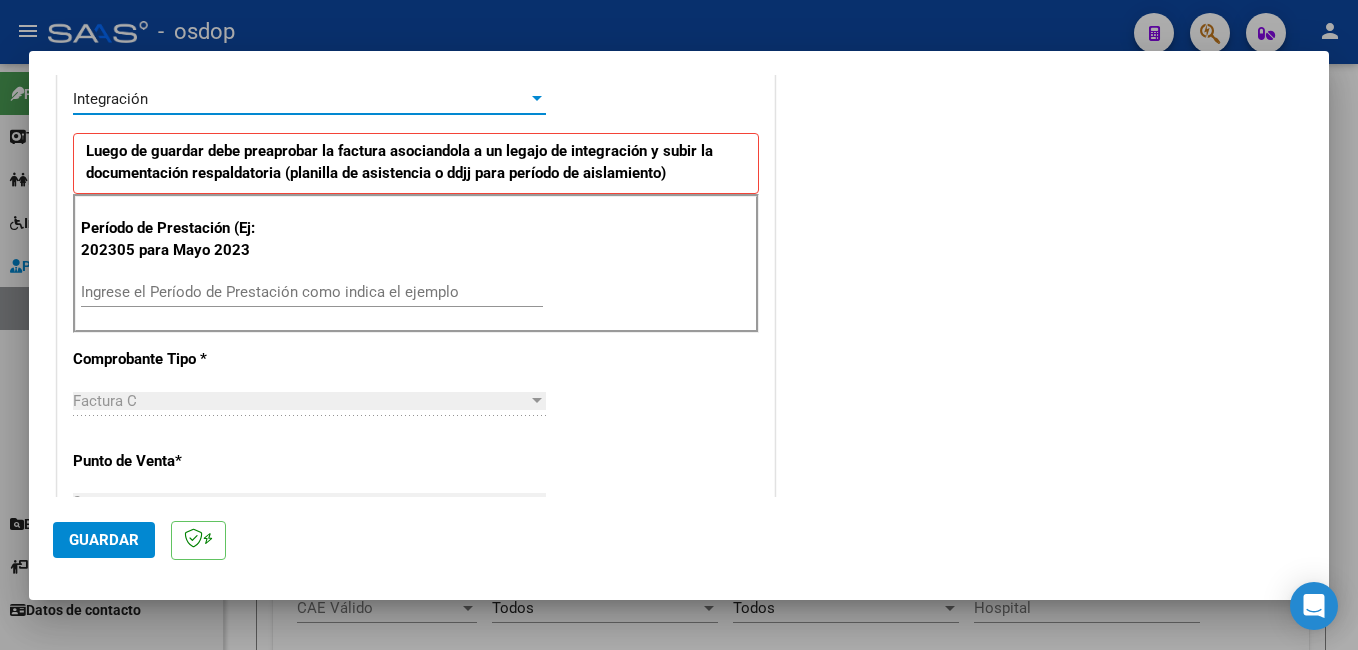 click on "Ingrese el Período de Prestación como indica el ejemplo" at bounding box center (312, 292) 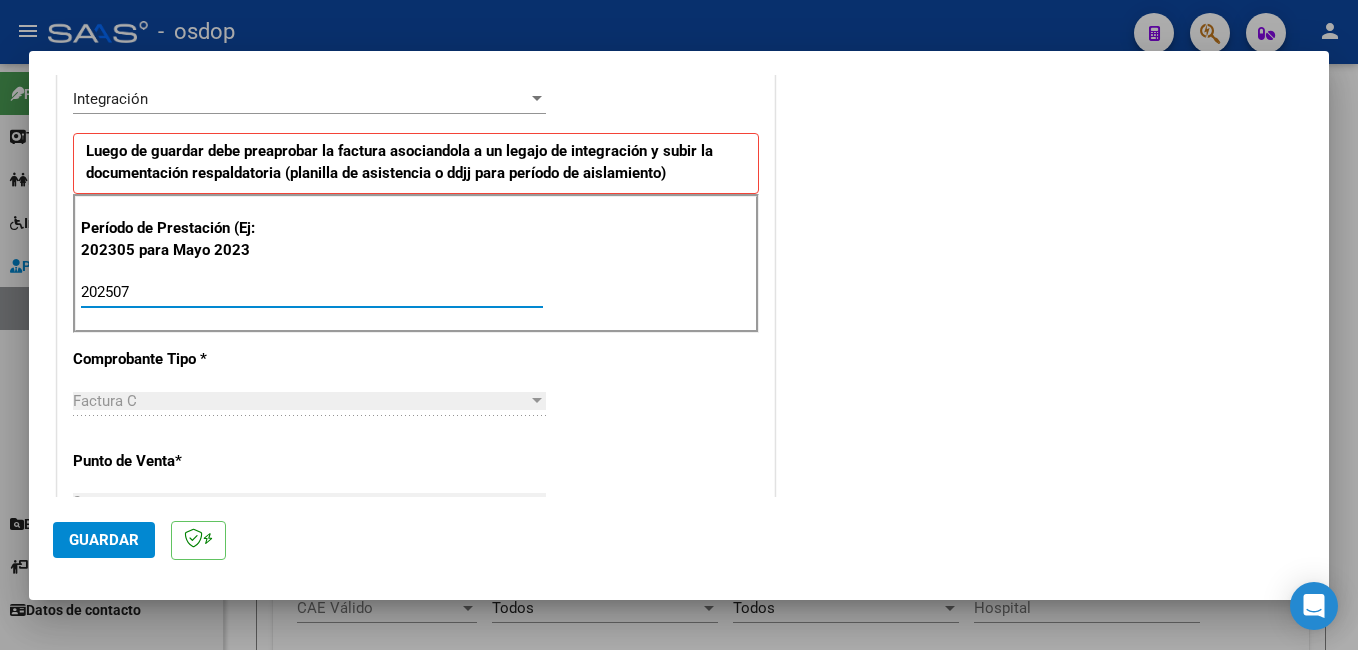 type on "202507" 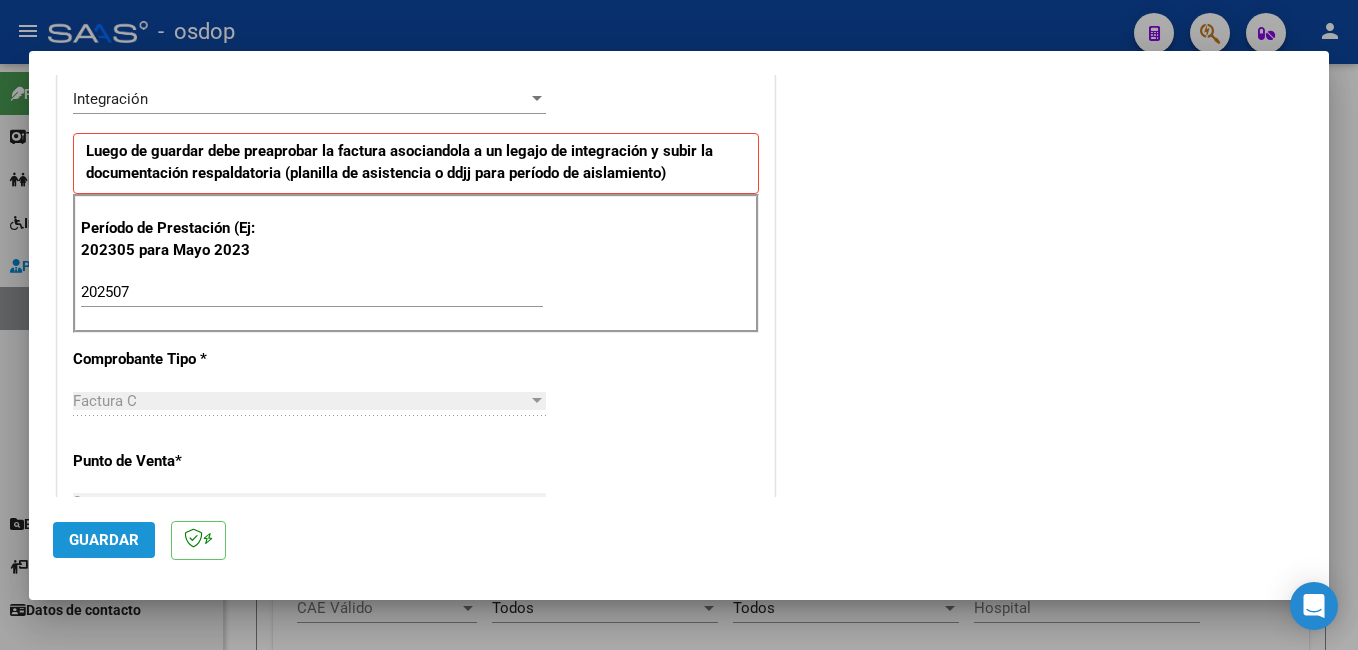 click on "Guardar" 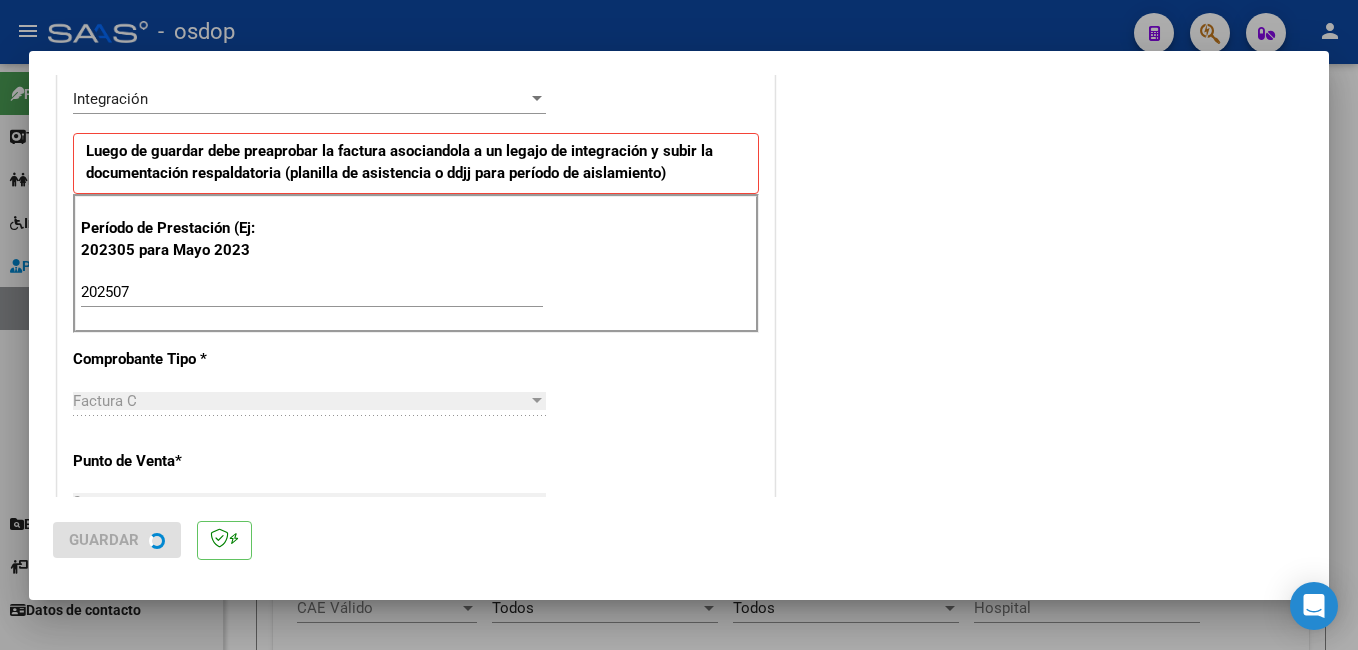scroll, scrollTop: 0, scrollLeft: 0, axis: both 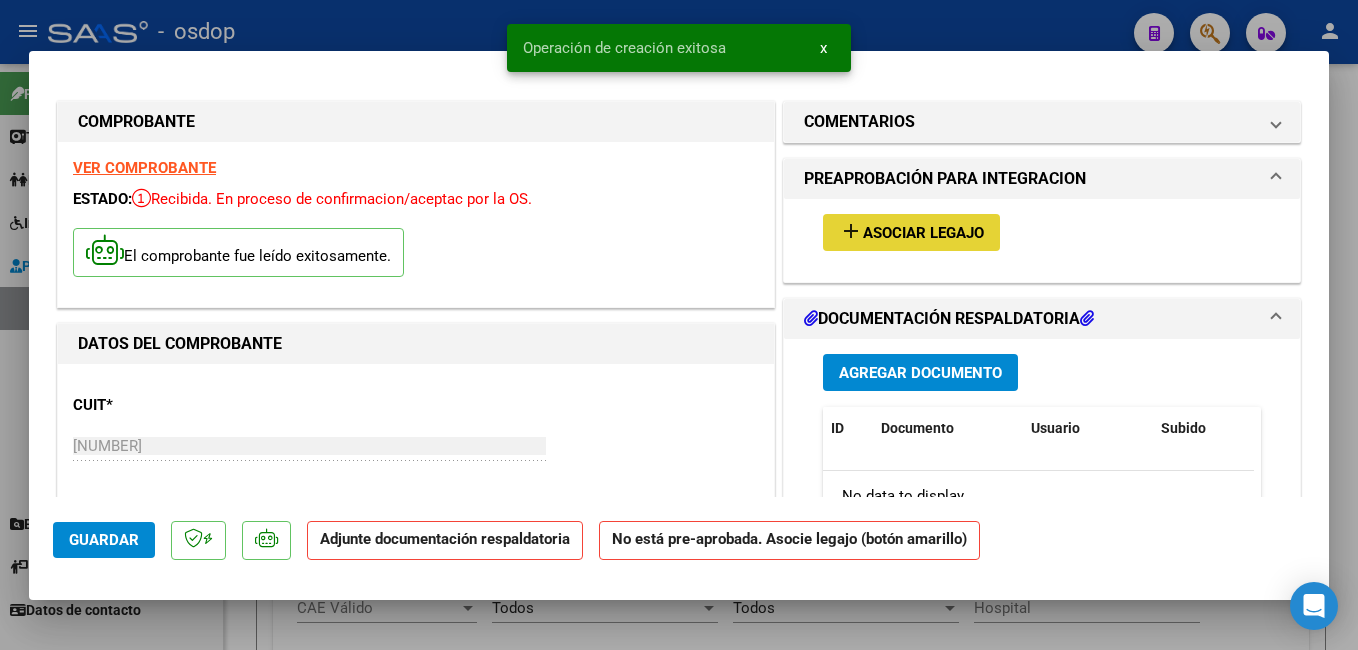 click on "Asociar Legajo" at bounding box center (923, 233) 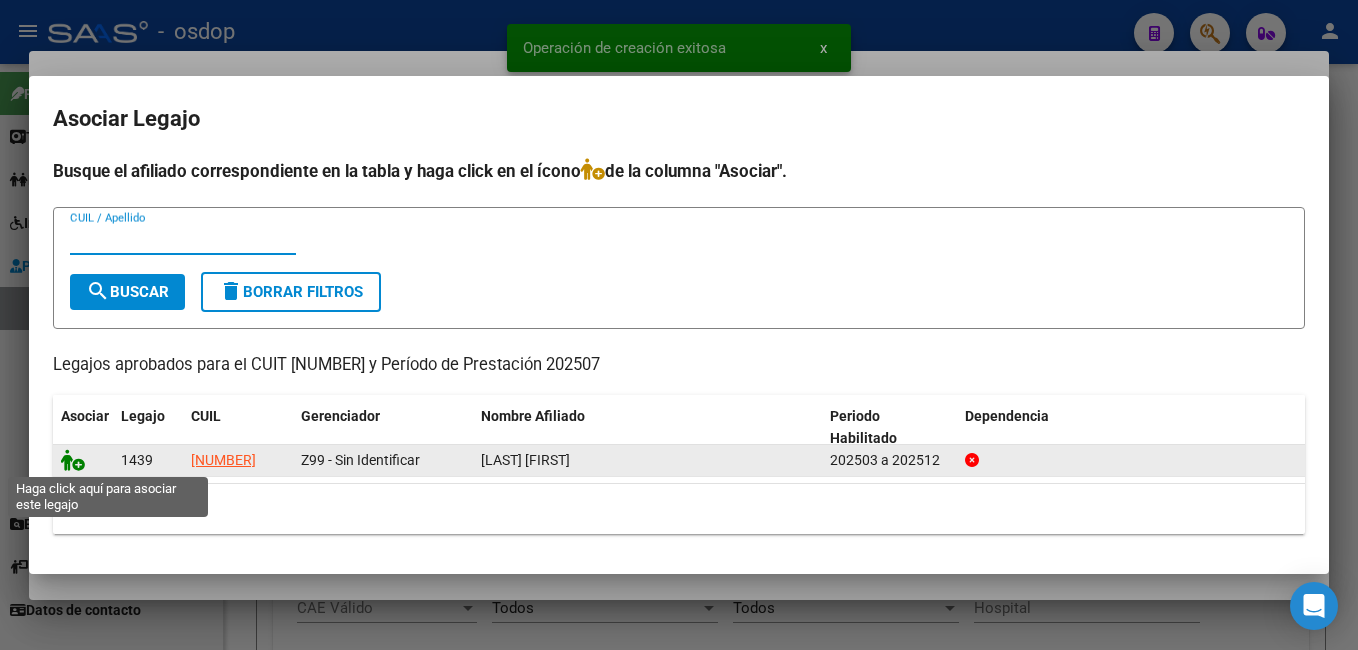 click 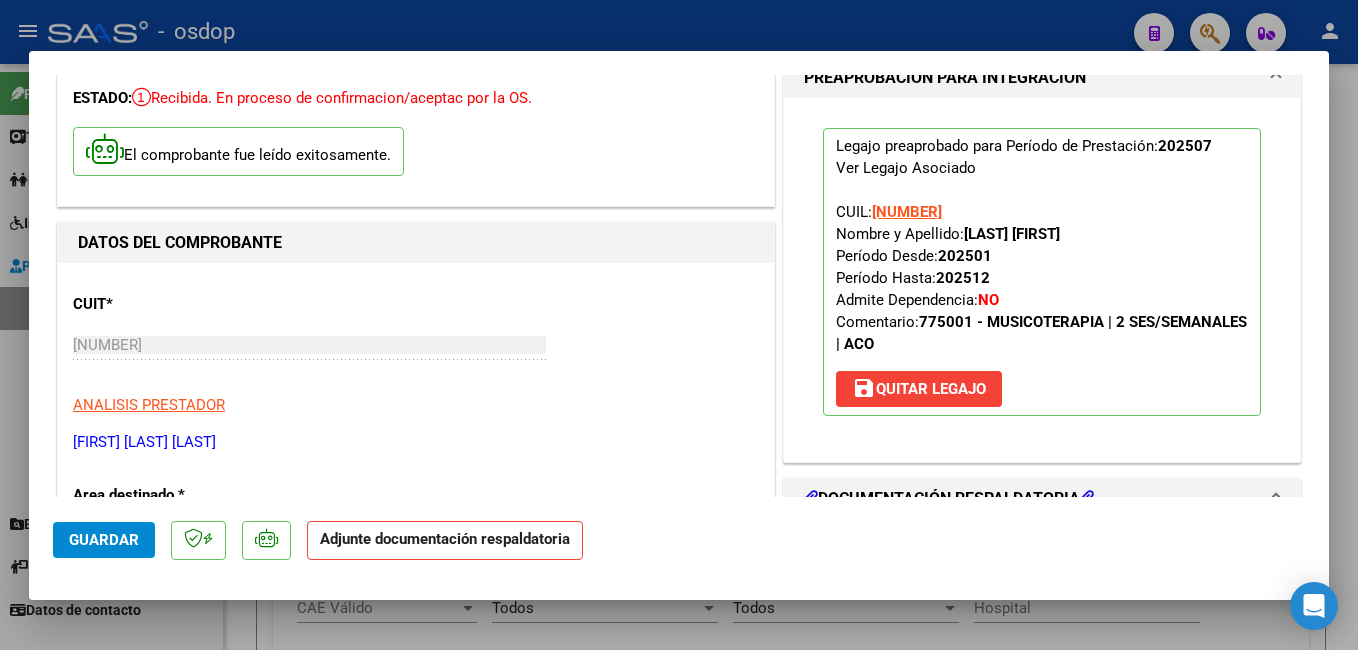 scroll, scrollTop: 300, scrollLeft: 0, axis: vertical 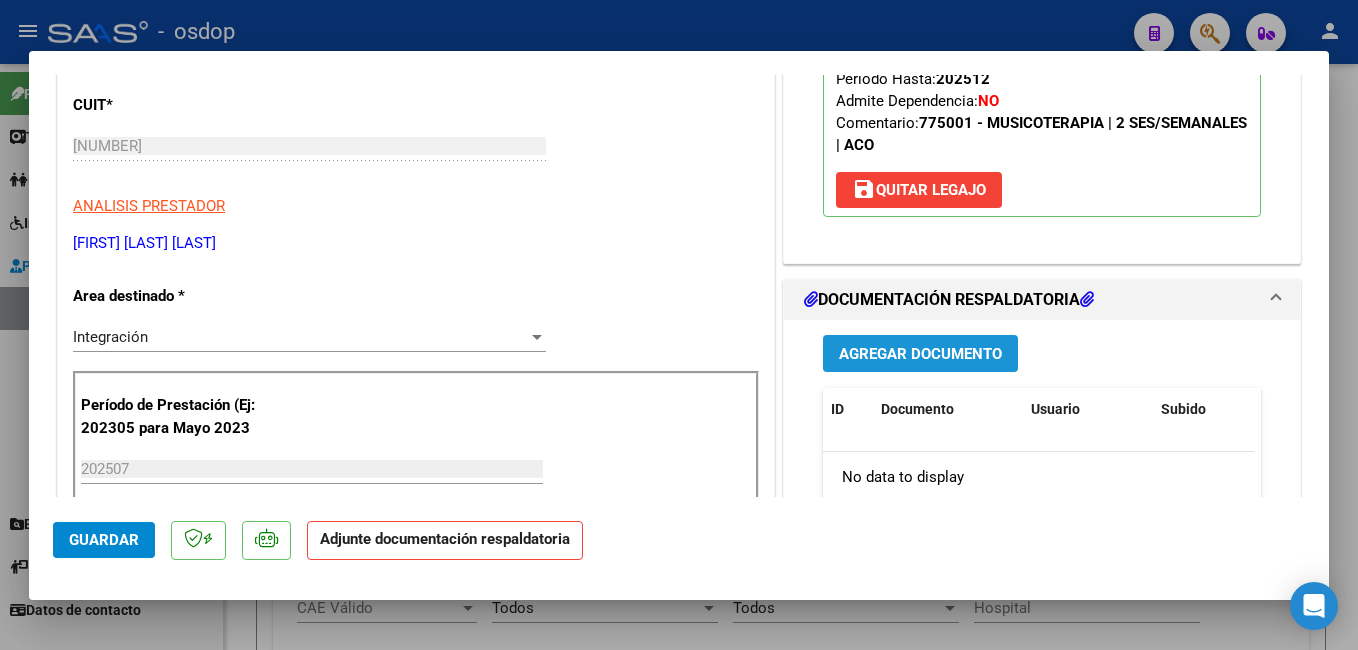 click on "Agregar Documento" at bounding box center (920, 354) 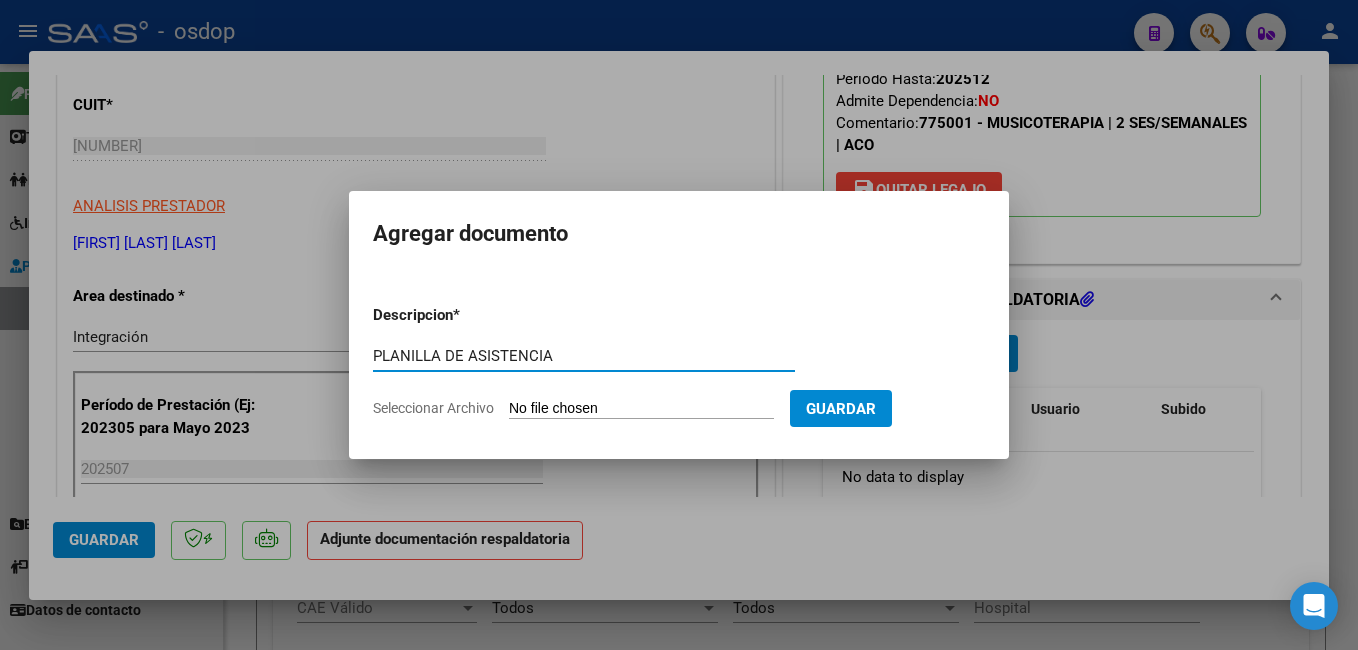 type on "PLANILLA DE ASISTENCIA" 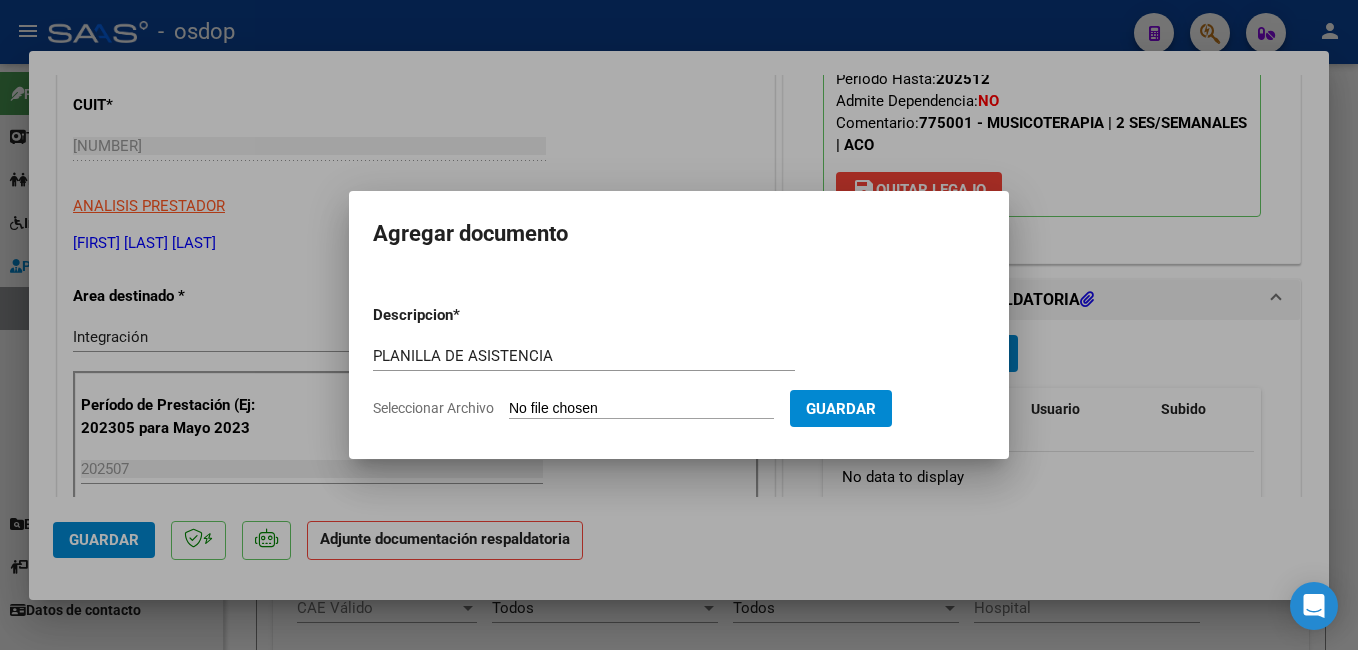 type on "C:\fakepath\[FIRST] [YEAR].pdf" 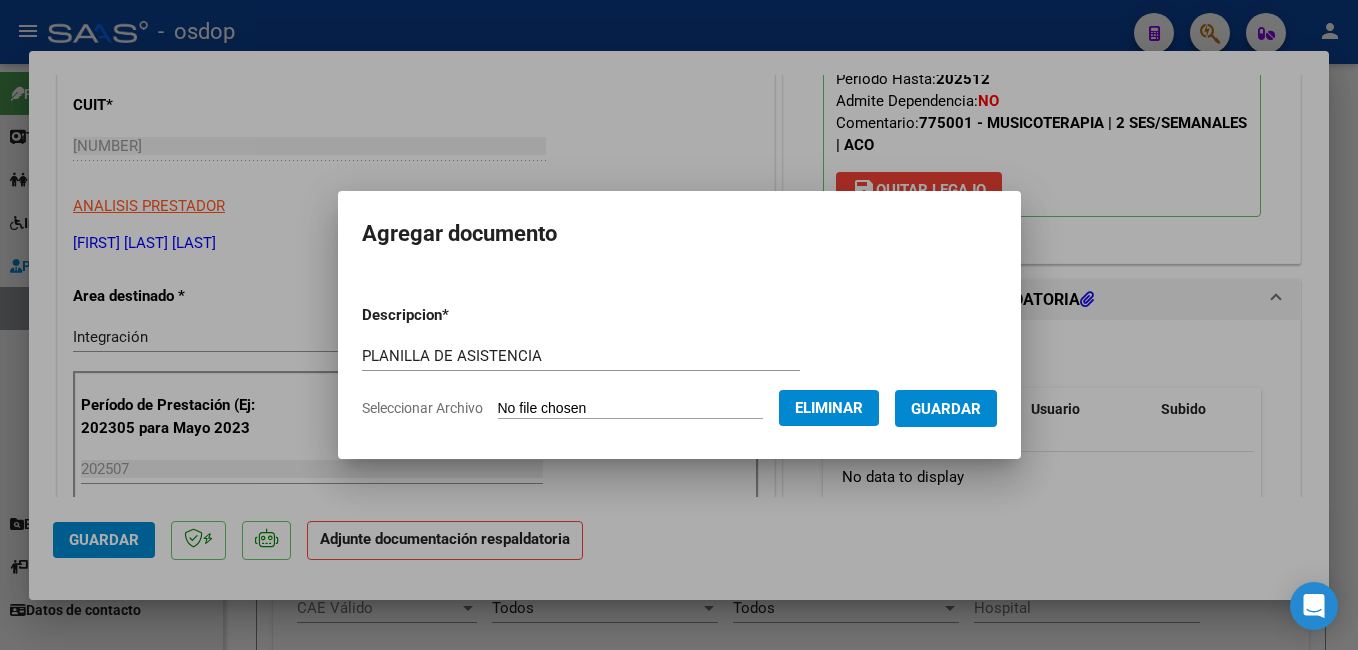 click on "Guardar" at bounding box center [946, 409] 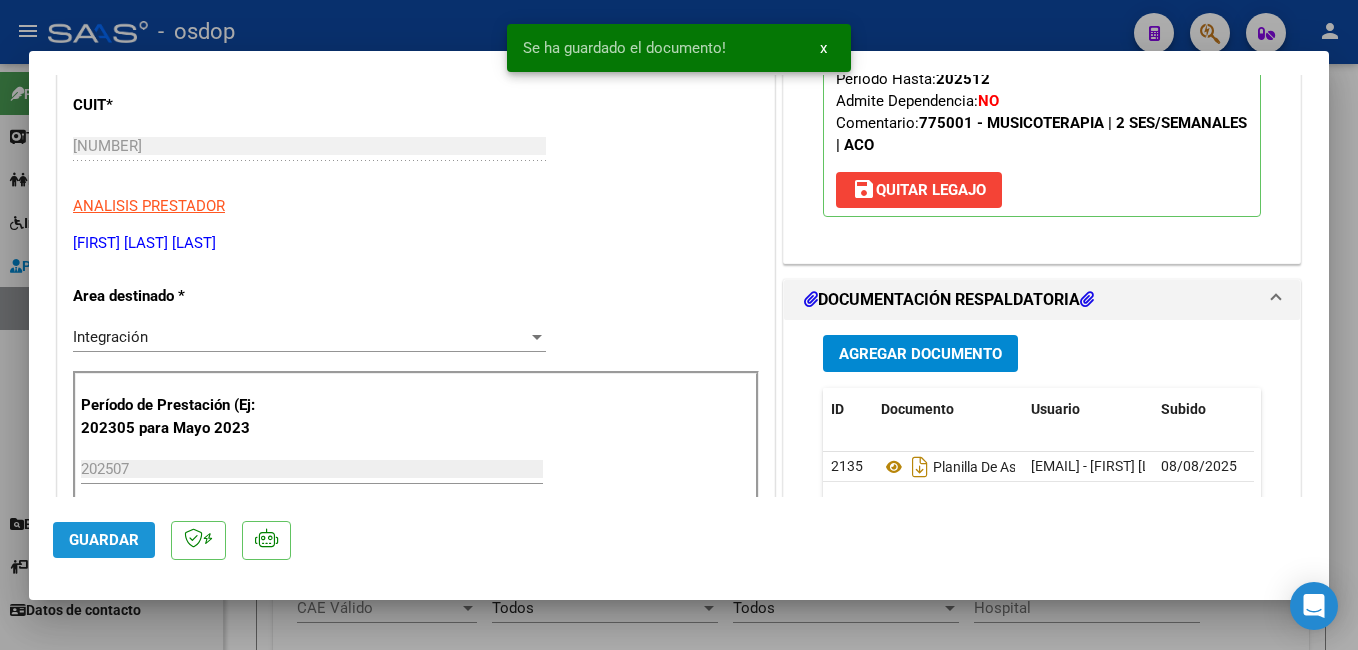 click on "Guardar" 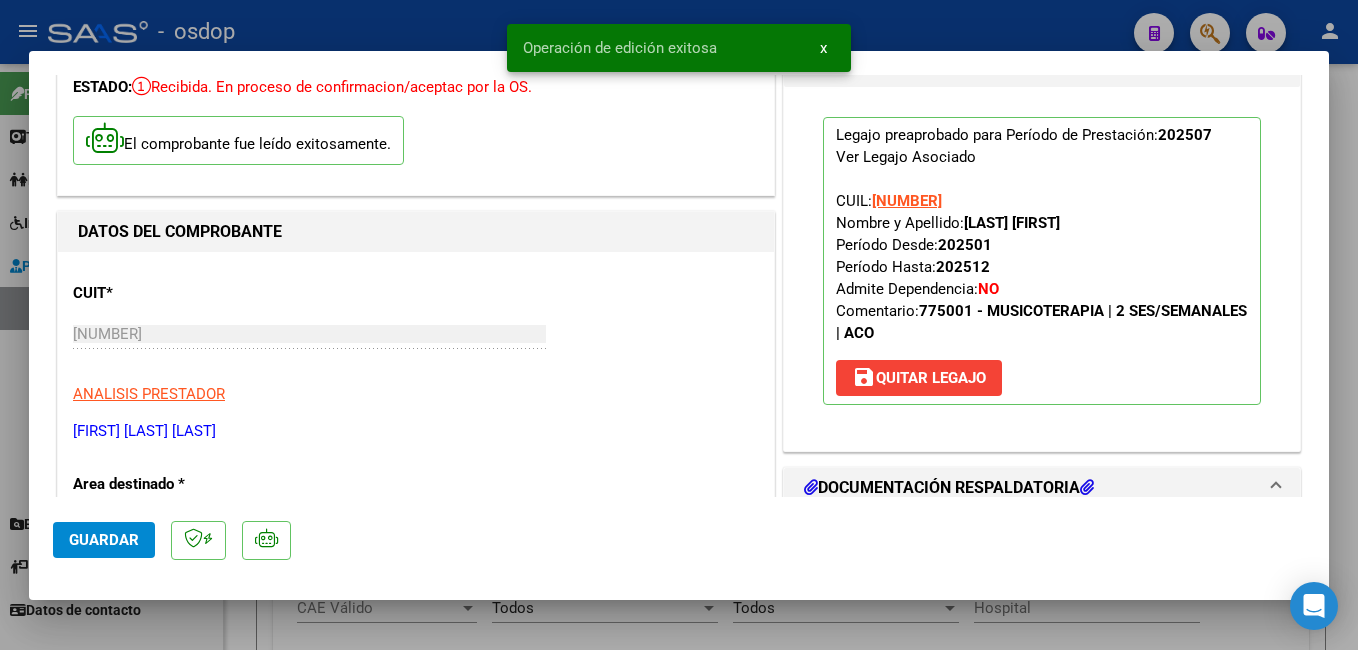 scroll, scrollTop: 100, scrollLeft: 0, axis: vertical 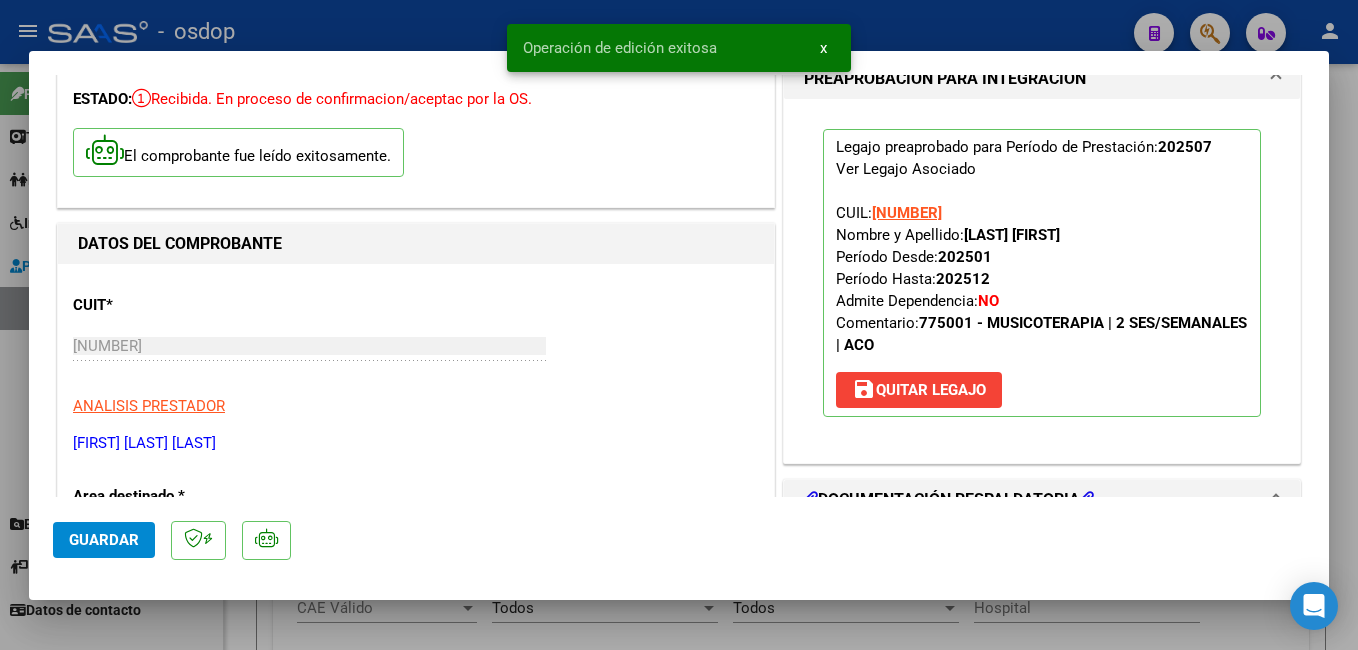 drag, startPoint x: 420, startPoint y: 12, endPoint x: 430, endPoint y: 13, distance: 10.049875 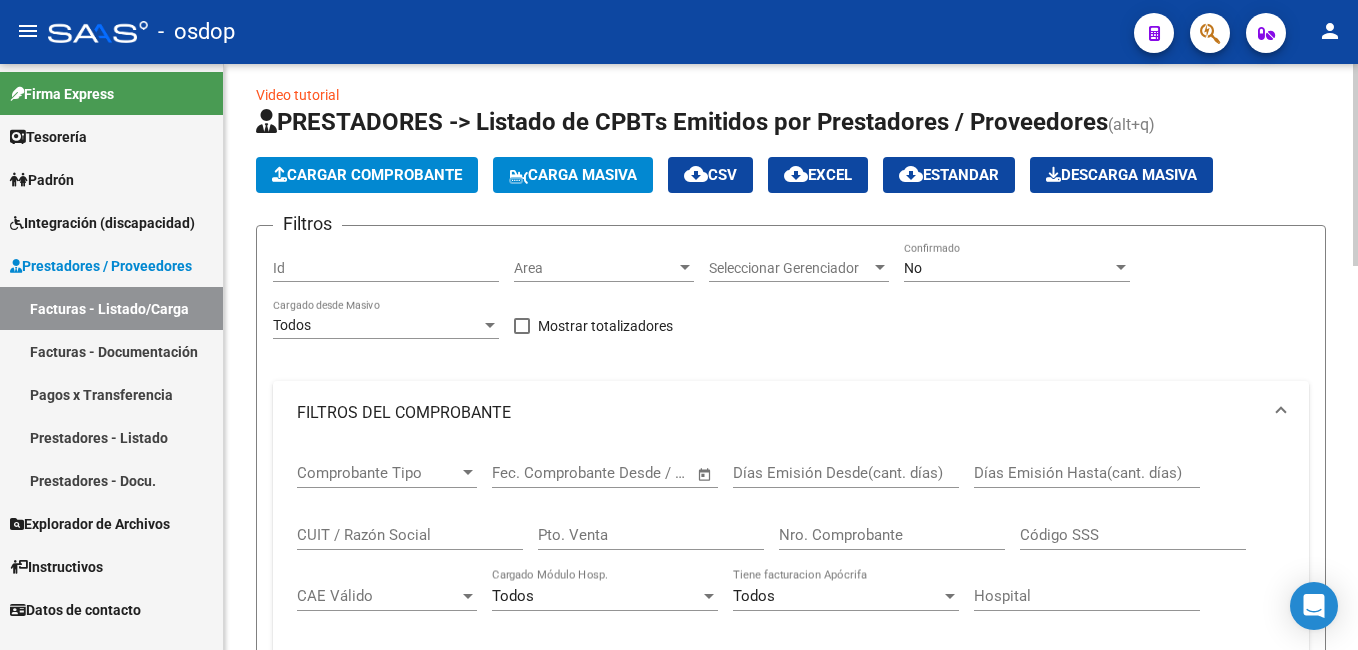 scroll, scrollTop: 0, scrollLeft: 0, axis: both 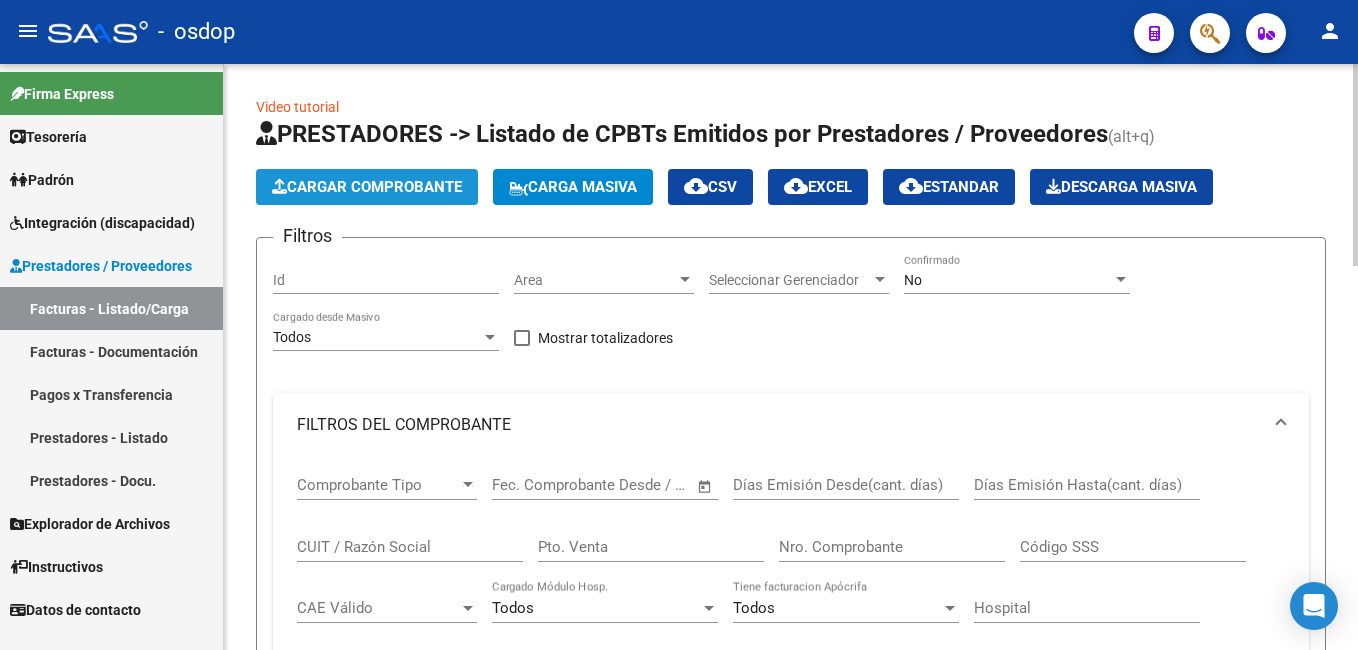 click on "Cargar Comprobante" 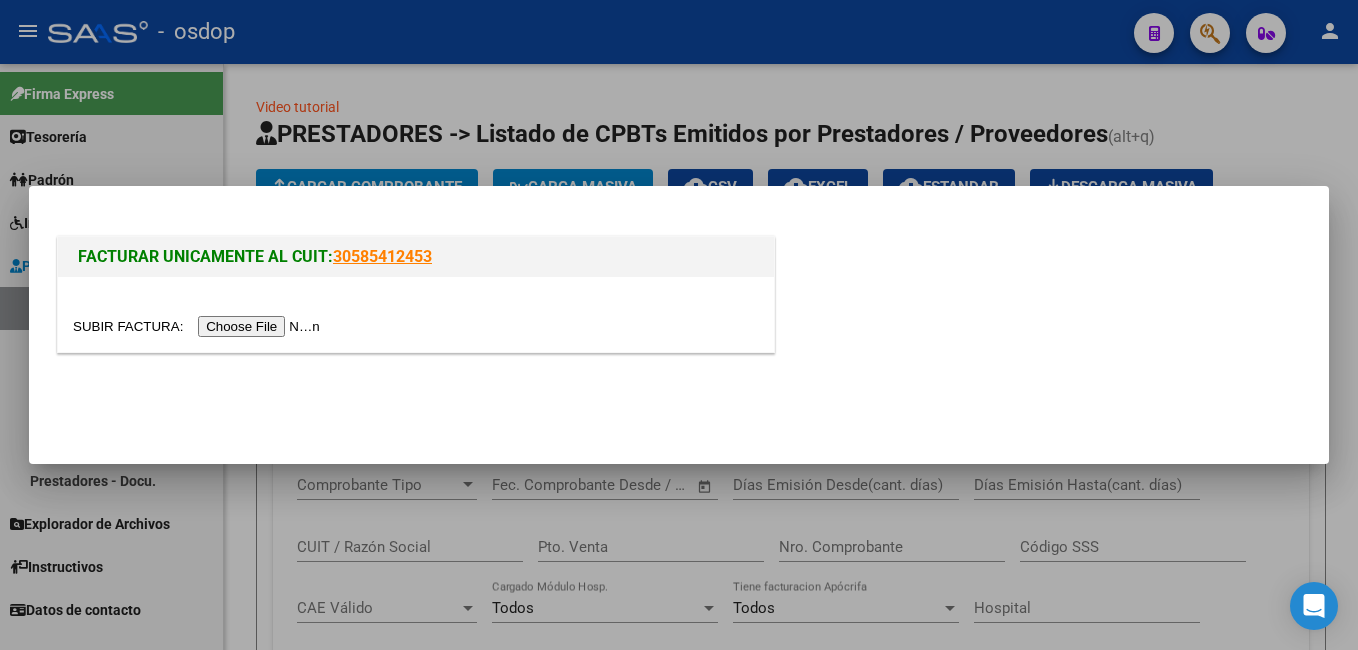 click at bounding box center (199, 326) 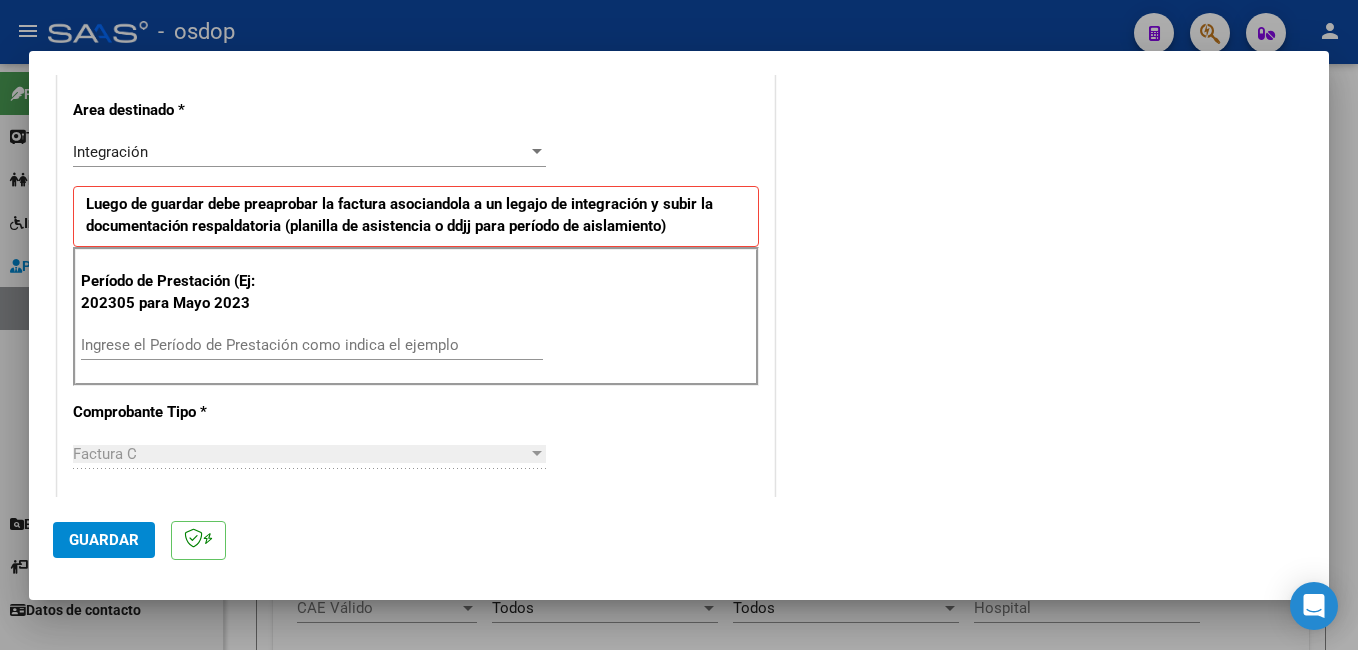 scroll, scrollTop: 500, scrollLeft: 0, axis: vertical 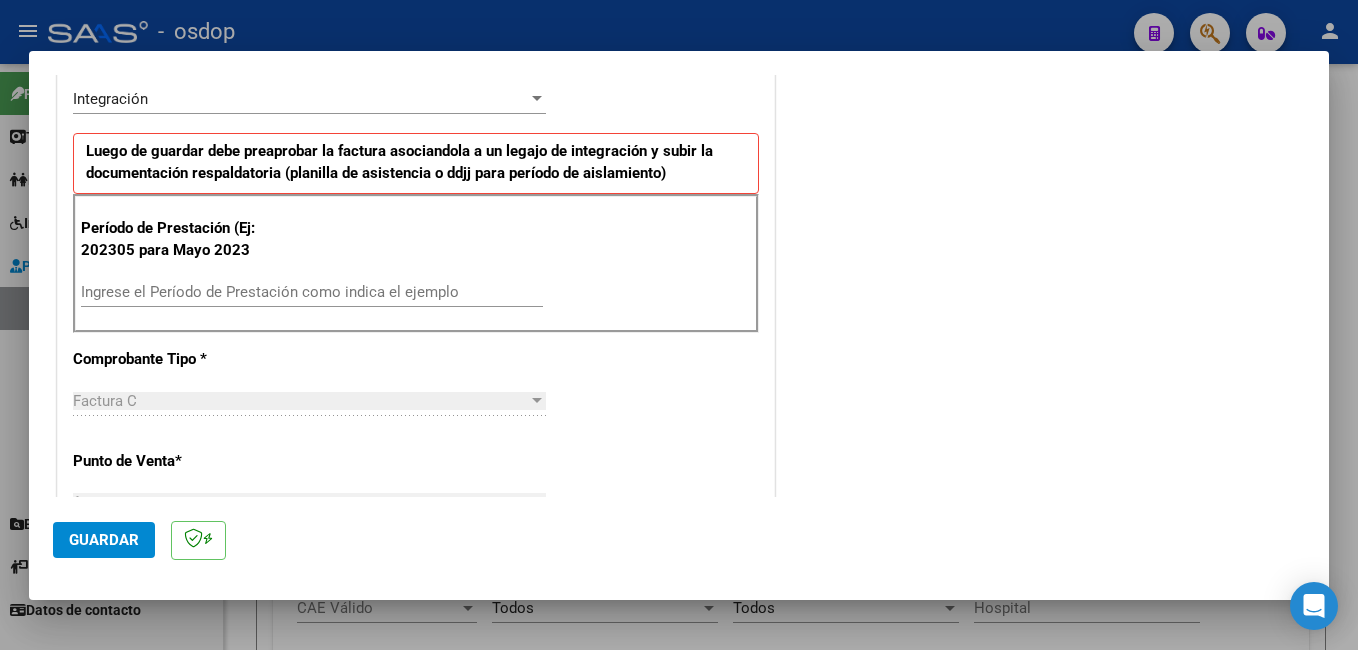 click on "Ingrese el Período de Prestación como indica el ejemplo" at bounding box center [312, 292] 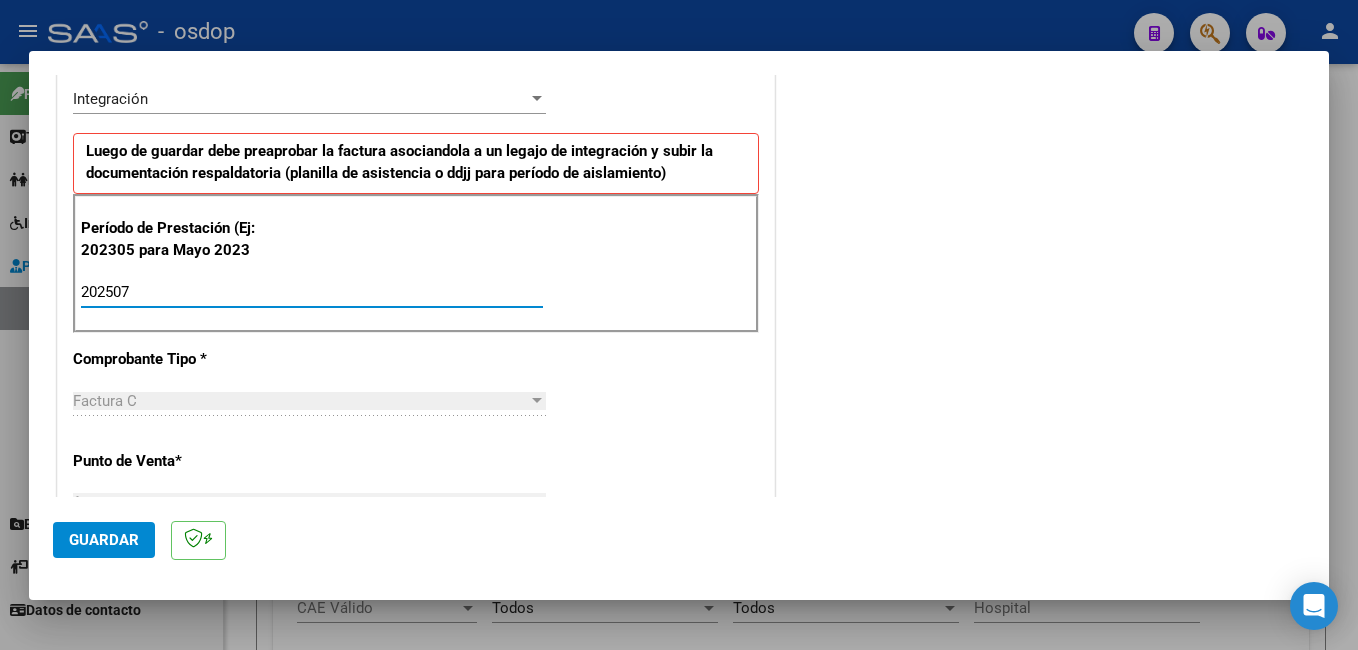 type on "202507" 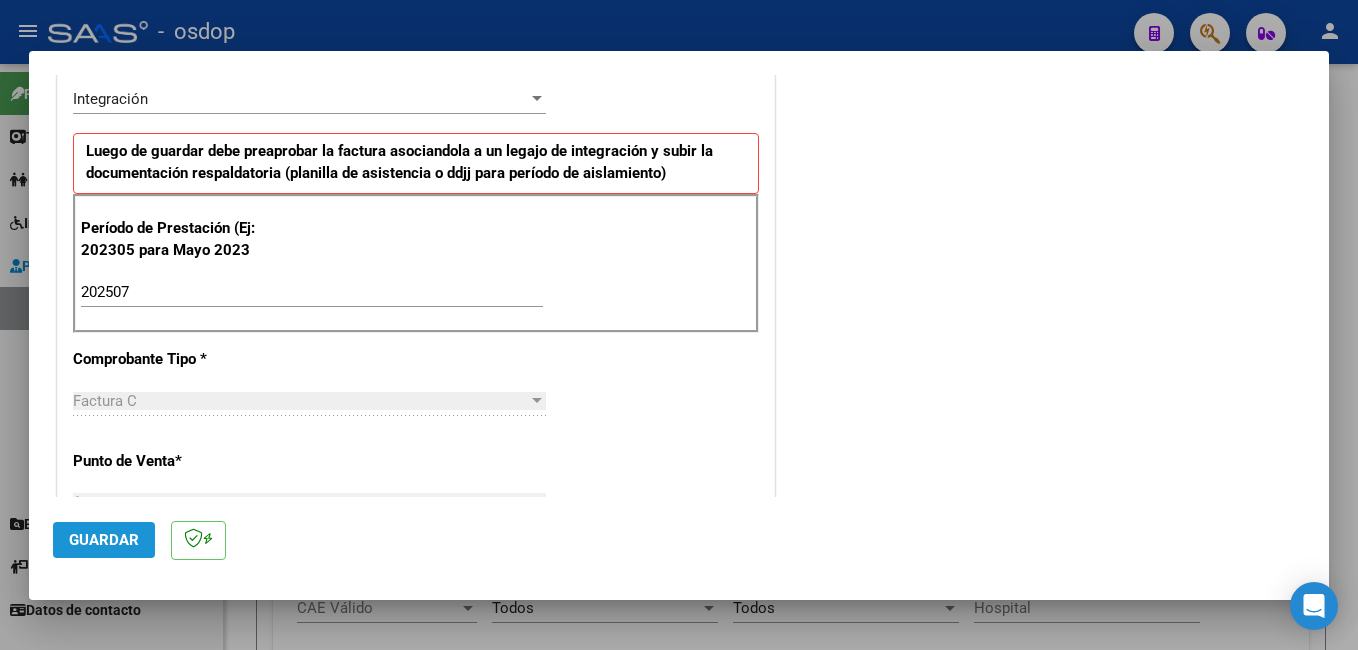 click on "Guardar" 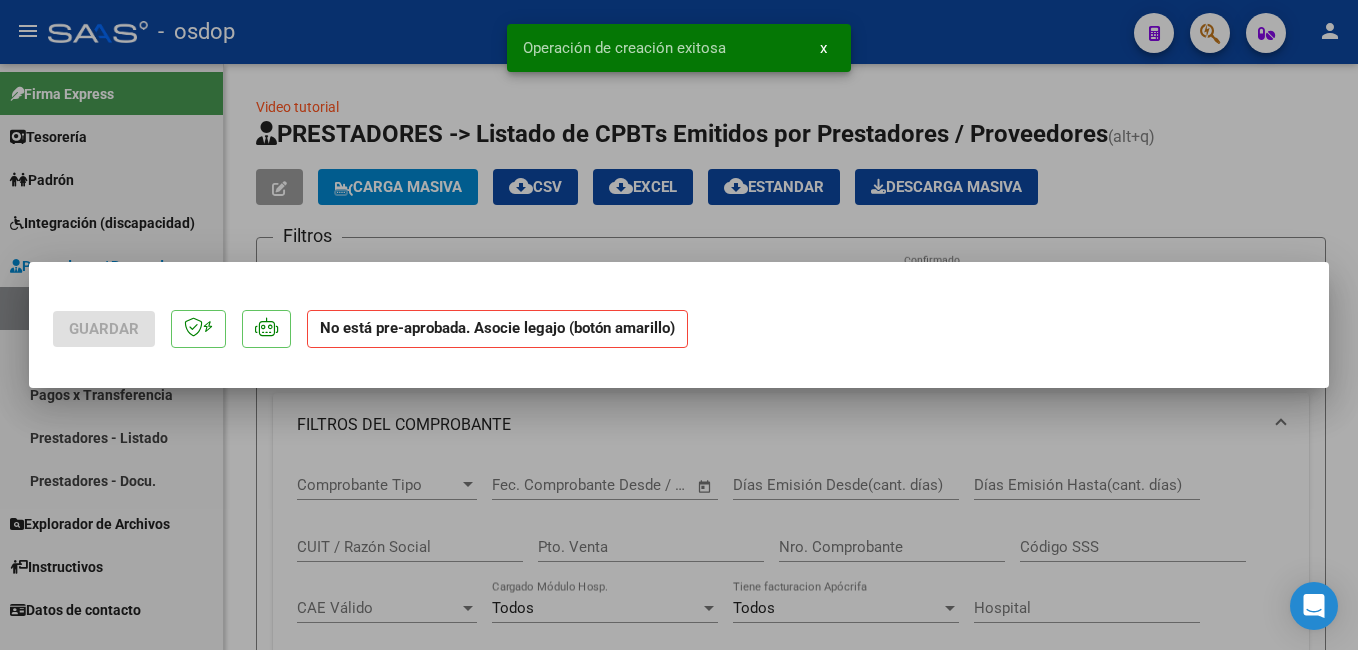 scroll, scrollTop: 0, scrollLeft: 0, axis: both 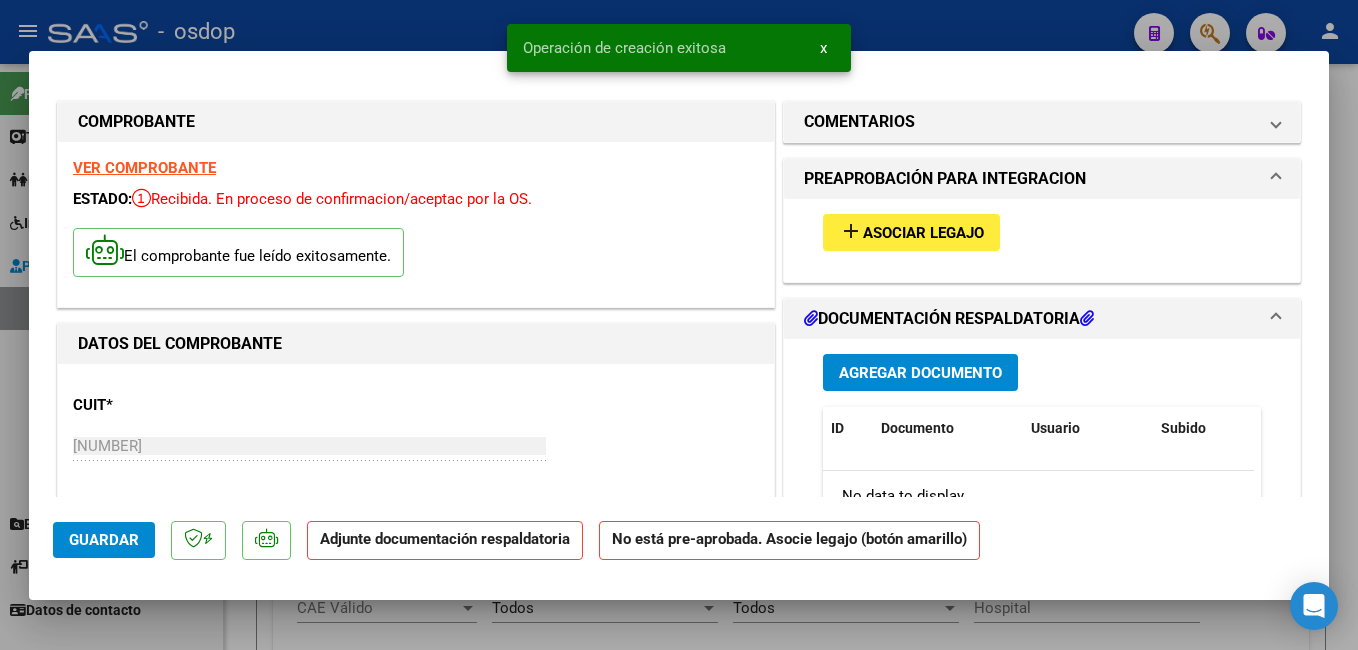 click on "Asociar Legajo" at bounding box center (923, 233) 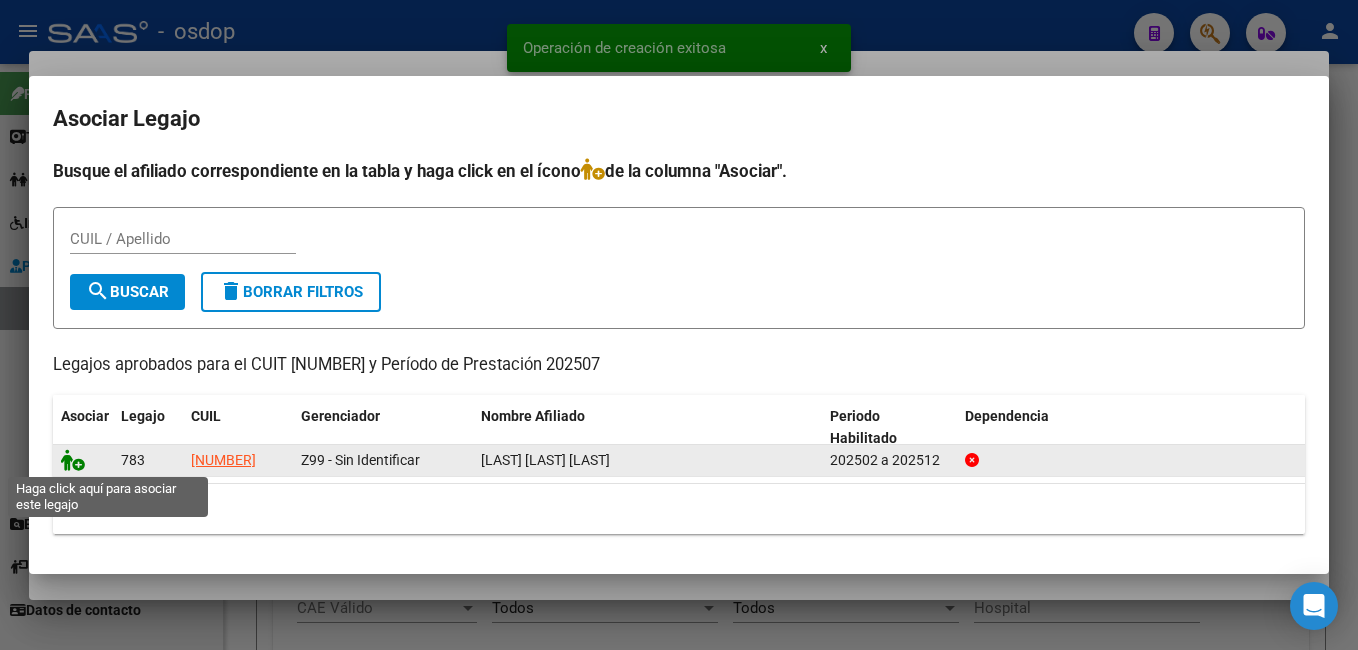 click 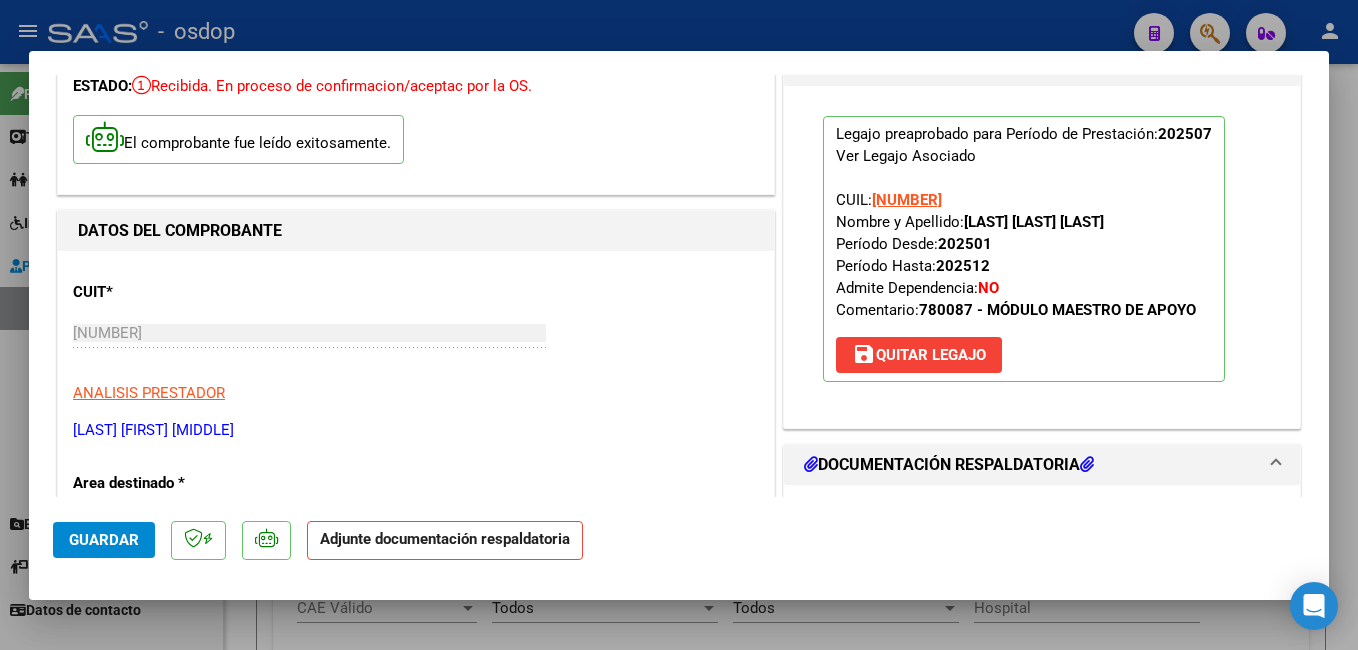 scroll, scrollTop: 300, scrollLeft: 0, axis: vertical 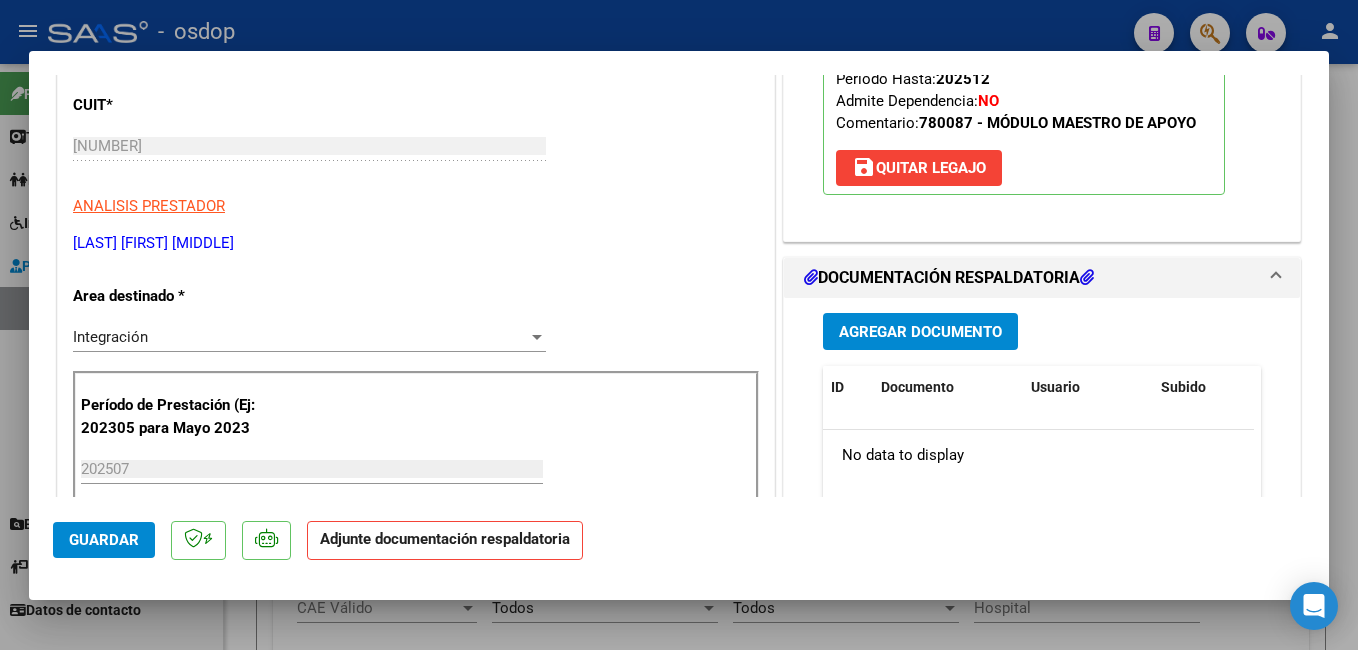 click on "Agregar Documento" at bounding box center [920, 332] 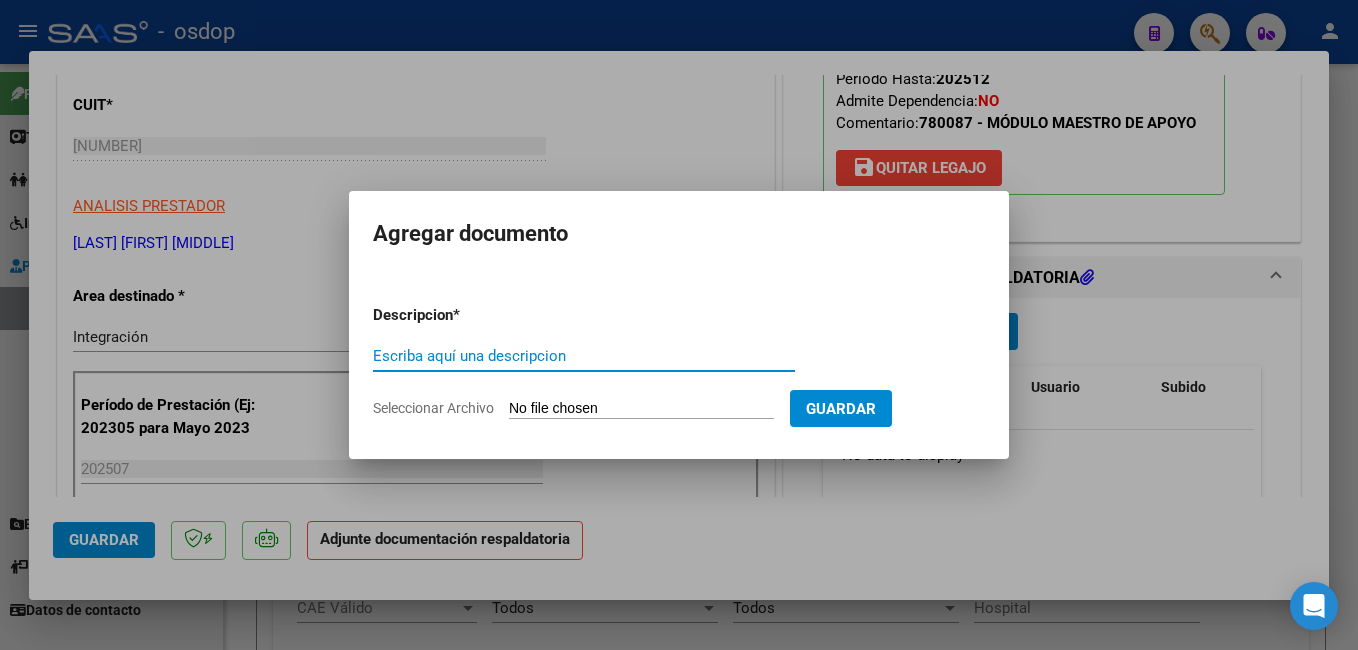 click on "Escriba aquí una descripcion" at bounding box center (584, 356) 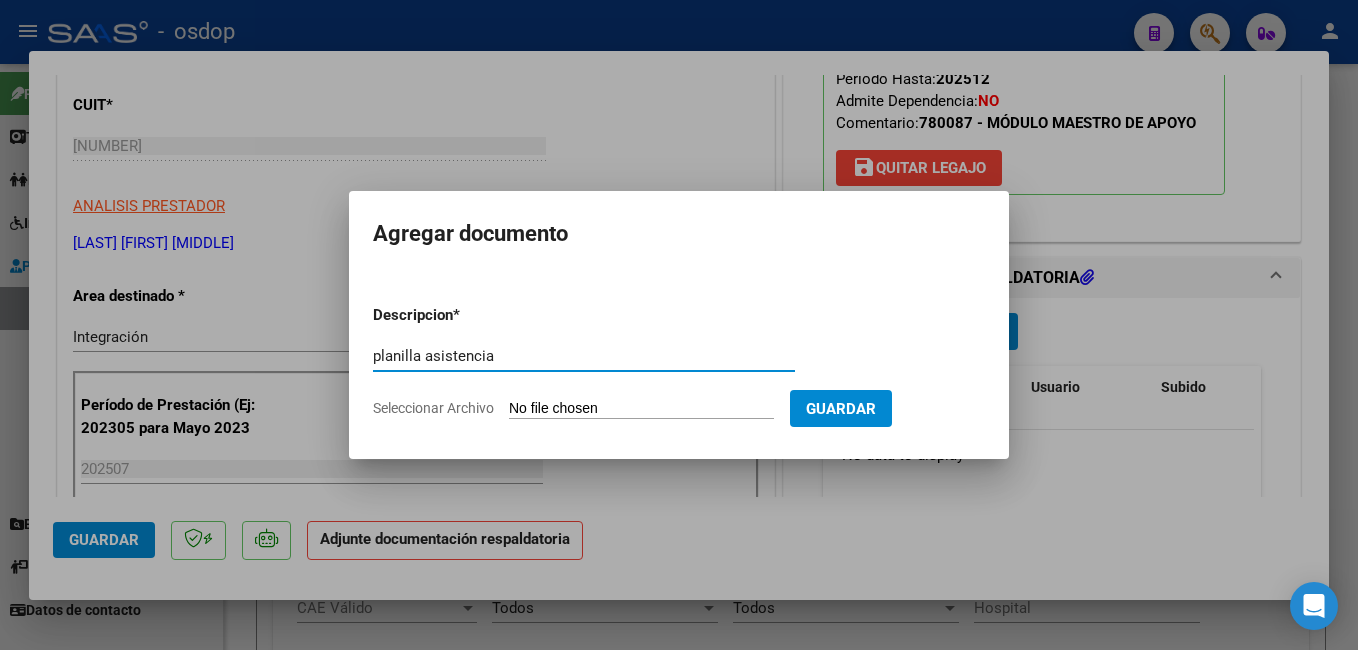 type on "planilla asistencia" 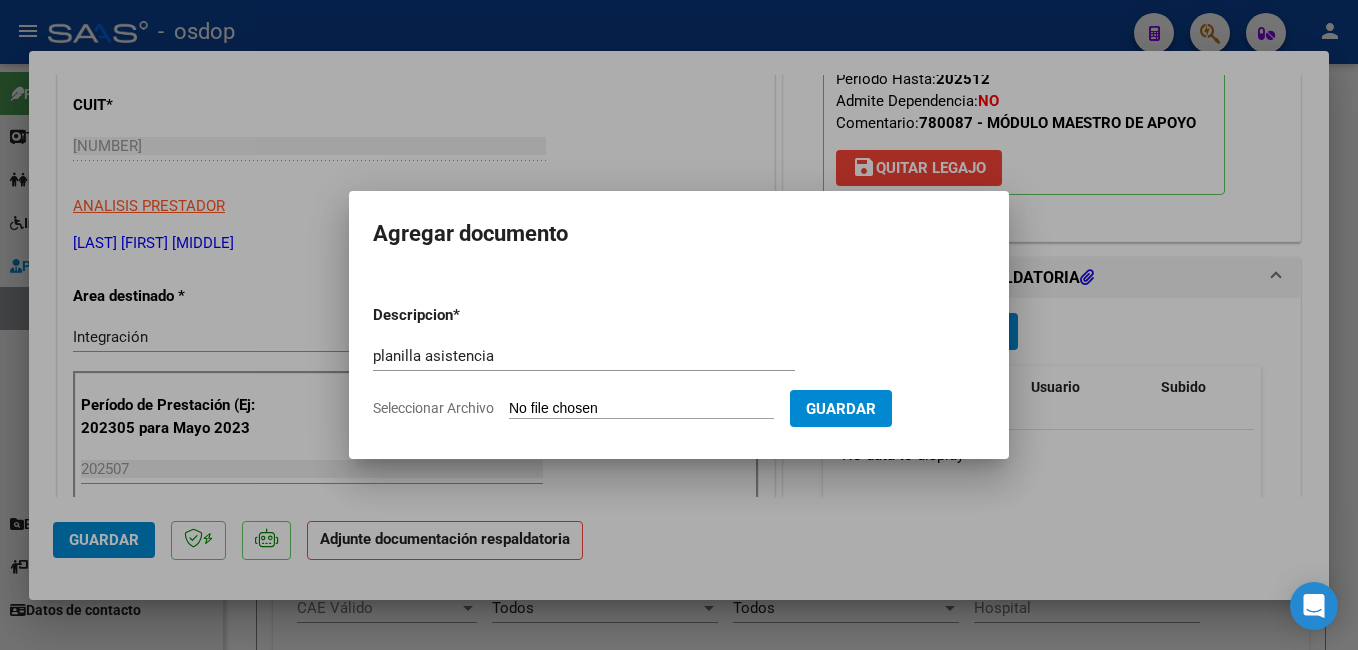 click on "Seleccionar Archivo" at bounding box center [641, 409] 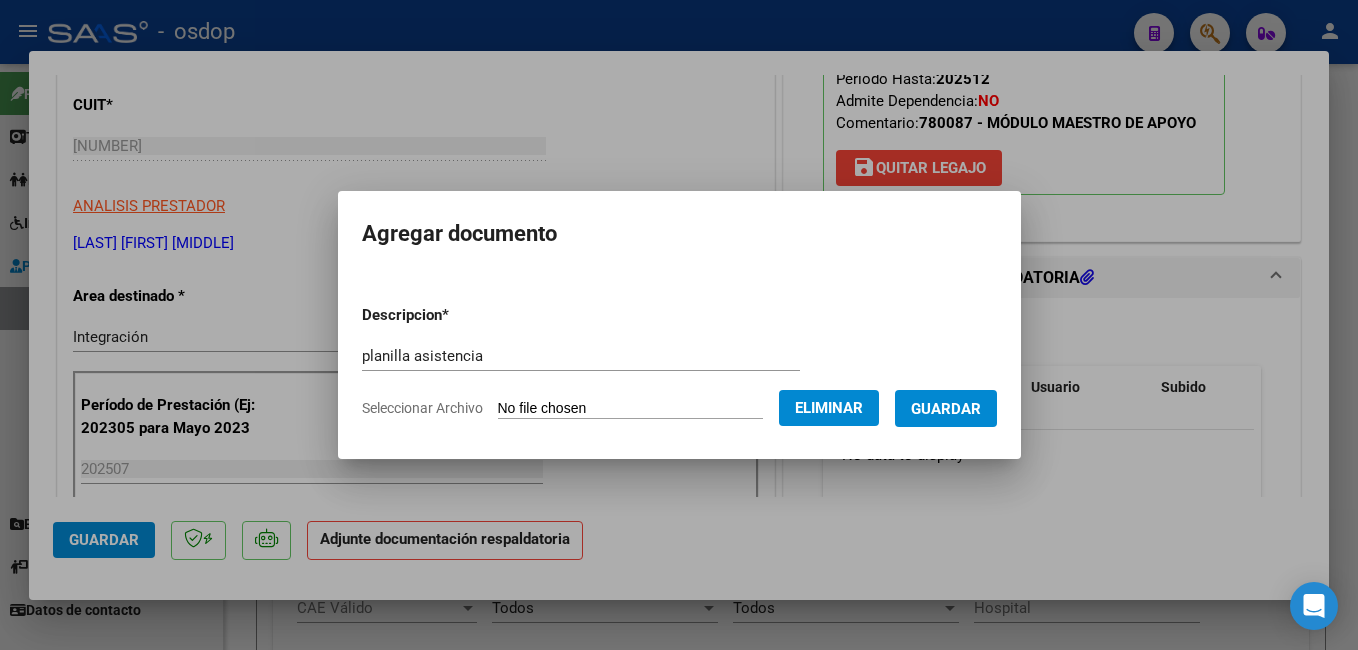 click on "Guardar" at bounding box center [946, 409] 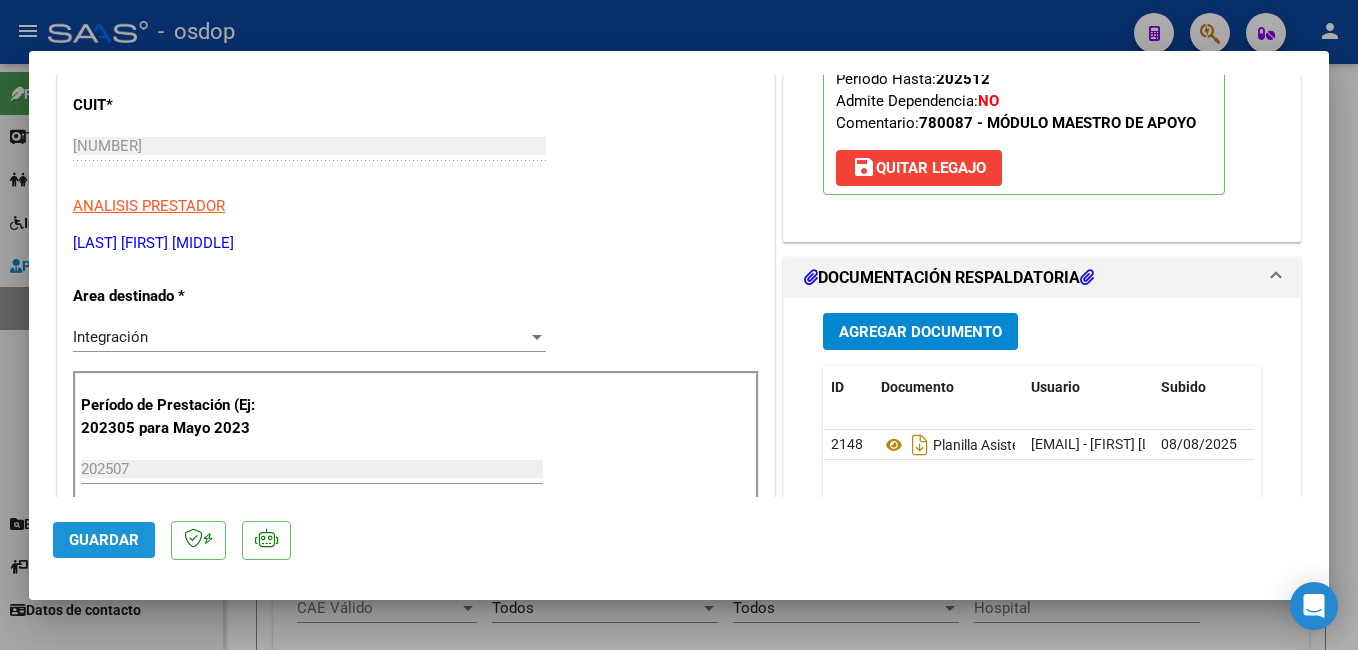 click on "Guardar" 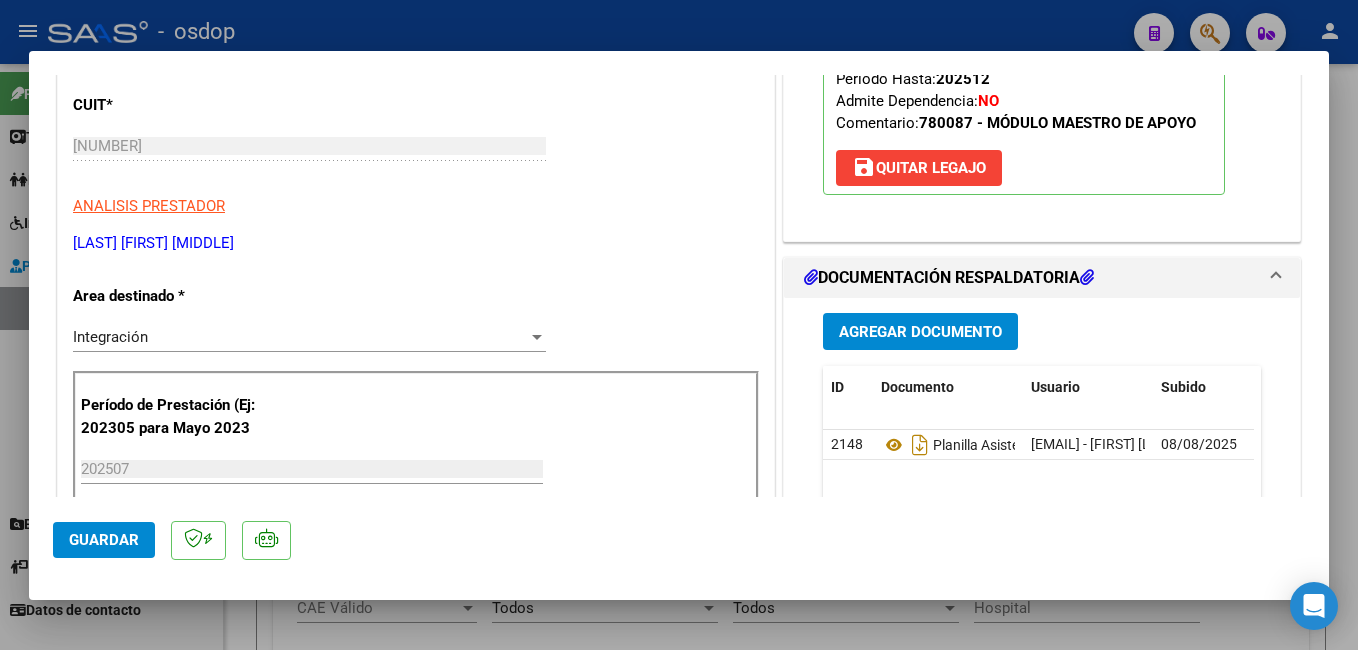 click at bounding box center [679, 325] 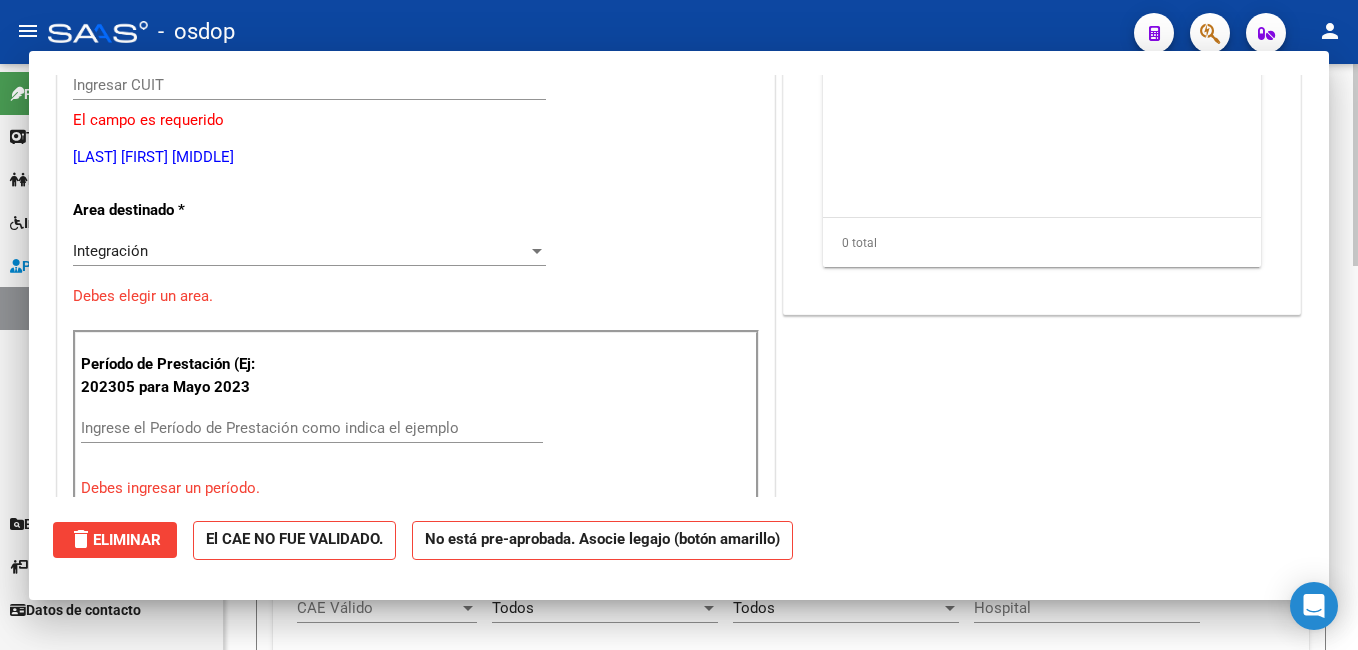scroll, scrollTop: 239, scrollLeft: 0, axis: vertical 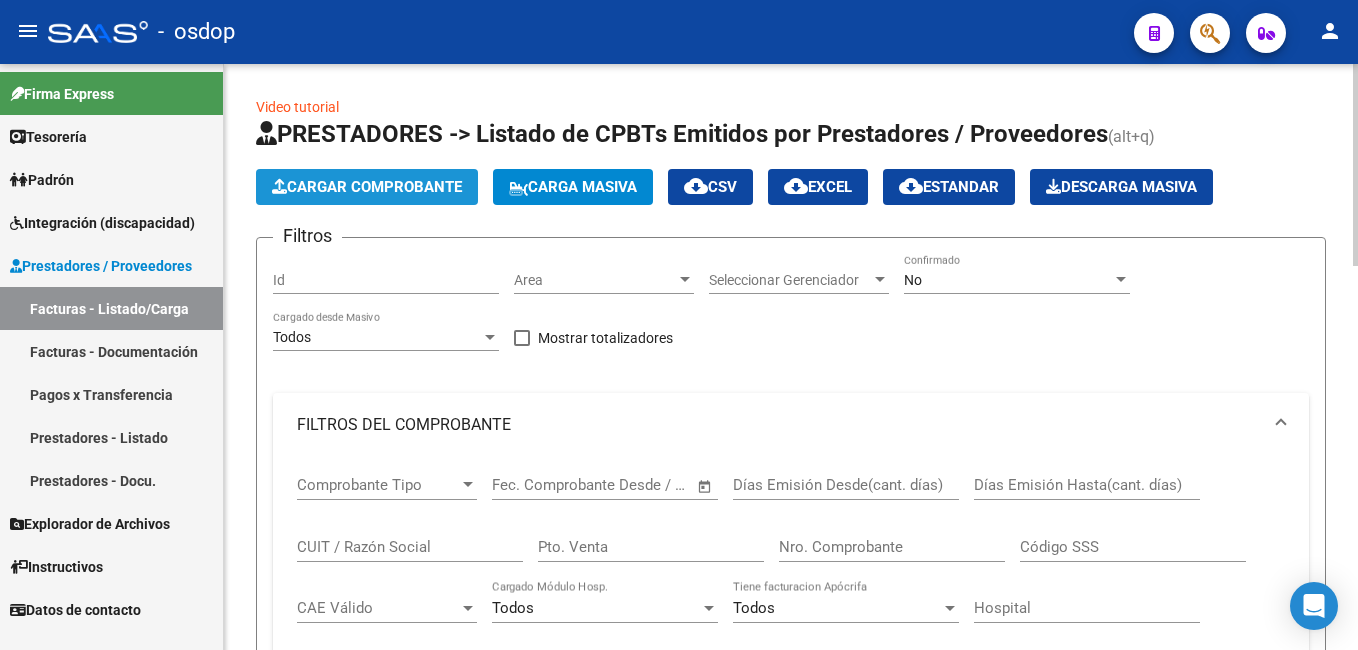 click on "Cargar Comprobante" 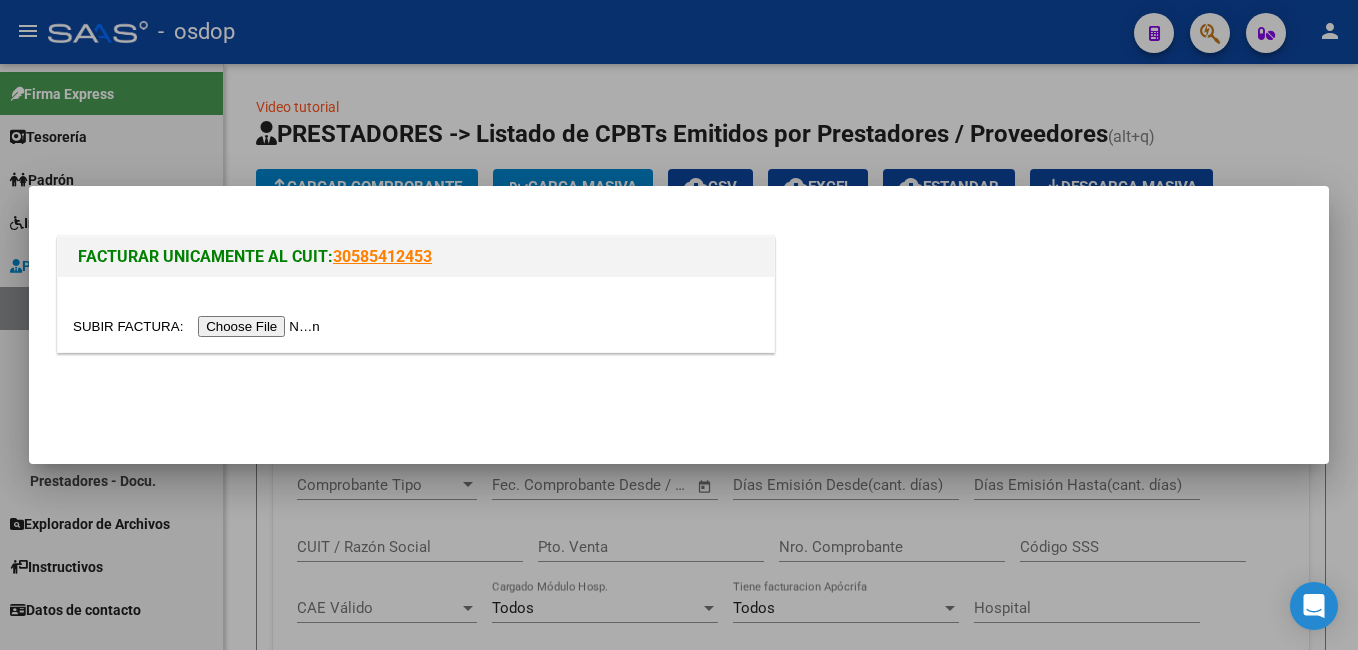 click at bounding box center (199, 326) 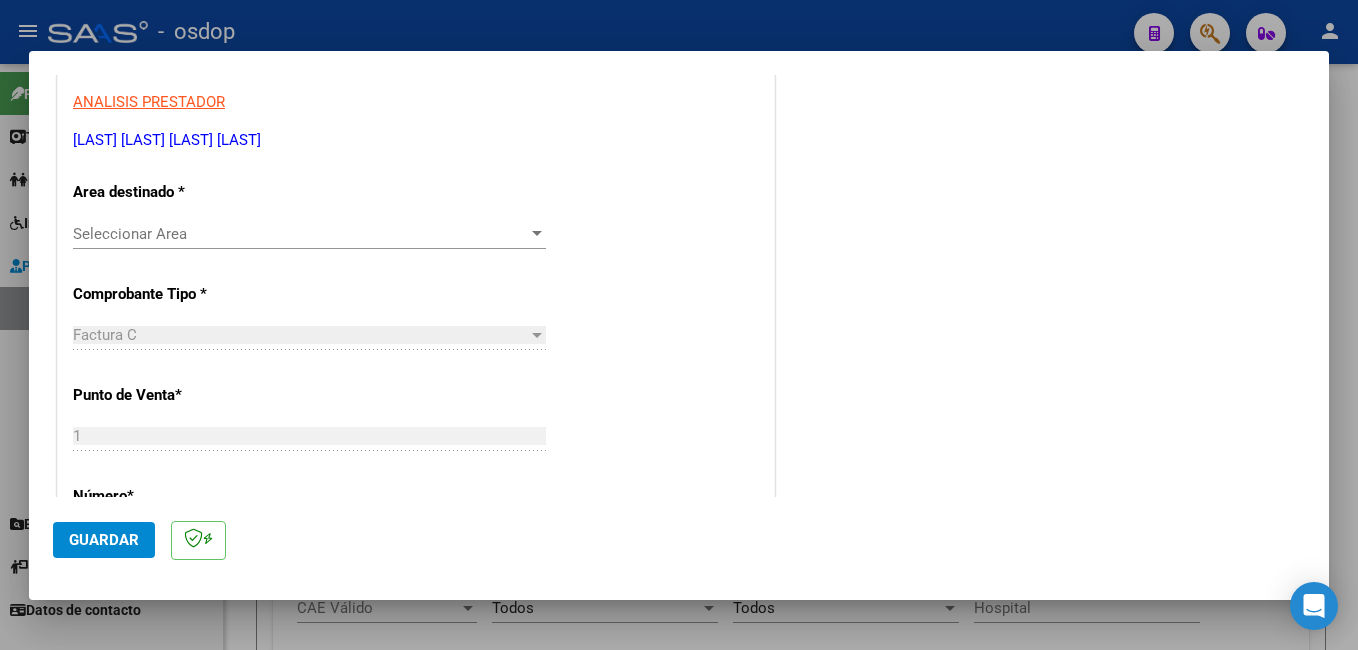 scroll, scrollTop: 400, scrollLeft: 0, axis: vertical 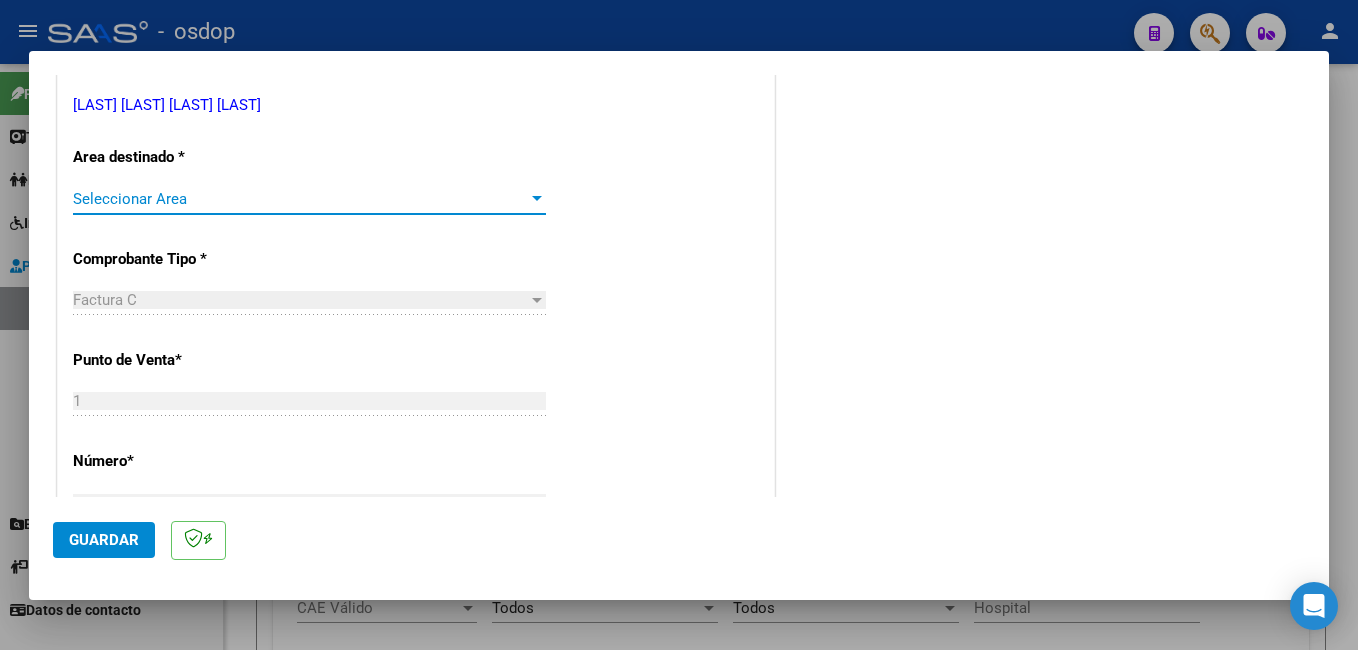 click on "Seleccionar Area" at bounding box center [300, 199] 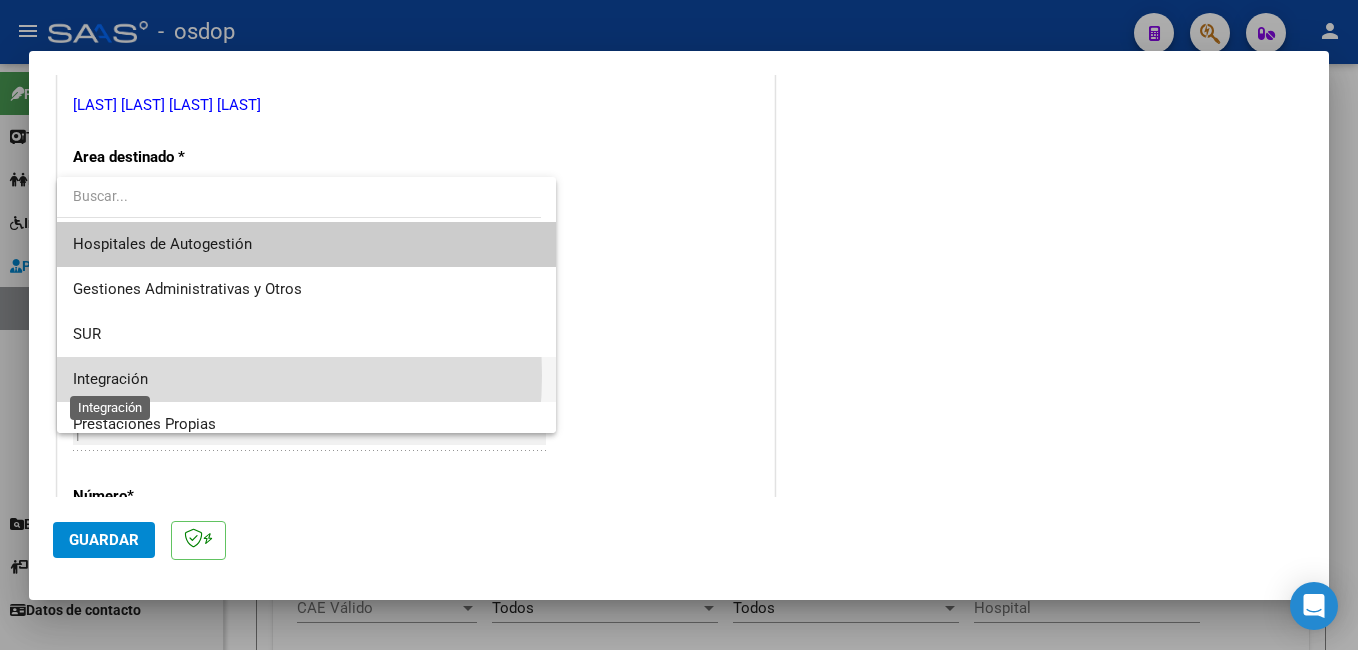 click on "Integración" at bounding box center (110, 379) 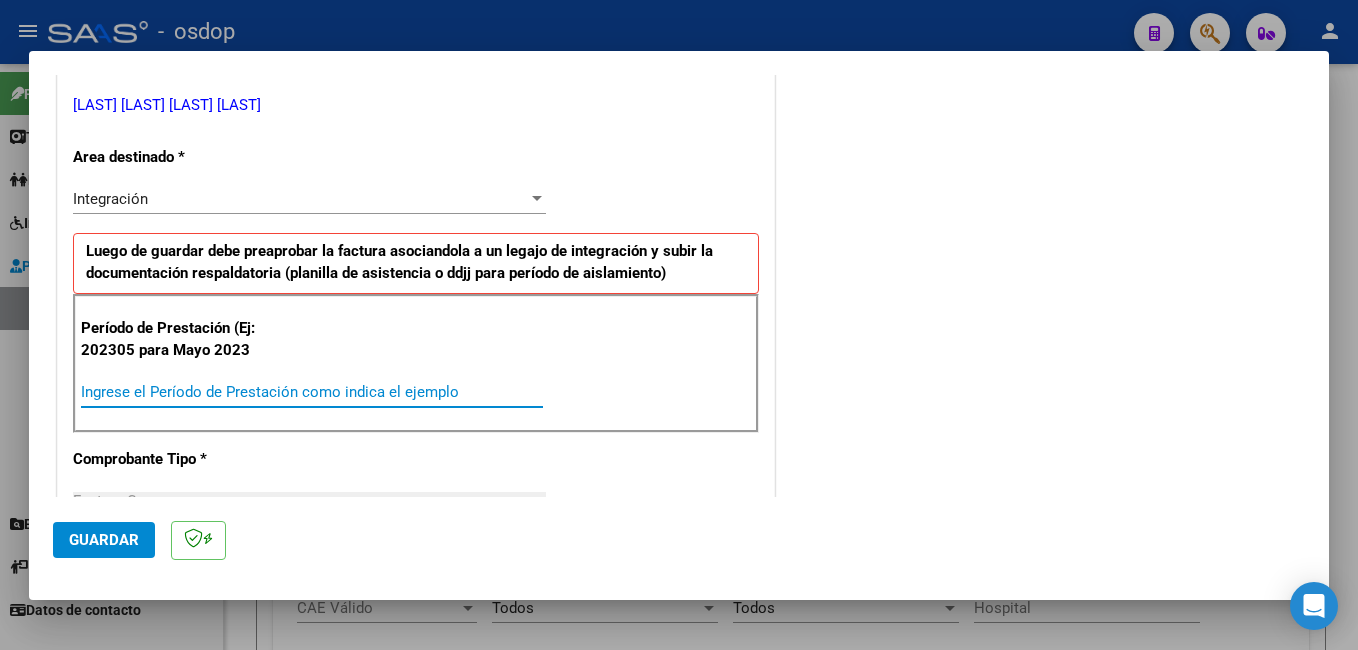 click on "Ingrese el Período de Prestación como indica el ejemplo" at bounding box center (312, 392) 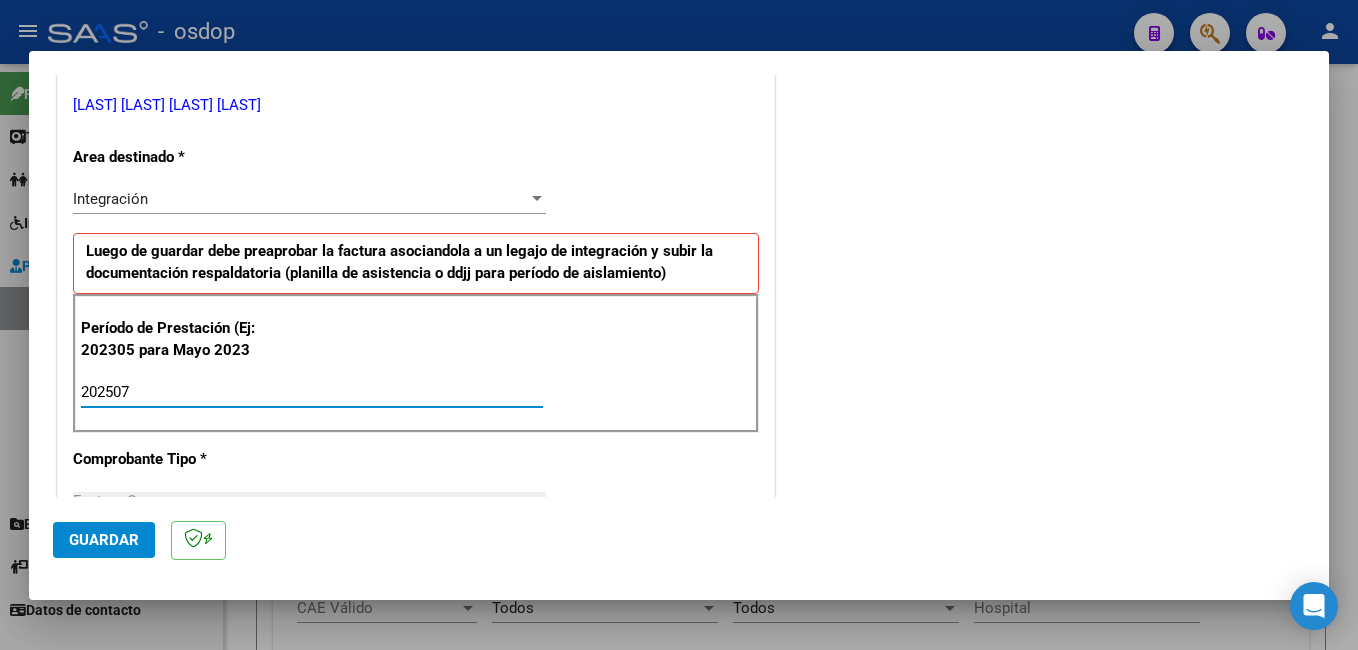 type on "202507" 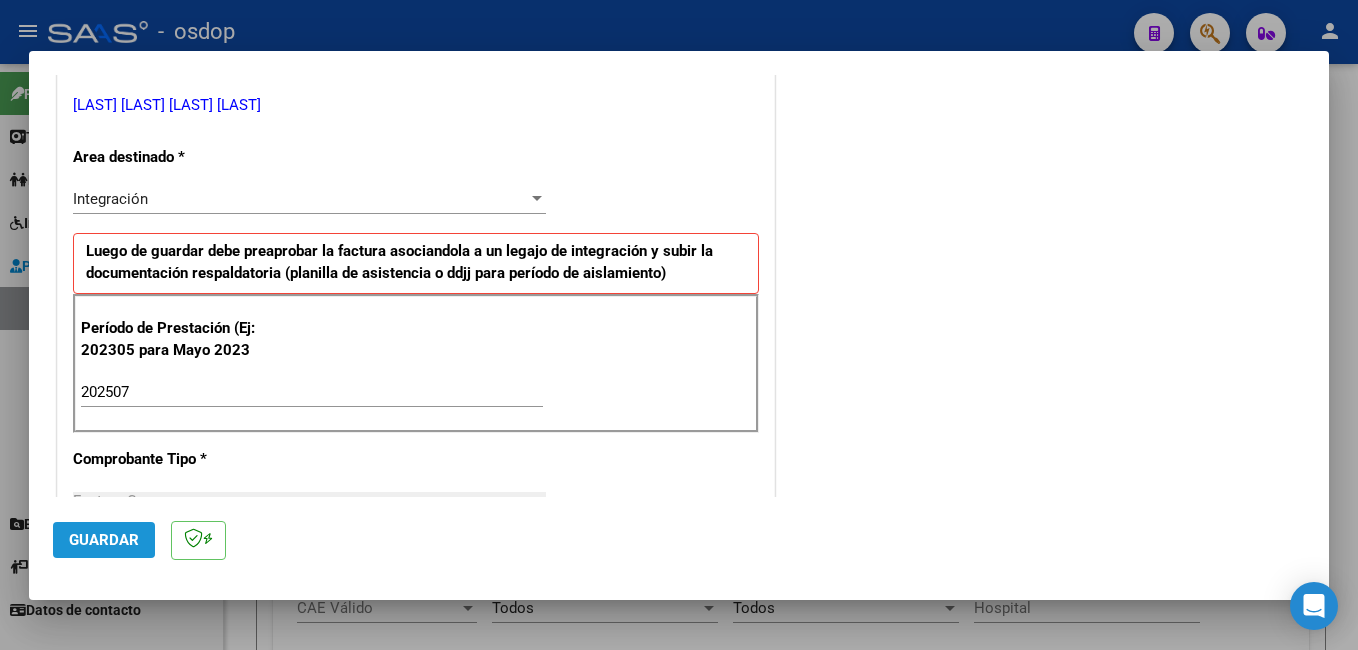 click on "Guardar" 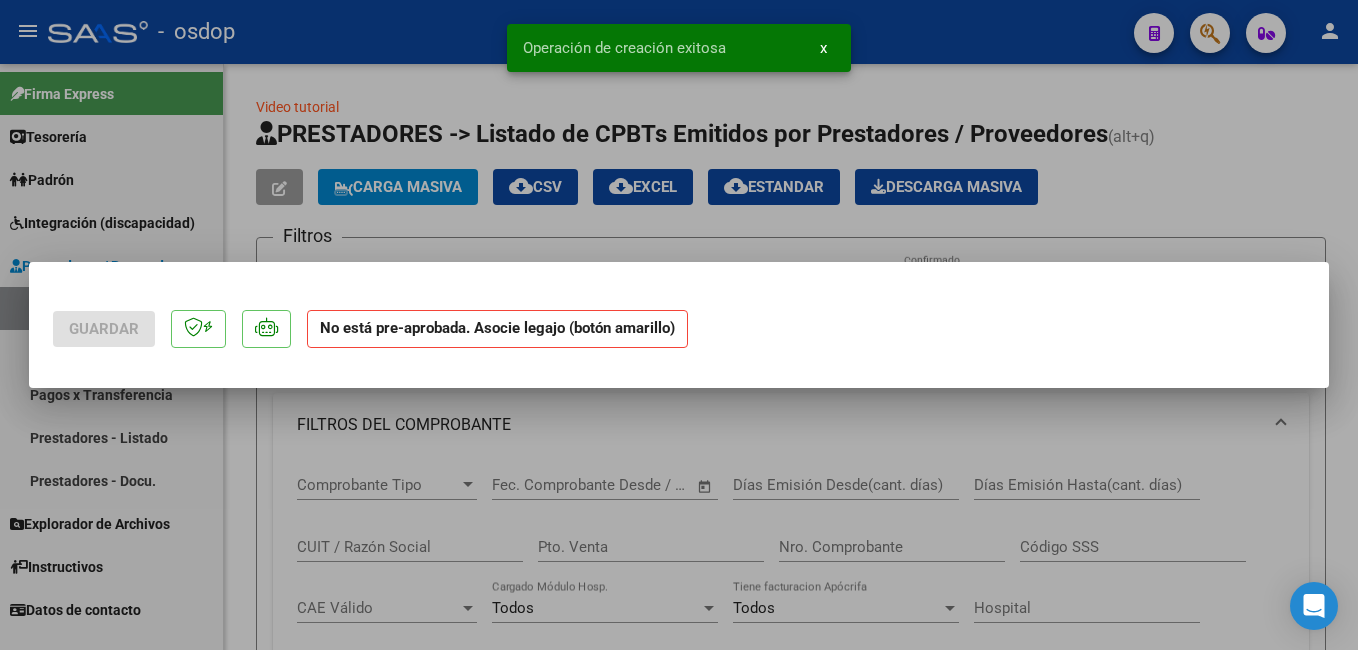 scroll, scrollTop: 0, scrollLeft: 0, axis: both 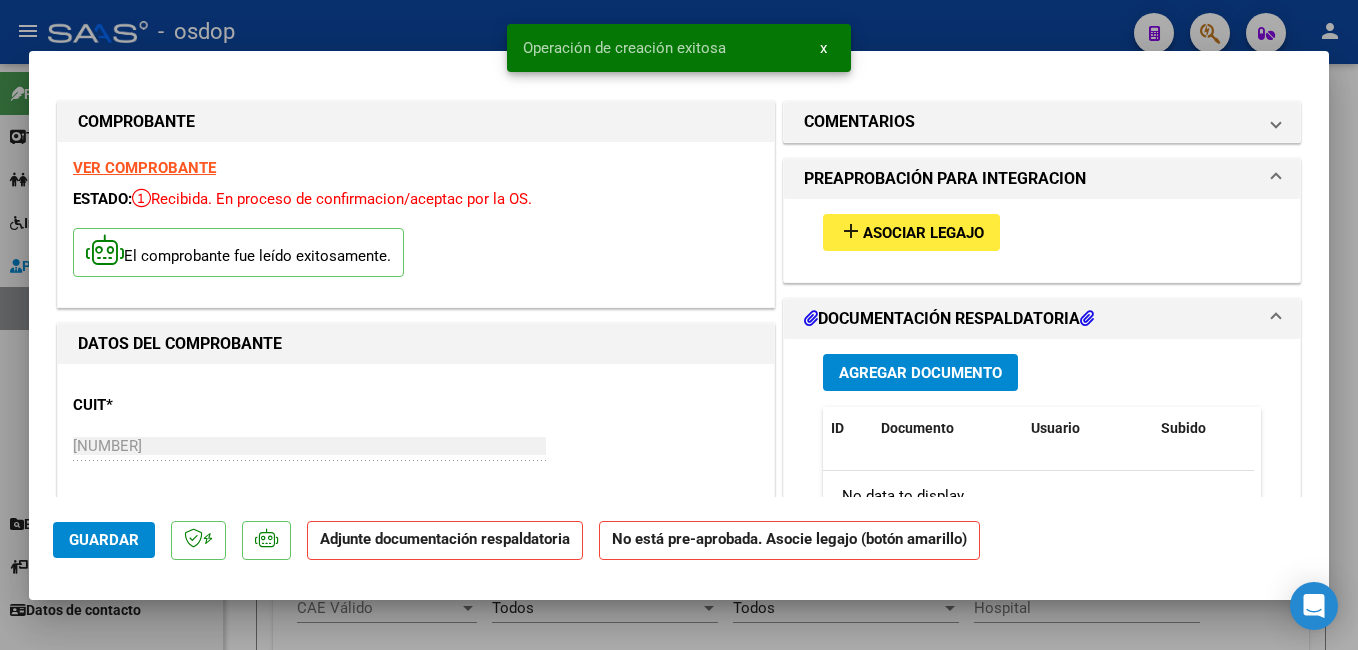 click on "Asociar Legajo" at bounding box center [923, 233] 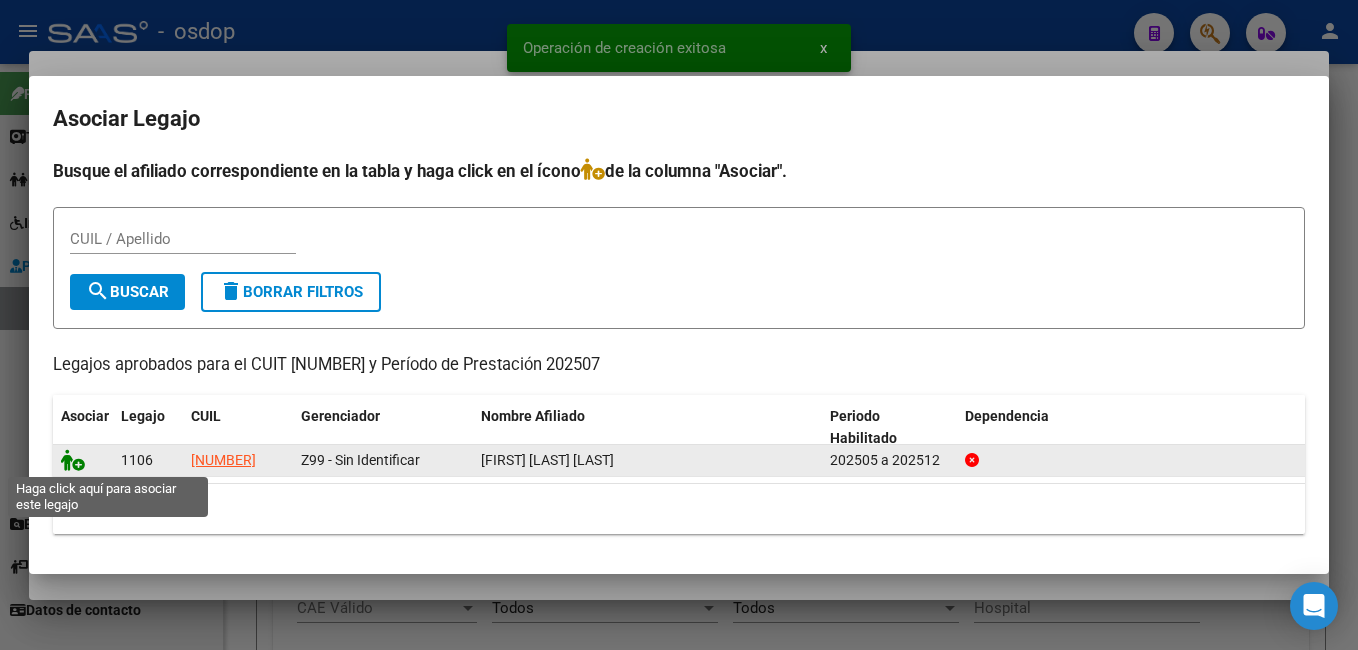 click 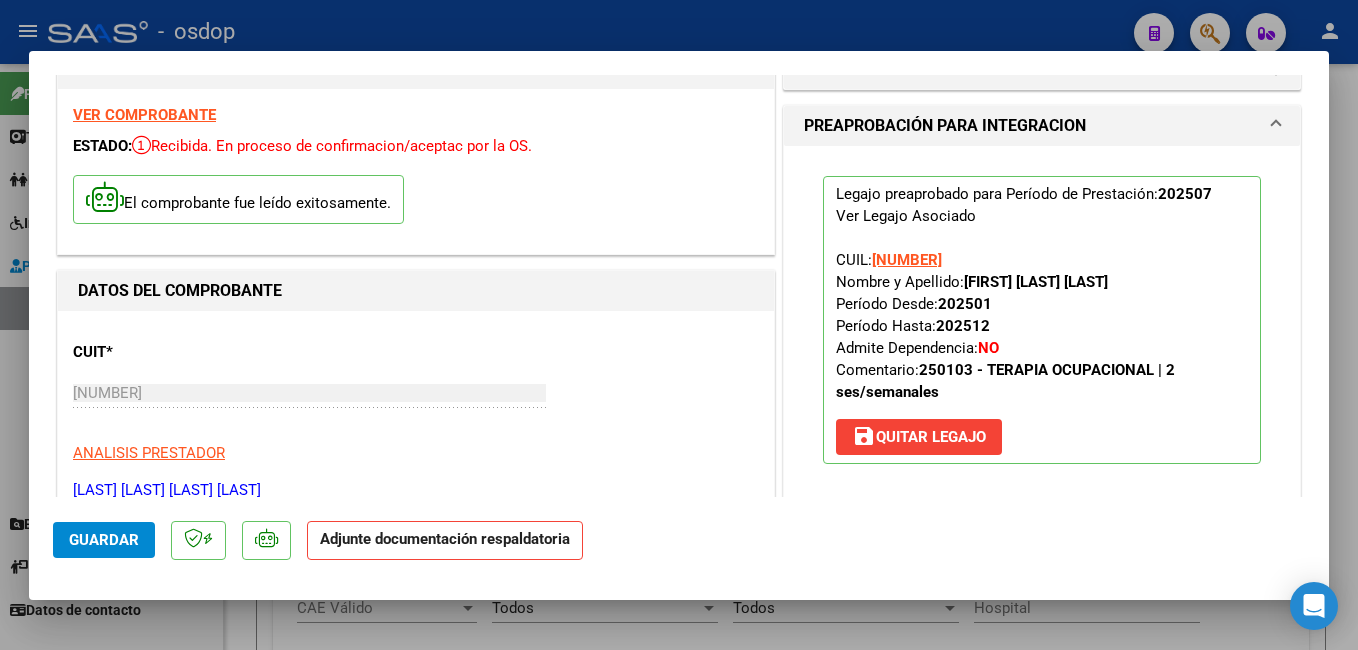 scroll, scrollTop: 200, scrollLeft: 0, axis: vertical 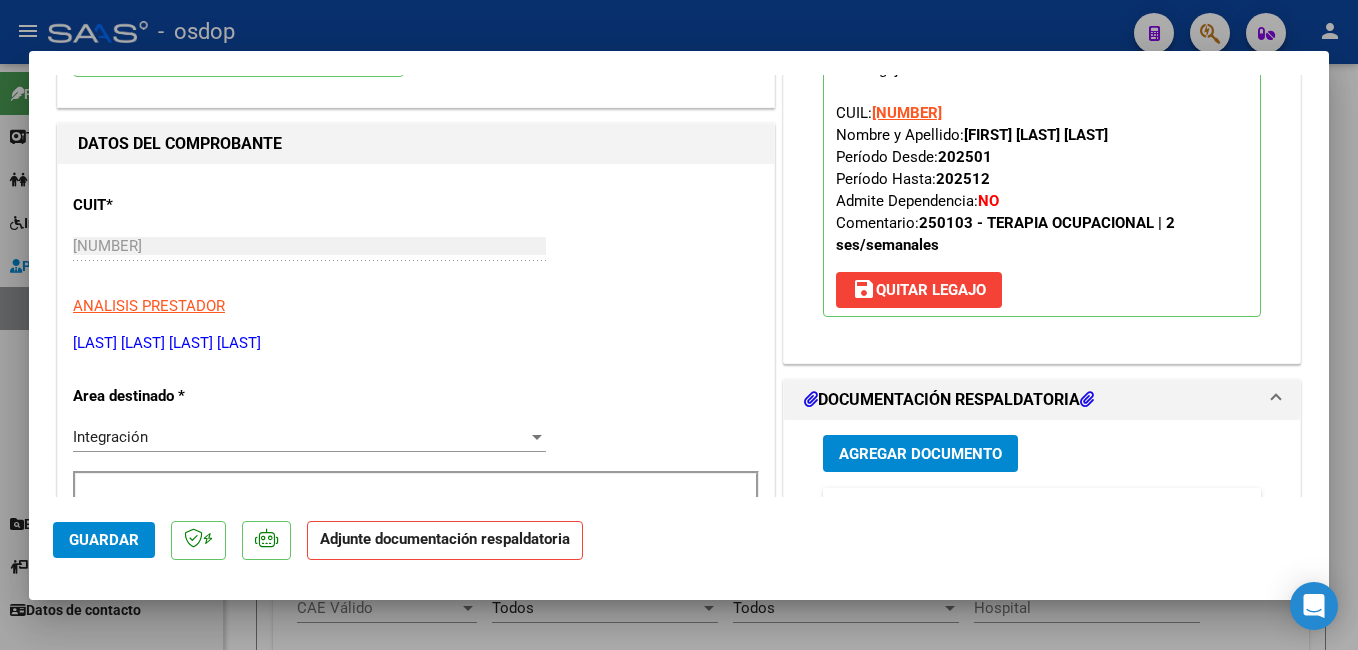 click on "Agregar Documento" at bounding box center (920, 454) 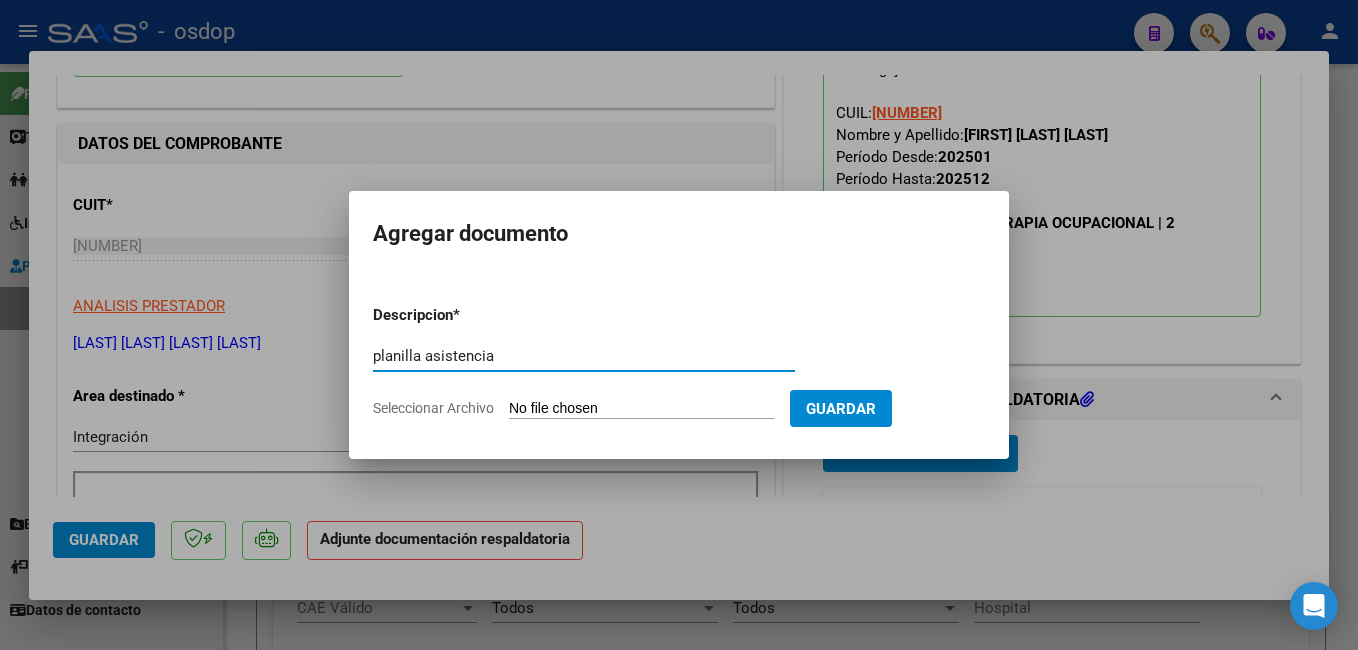 type on "planilla asistencia" 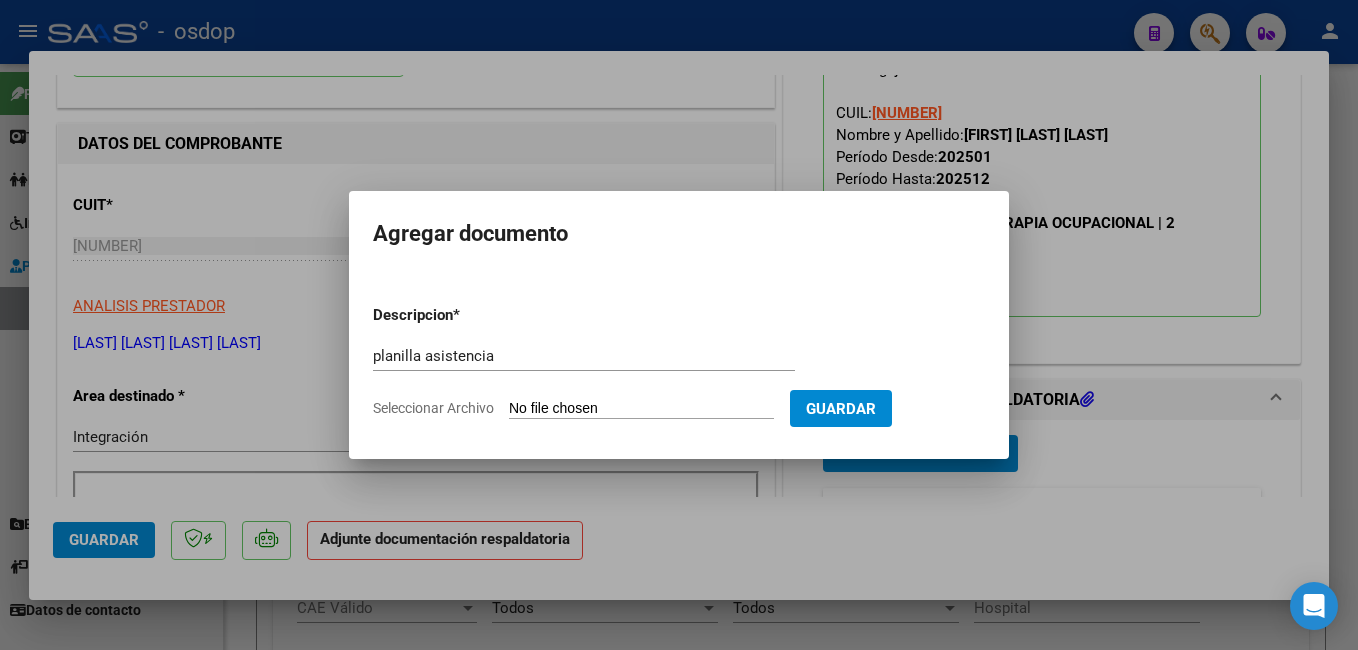 type on "C:\fakepath\Planilla de asistencia [MONTH] [YEAR] [LAST].pdf" 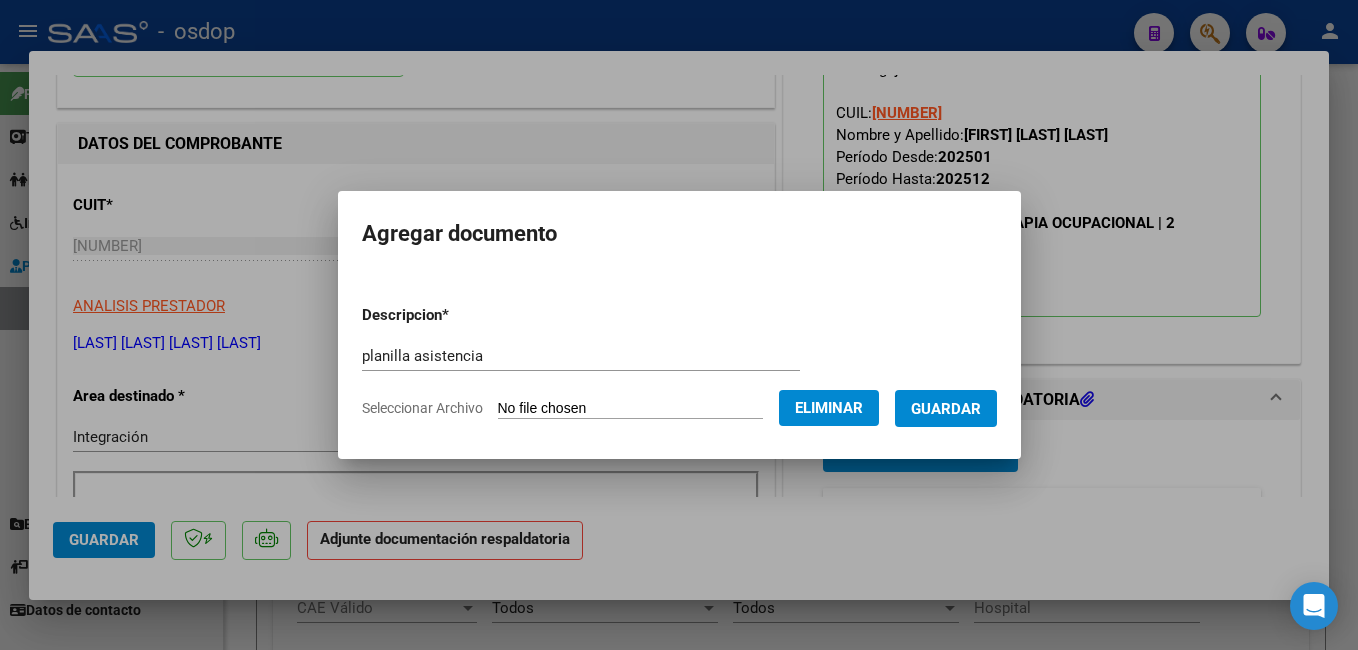 click on "Guardar" at bounding box center [946, 409] 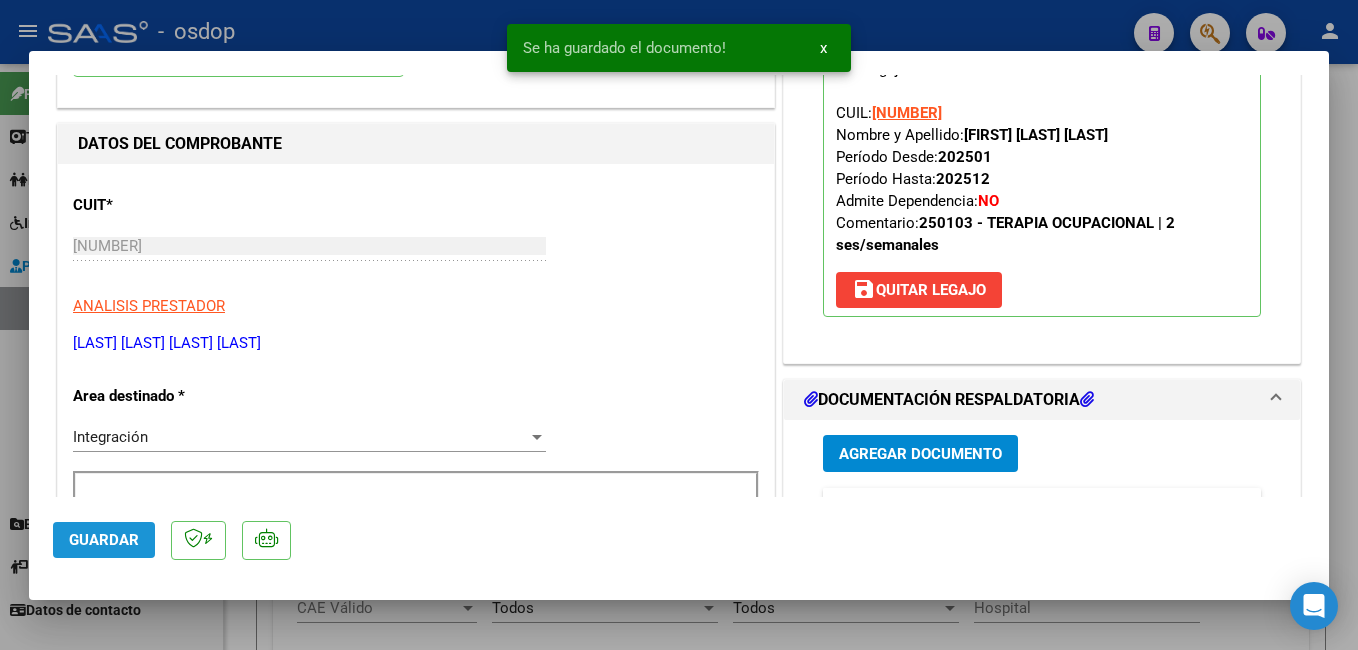 click on "Guardar" 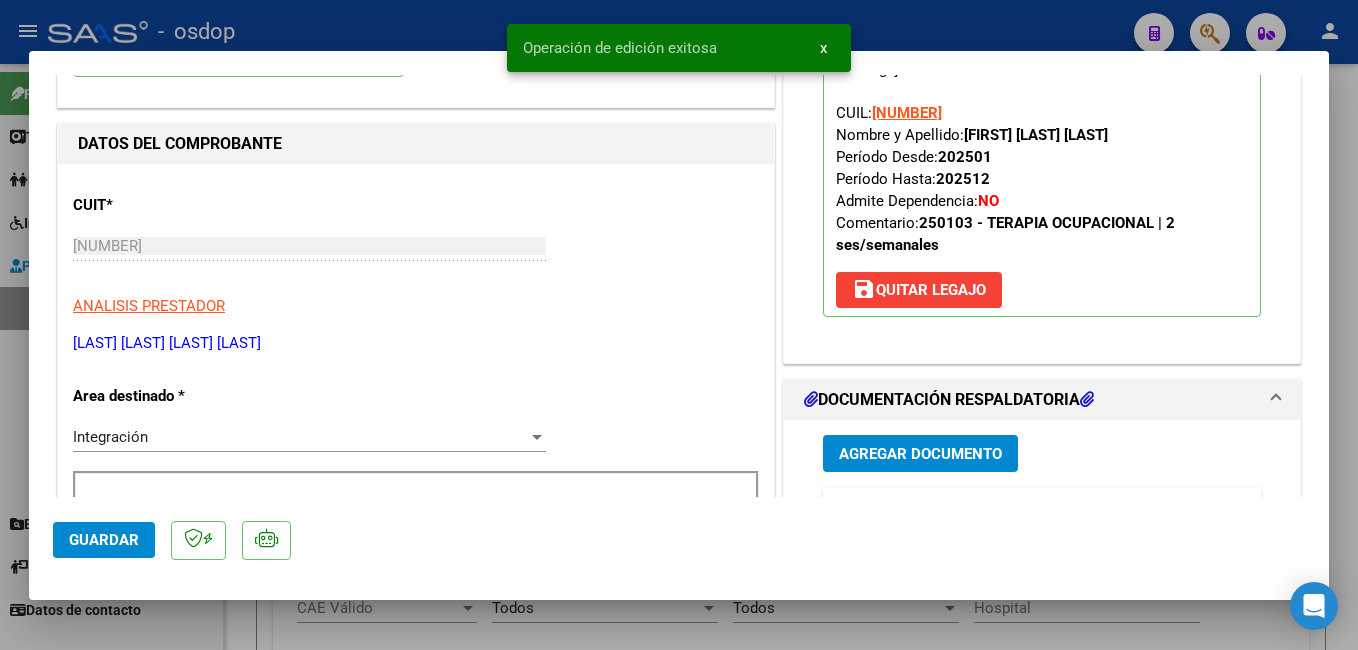 click at bounding box center (679, 325) 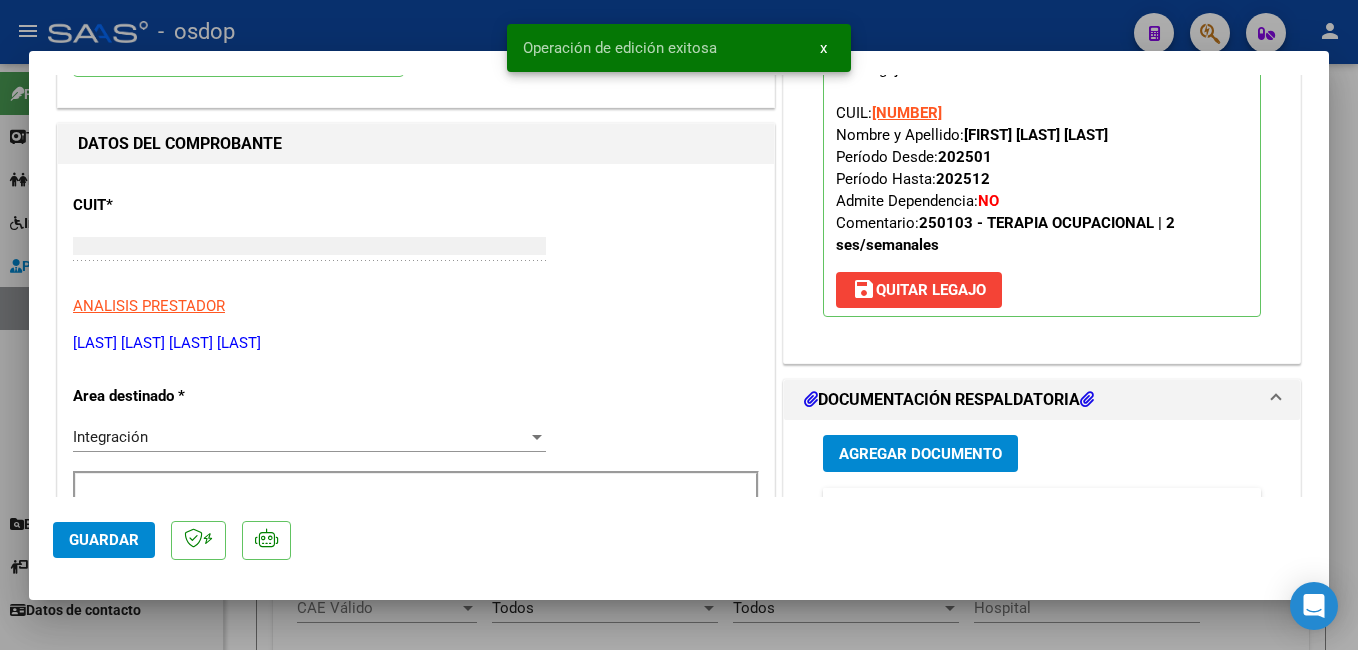 scroll, scrollTop: 212, scrollLeft: 0, axis: vertical 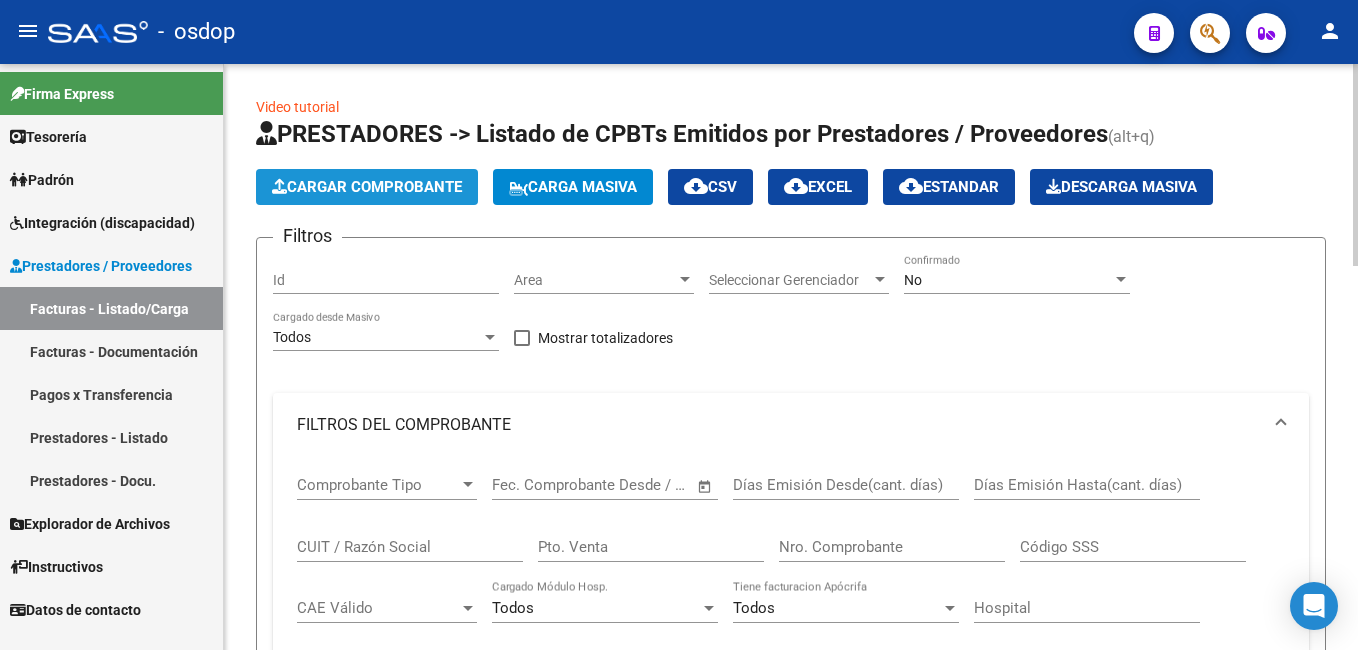 click on "Cargar Comprobante" 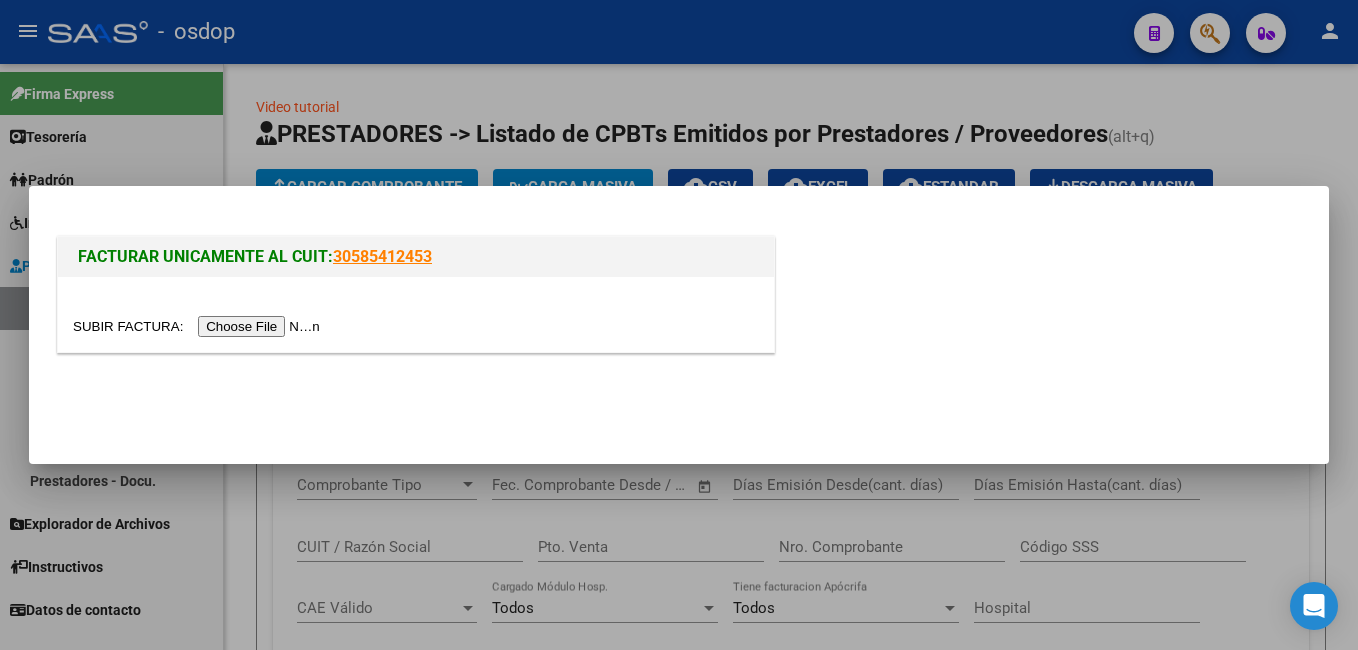 click at bounding box center (199, 326) 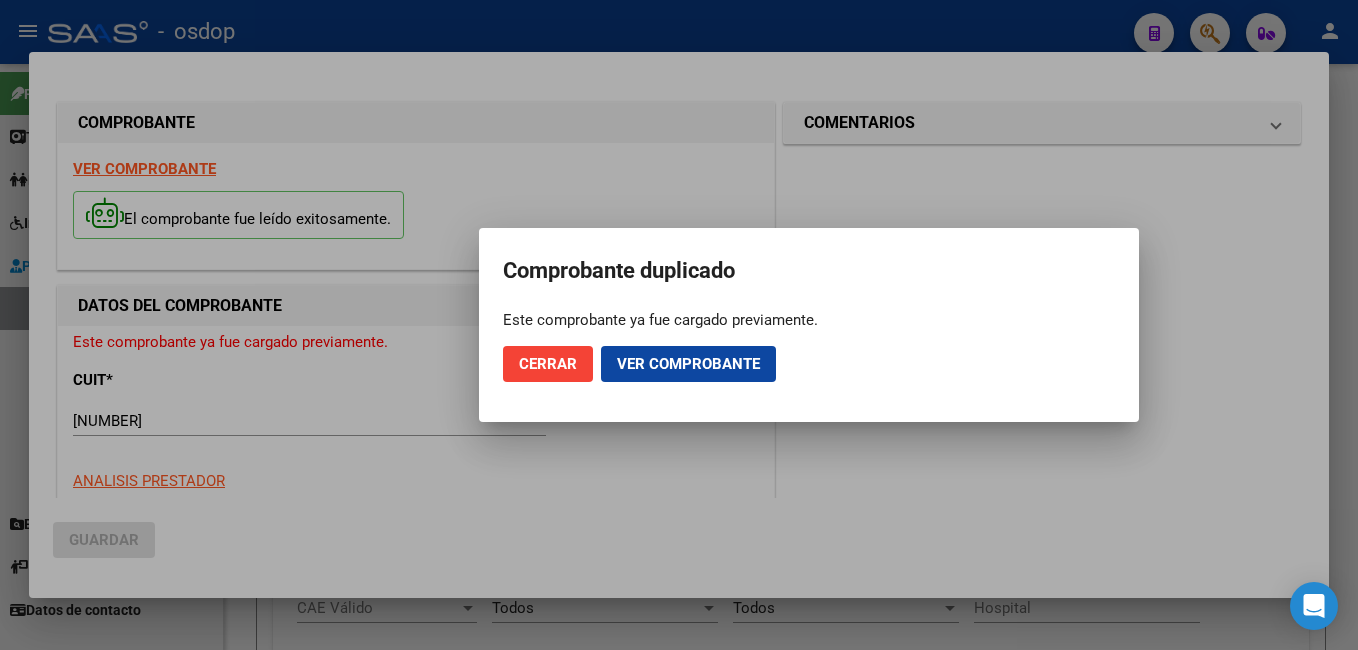 drag, startPoint x: 182, startPoint y: 420, endPoint x: 48, endPoint y: 417, distance: 134.03358 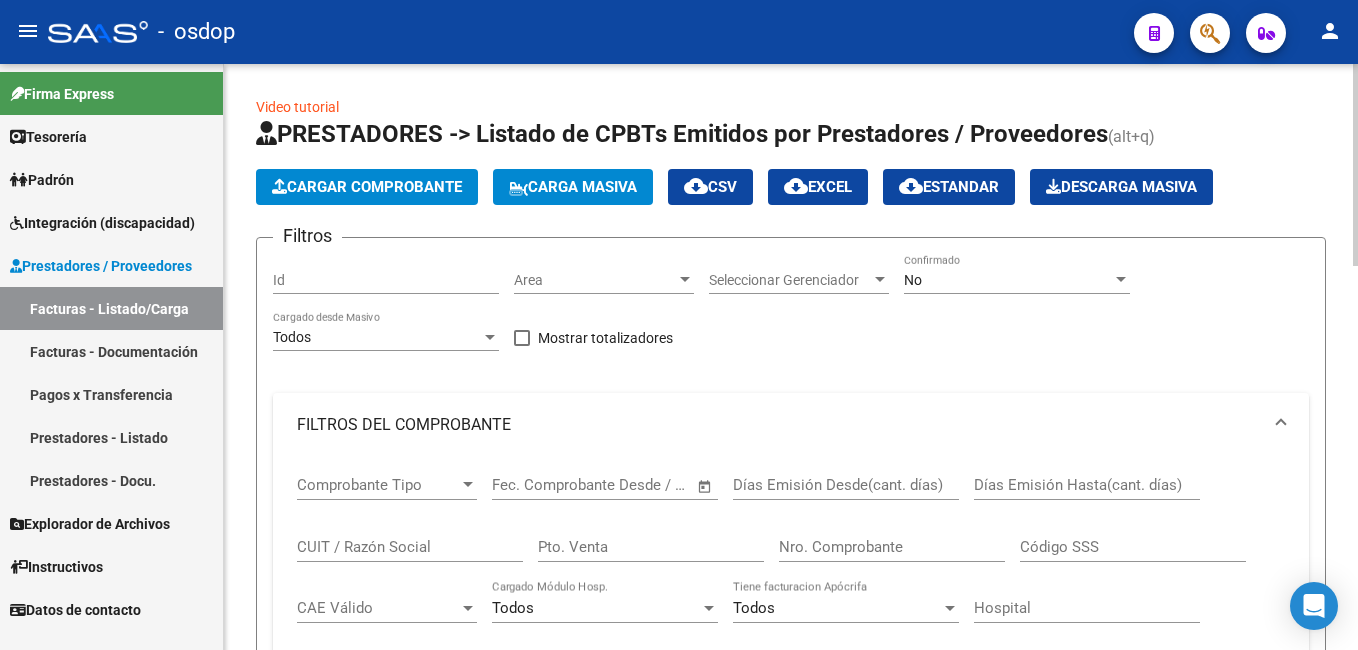click on "CUIT / Razón Social" at bounding box center (410, 547) 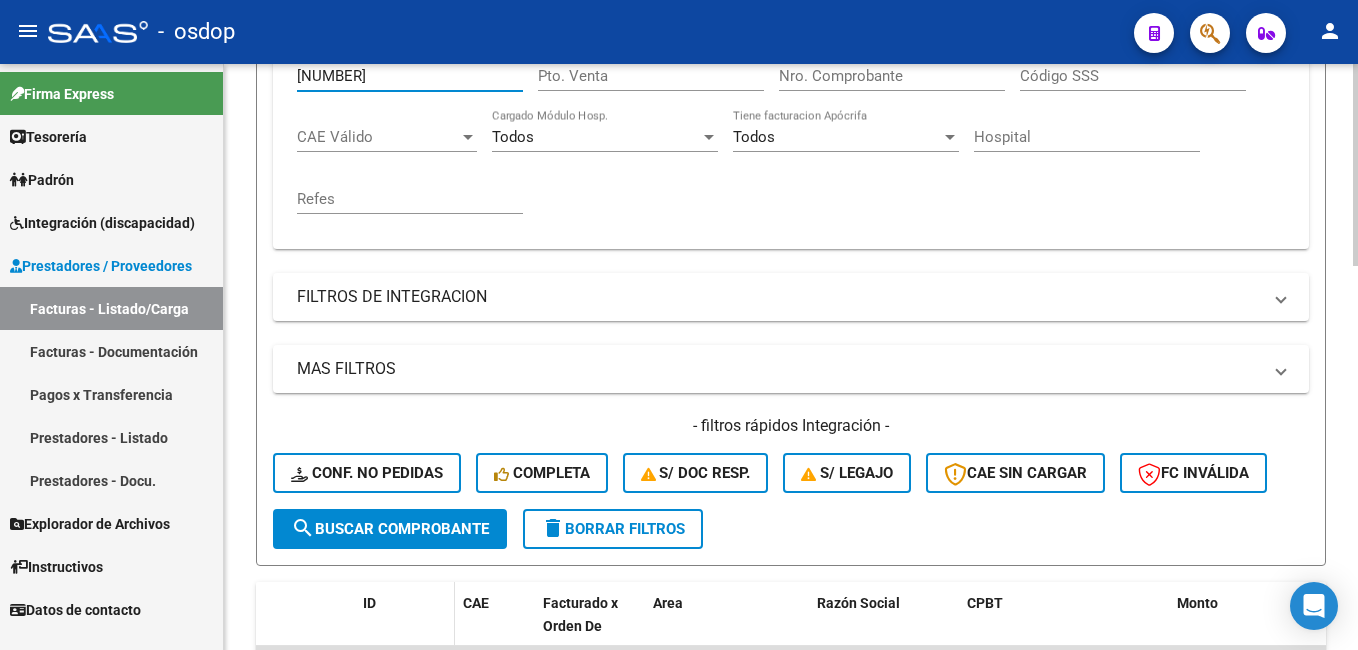scroll, scrollTop: 500, scrollLeft: 0, axis: vertical 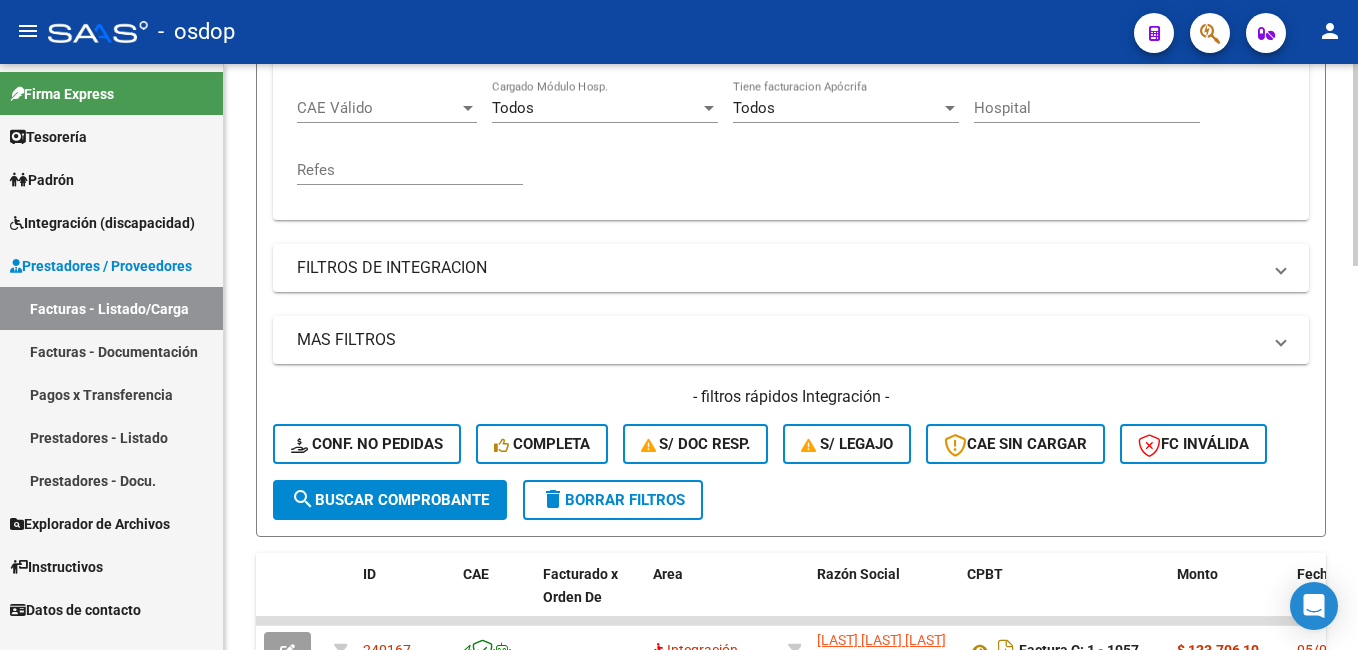 type on "[NUMBER]" 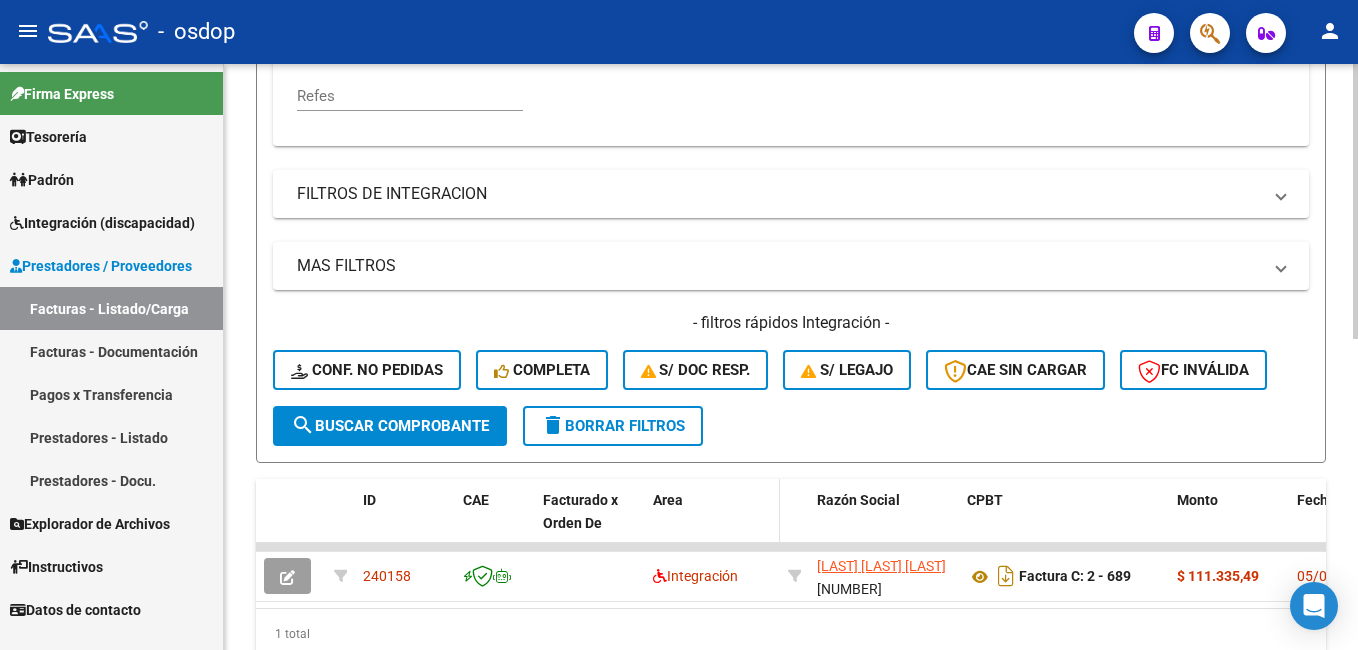 scroll, scrollTop: 600, scrollLeft: 0, axis: vertical 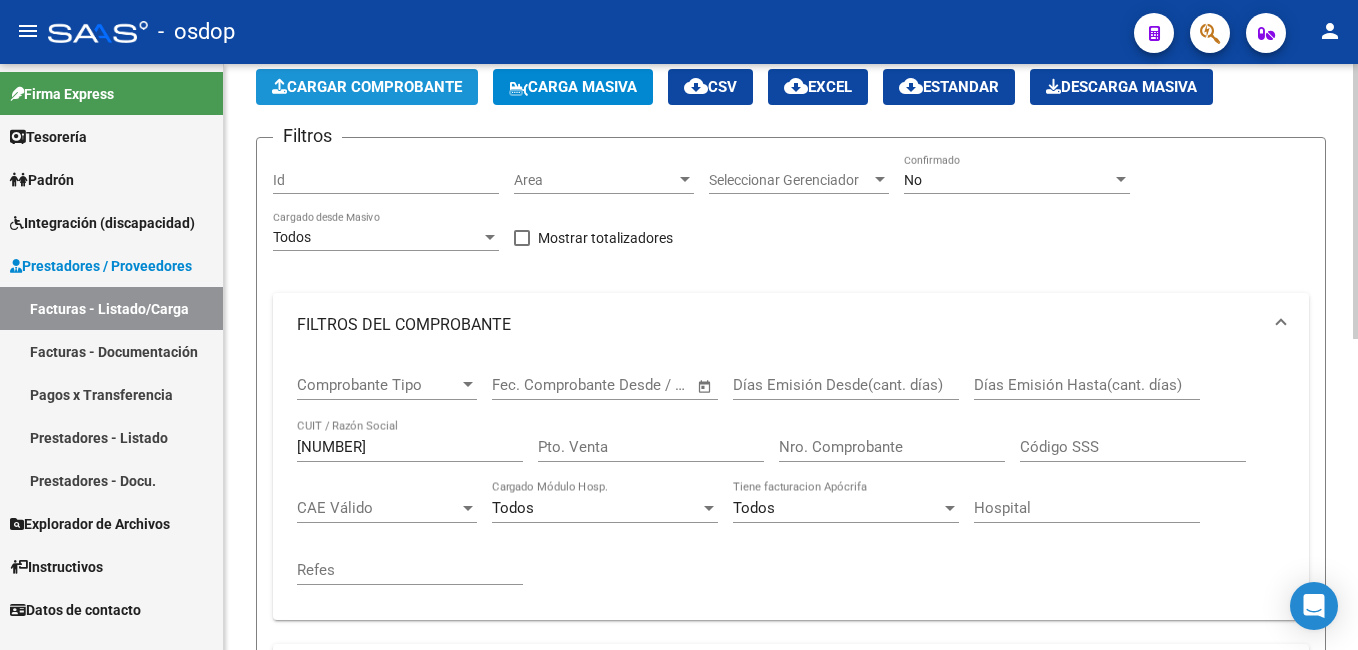 click on "Cargar Comprobante" 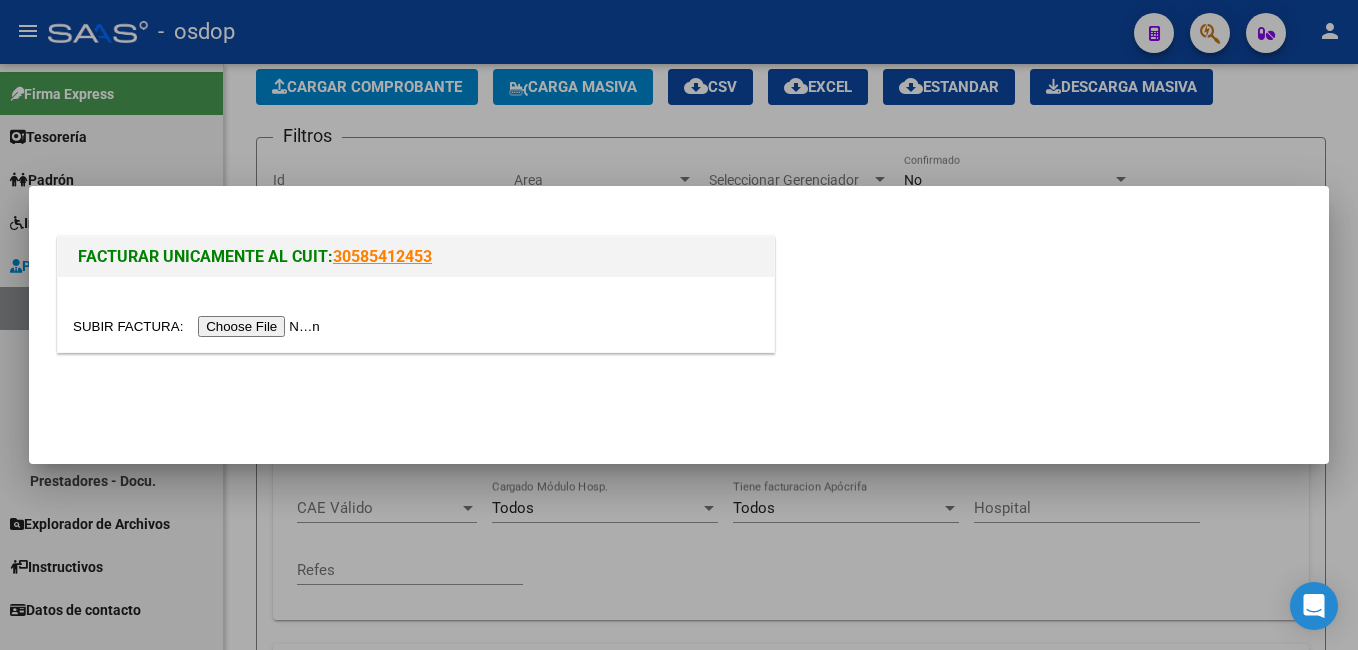 click at bounding box center [199, 326] 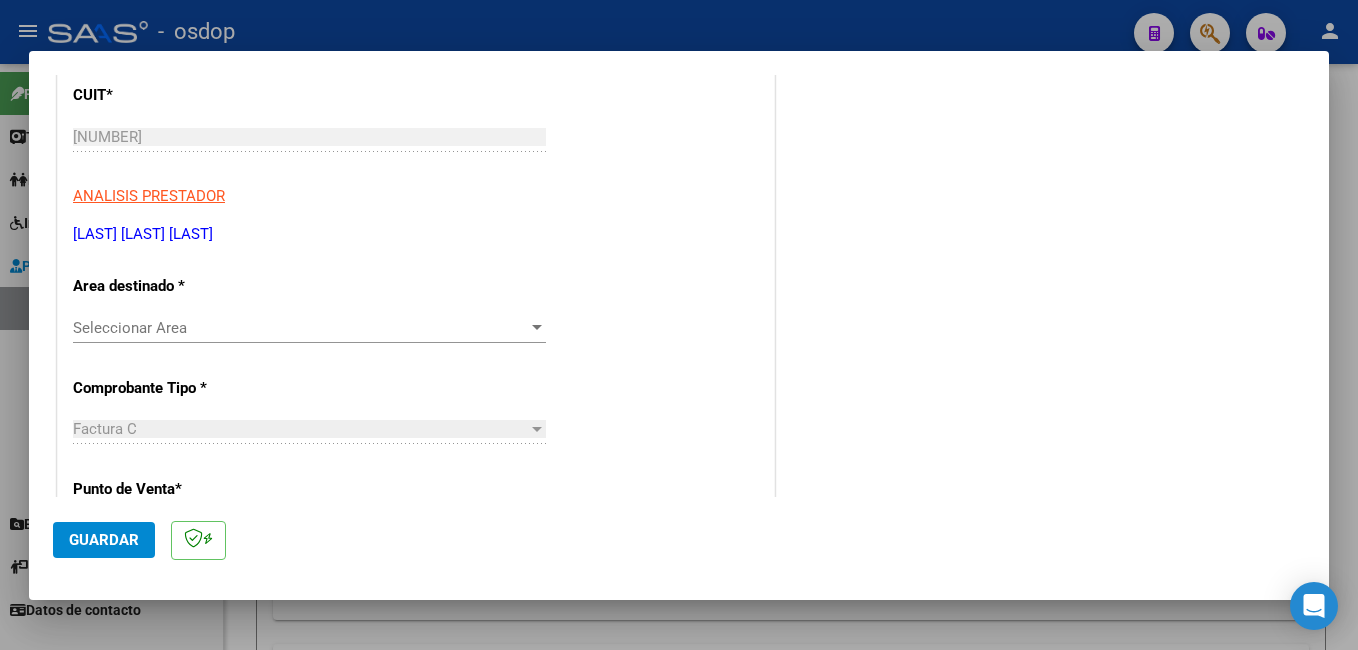 scroll, scrollTop: 300, scrollLeft: 0, axis: vertical 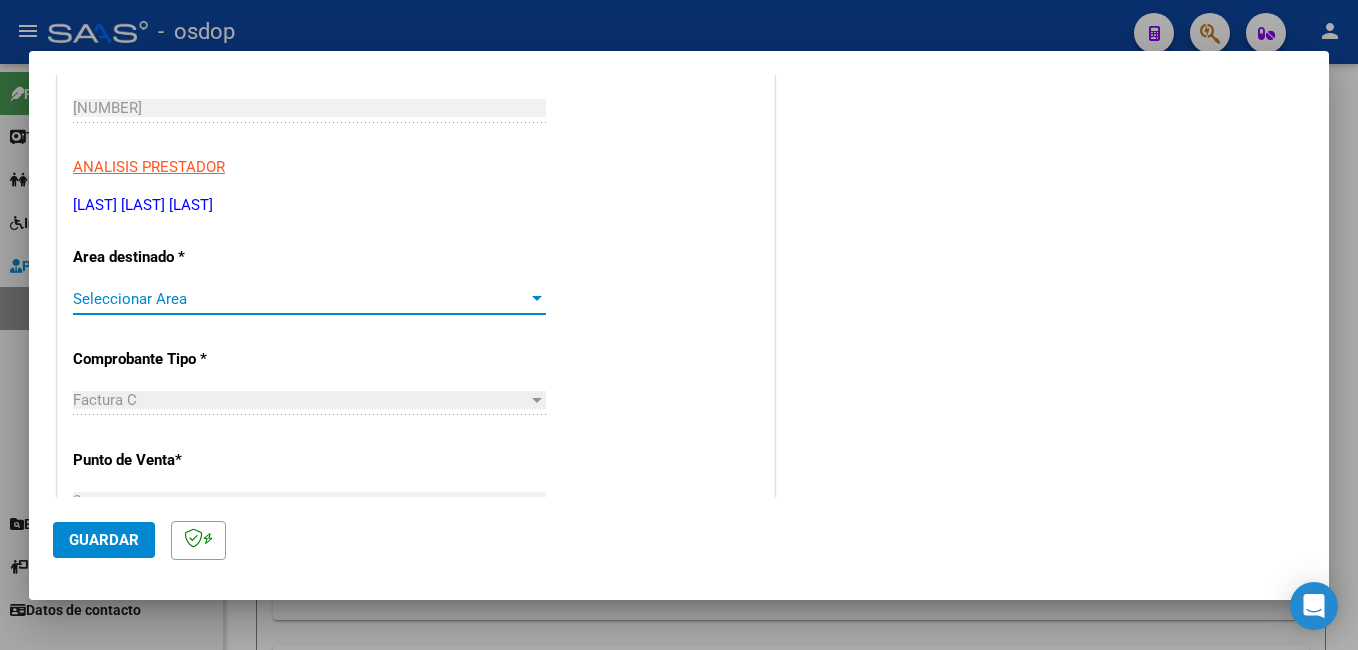 click on "Seleccionar Area" at bounding box center [300, 299] 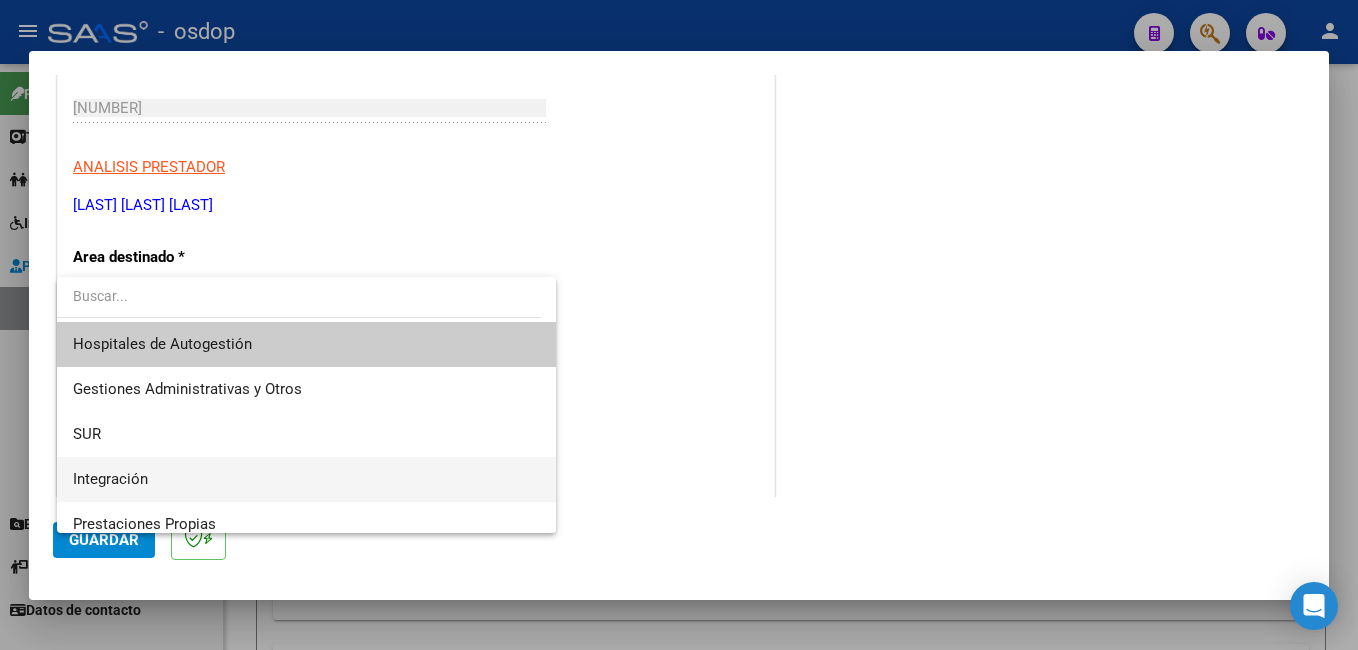 click on "Integración" at bounding box center (306, 479) 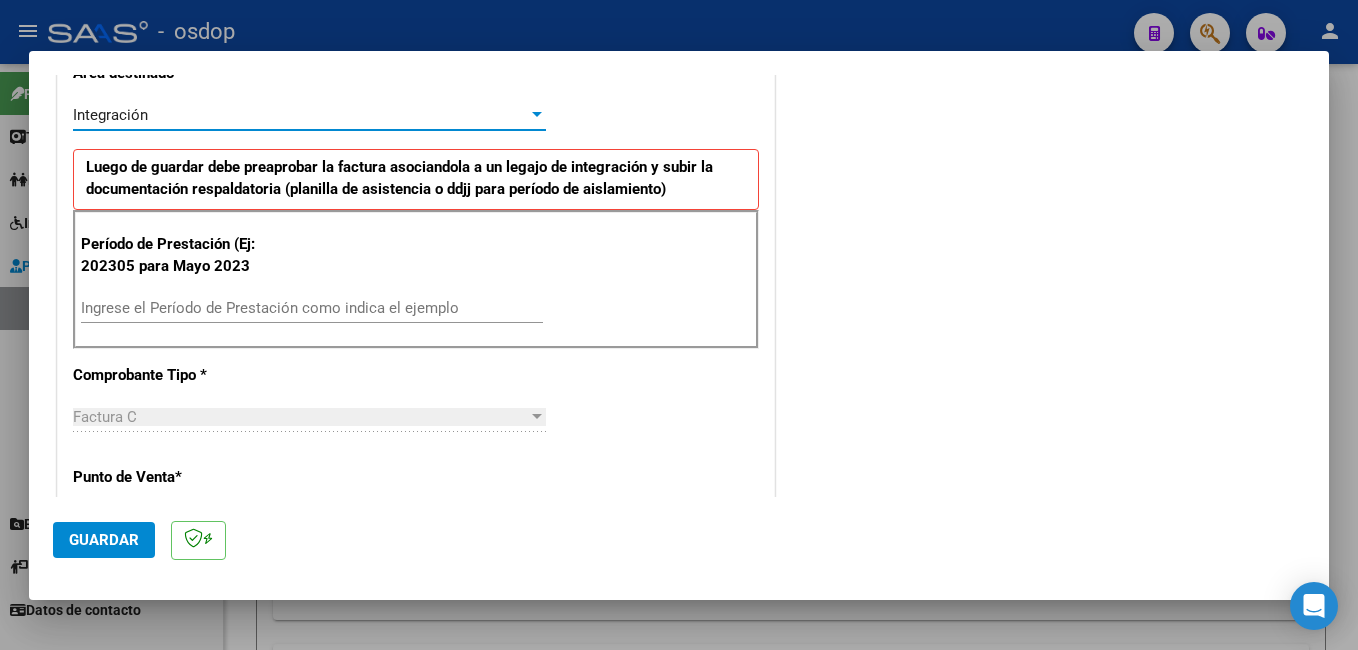 scroll, scrollTop: 500, scrollLeft: 0, axis: vertical 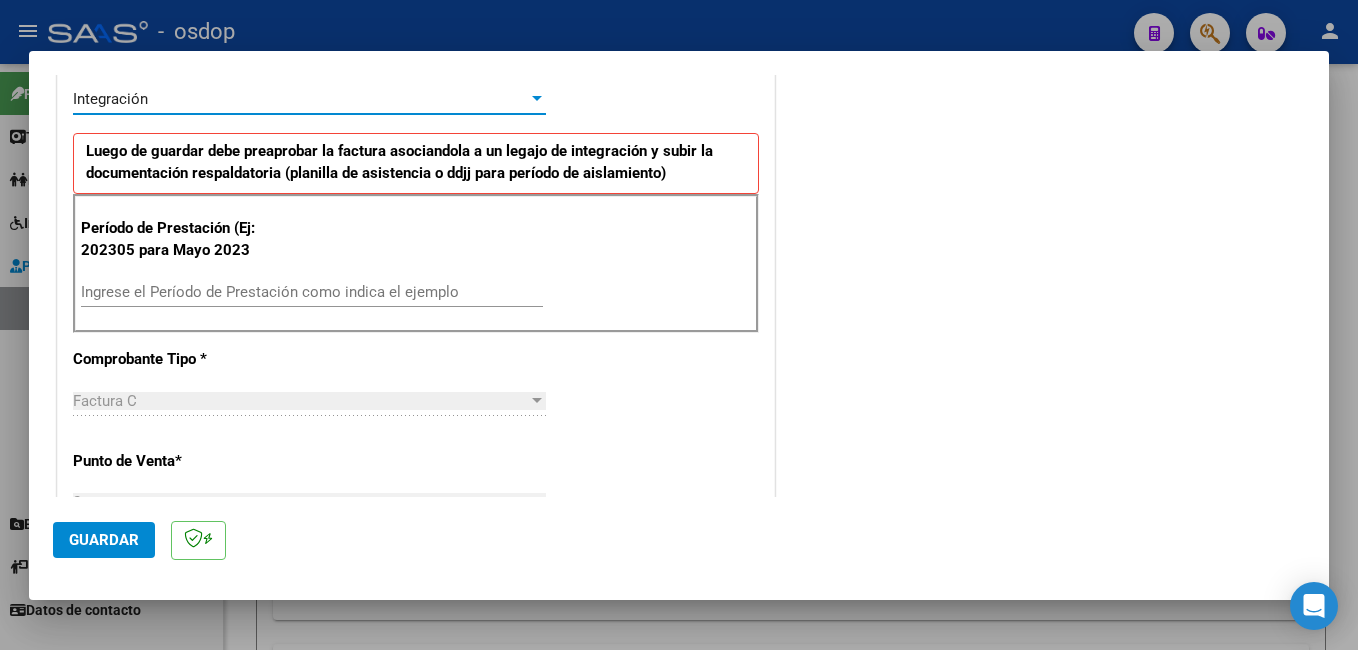 click on "Ingrese el Período de Prestación como indica el ejemplo" at bounding box center (312, 292) 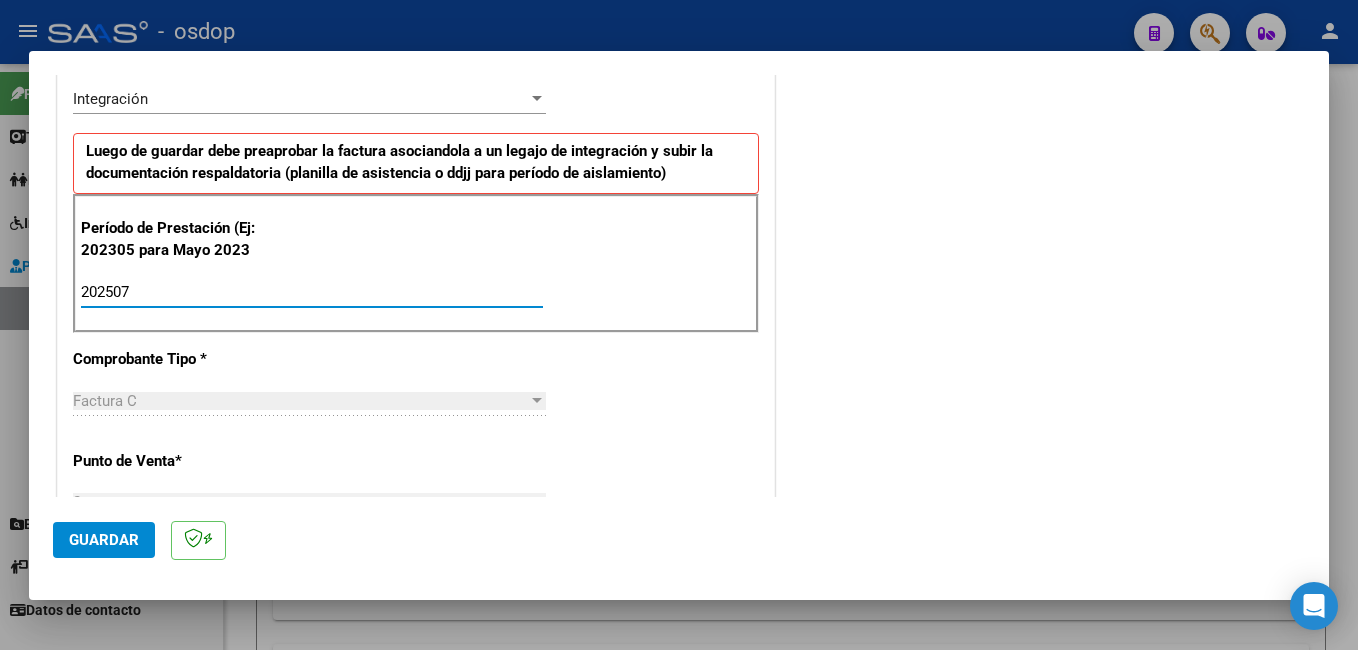 scroll, scrollTop: 600, scrollLeft: 0, axis: vertical 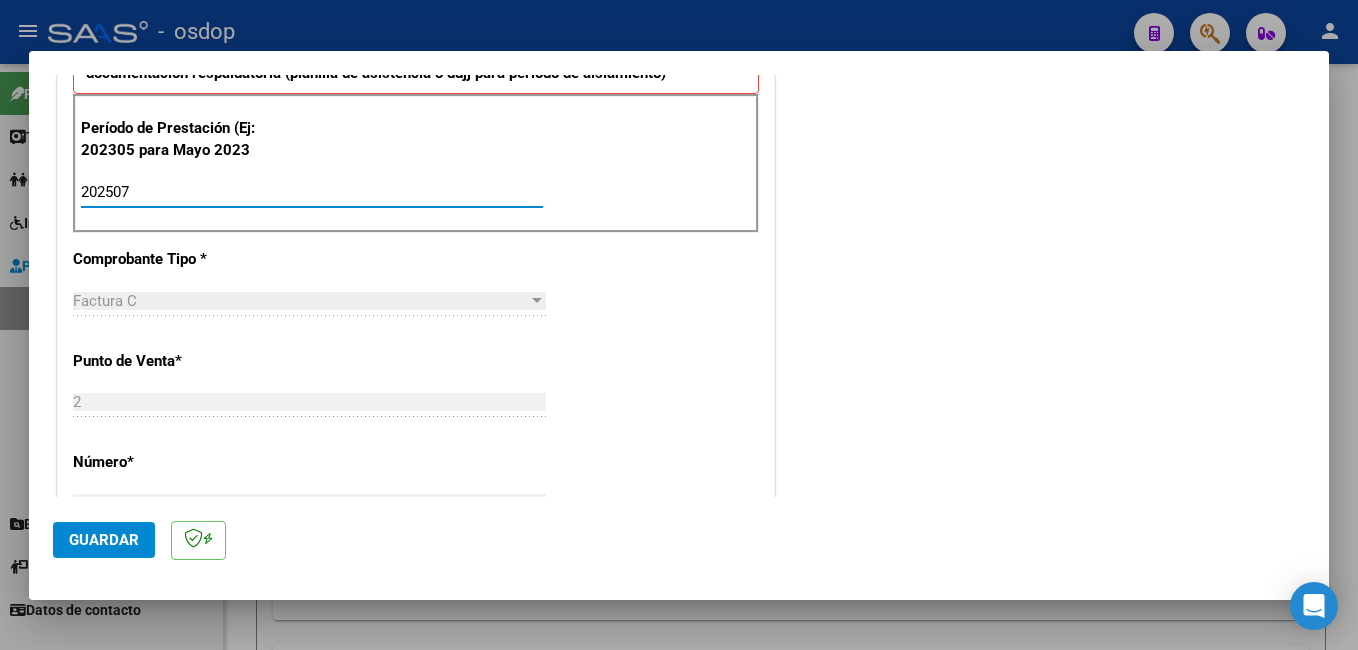 type on "202507" 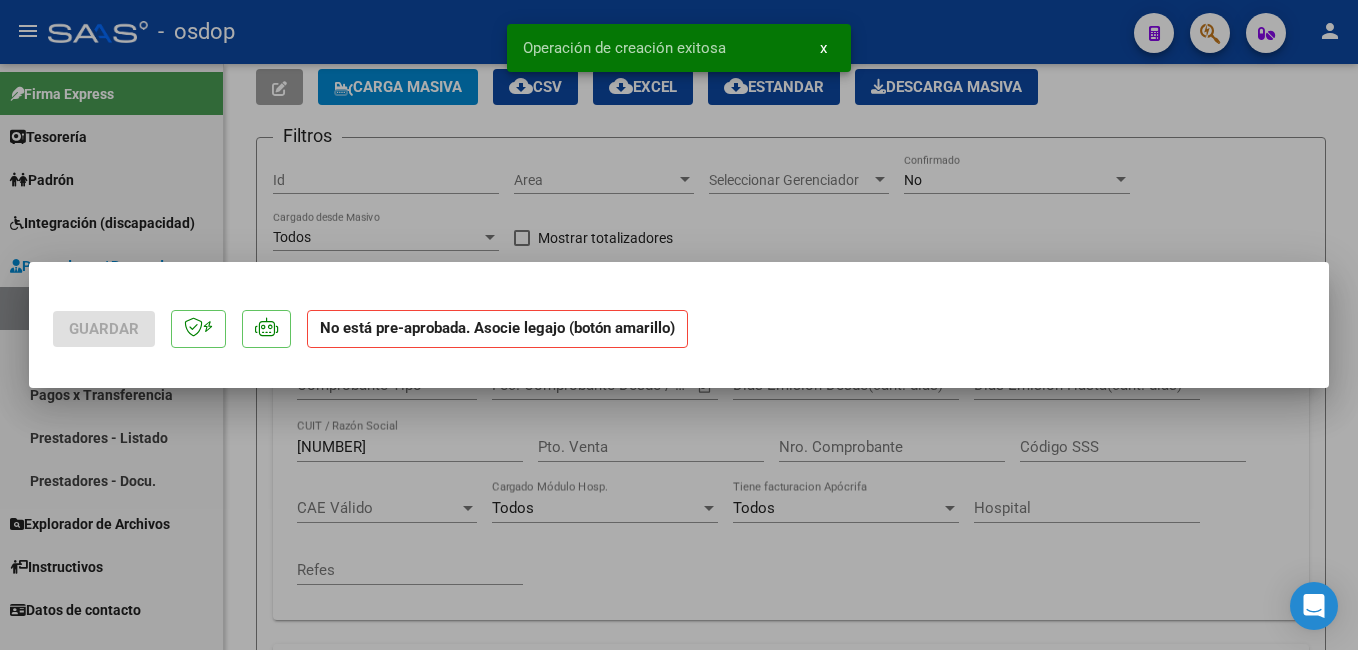 scroll, scrollTop: 0, scrollLeft: 0, axis: both 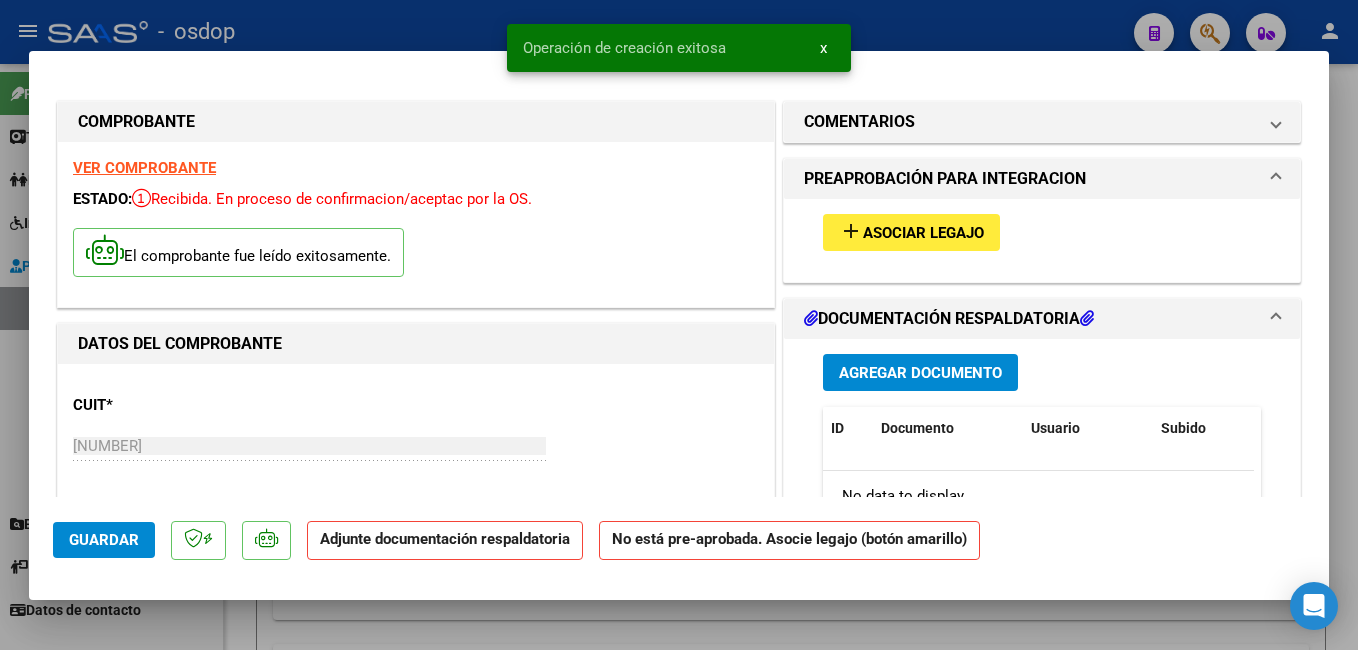 click on "Asociar Legajo" at bounding box center [923, 233] 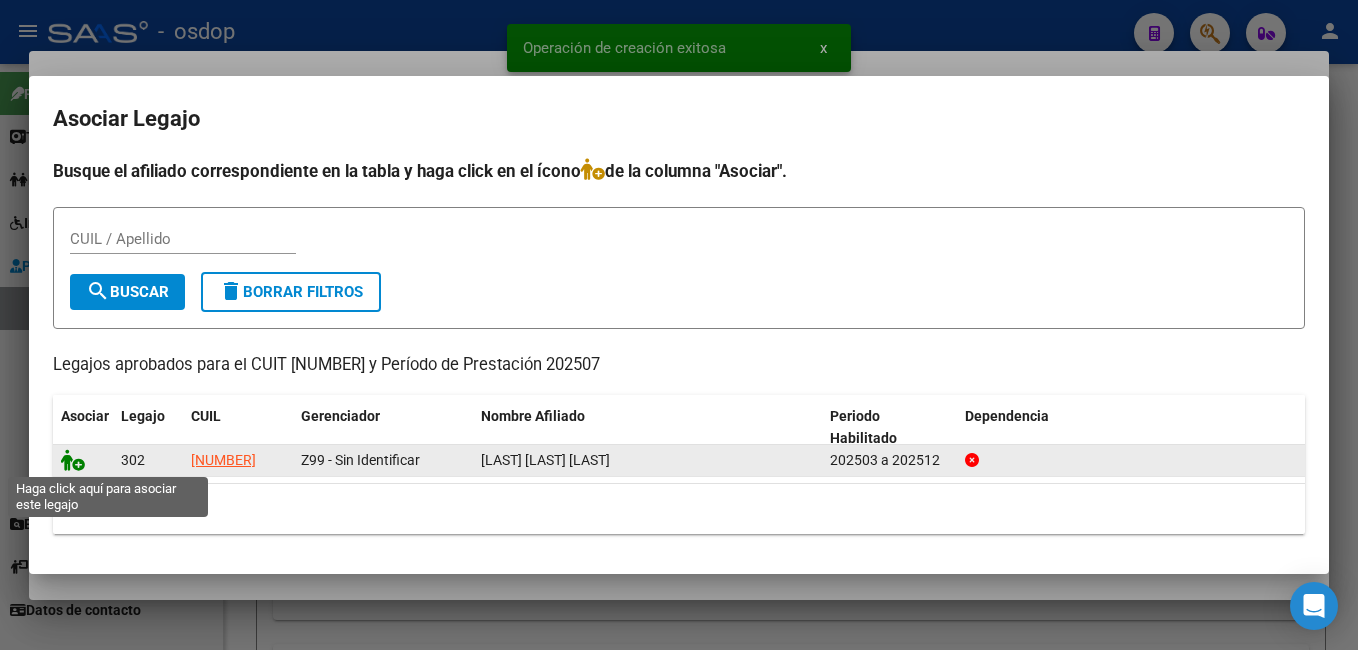 click 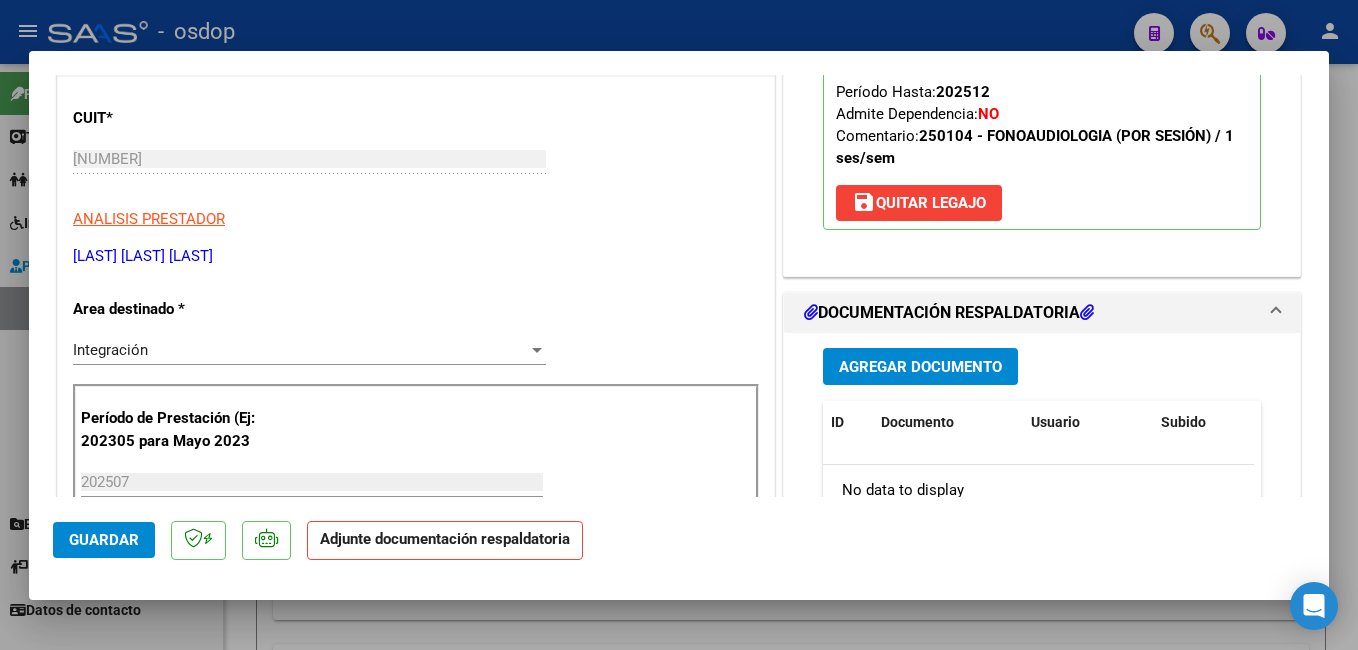 scroll, scrollTop: 300, scrollLeft: 0, axis: vertical 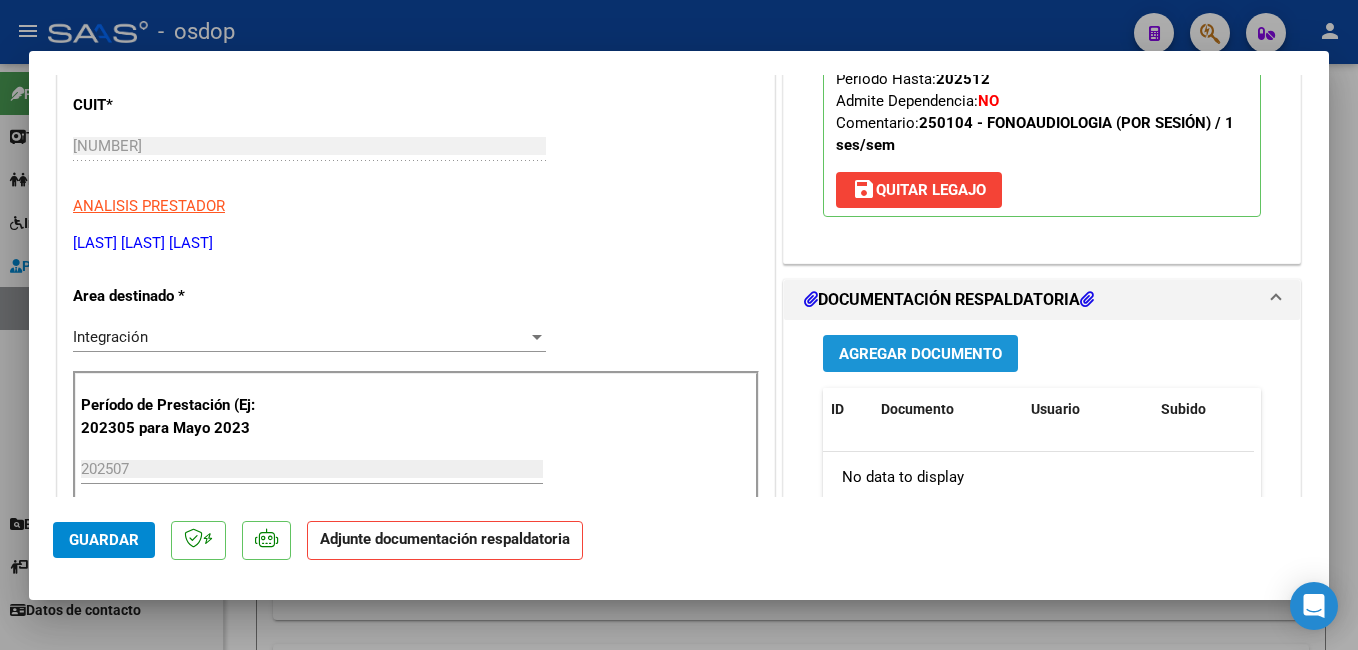 click on "Agregar Documento" at bounding box center [920, 354] 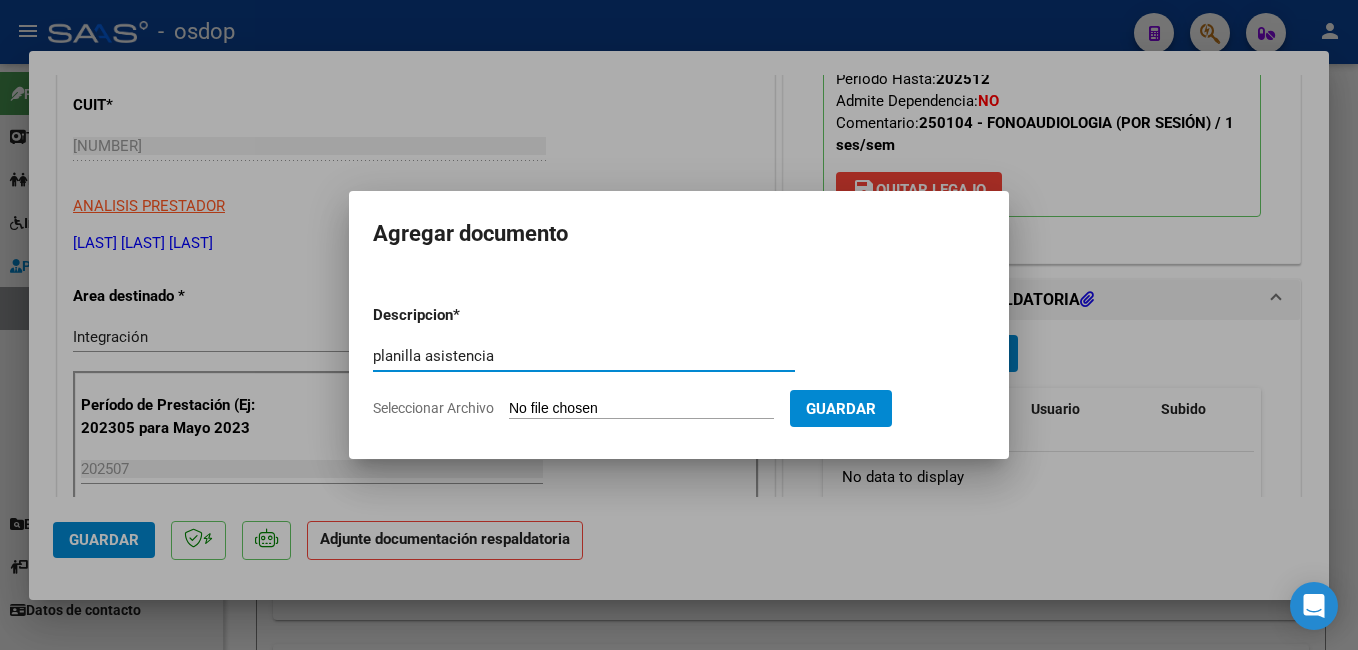 type on "planilla asistencia" 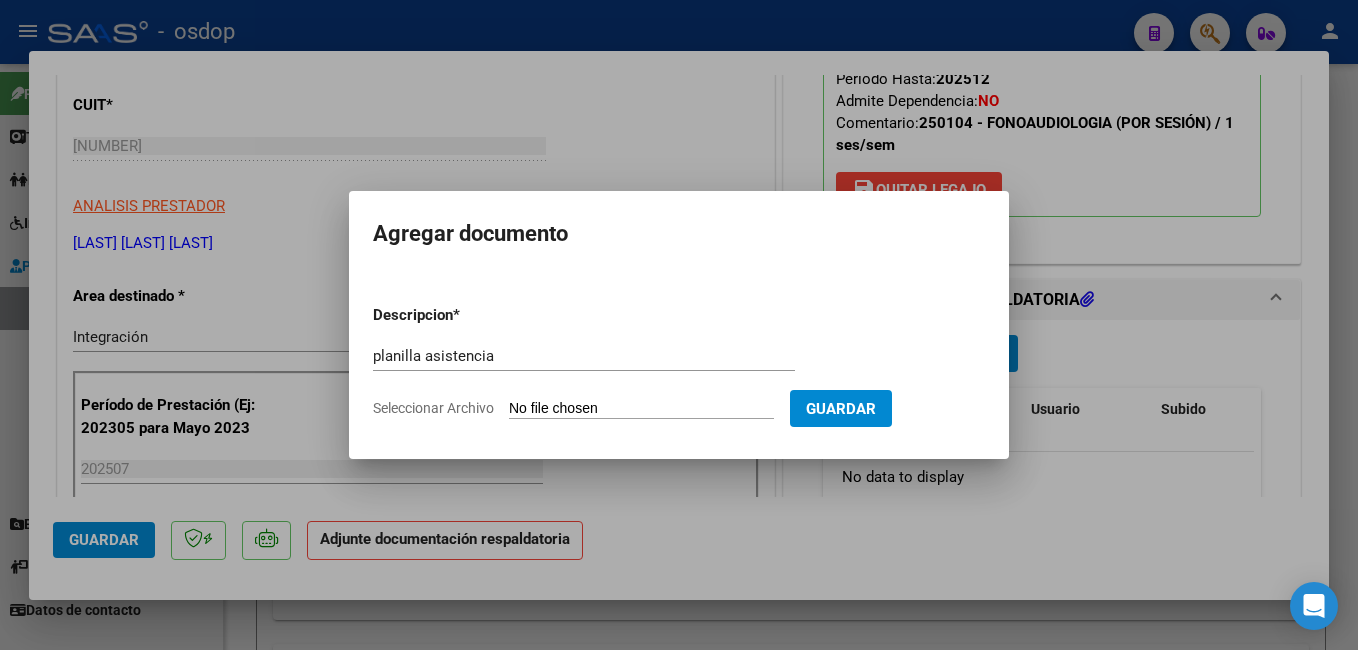 type on "C:\fakepath\Asistencia [LAST] [LAST]-julio 2025.pdf" 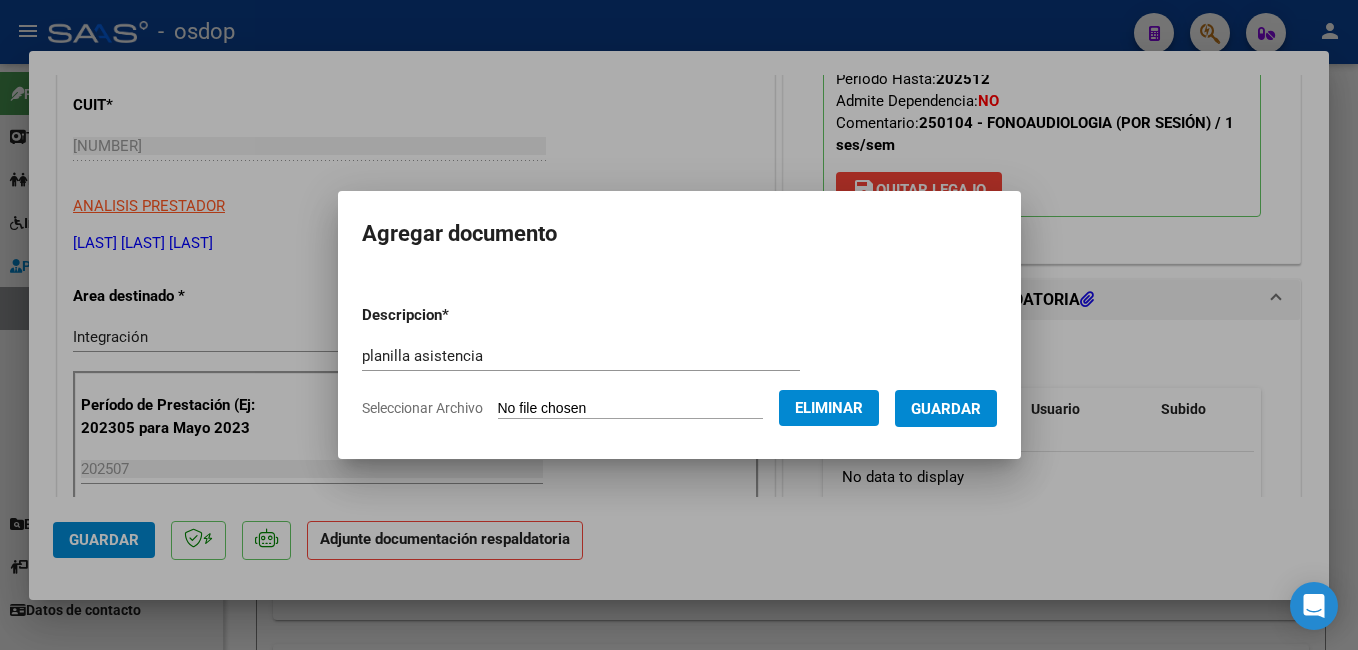 click on "Guardar" at bounding box center (946, 409) 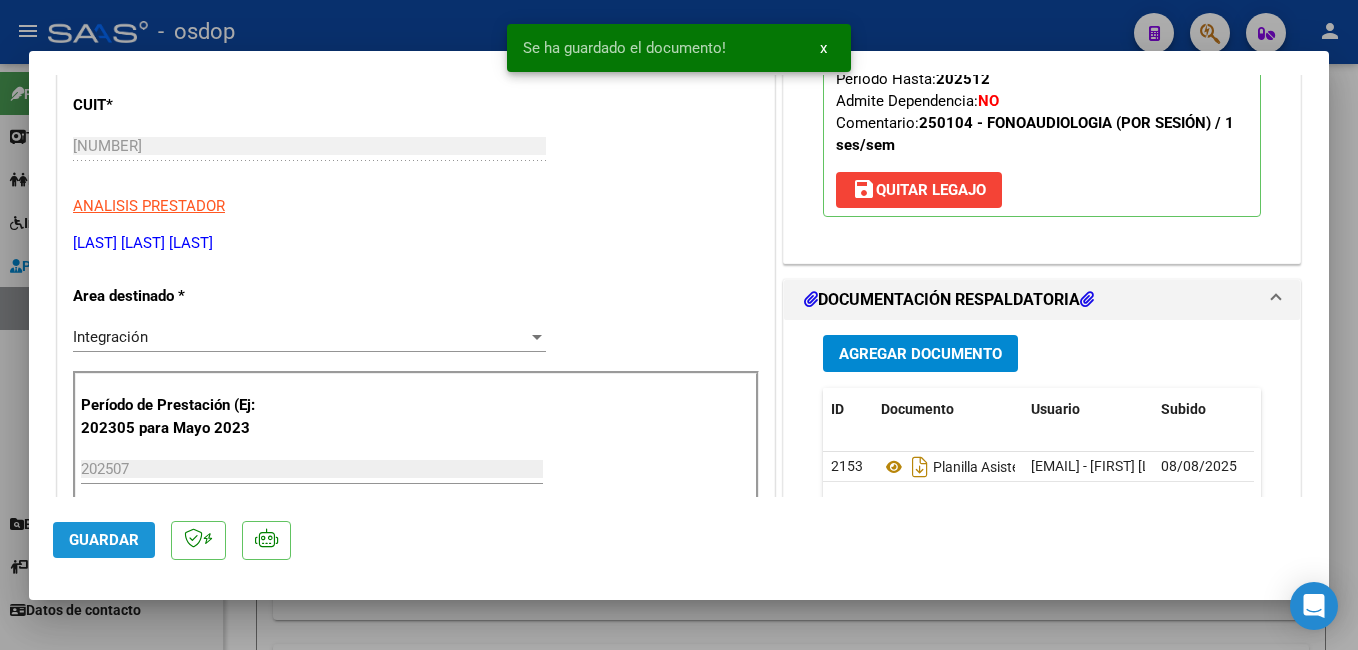 click on "Guardar" 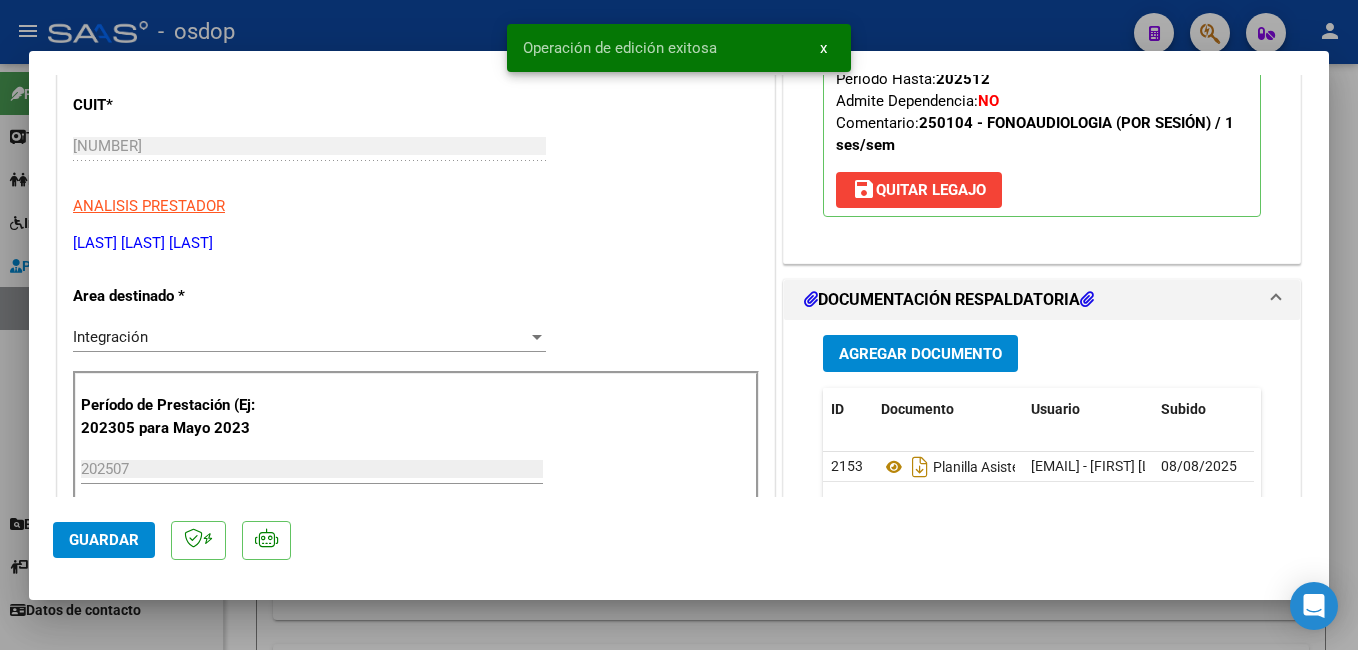 click at bounding box center [679, 325] 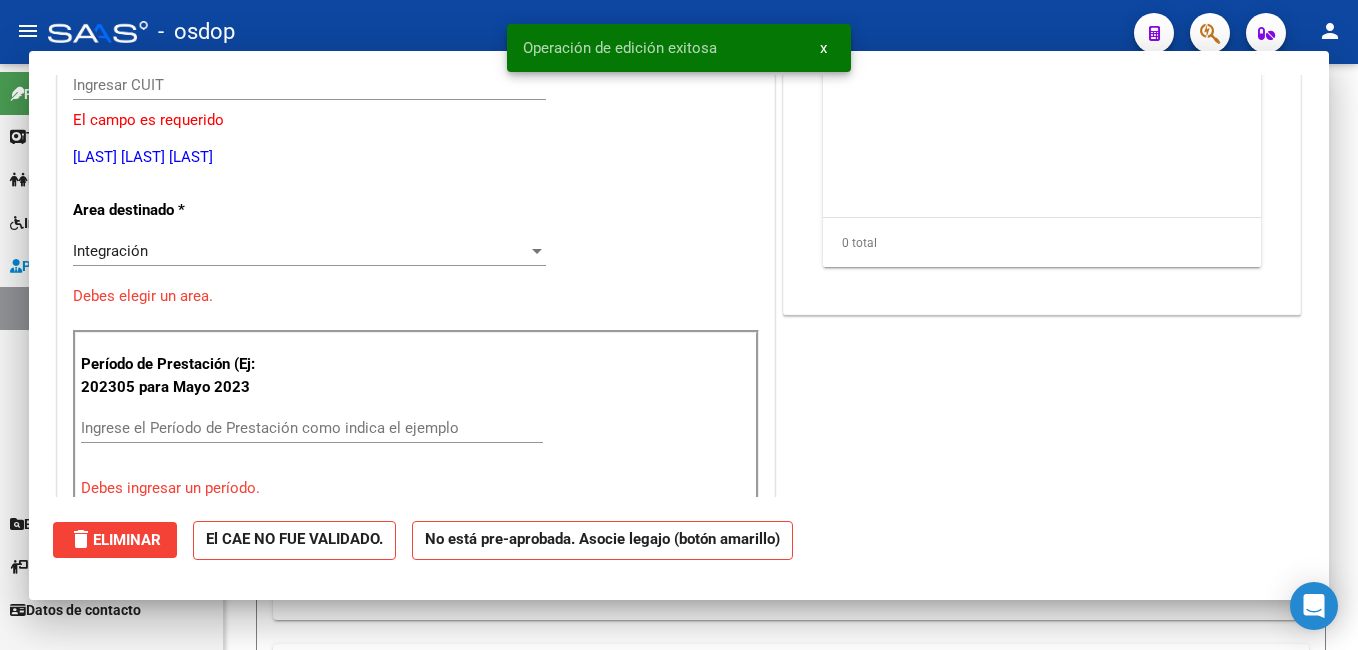 scroll, scrollTop: 239, scrollLeft: 0, axis: vertical 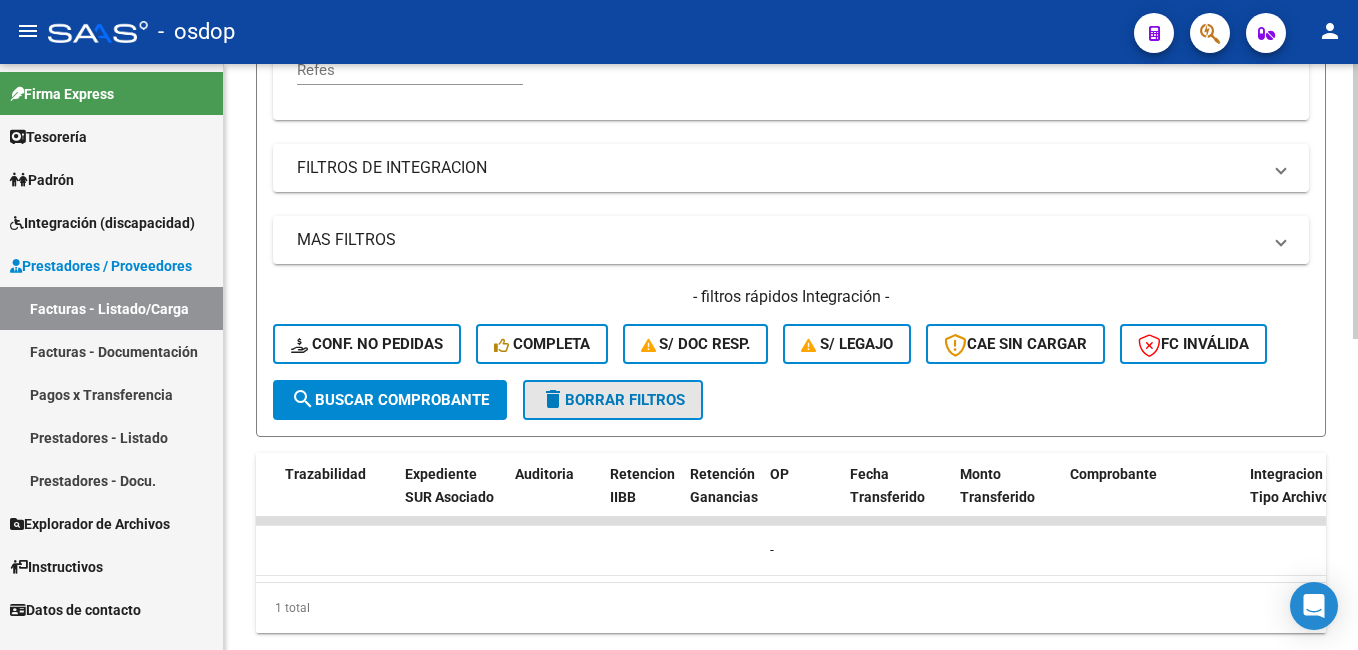 click on "delete  Borrar Filtros" 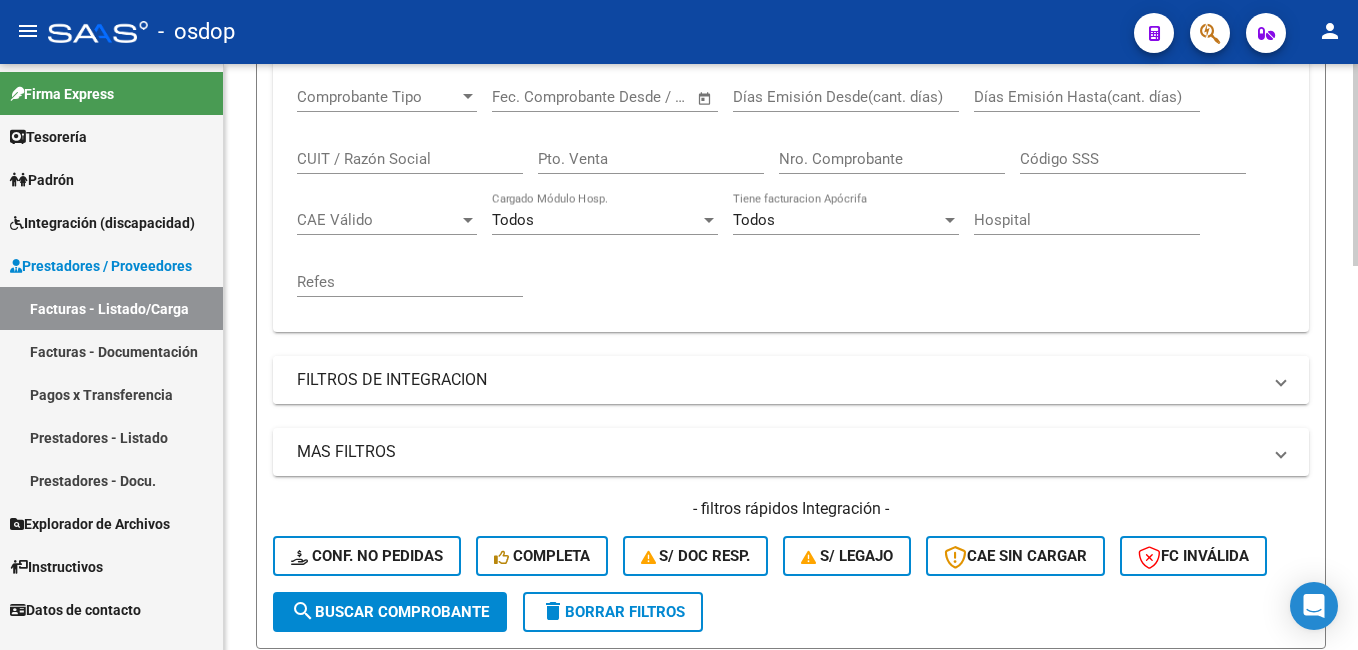 scroll, scrollTop: 400, scrollLeft: 0, axis: vertical 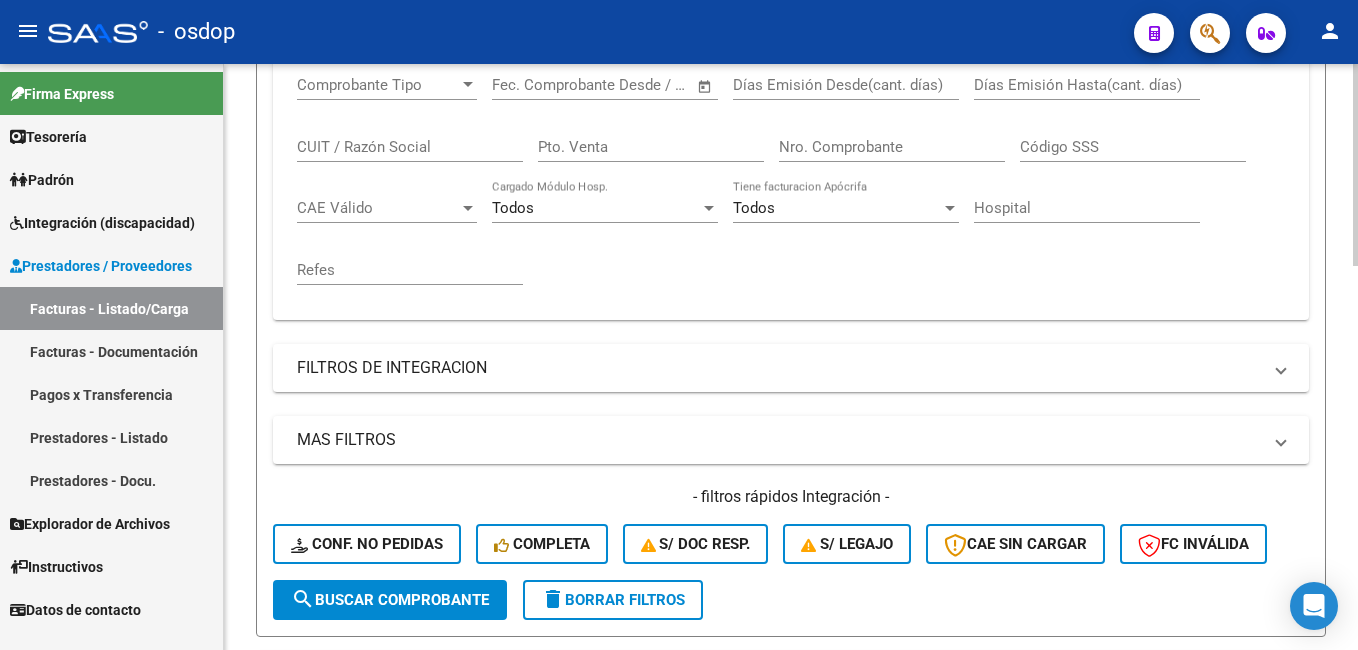 click on "search  Buscar Comprobante" 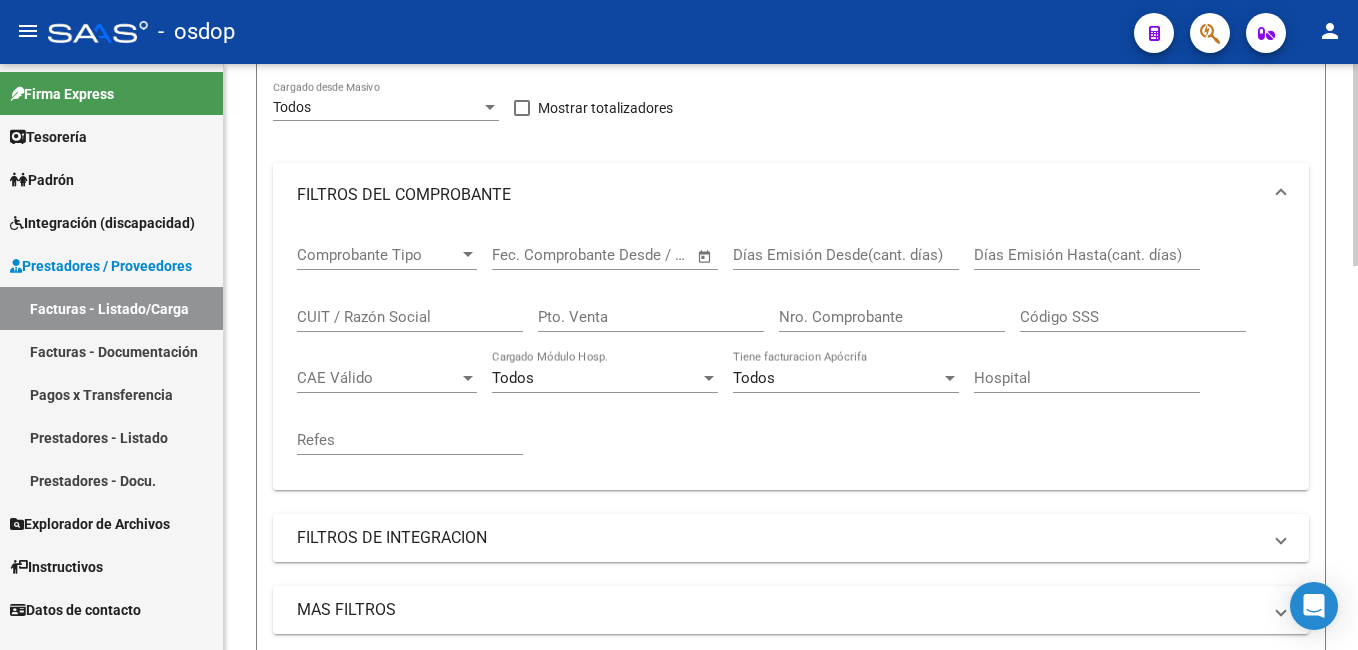 scroll, scrollTop: 0, scrollLeft: 0, axis: both 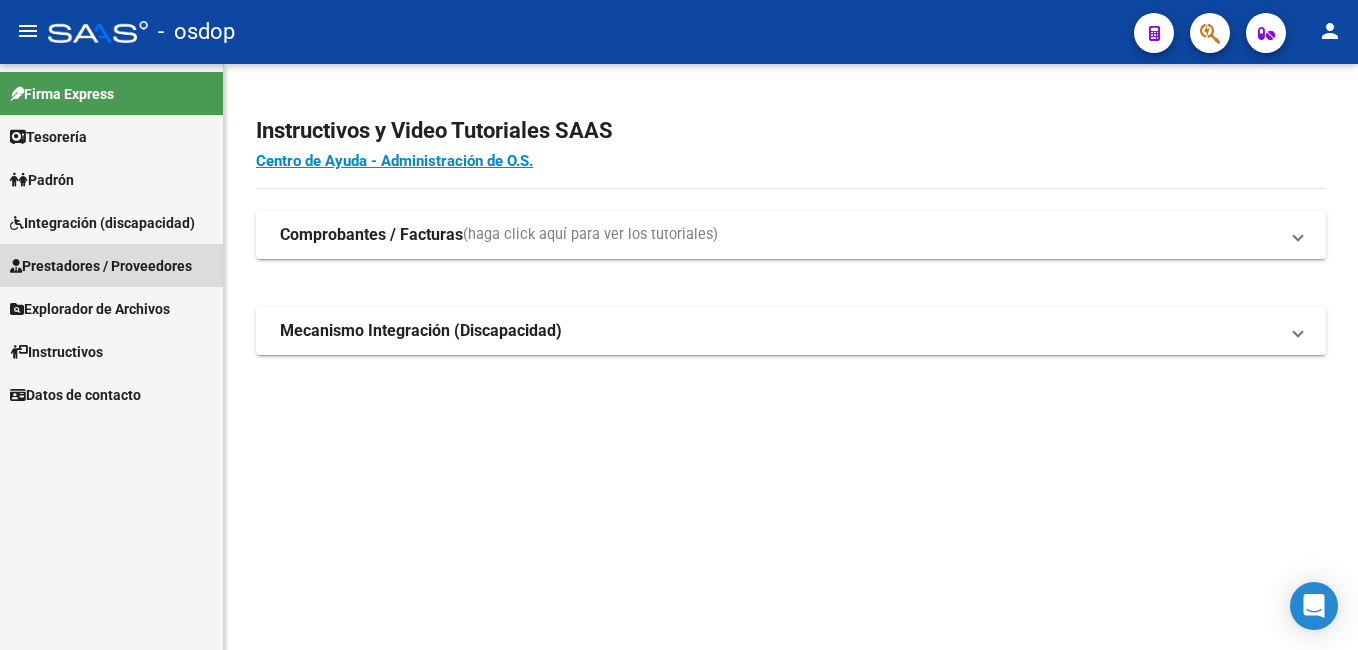 click on "Prestadores / Proveedores" at bounding box center (101, 266) 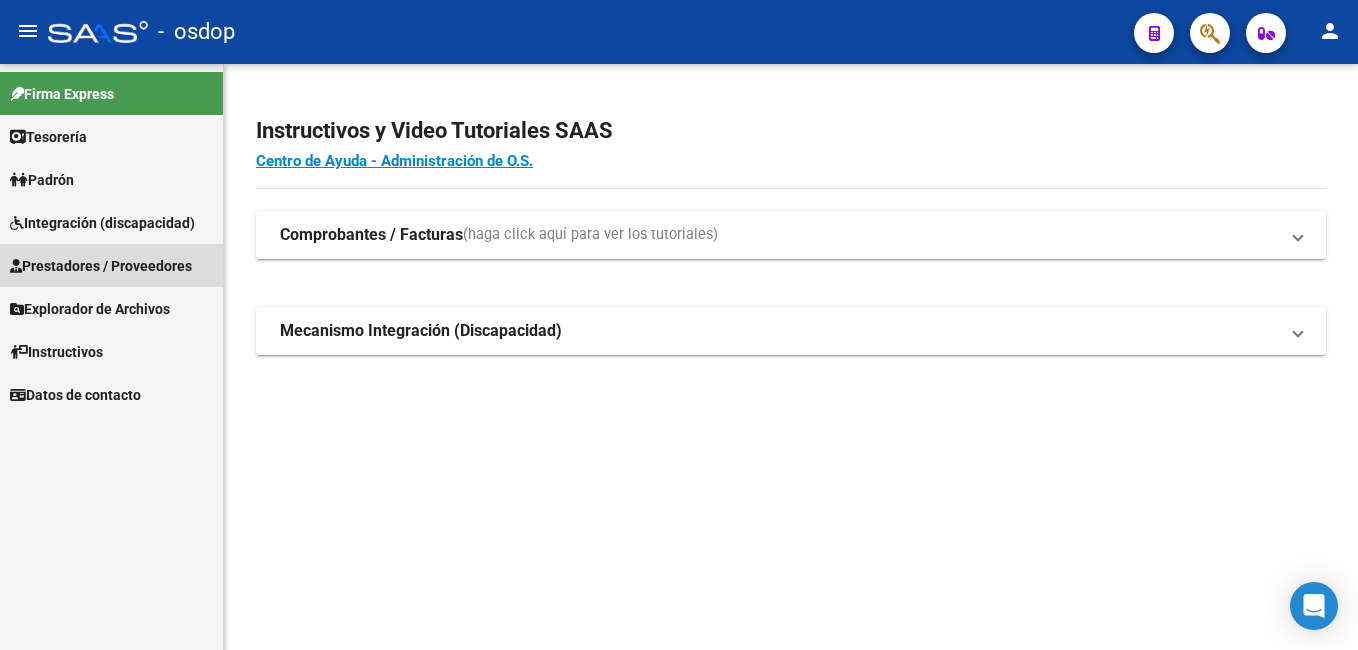 click on "Prestadores / Proveedores" at bounding box center (101, 266) 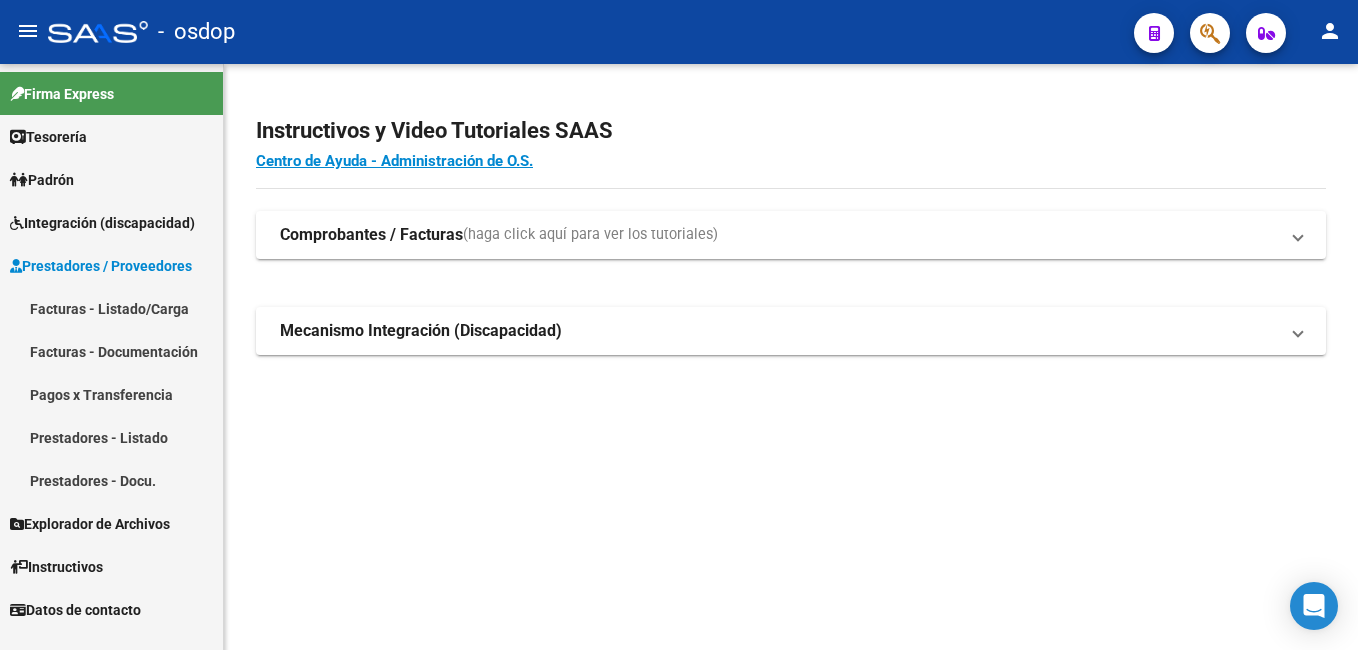 click on "Facturas - Listado/Carga" at bounding box center (111, 308) 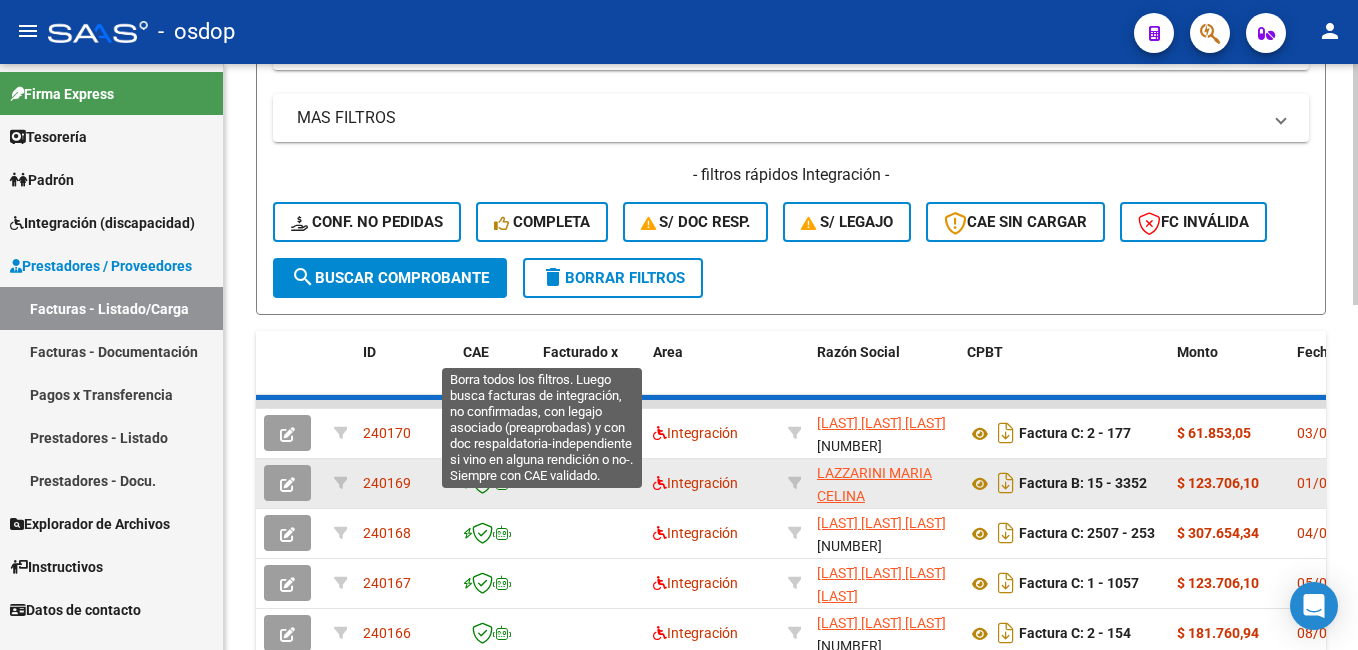 scroll, scrollTop: 600, scrollLeft: 0, axis: vertical 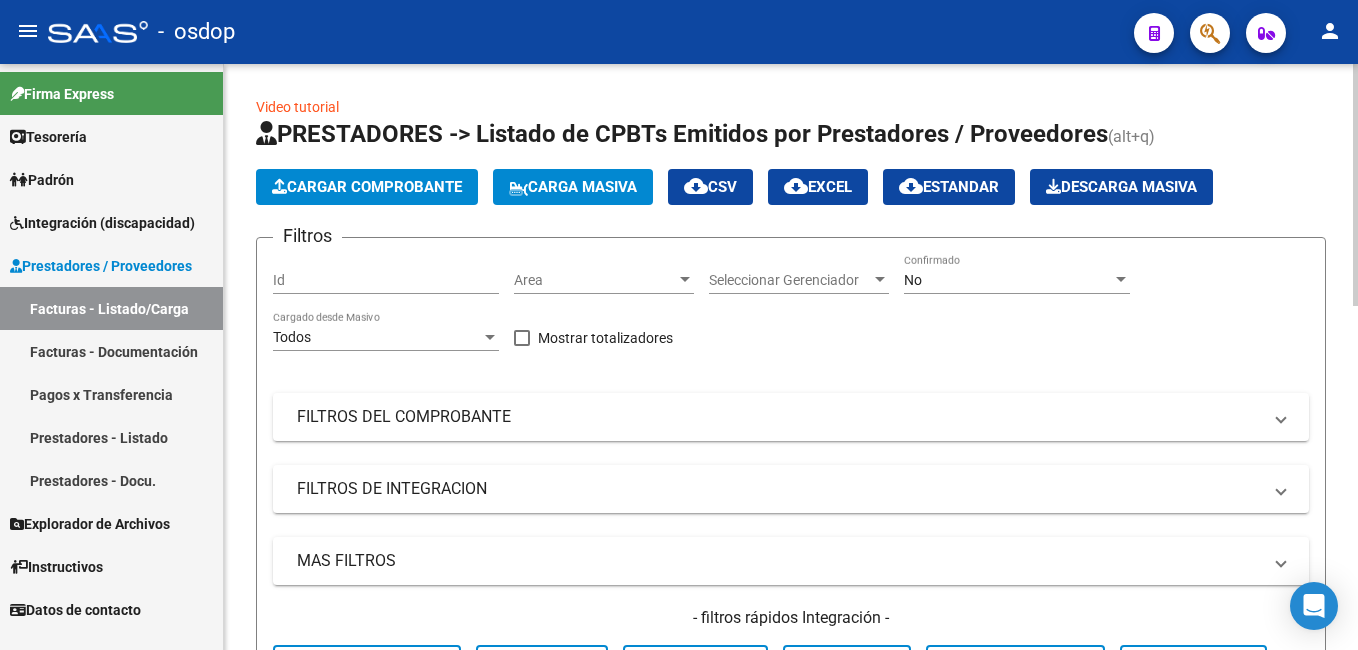 click on "Cargar Comprobante" 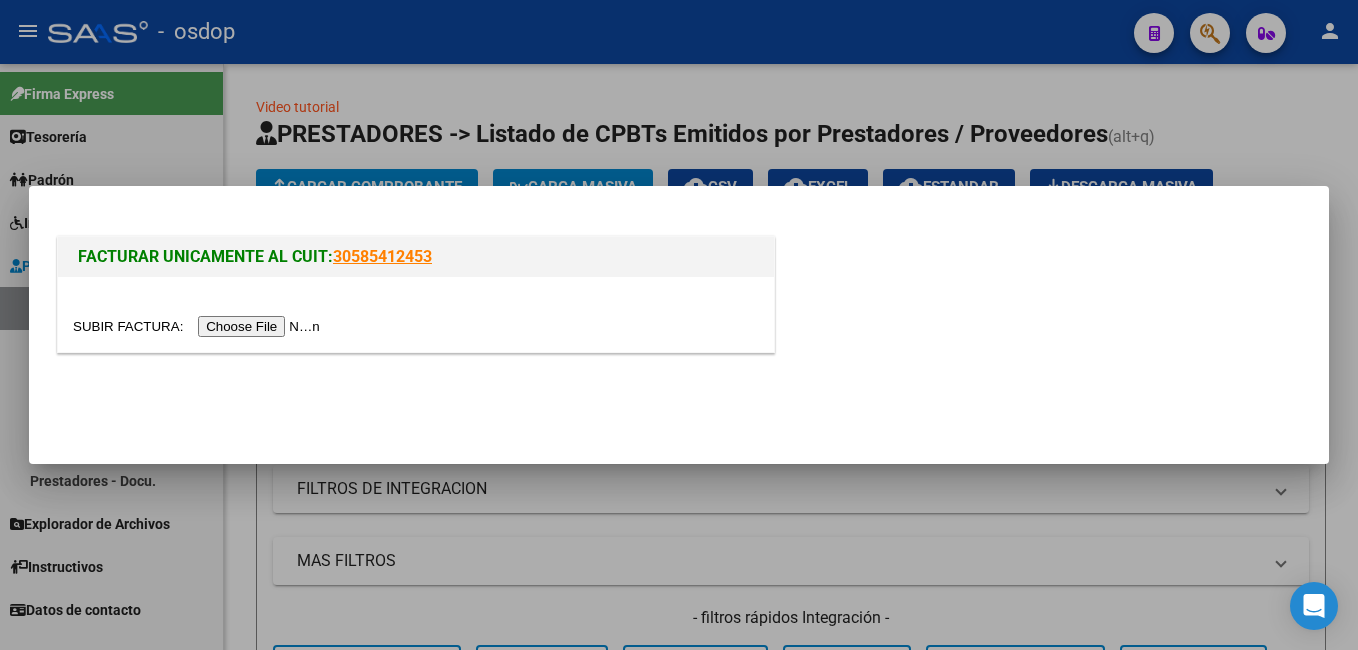 click at bounding box center (199, 326) 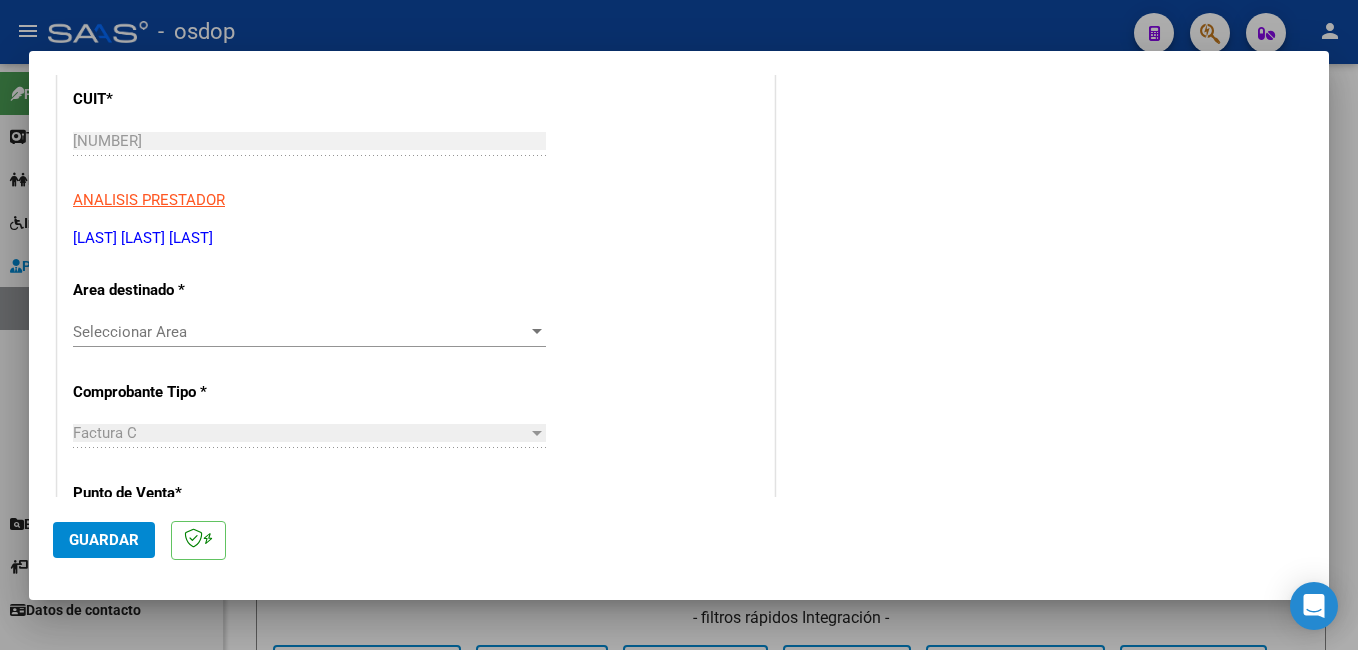 scroll, scrollTop: 300, scrollLeft: 0, axis: vertical 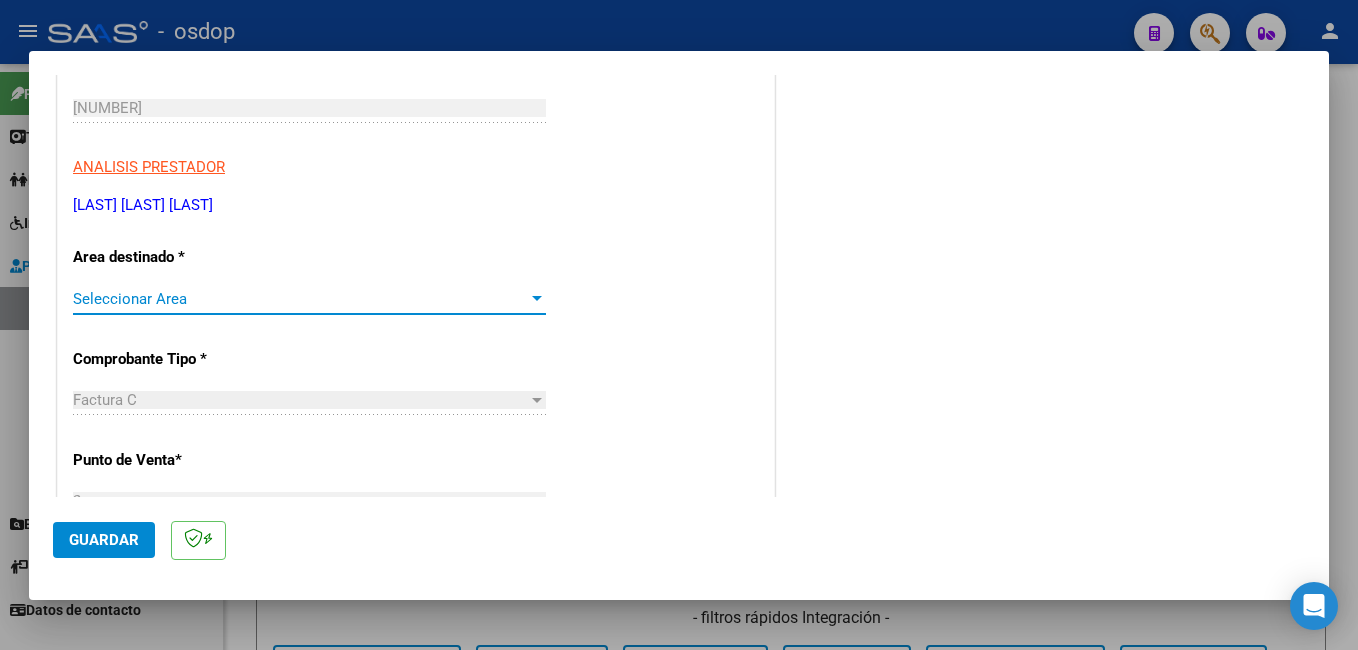 click on "Seleccionar Area" at bounding box center (300, 299) 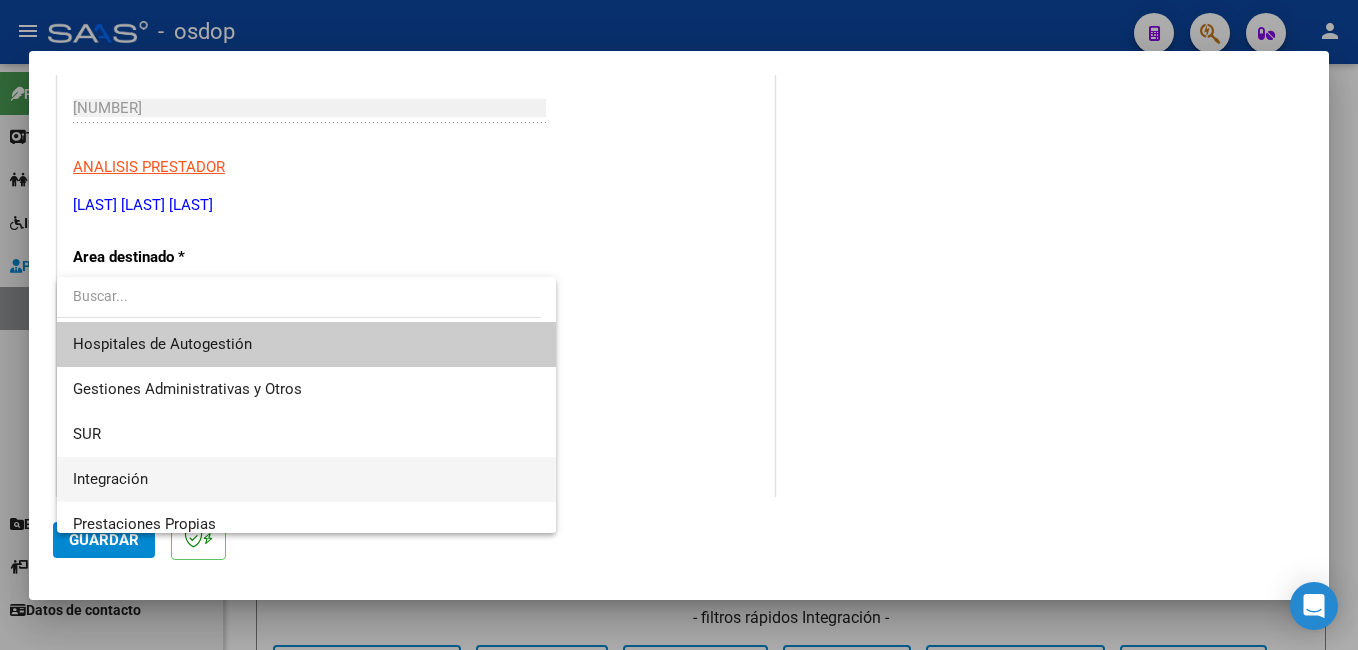 click on "Integración" at bounding box center (306, 479) 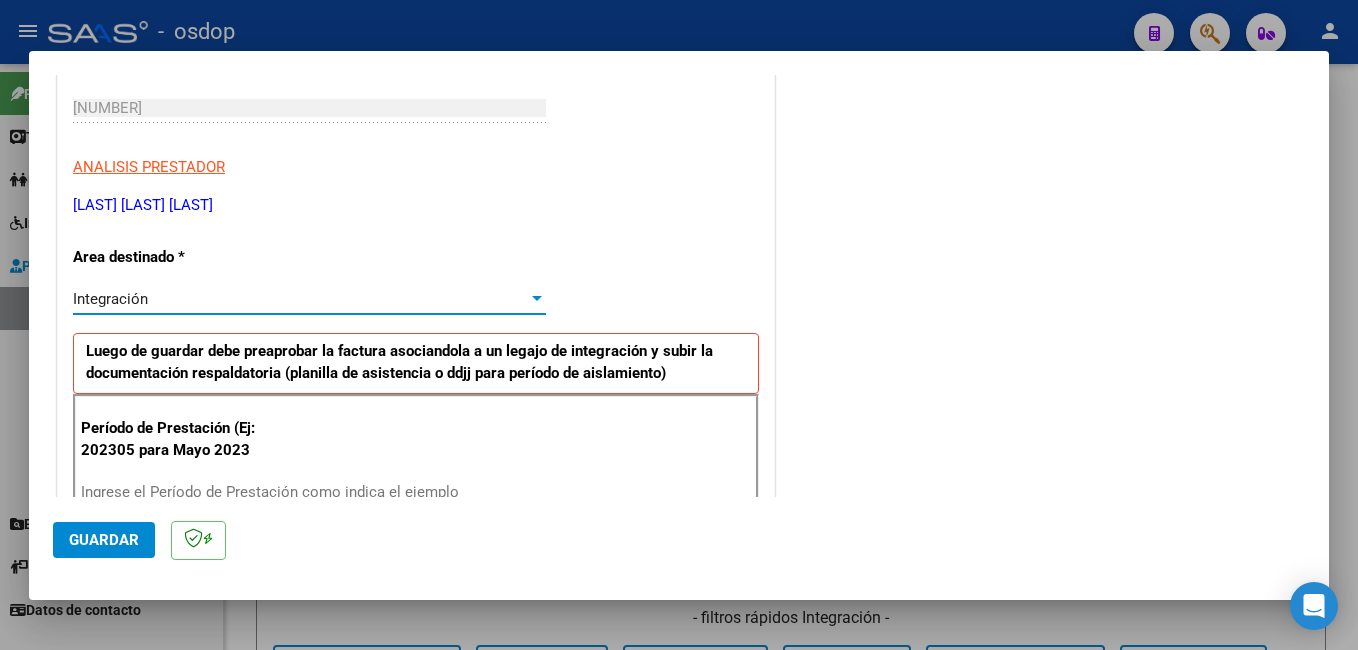 scroll, scrollTop: 500, scrollLeft: 0, axis: vertical 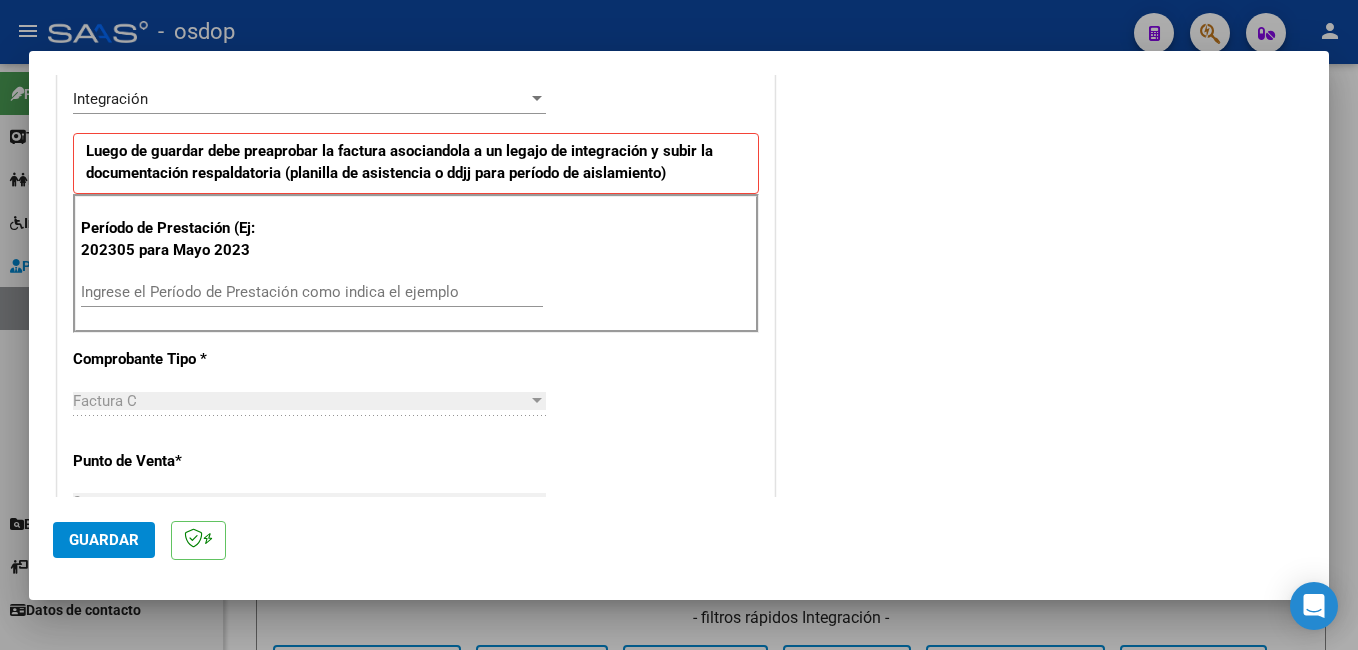 drag, startPoint x: 246, startPoint y: 278, endPoint x: 250, endPoint y: 293, distance: 15.524175 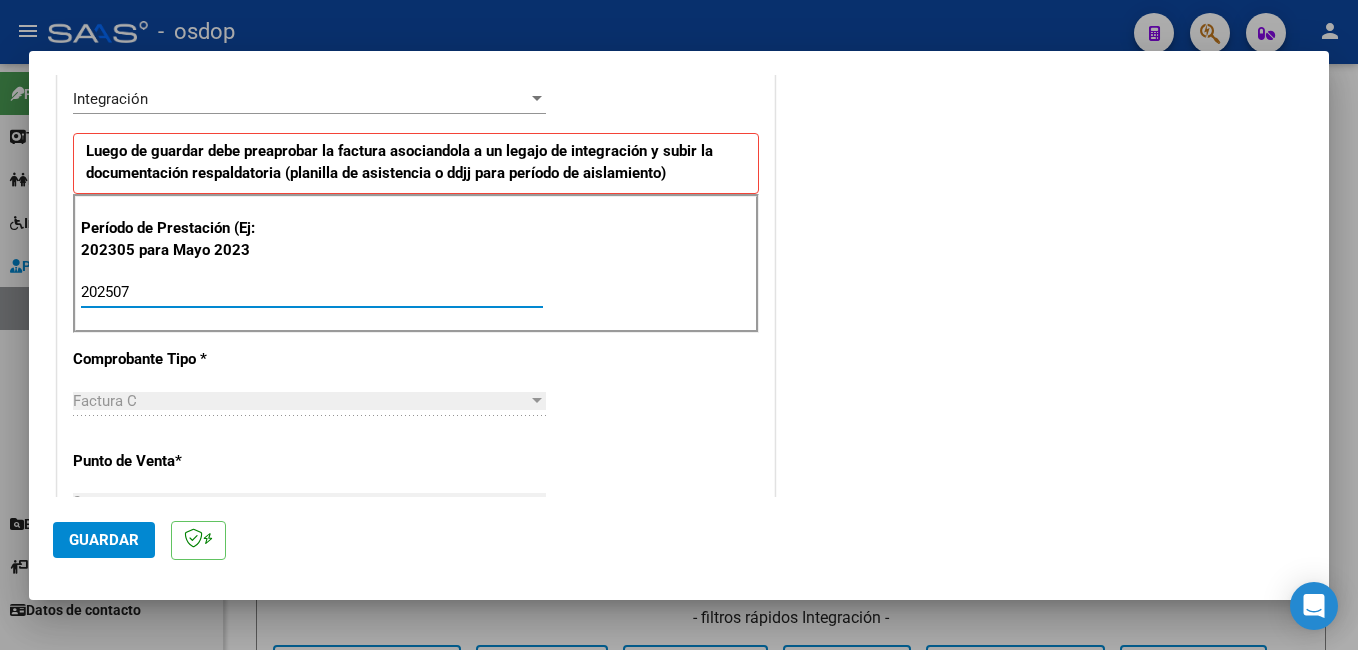 type on "202507" 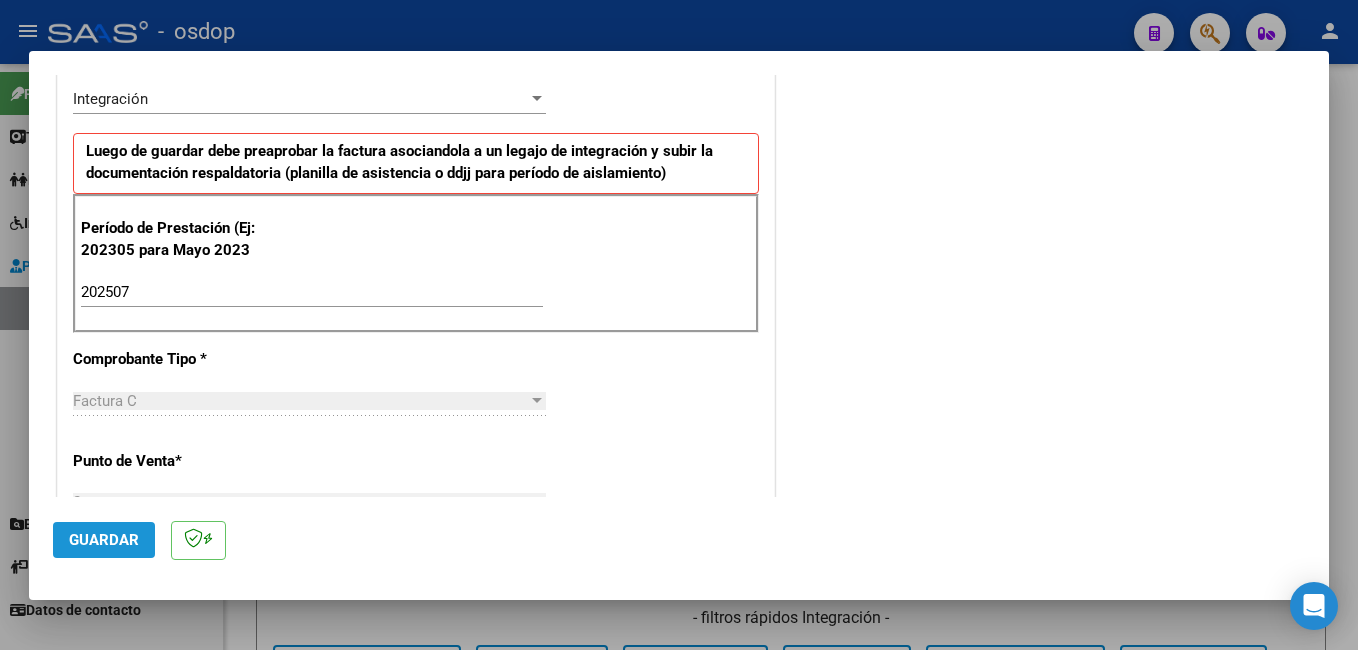 click on "Guardar" 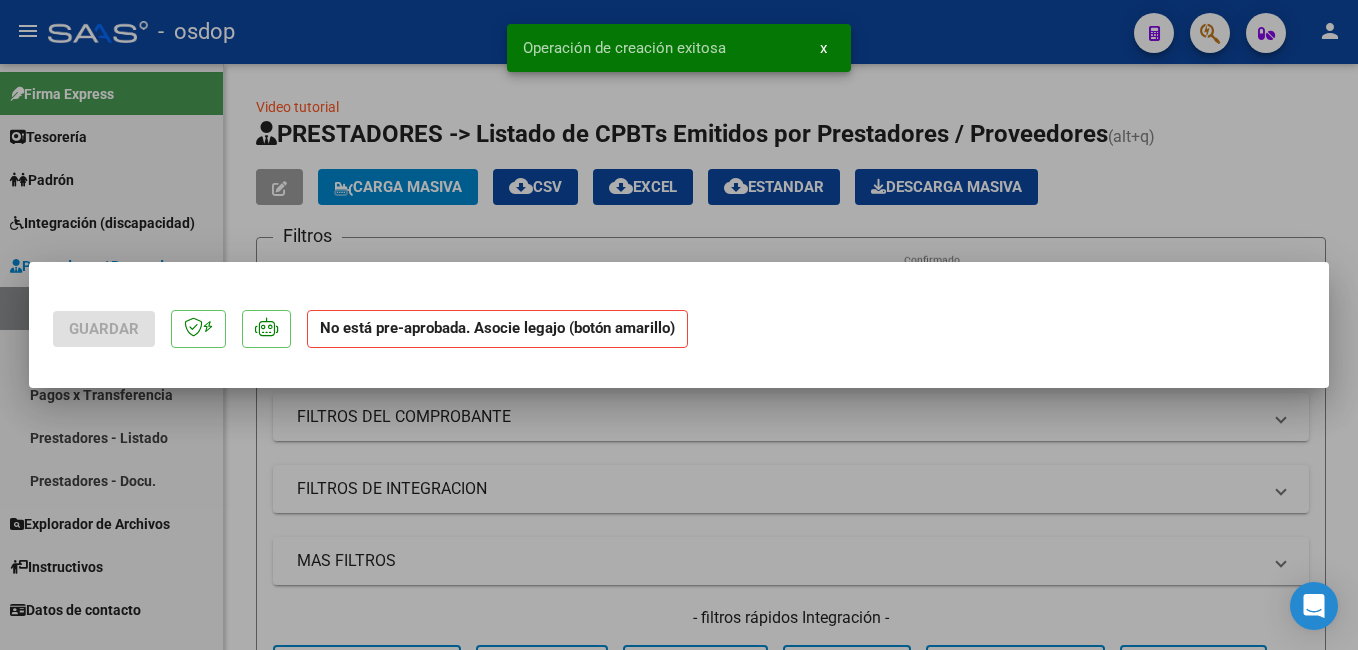 scroll, scrollTop: 0, scrollLeft: 0, axis: both 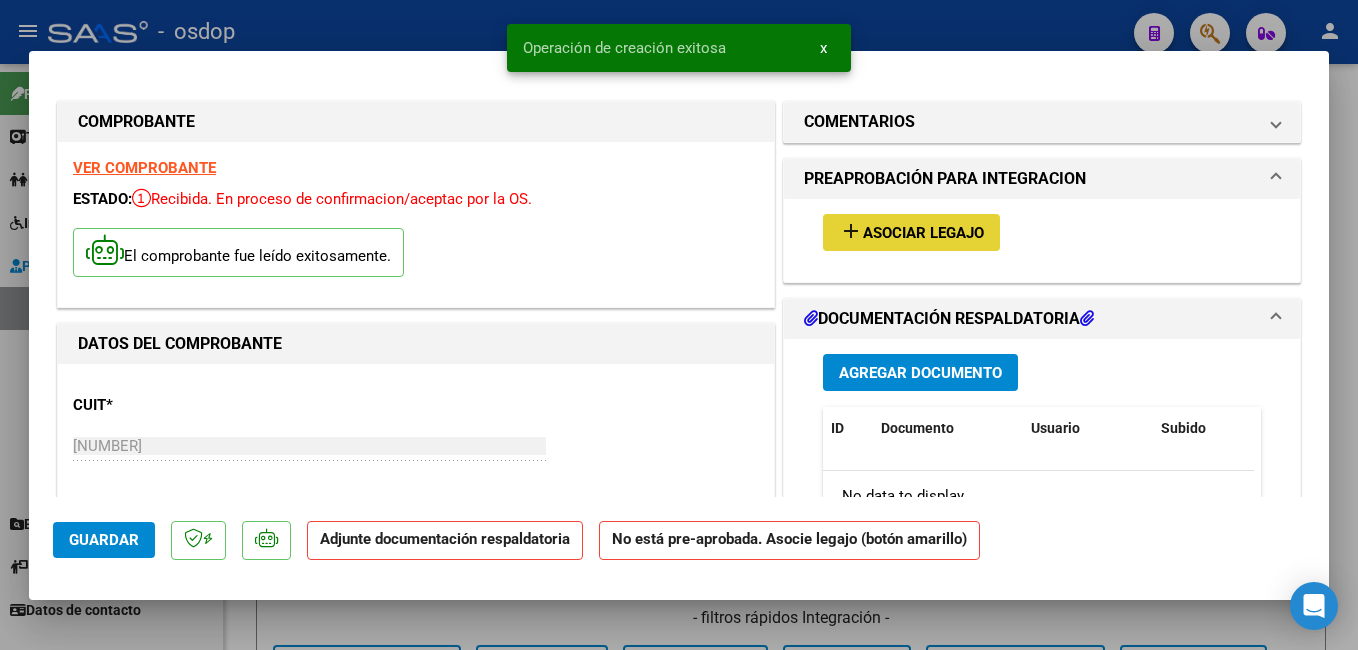 click on "Asociar Legajo" at bounding box center (923, 233) 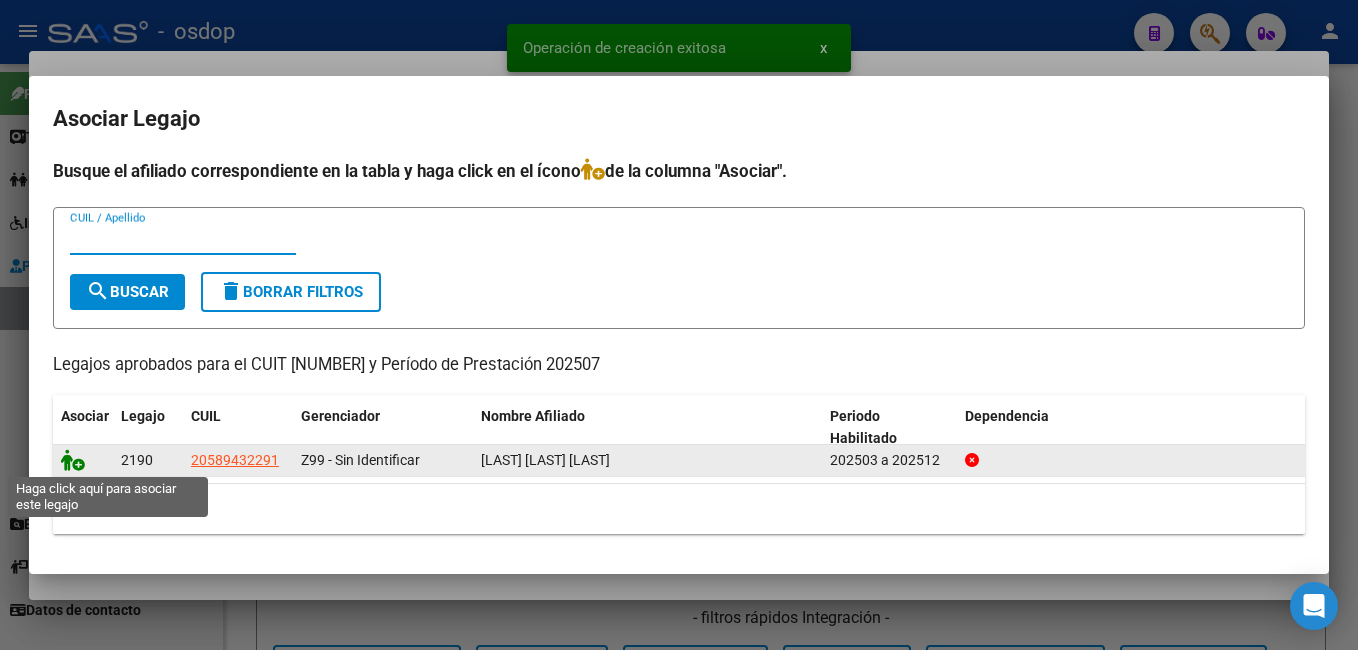 click 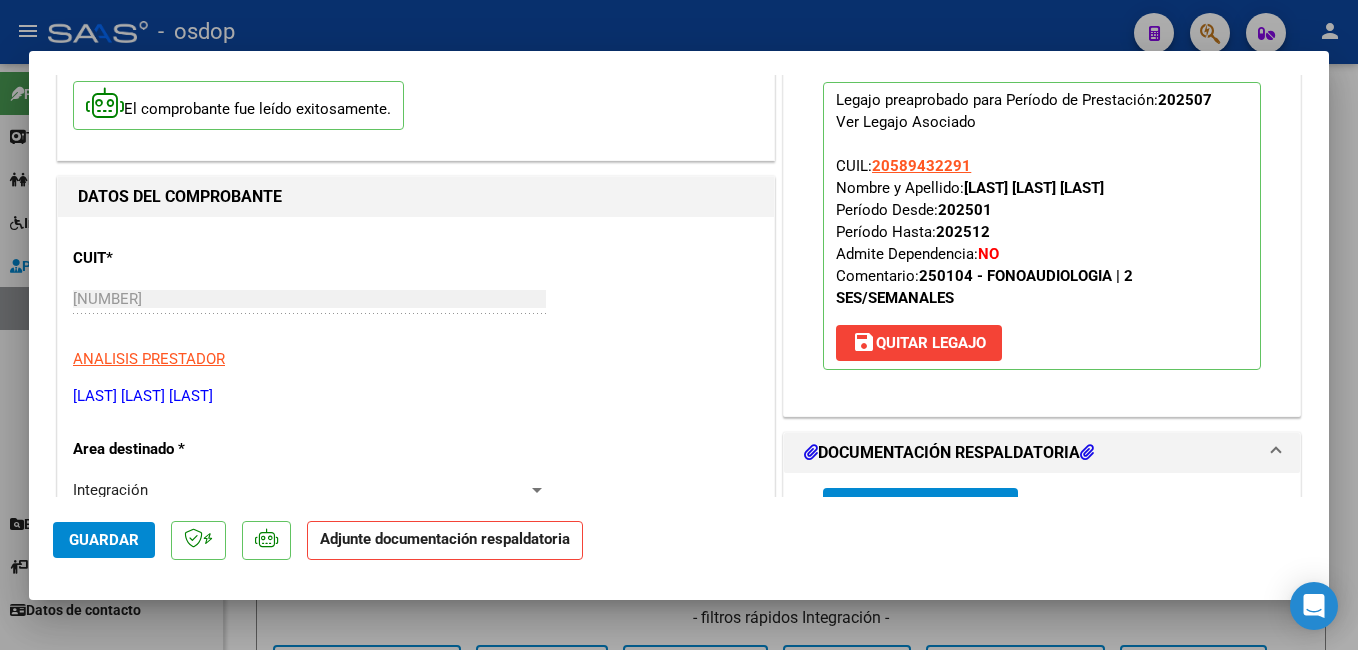 scroll, scrollTop: 200, scrollLeft: 0, axis: vertical 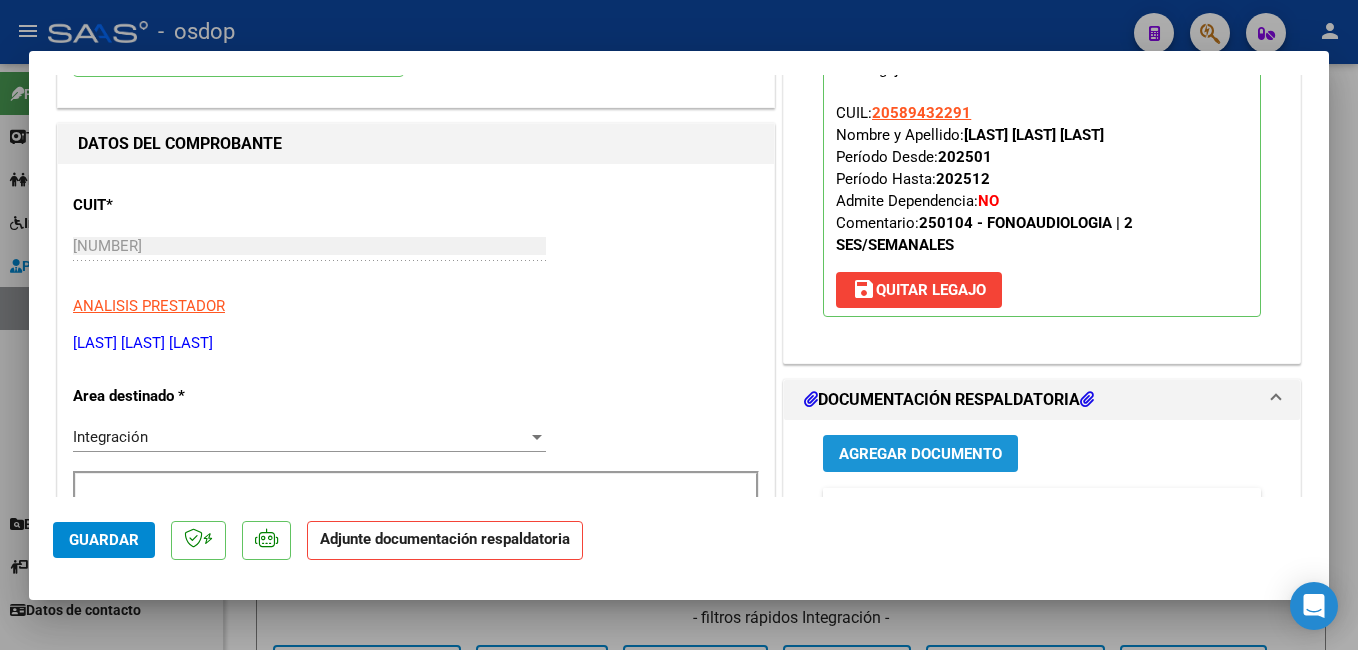 click on "Agregar Documento" at bounding box center (920, 454) 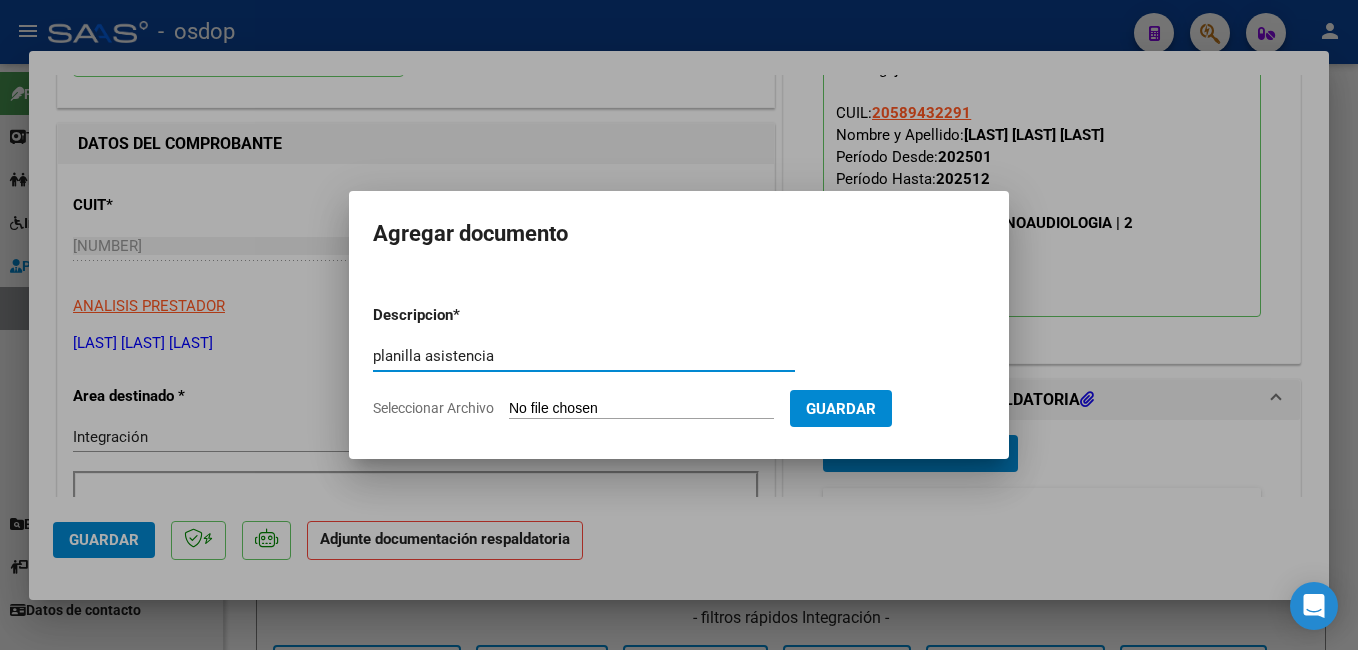 type on "planilla asistencia" 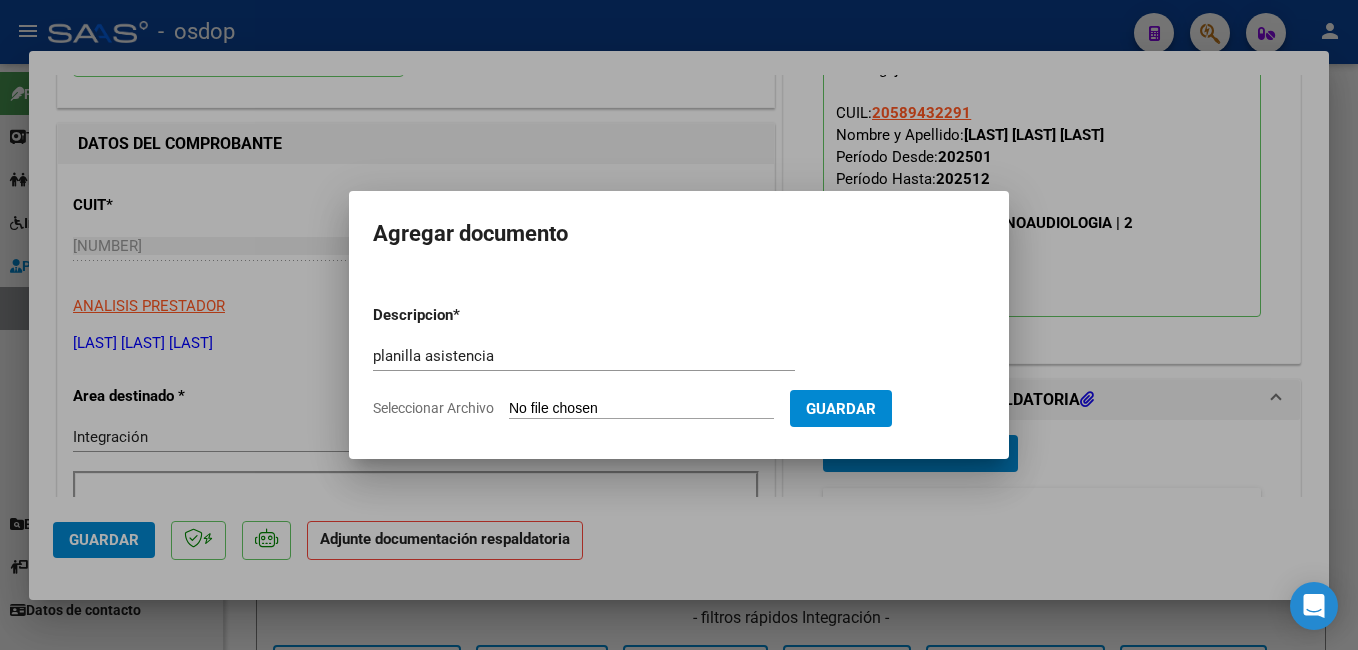 click on "Seleccionar Archivo" at bounding box center (641, 409) 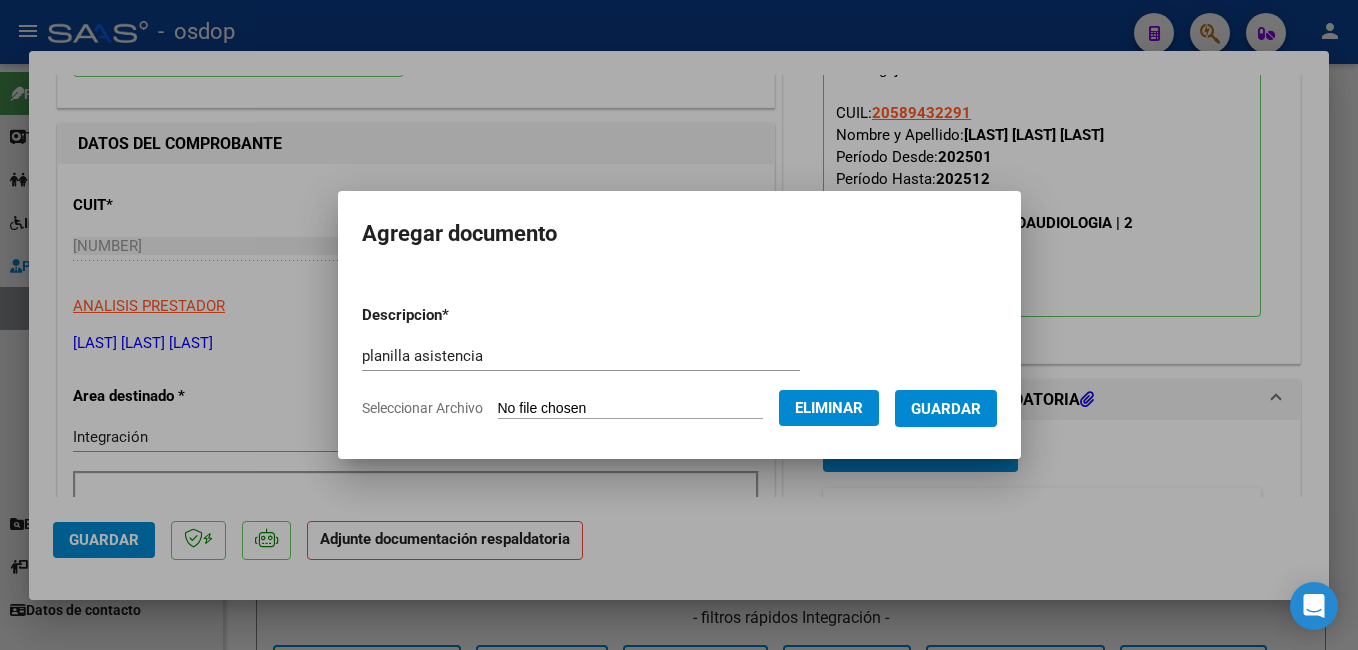 click on "Guardar" at bounding box center [946, 409] 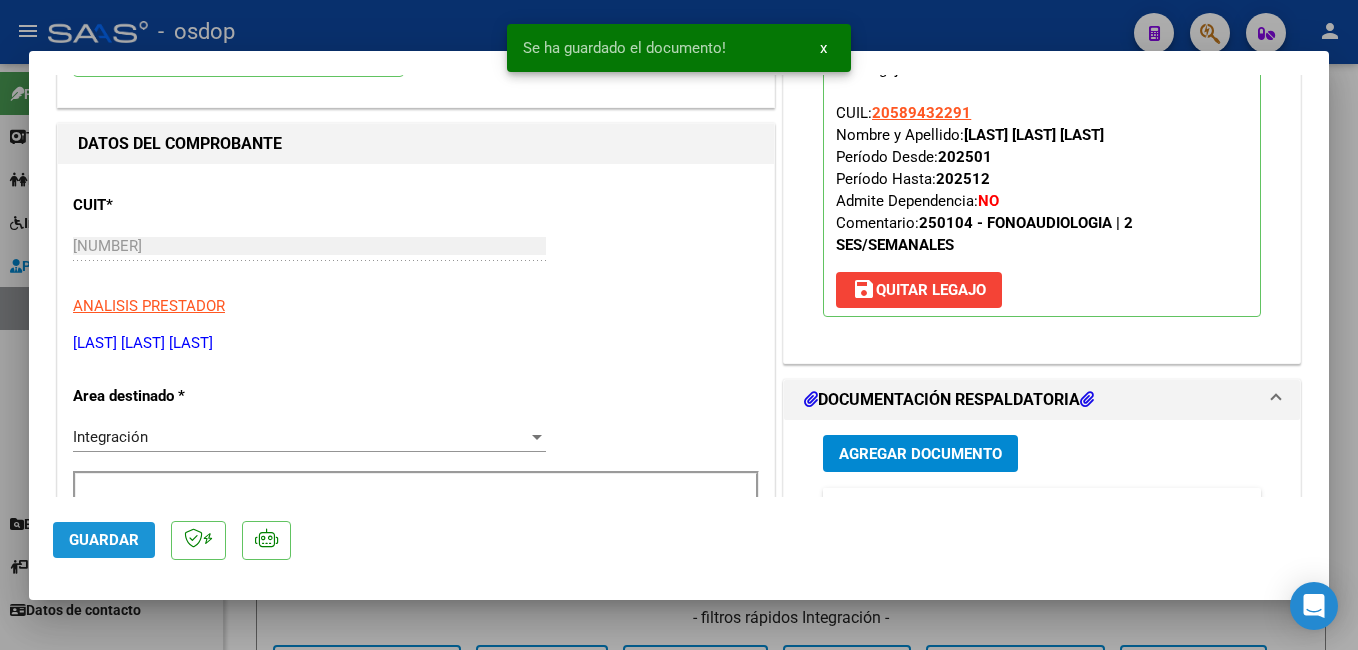 click on "Guardar" 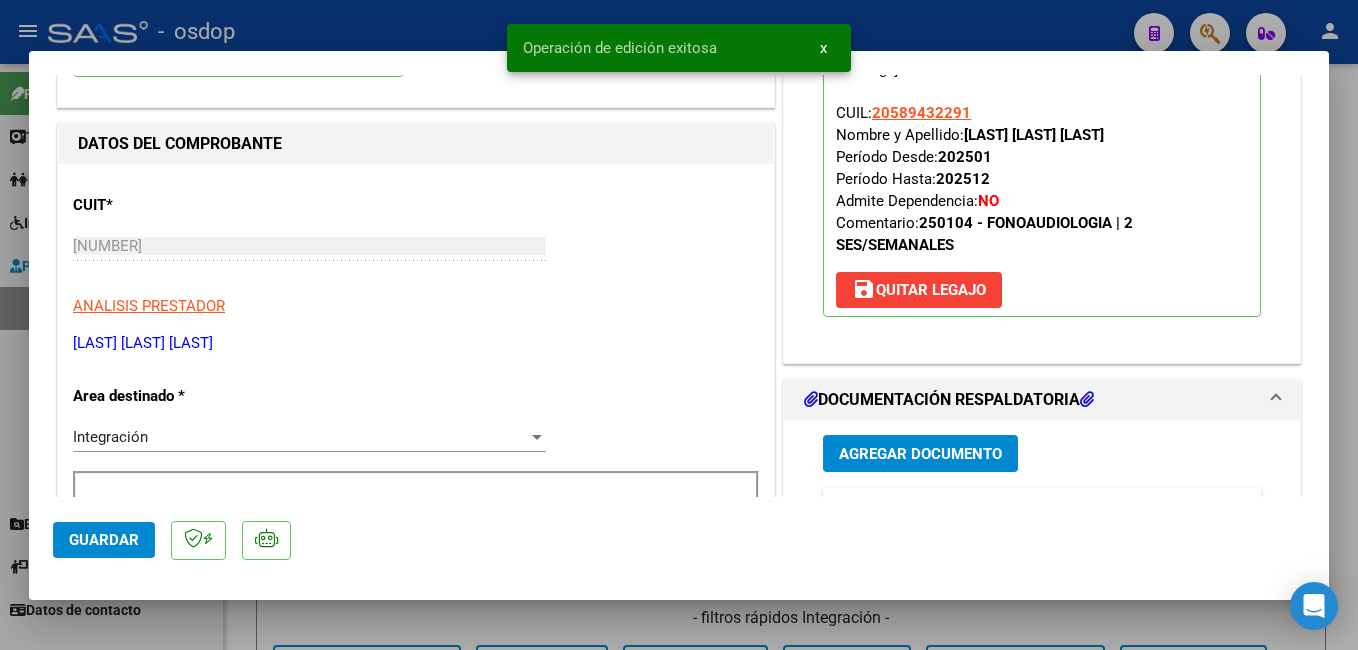 click at bounding box center (679, 325) 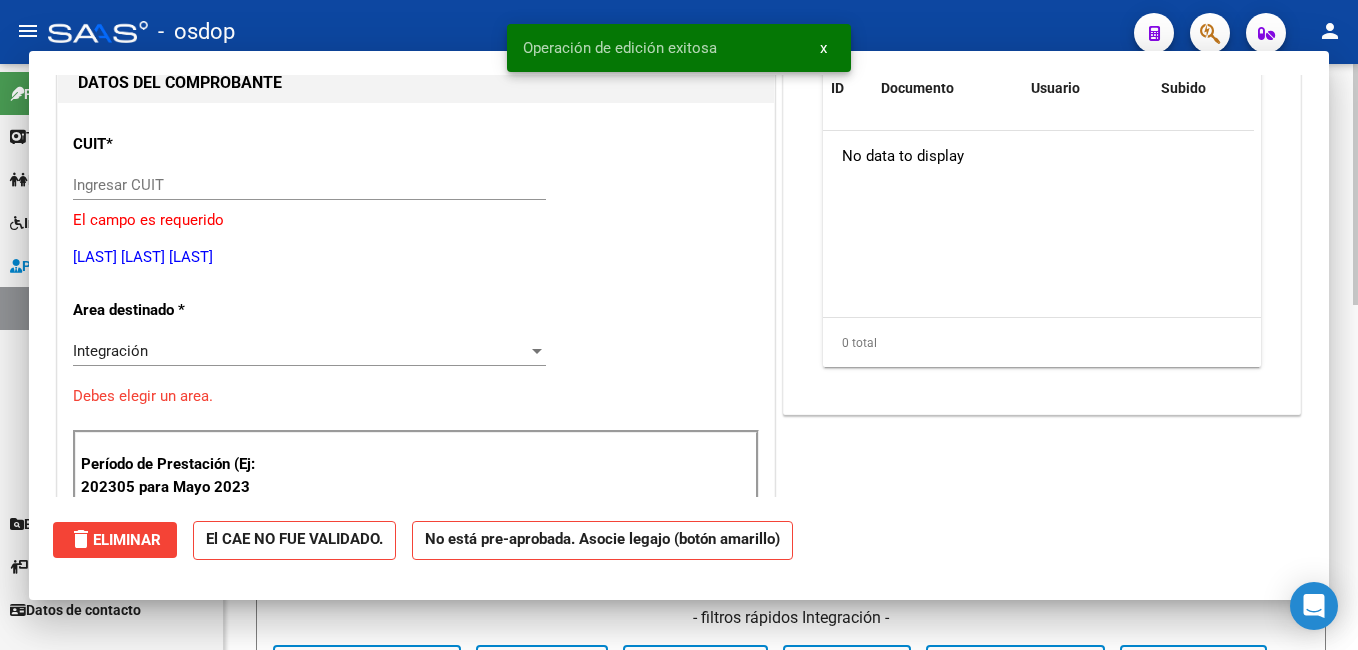 scroll, scrollTop: 212, scrollLeft: 0, axis: vertical 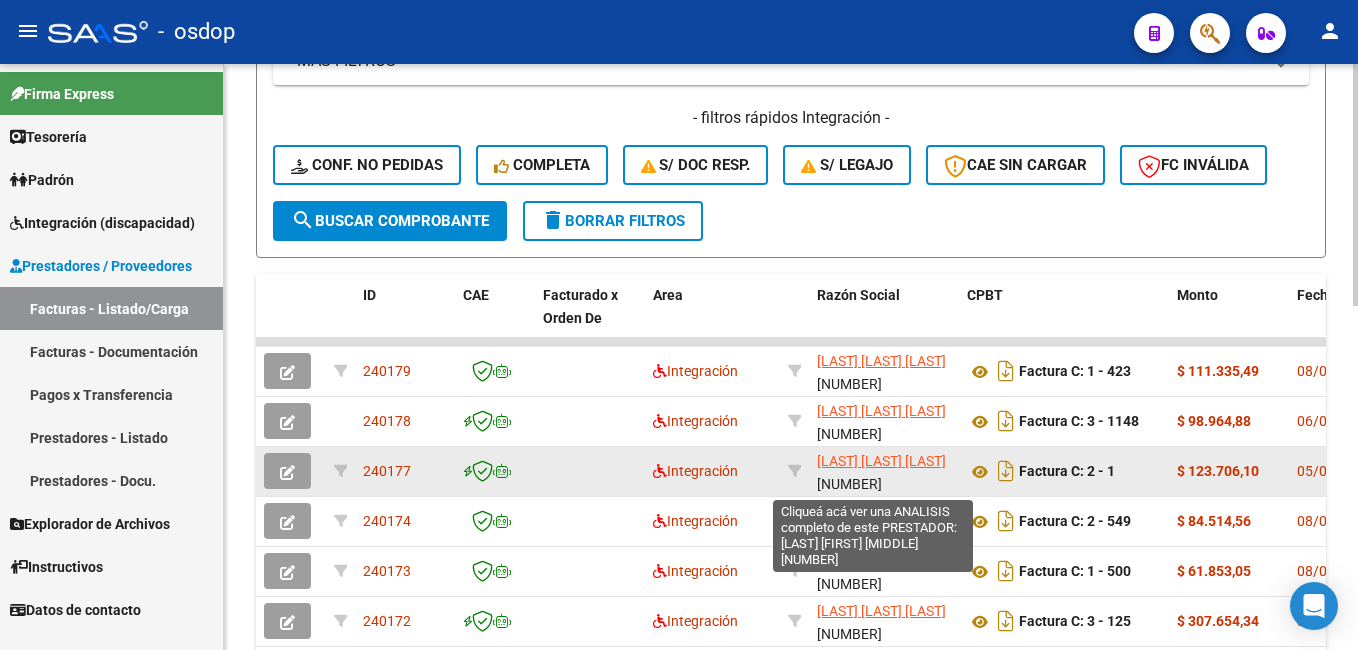 drag, startPoint x: 812, startPoint y: 461, endPoint x: 886, endPoint y: 462, distance: 74.00676 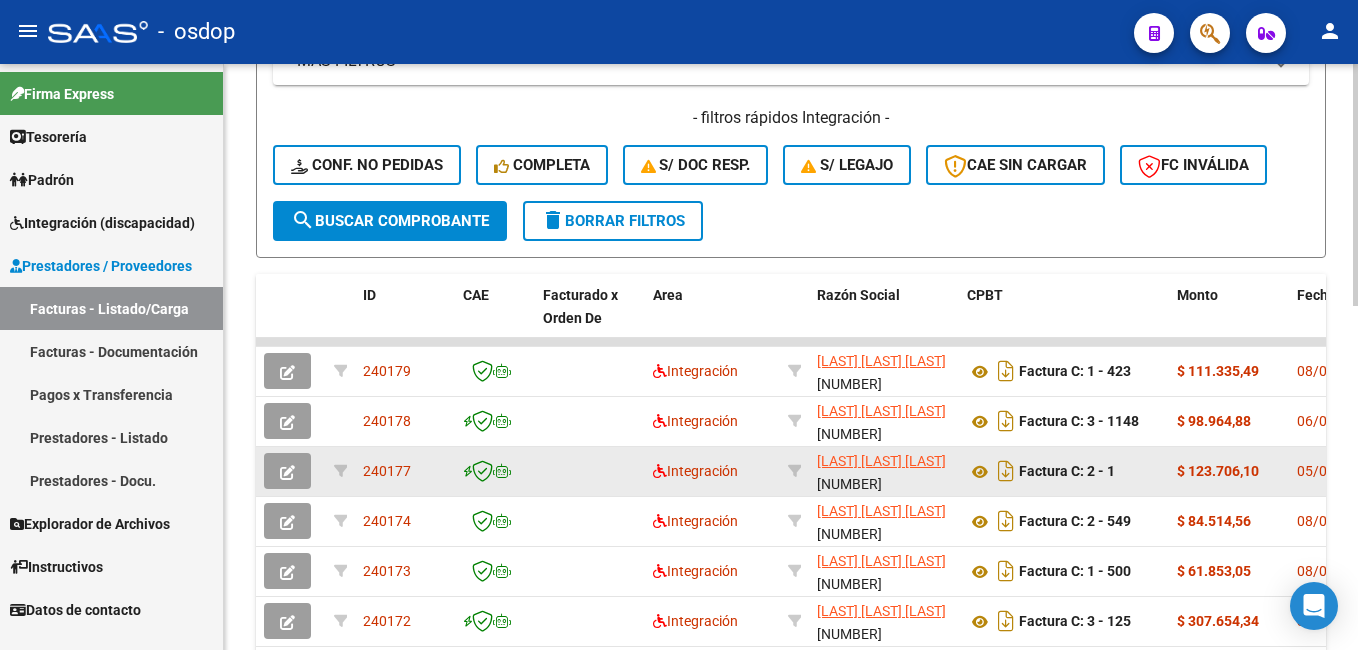 copy on "[LAST]" 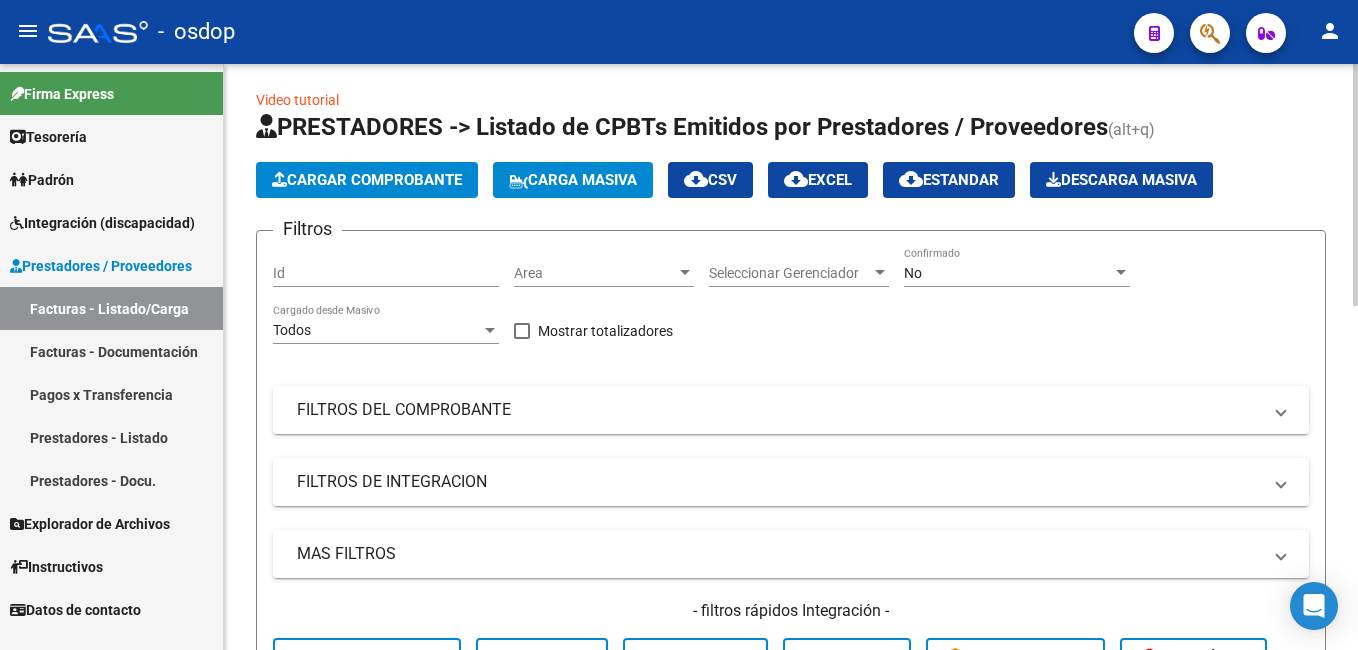 scroll, scrollTop: 0, scrollLeft: 0, axis: both 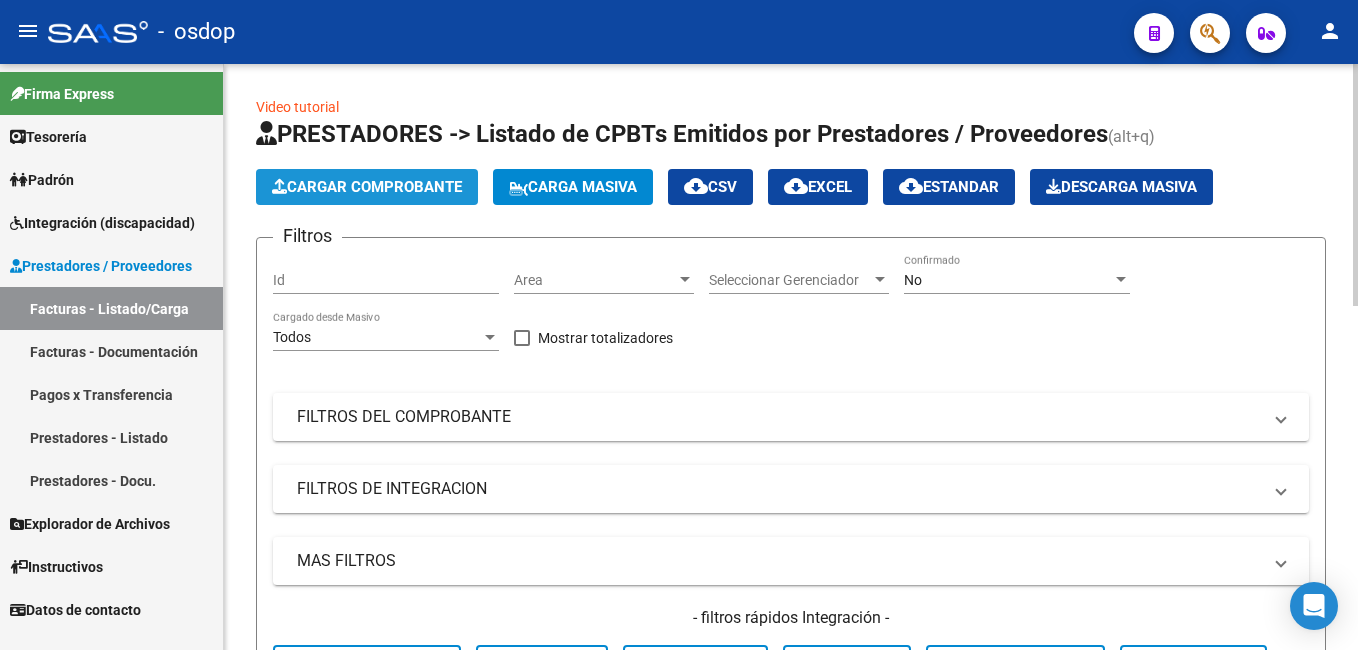 click on "Cargar Comprobante" 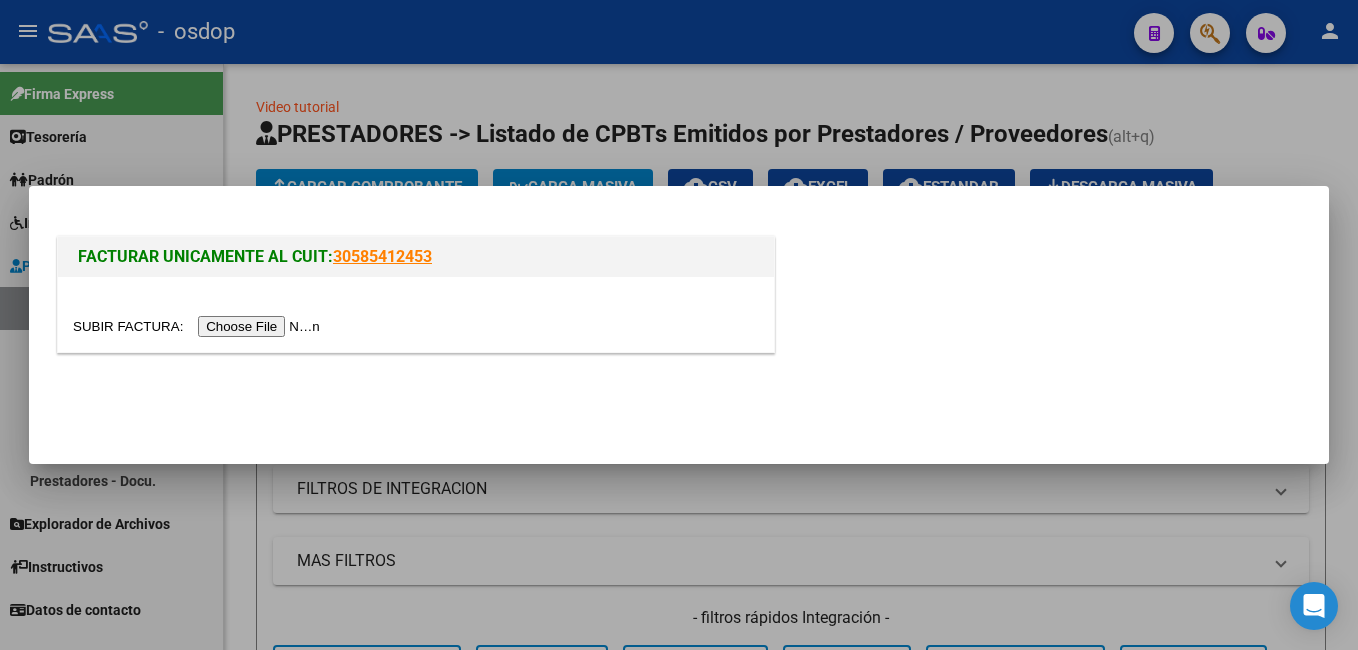 click at bounding box center [199, 326] 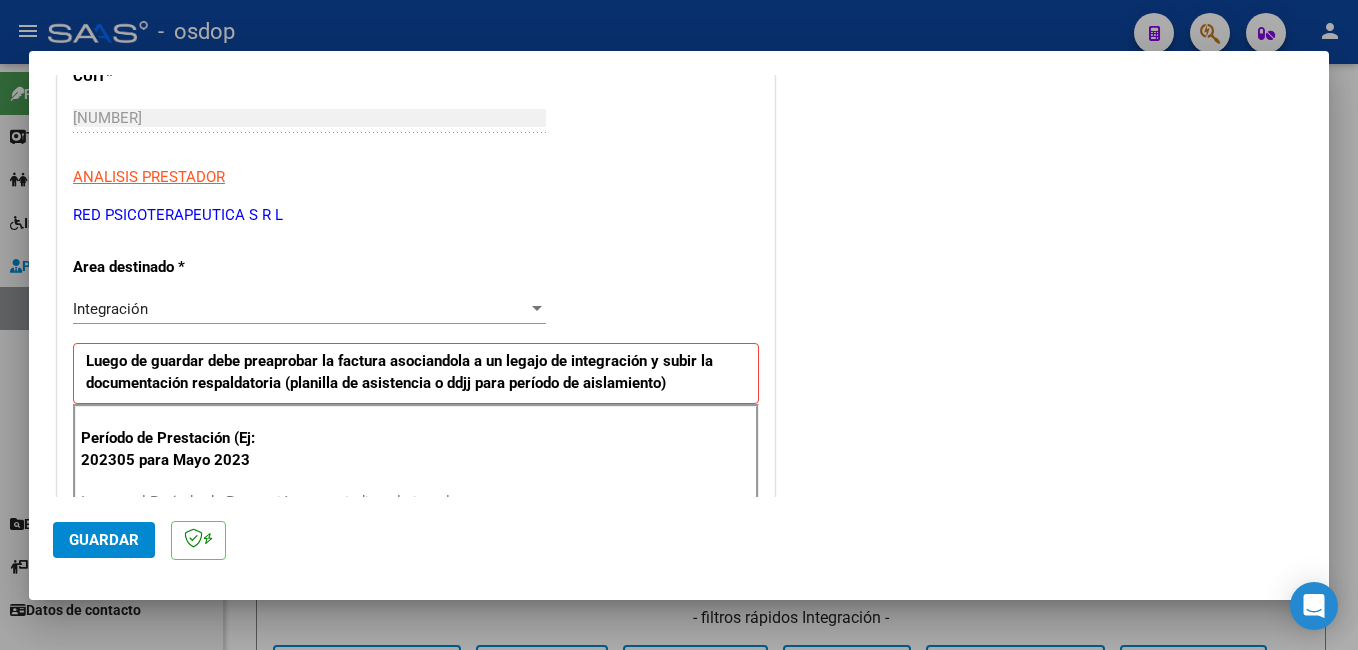 scroll, scrollTop: 400, scrollLeft: 0, axis: vertical 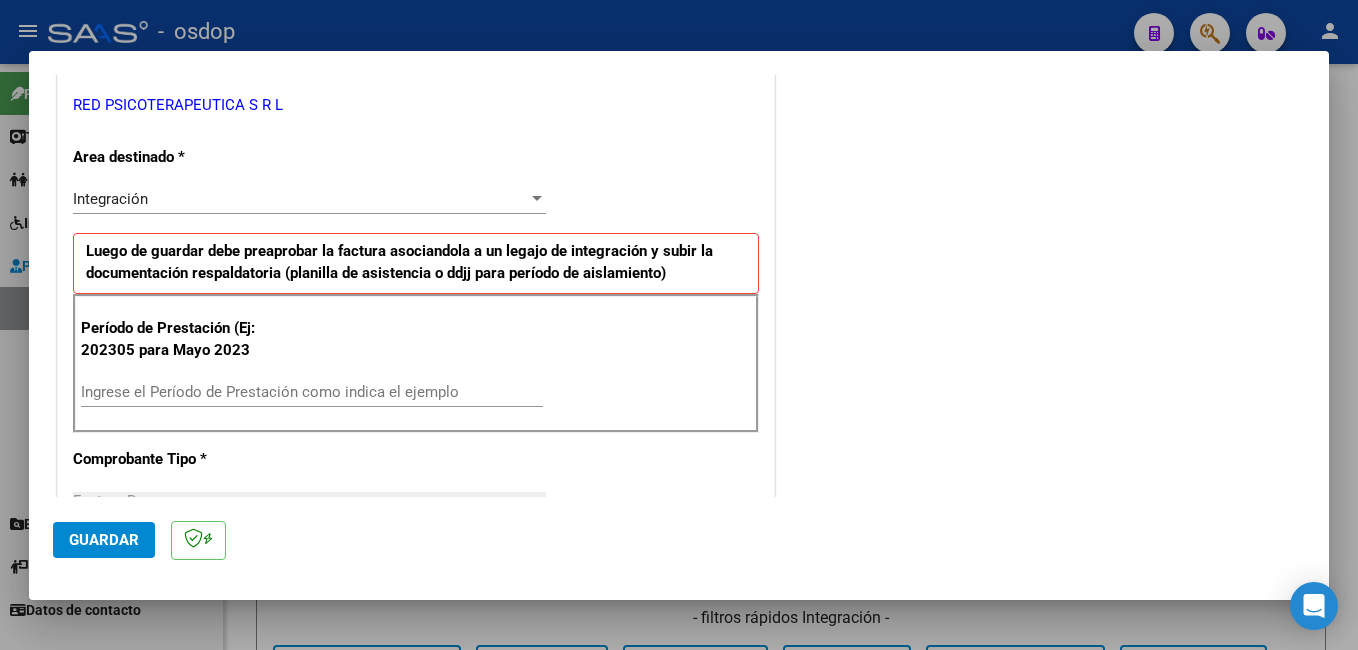 click on "Ingrese el Período de Prestación como indica el ejemplo" at bounding box center [312, 392] 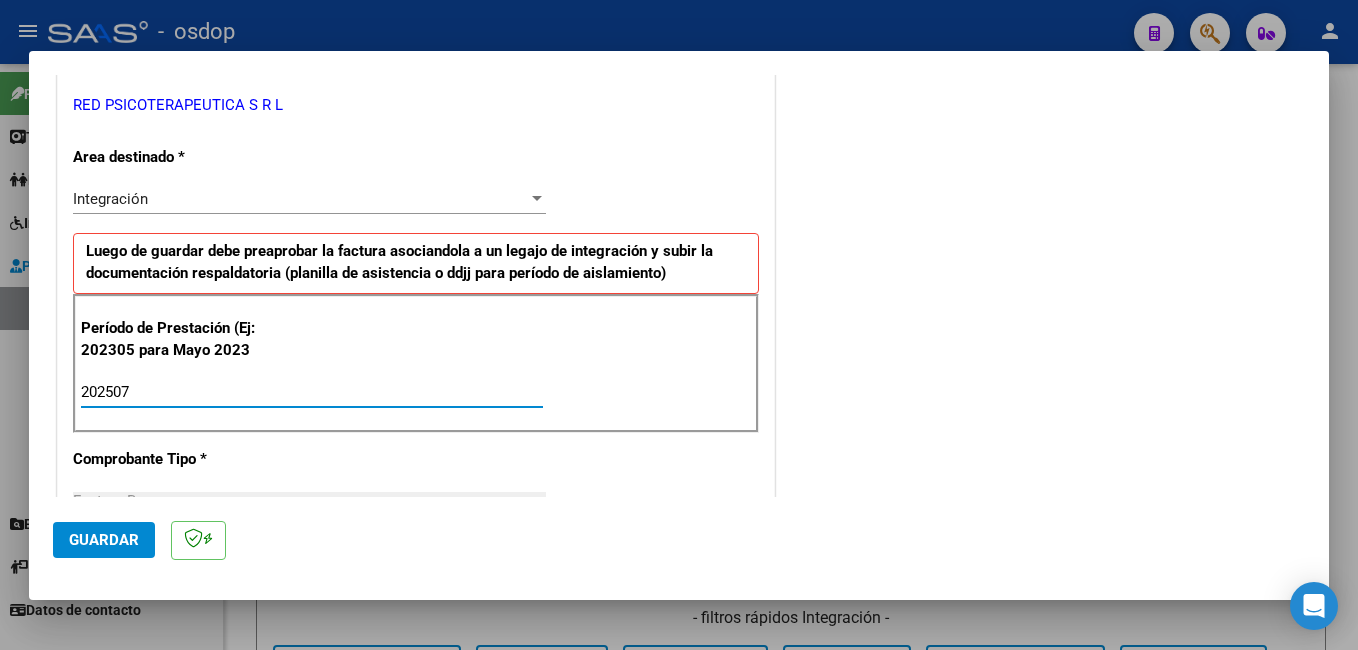 type on "202507" 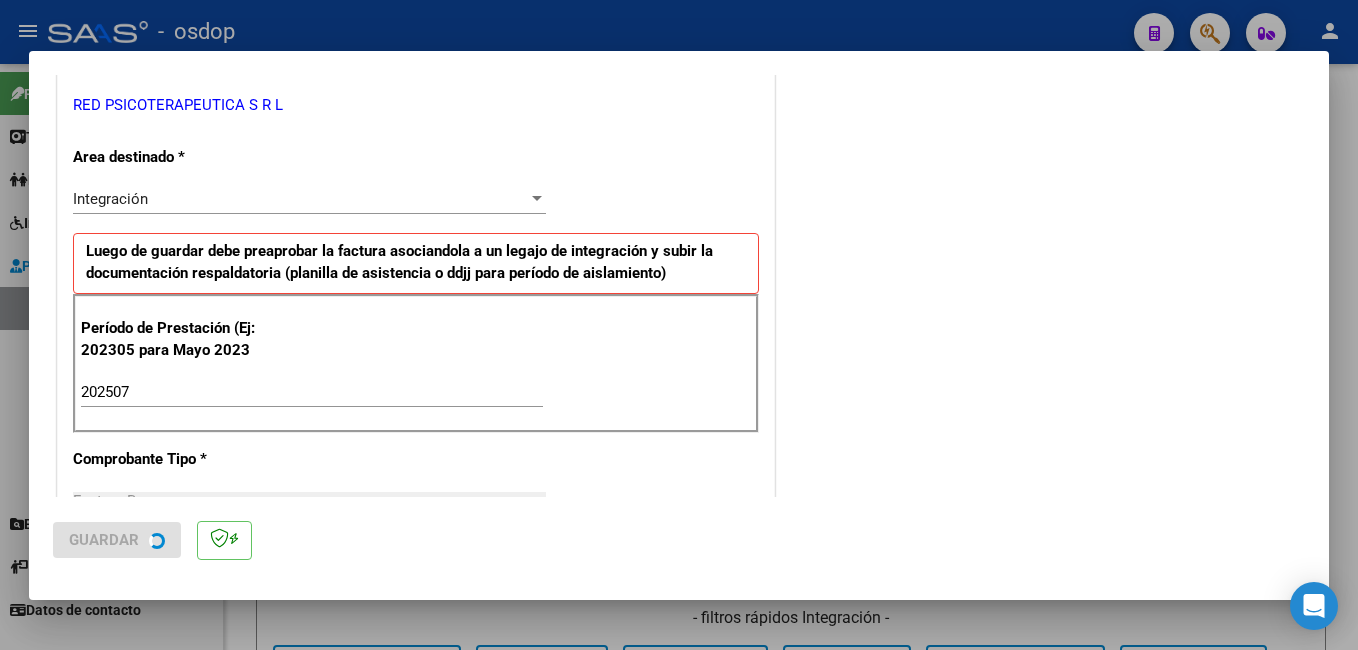 scroll, scrollTop: 0, scrollLeft: 0, axis: both 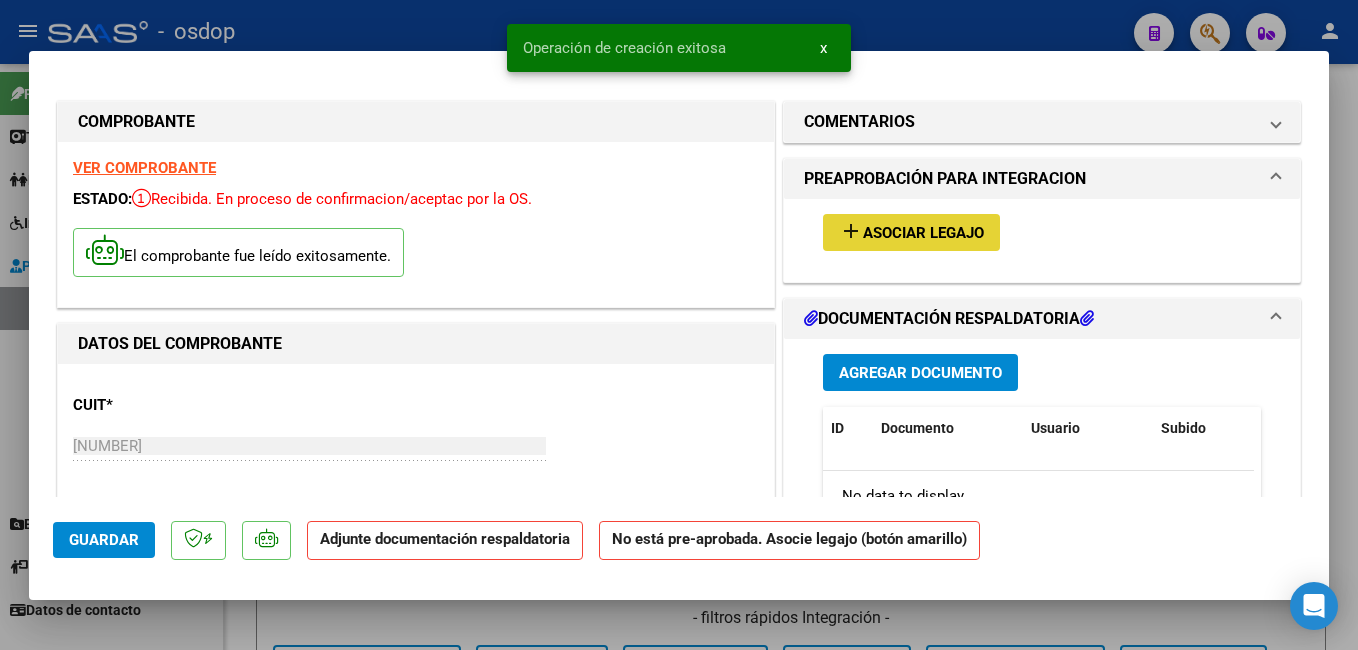 click on "Asociar Legajo" at bounding box center [923, 233] 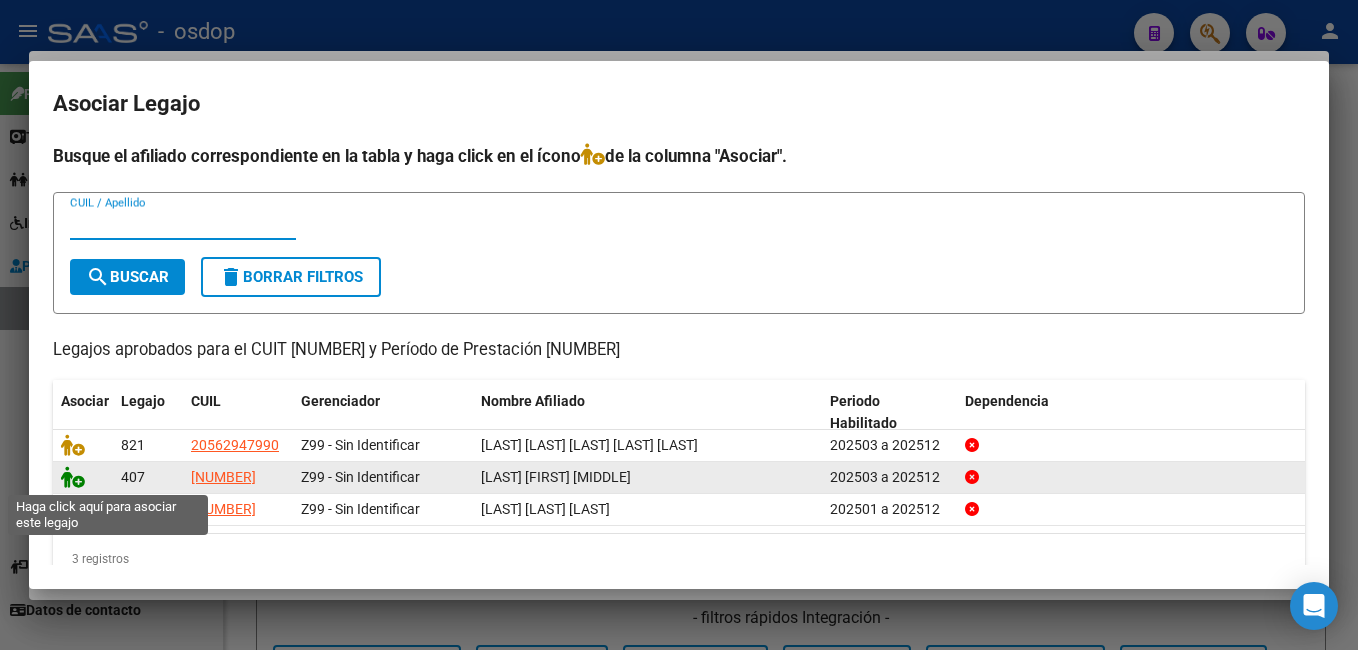 click 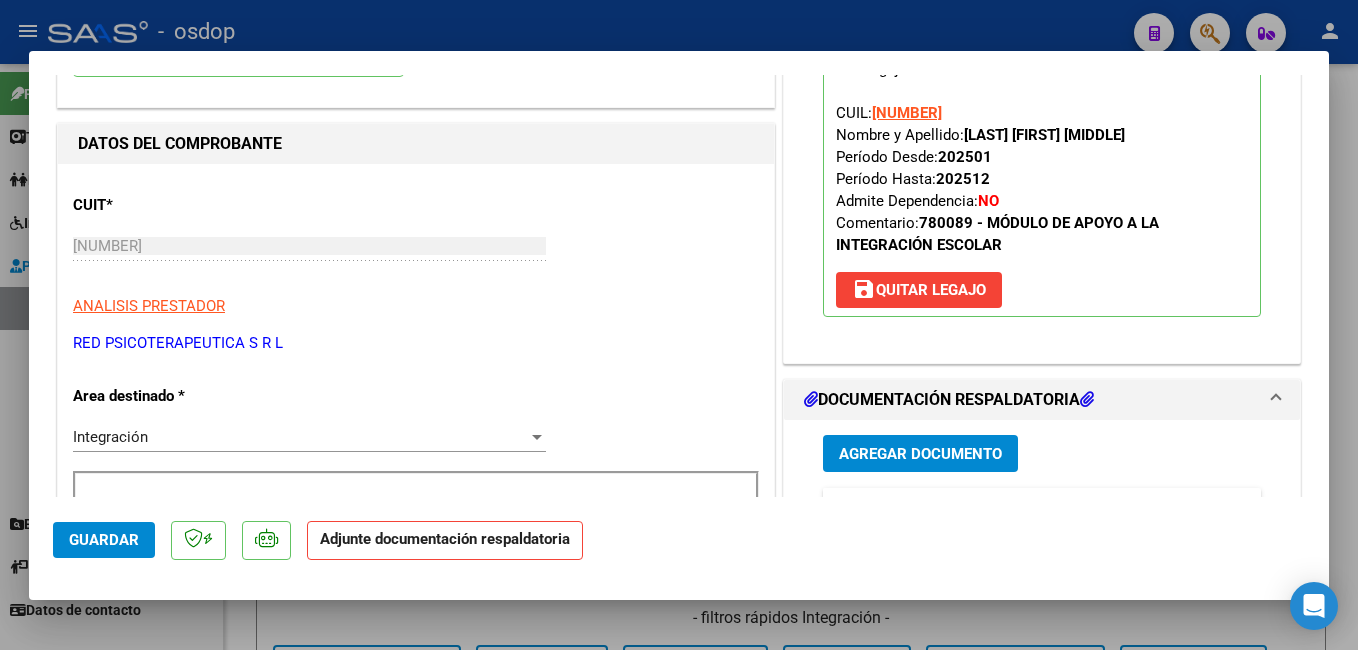 scroll, scrollTop: 300, scrollLeft: 0, axis: vertical 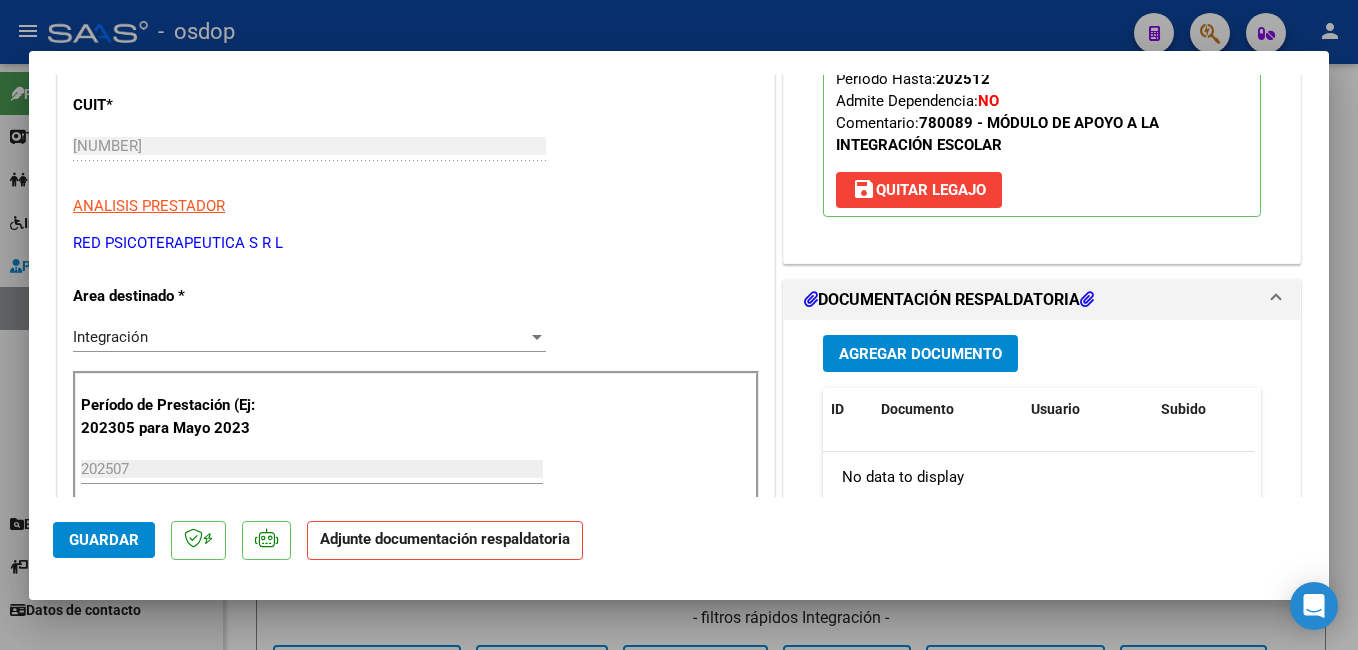 click on "Agregar Documento" at bounding box center [920, 354] 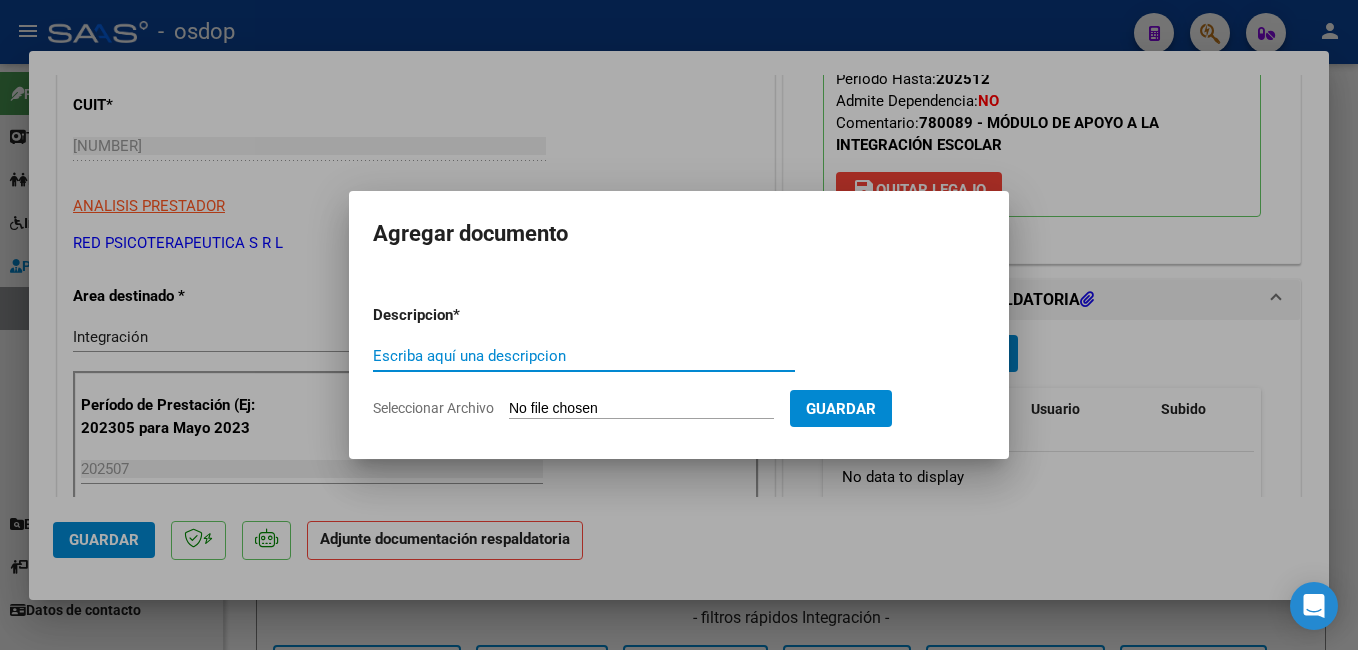 click on "Escriba aquí una descripcion" at bounding box center [584, 356] 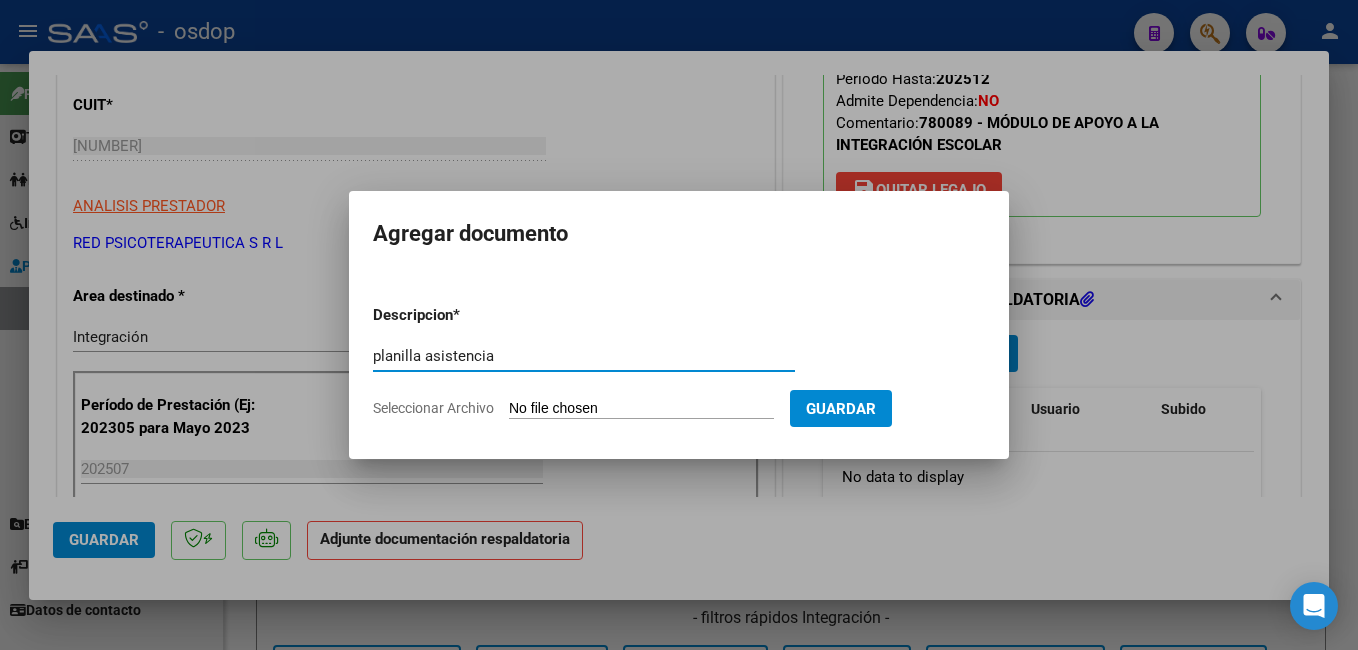 type on "planilla asistencia" 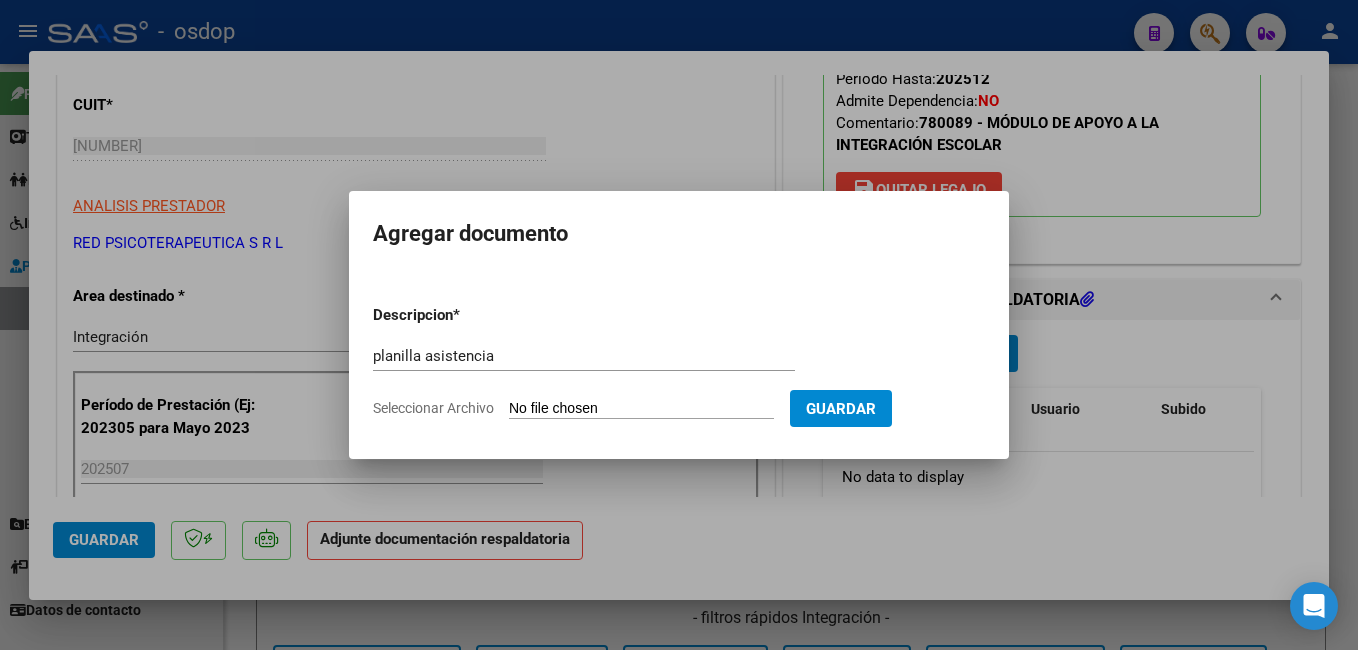 type on "C:\fakepath\[LAST] [FIRST] asistencia.pdf" 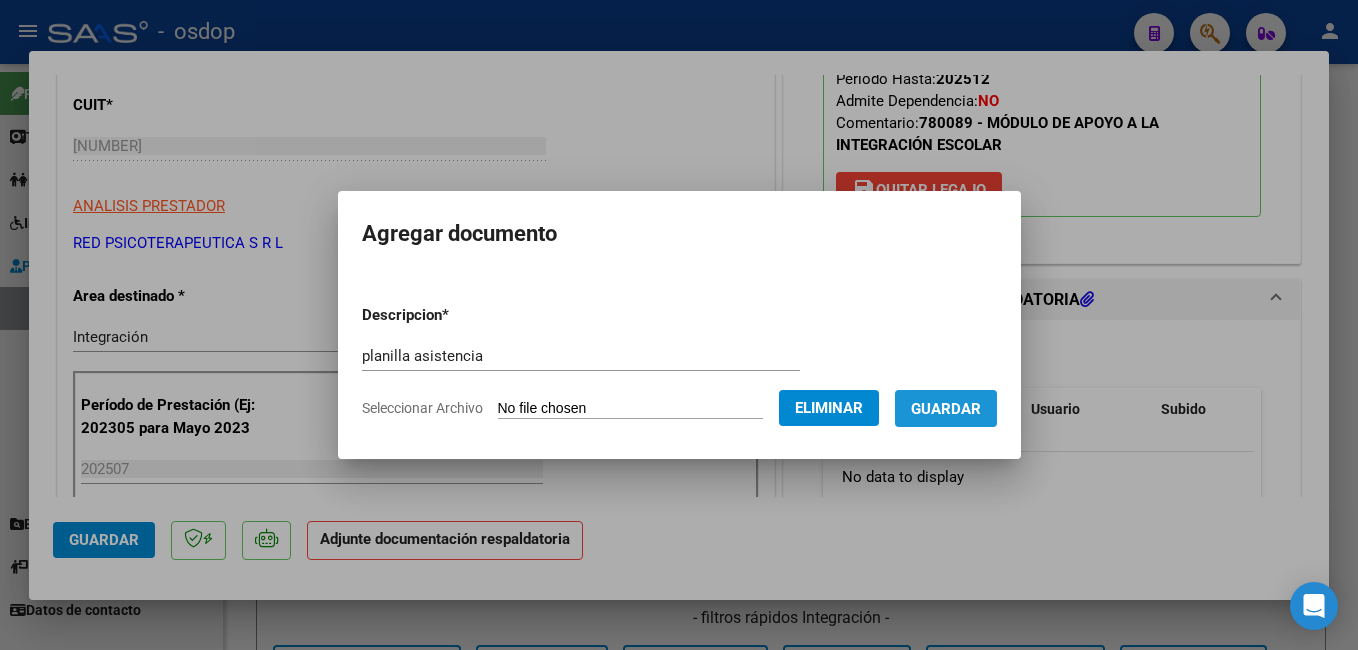 click on "Guardar" at bounding box center (946, 408) 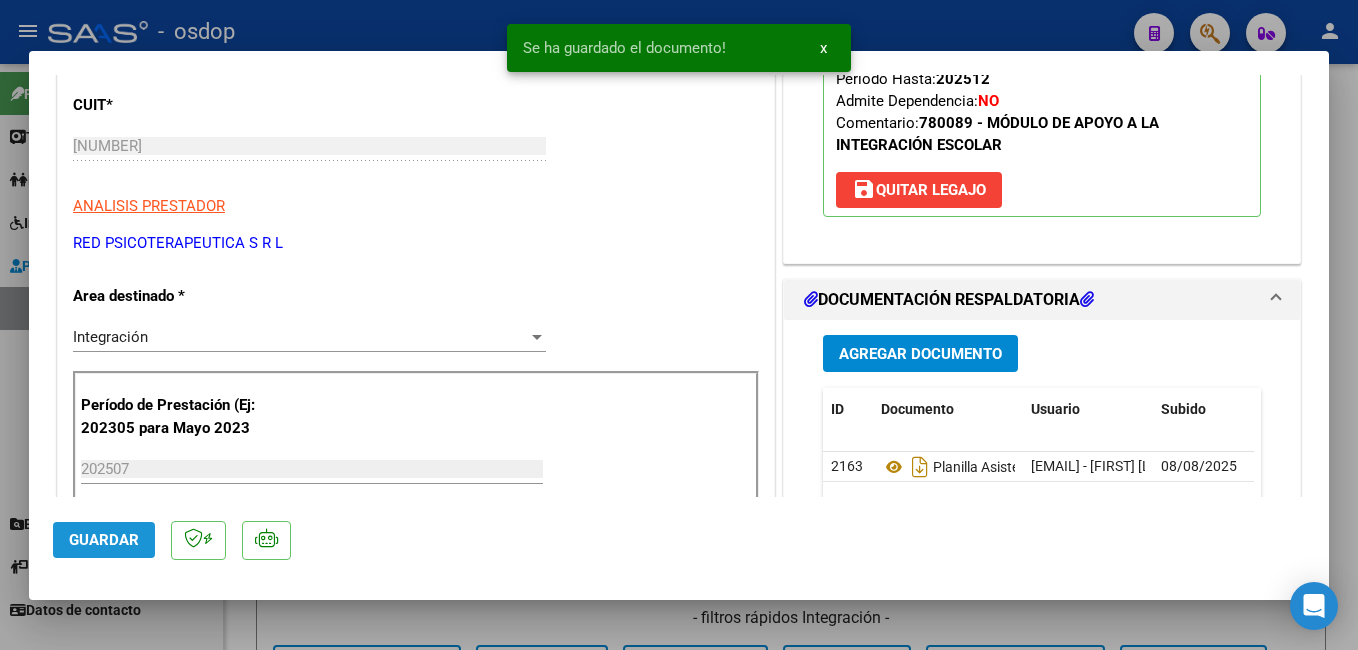 click on "Guardar" 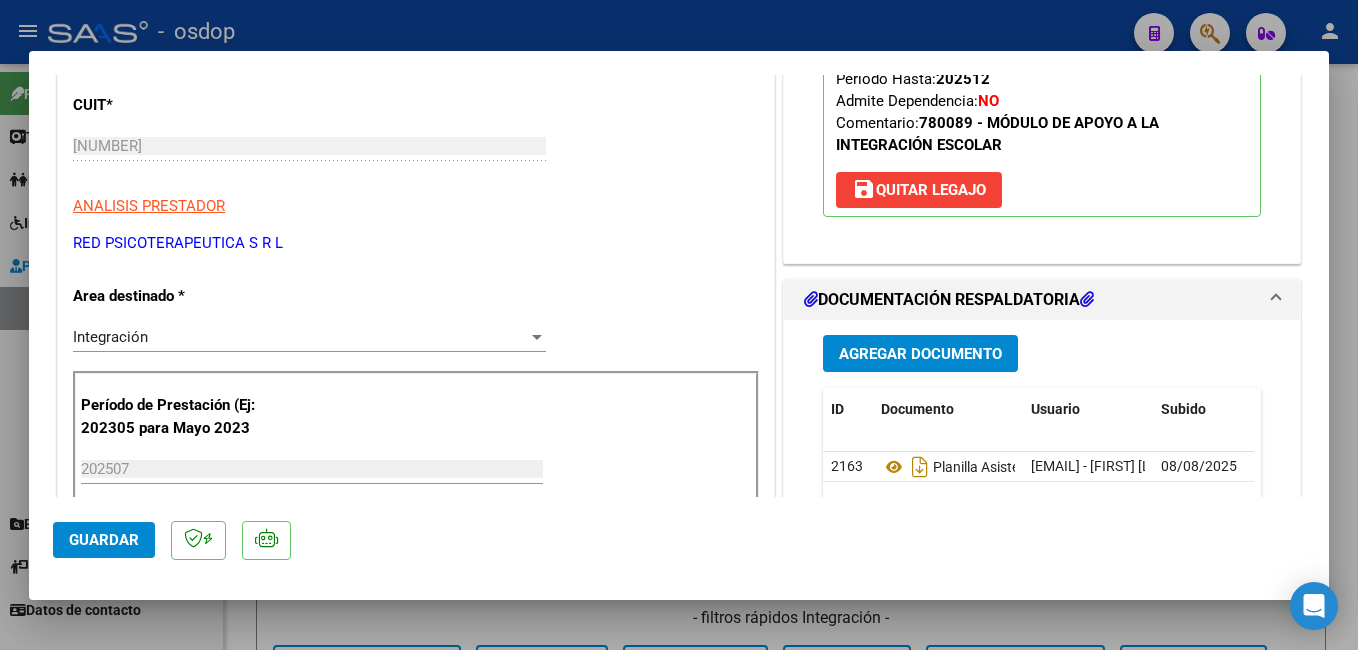 scroll, scrollTop: 200, scrollLeft: 0, axis: vertical 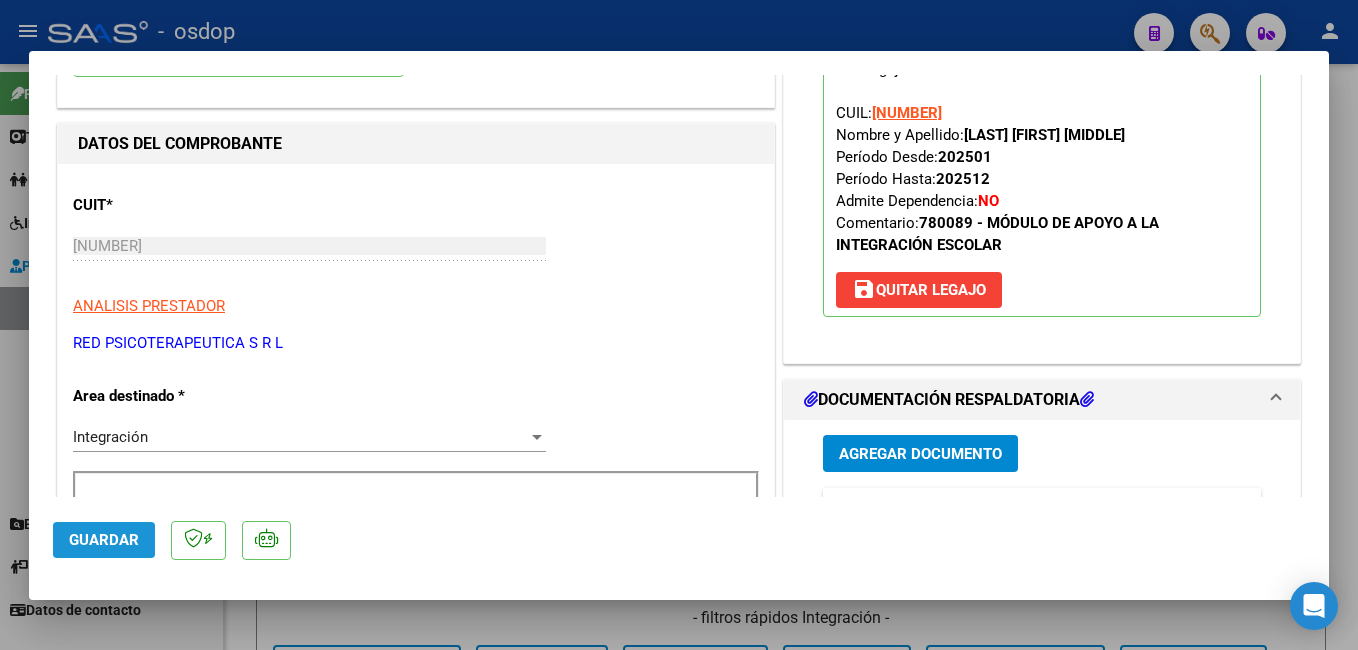 click on "Guardar" 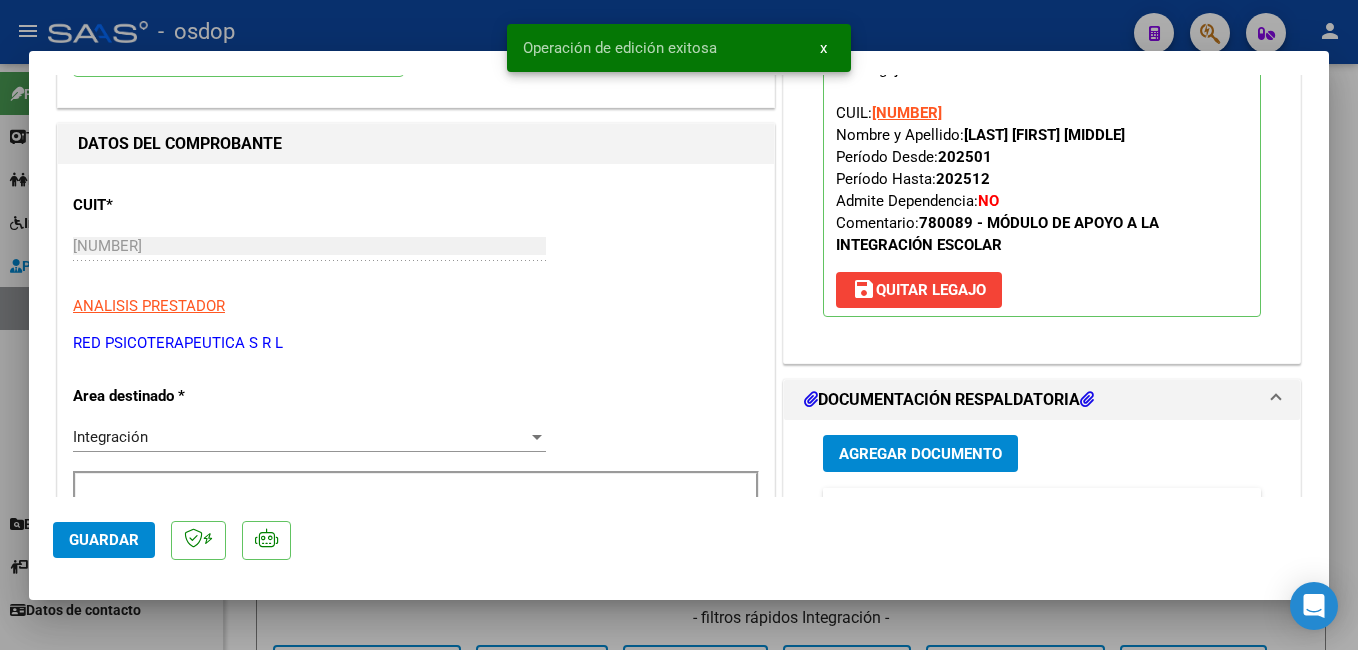 click at bounding box center [679, 325] 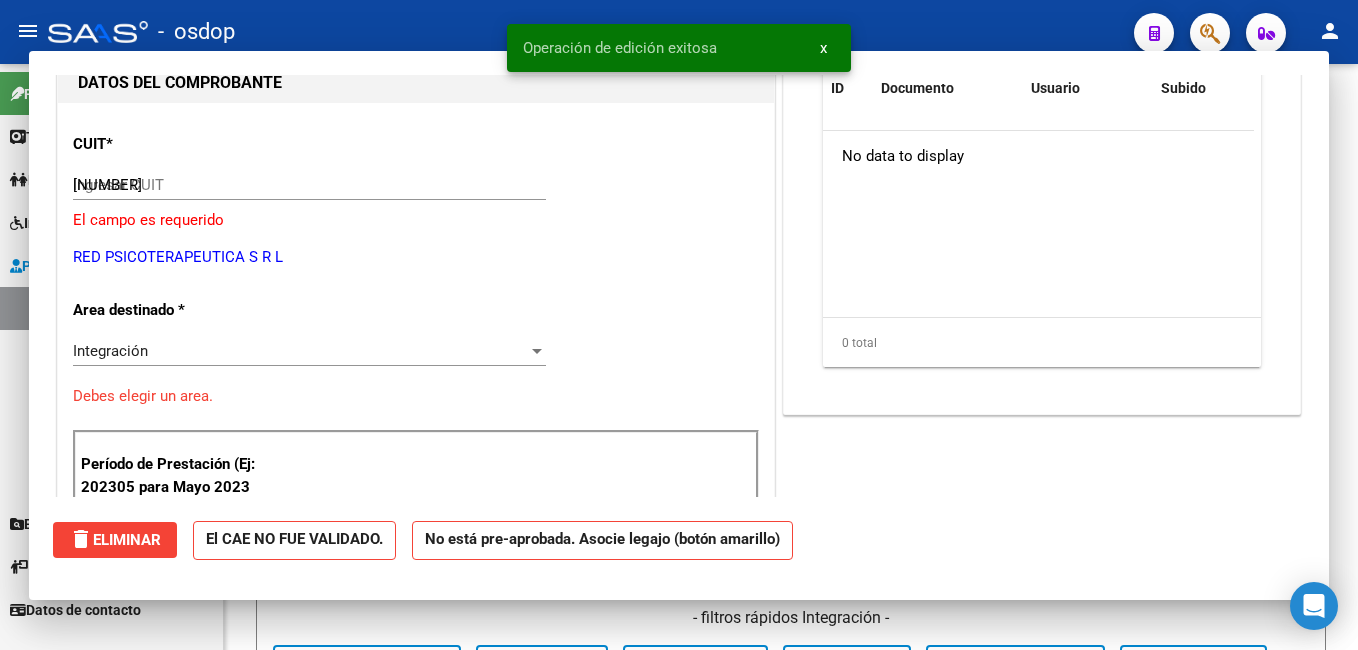 type 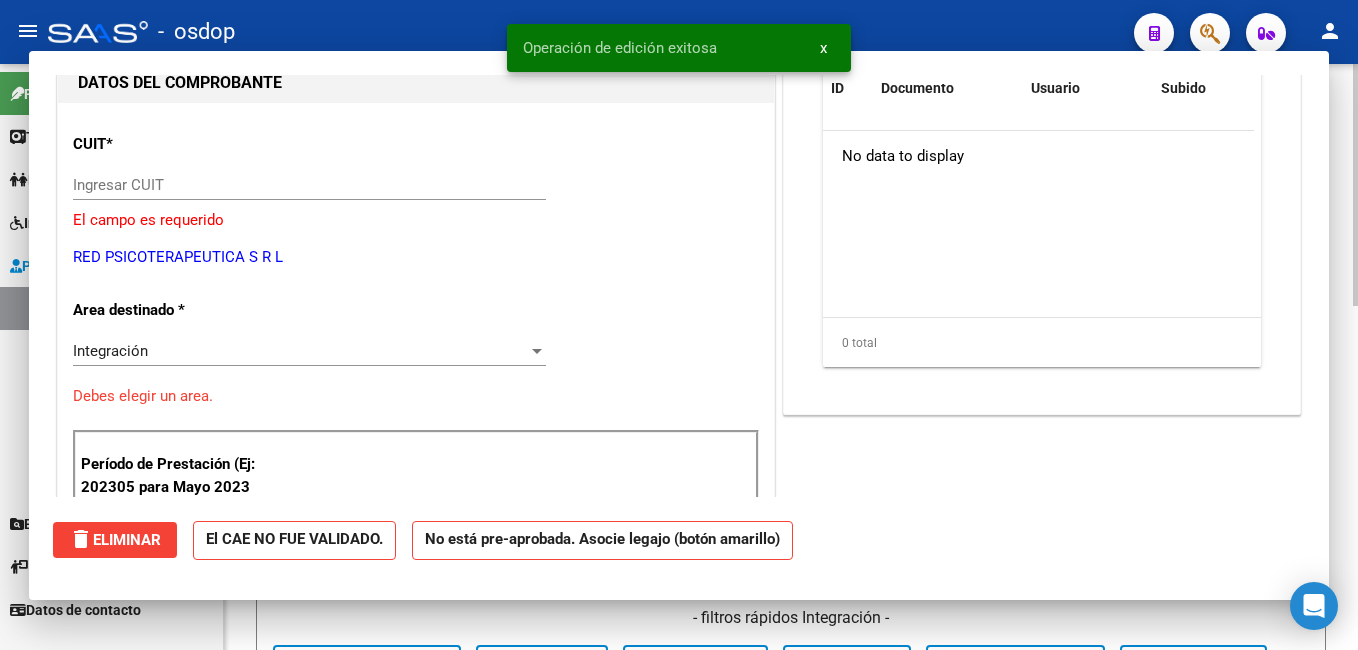 scroll, scrollTop: 212, scrollLeft: 0, axis: vertical 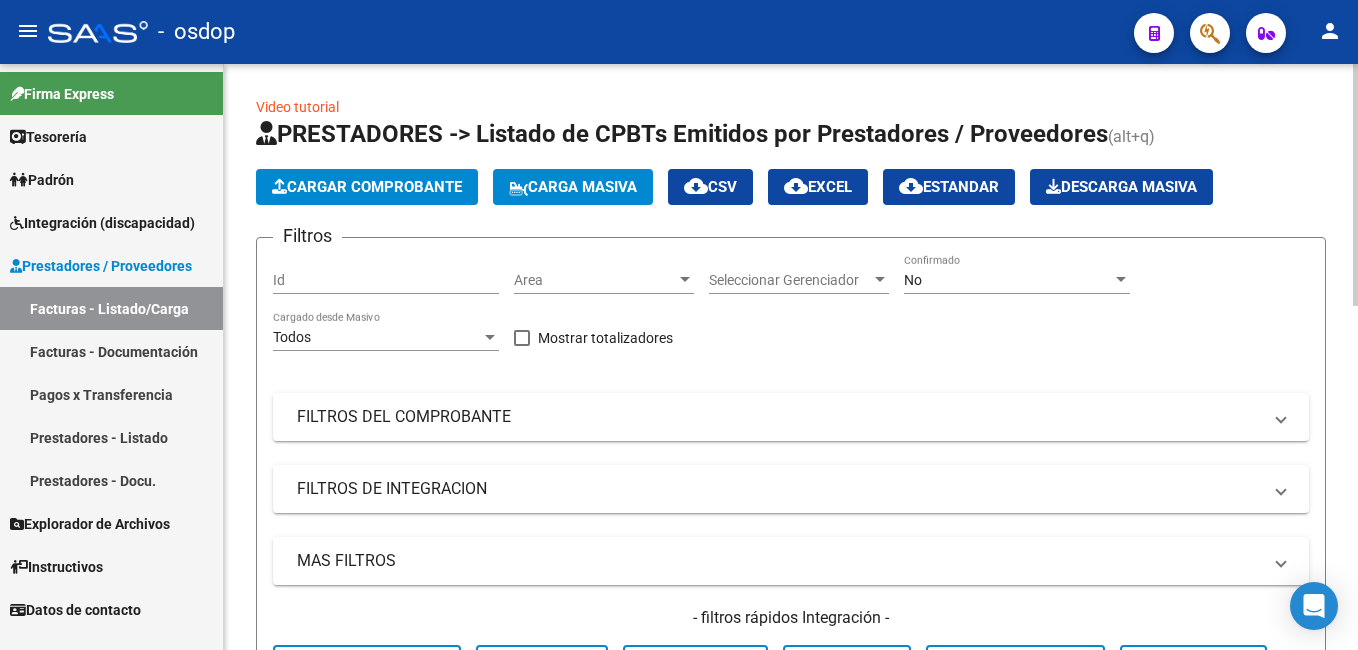 click on "Cargar Comprobante" 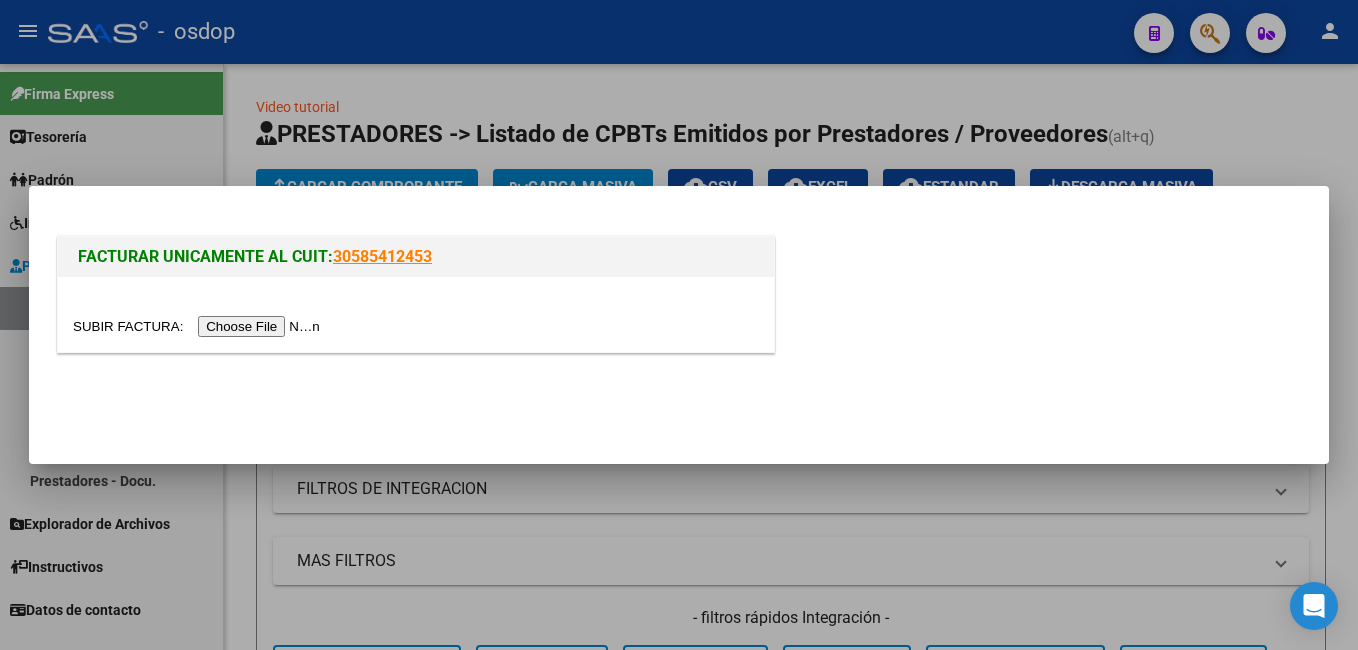 click at bounding box center [199, 326] 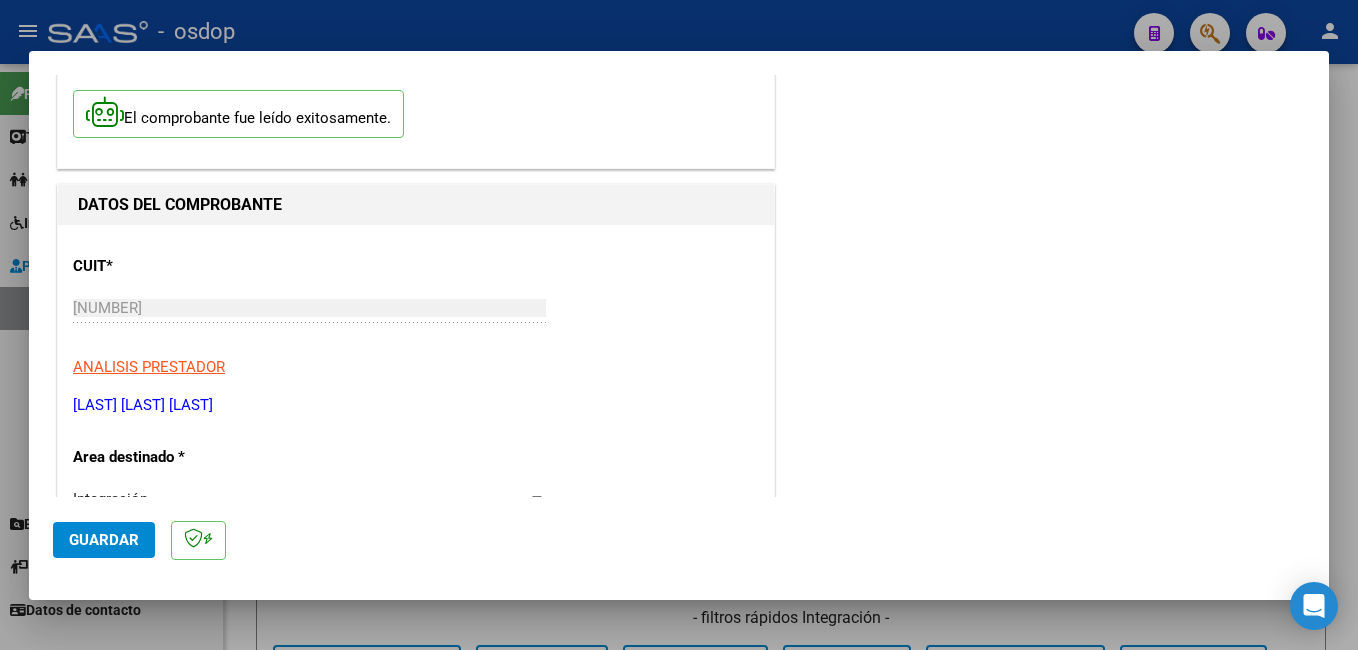 scroll, scrollTop: 300, scrollLeft: 0, axis: vertical 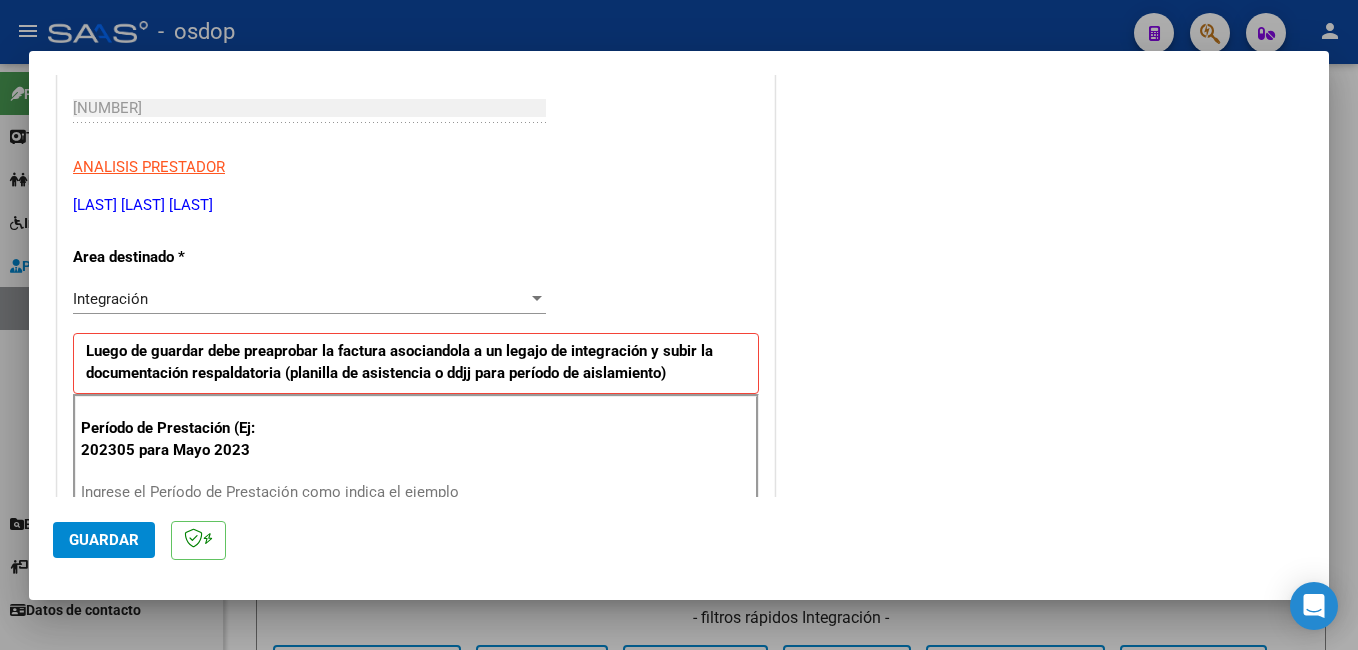 click on "Ingrese el Período de Prestación como indica el ejemplo" at bounding box center (312, 492) 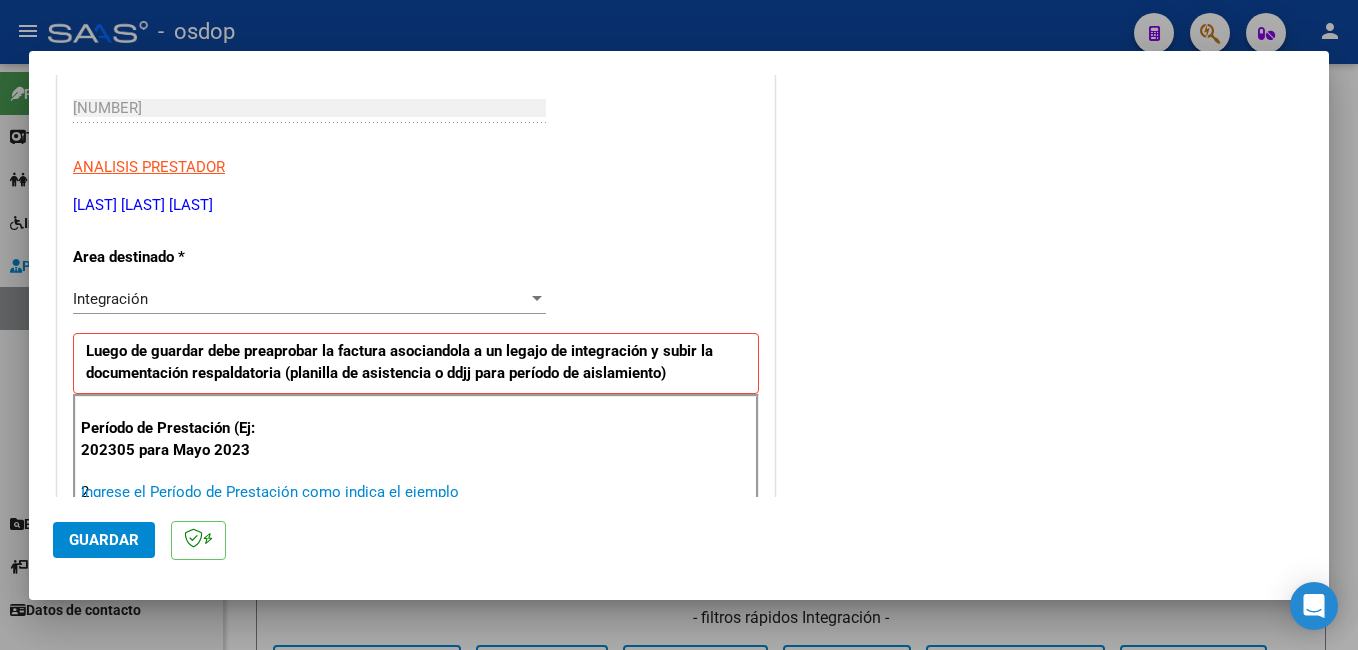 scroll, scrollTop: 304, scrollLeft: 0, axis: vertical 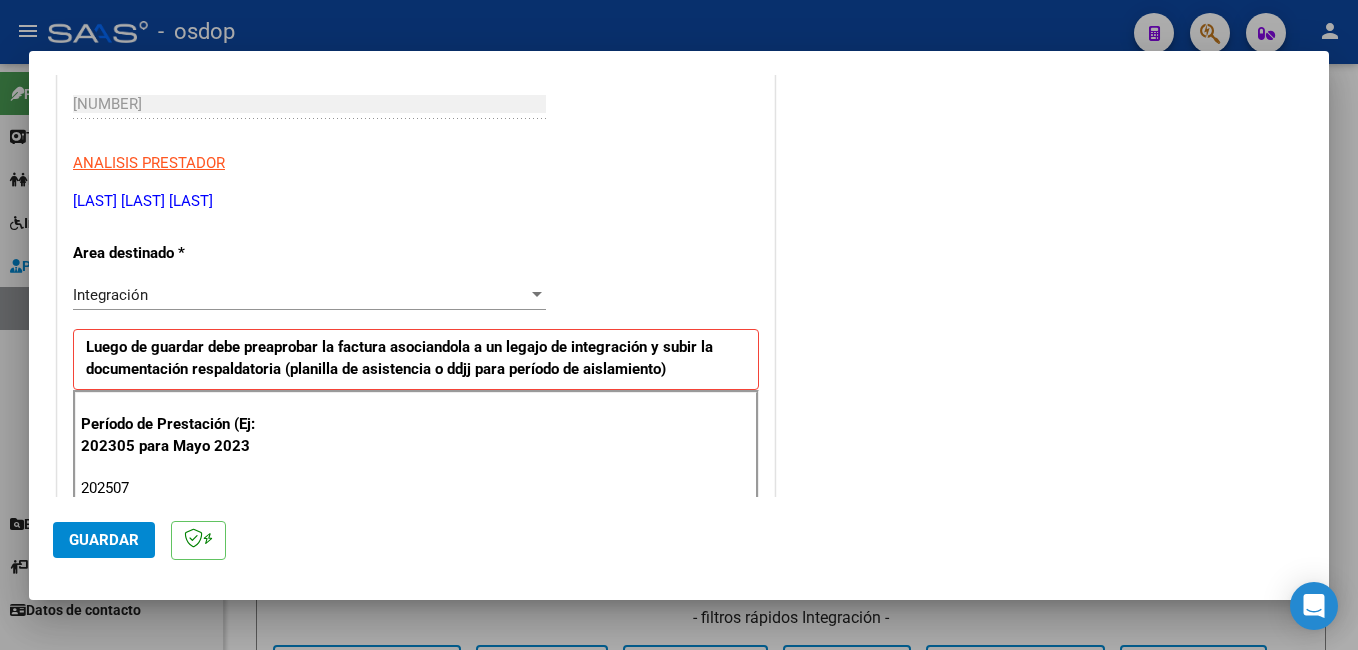 type on "202507" 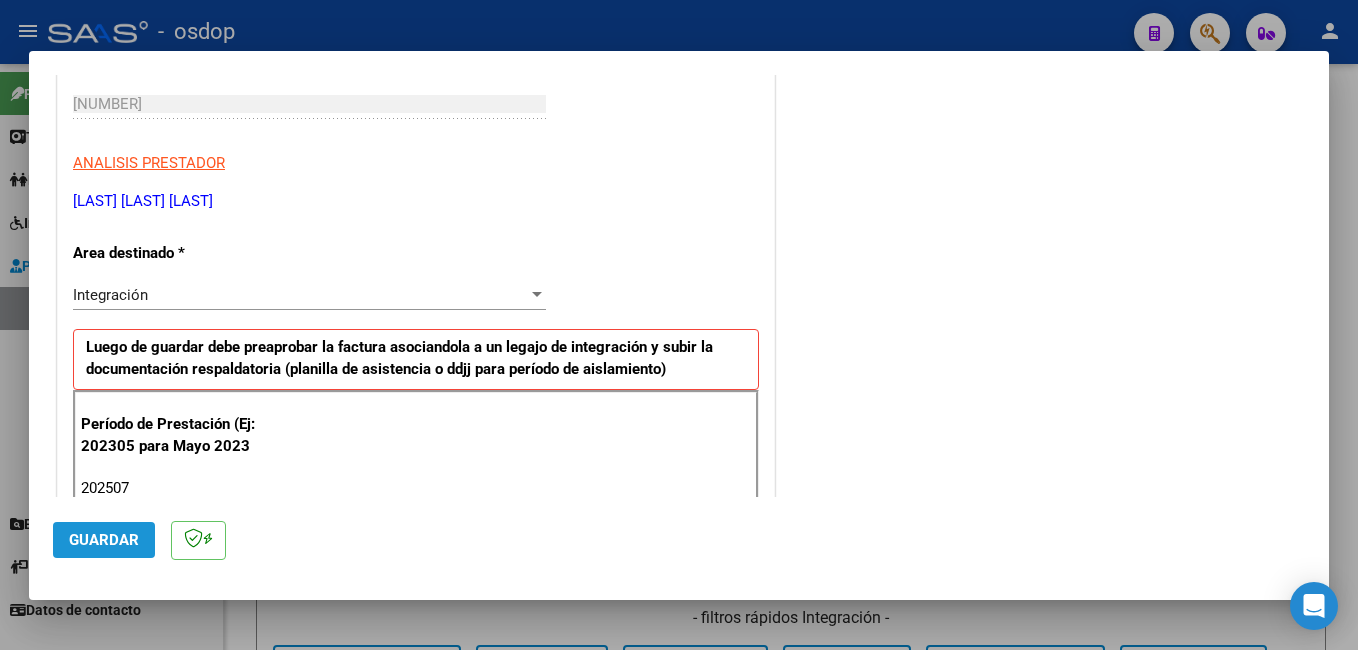 click on "Guardar" 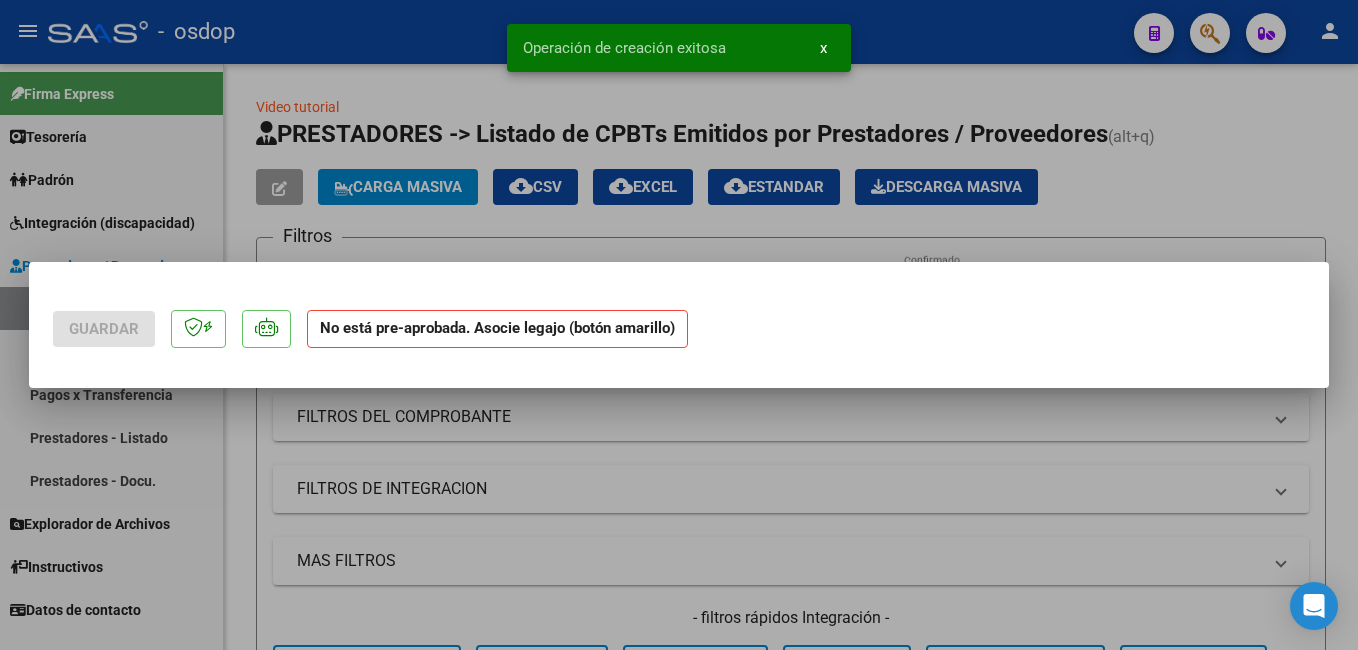 scroll, scrollTop: 0, scrollLeft: 0, axis: both 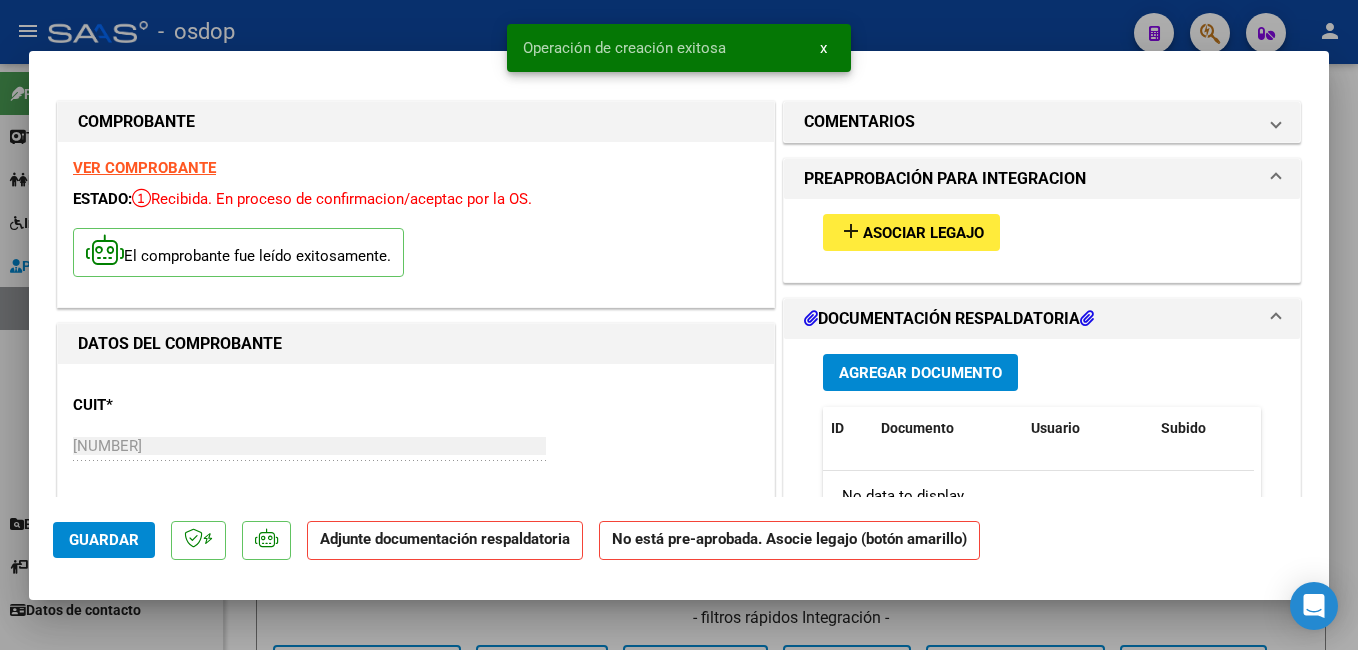 click on "Asociar Legajo" at bounding box center (923, 233) 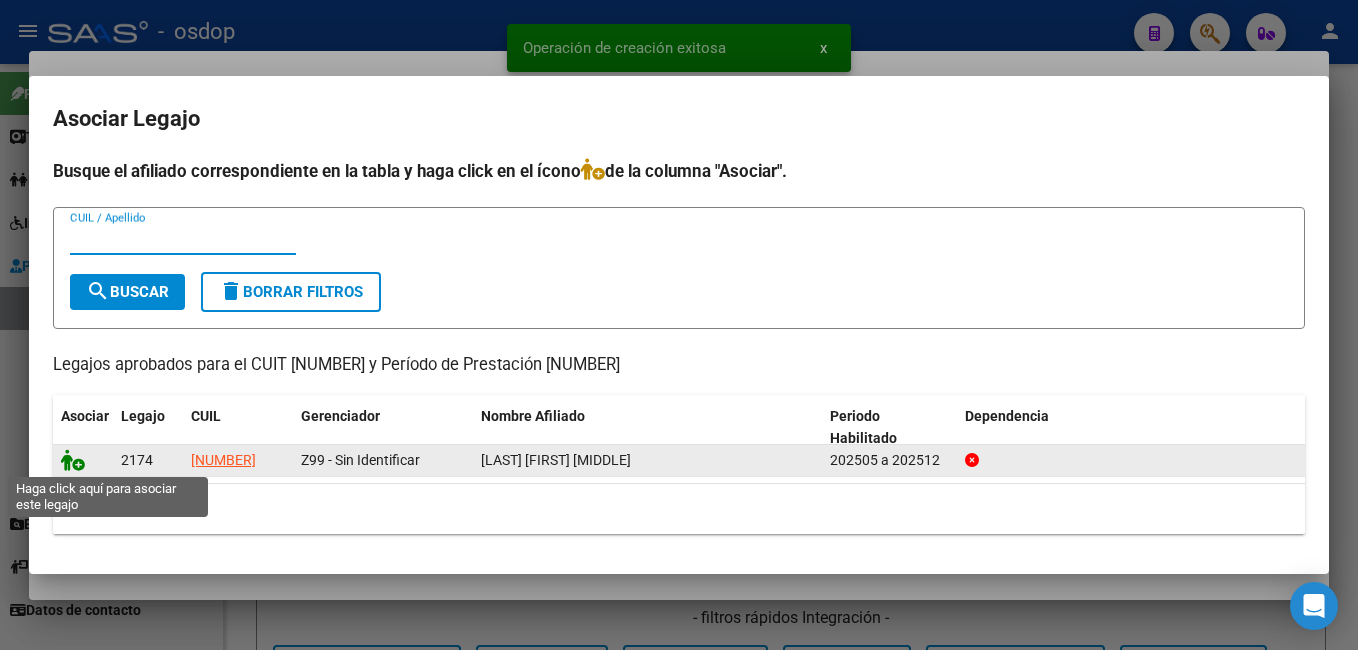 click 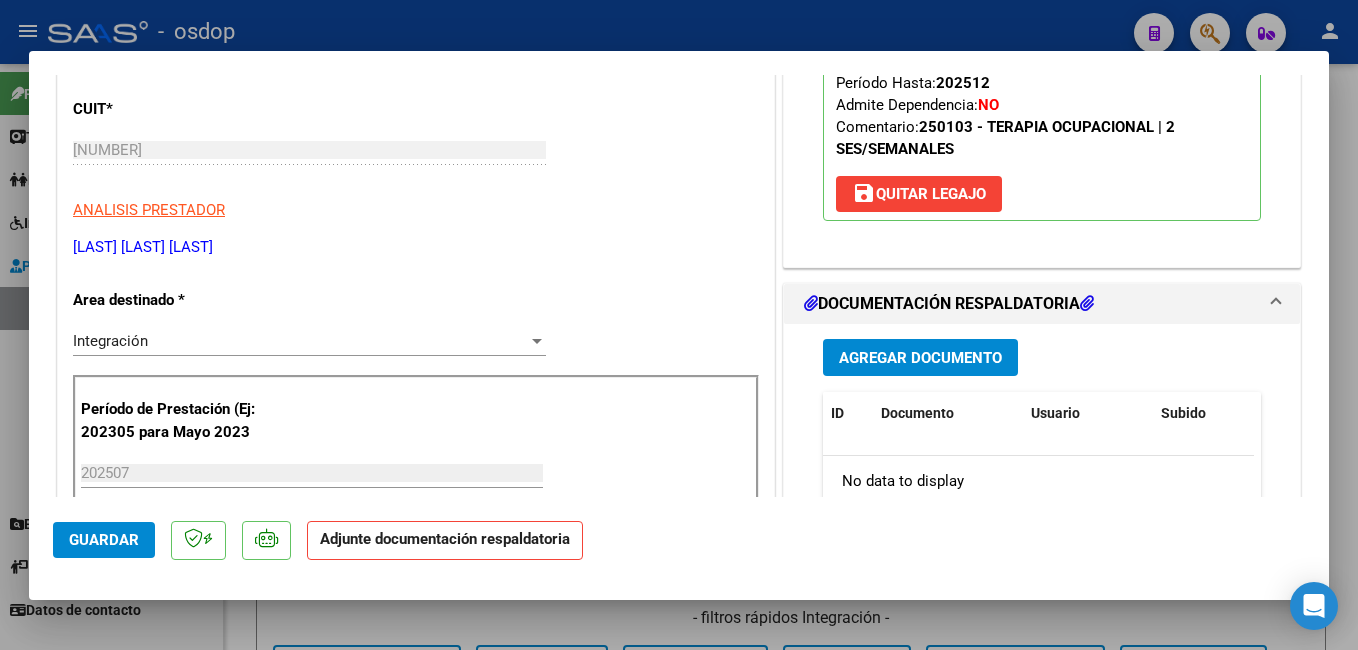 scroll, scrollTop: 300, scrollLeft: 0, axis: vertical 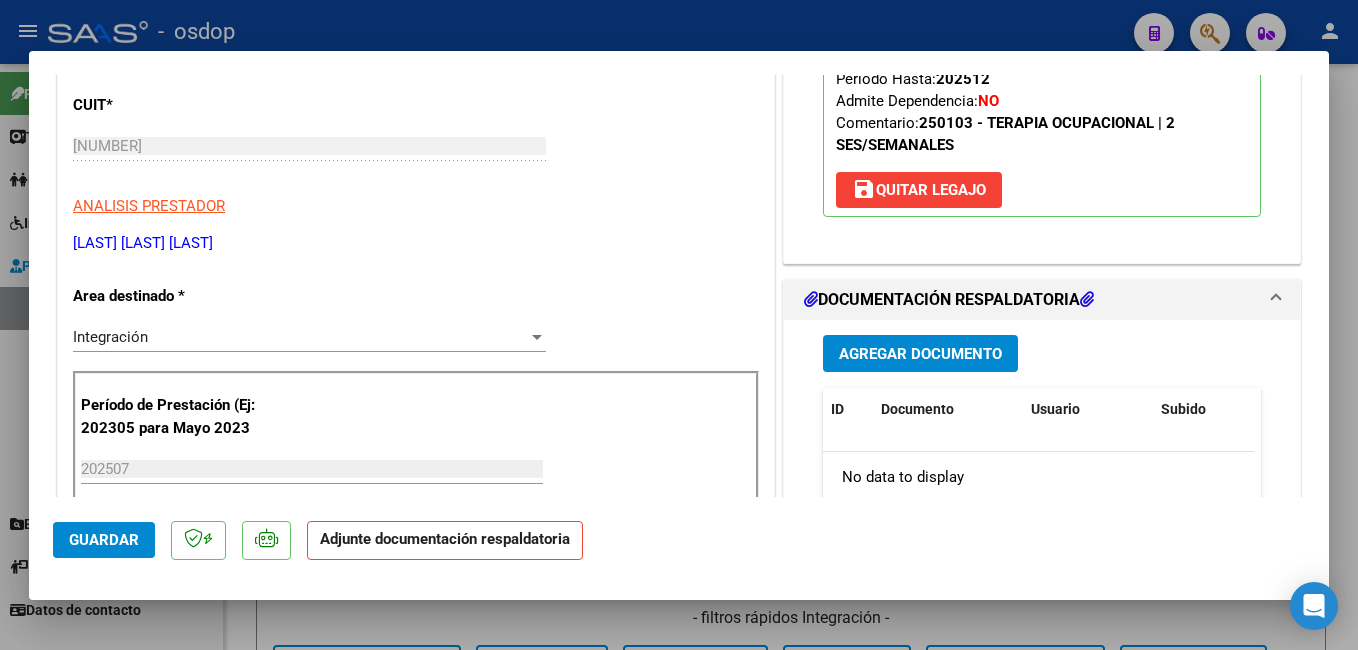 click on "Agregar Documento" at bounding box center (920, 354) 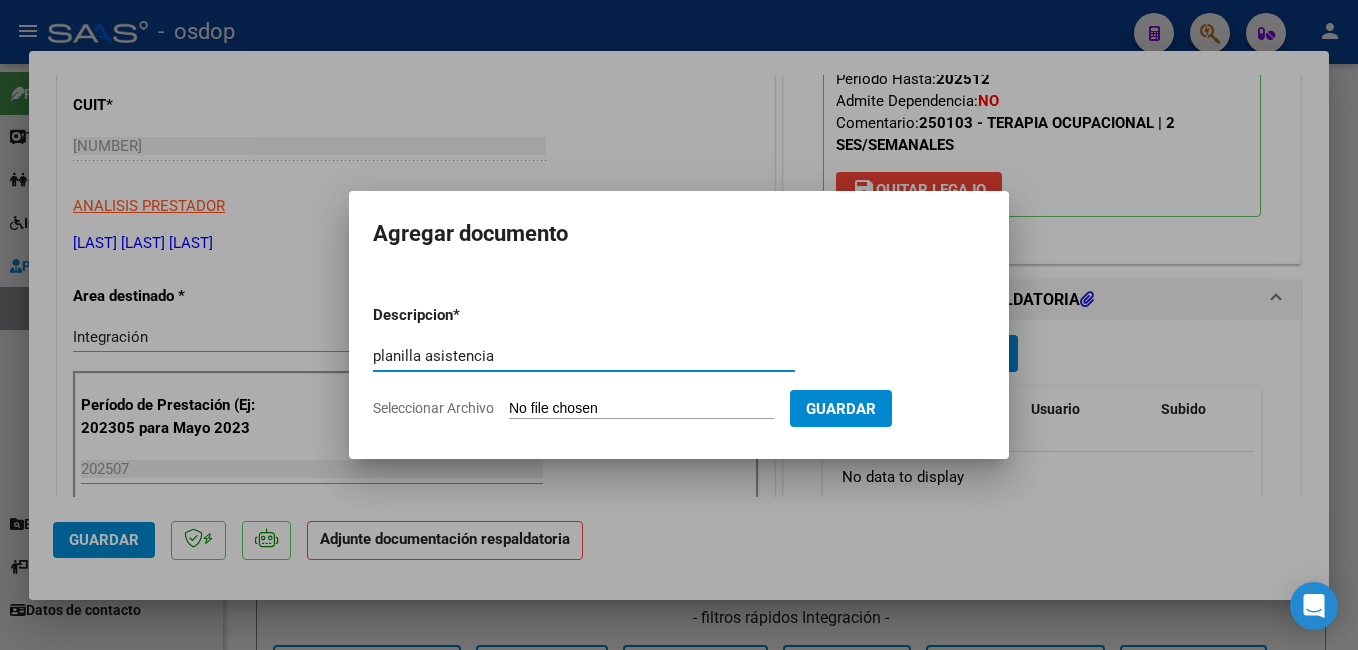 type on "planilla asistencia" 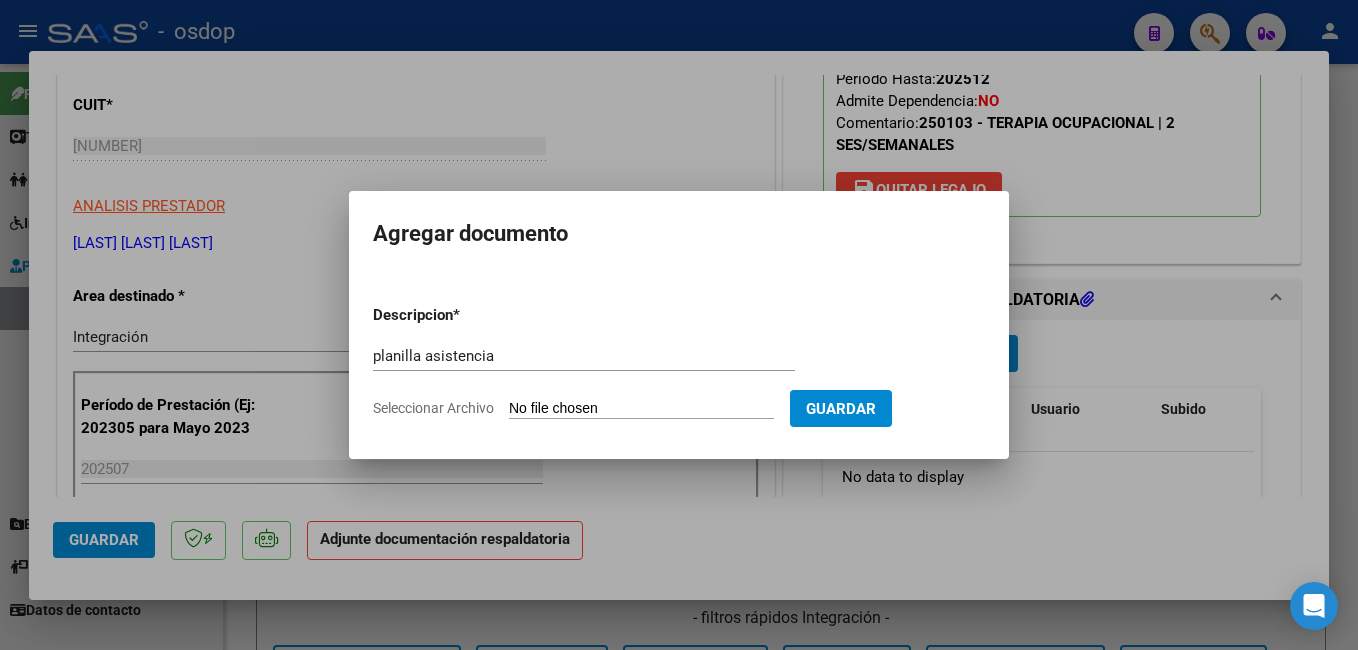 click on "Seleccionar Archivo" at bounding box center [641, 409] 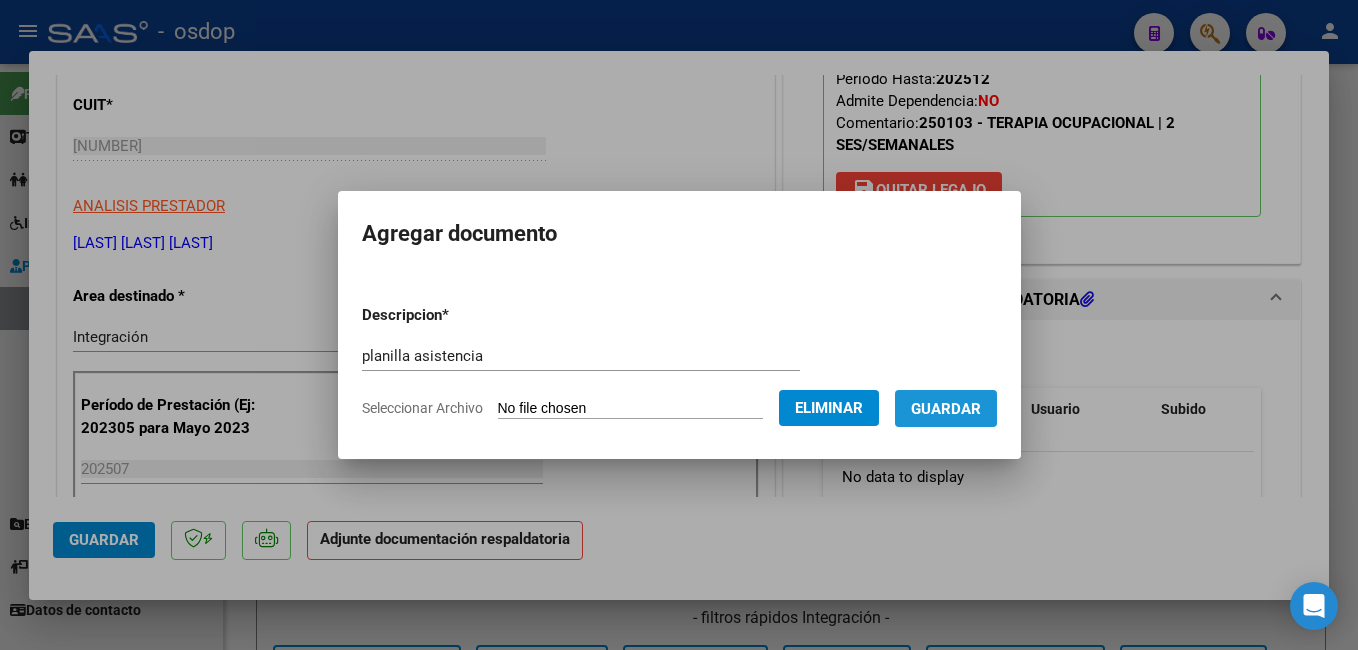 click on "Guardar" at bounding box center [946, 409] 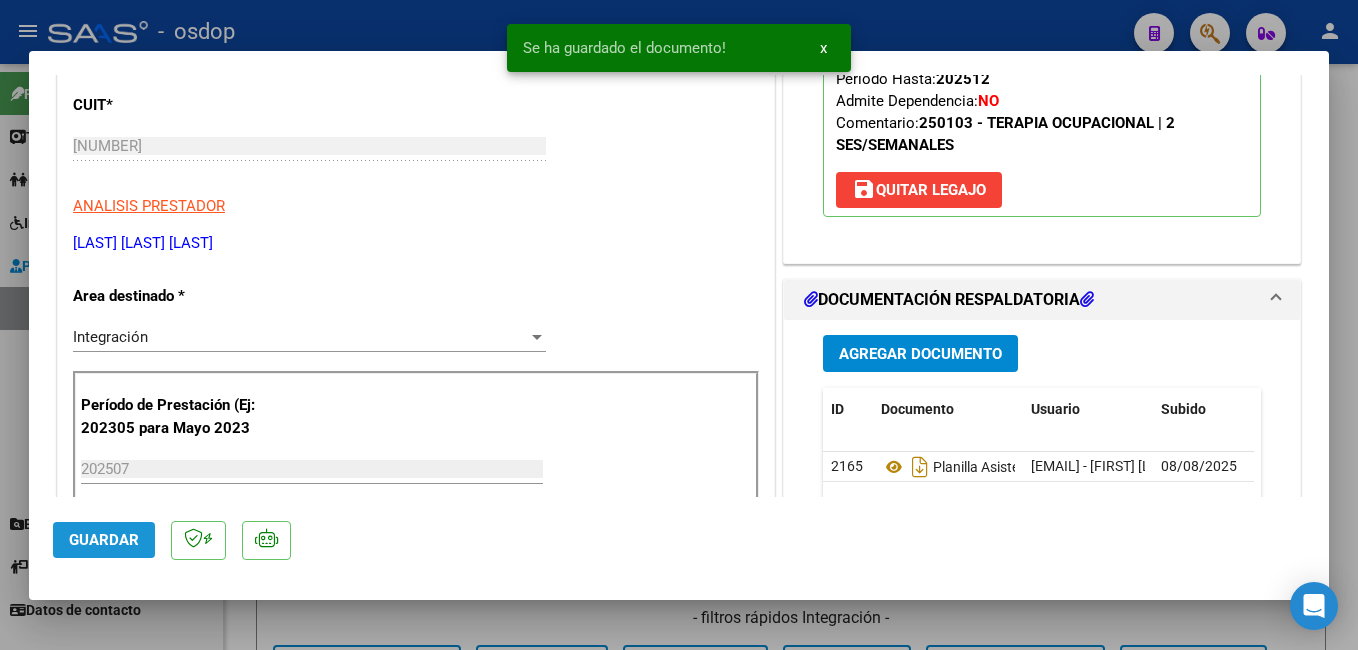click on "Guardar" 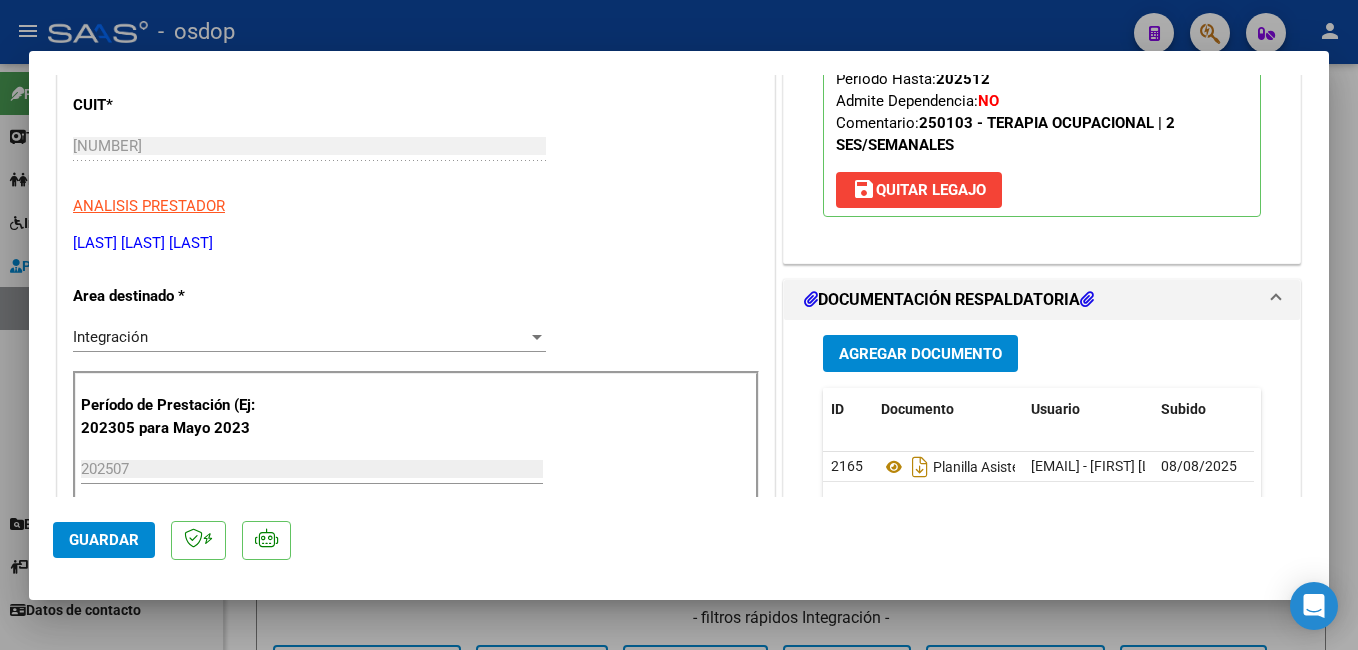 click on "Guardar" 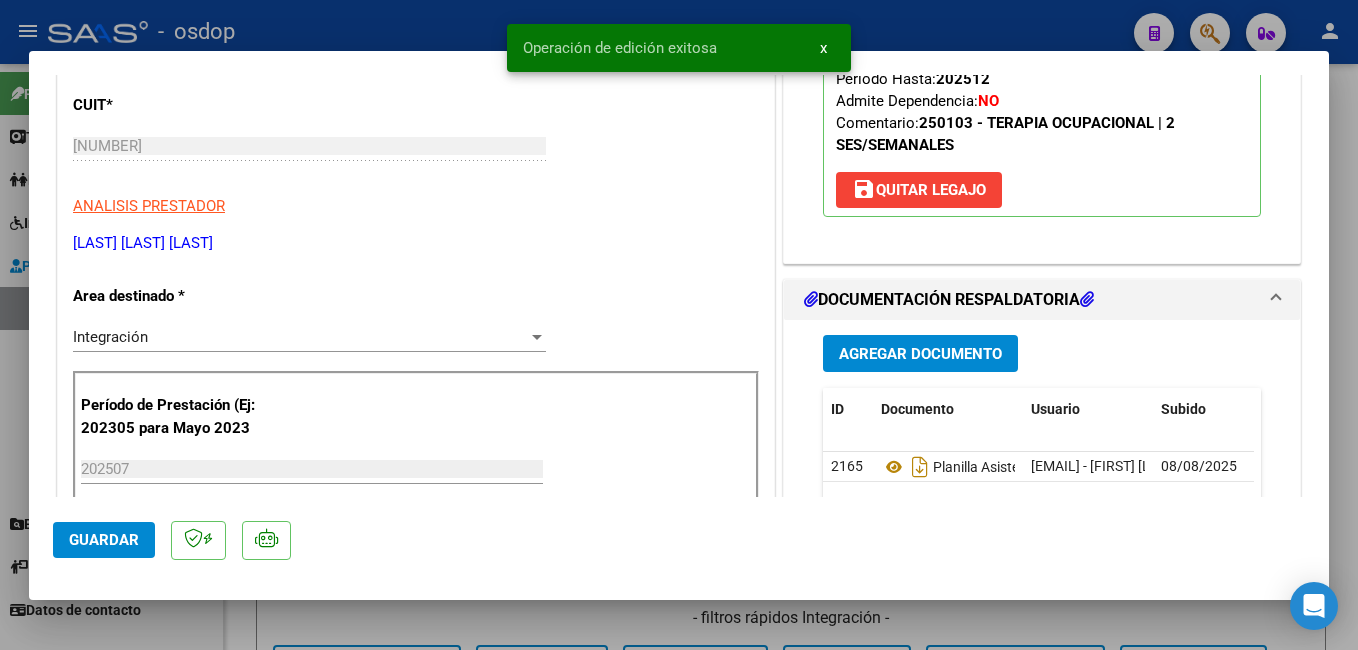 click at bounding box center [679, 325] 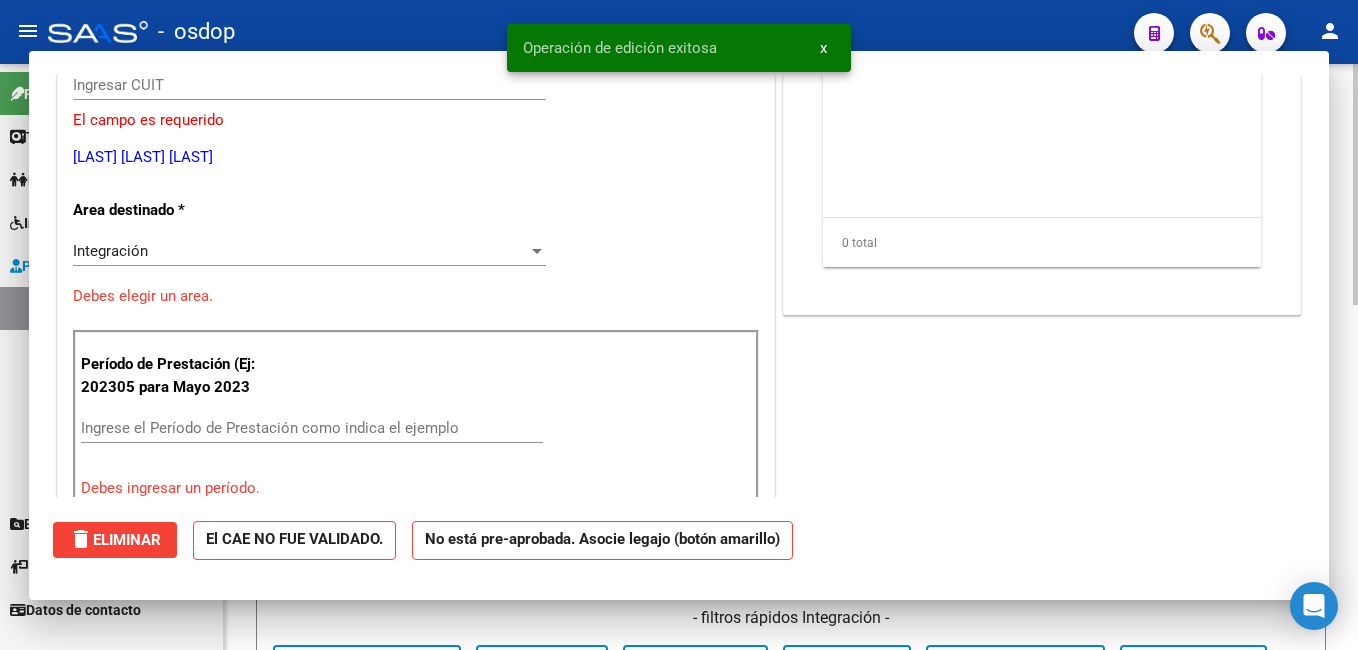 scroll, scrollTop: 239, scrollLeft: 0, axis: vertical 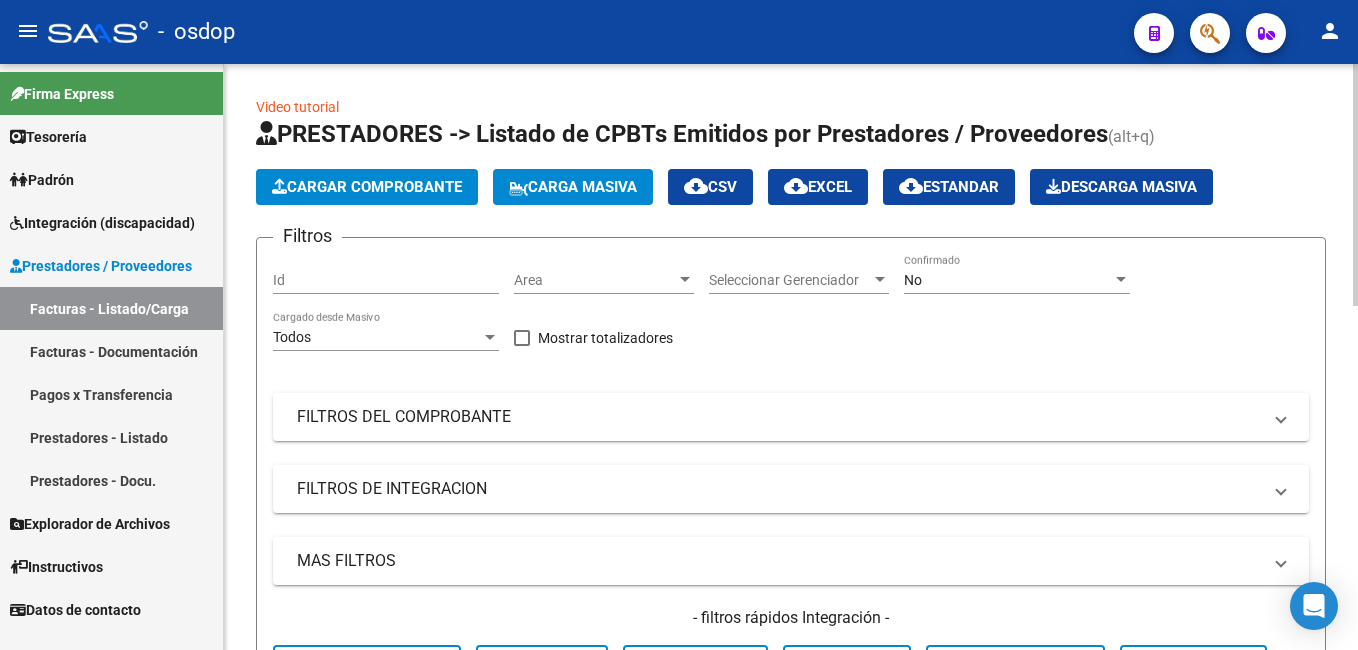 click on "Cargar Comprobante" 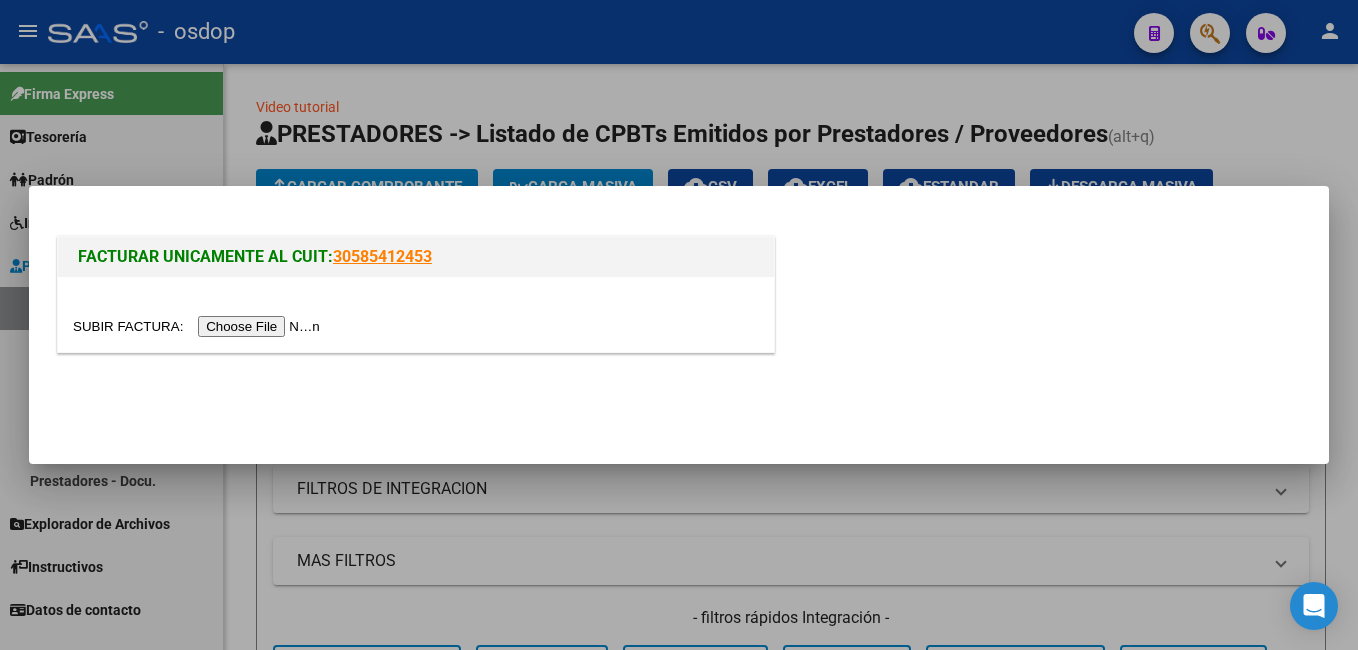 click at bounding box center [199, 326] 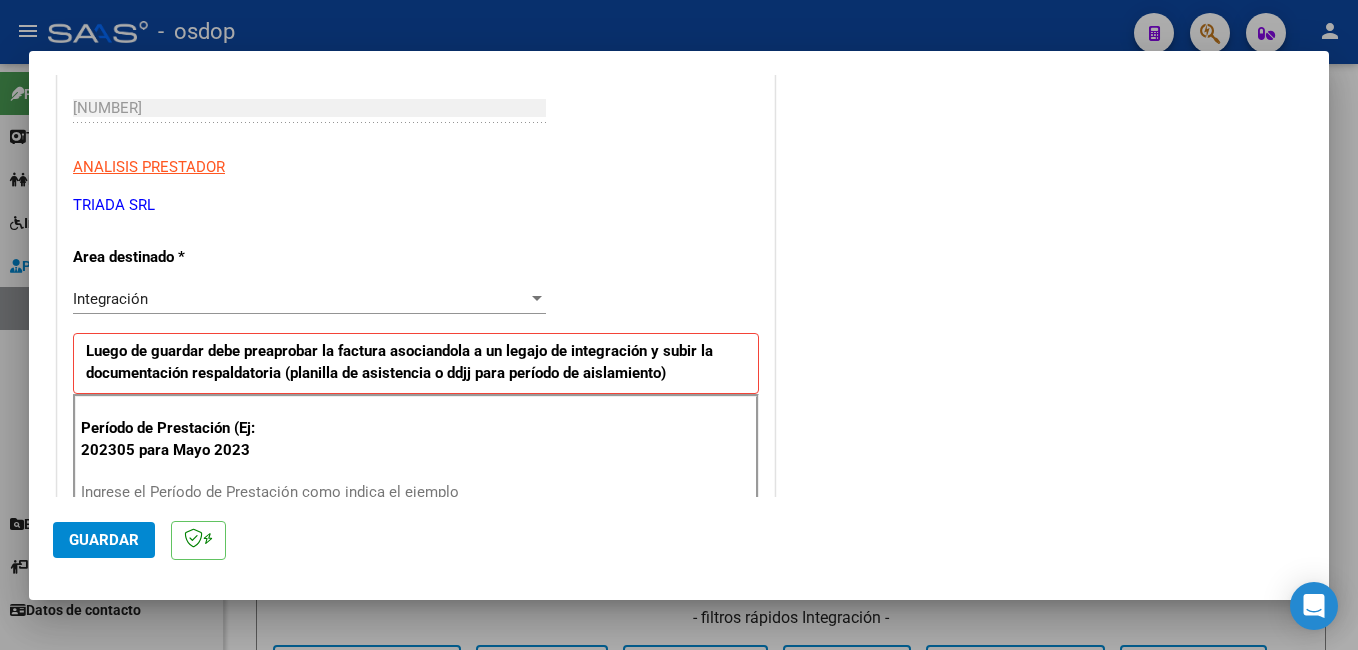 scroll, scrollTop: 500, scrollLeft: 0, axis: vertical 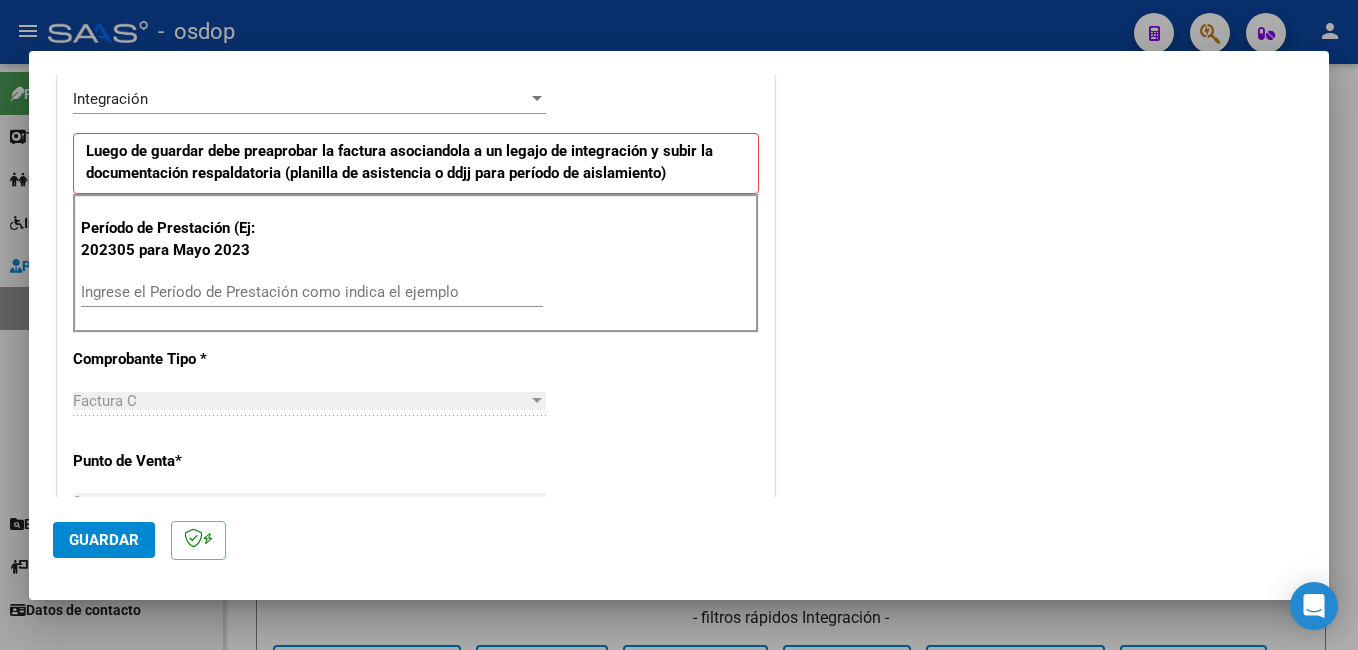 click on "Ingrese el Período de Prestación como indica el ejemplo" at bounding box center (312, 292) 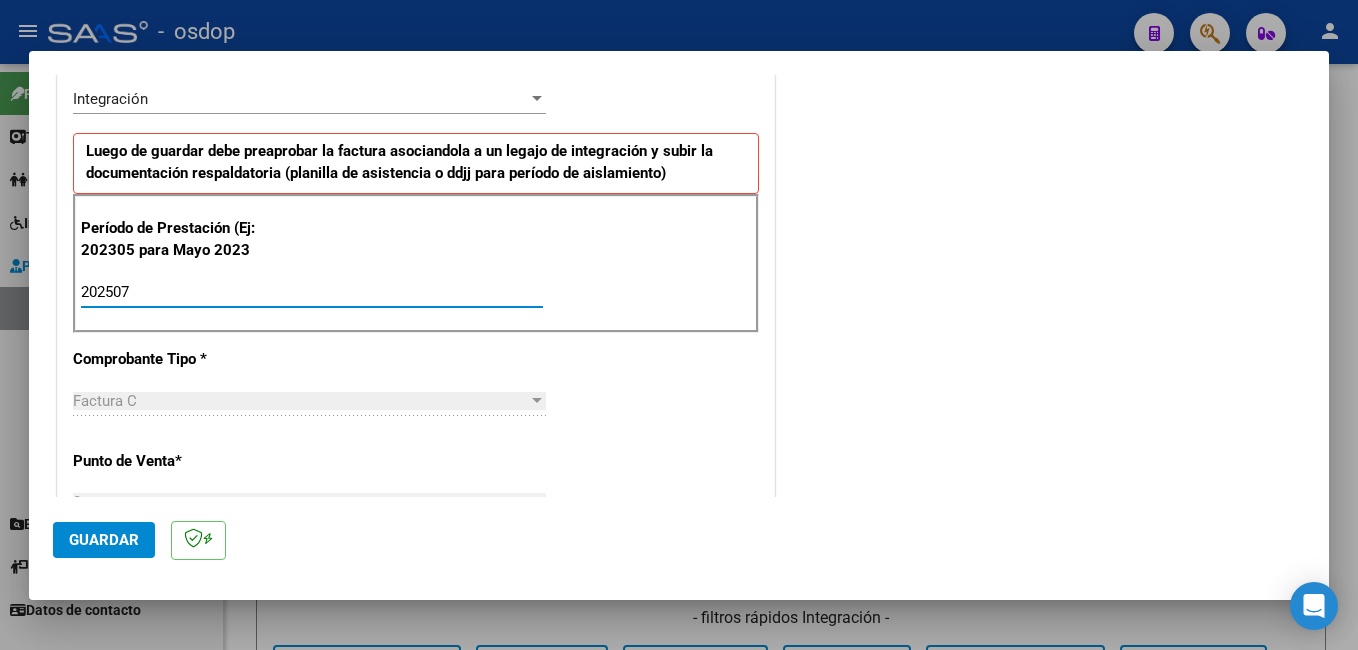 type on "202507" 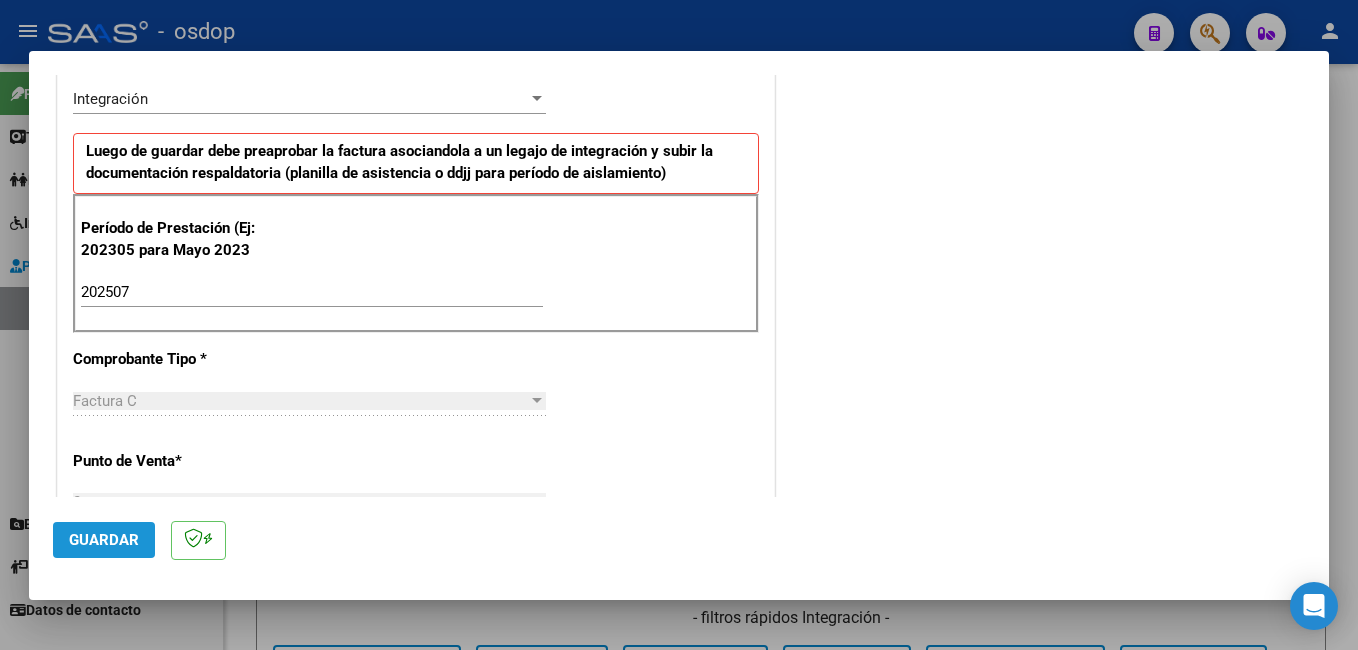 click on "Guardar" 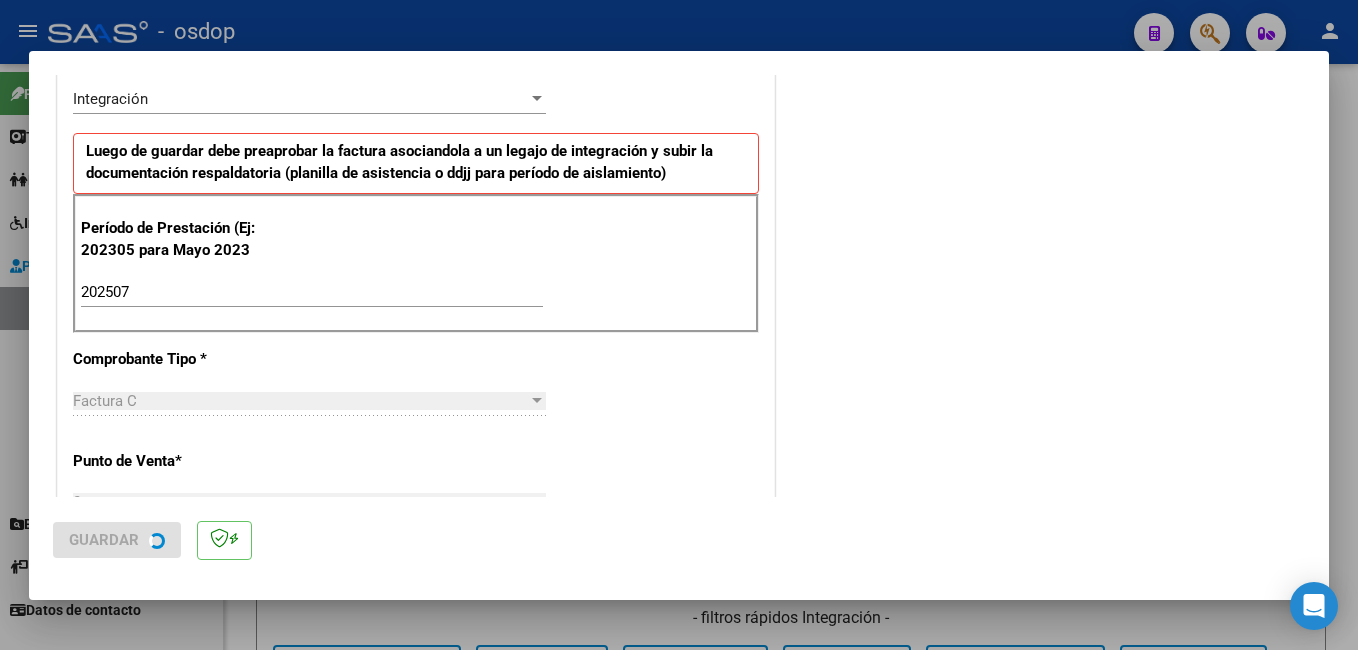 scroll, scrollTop: 0, scrollLeft: 0, axis: both 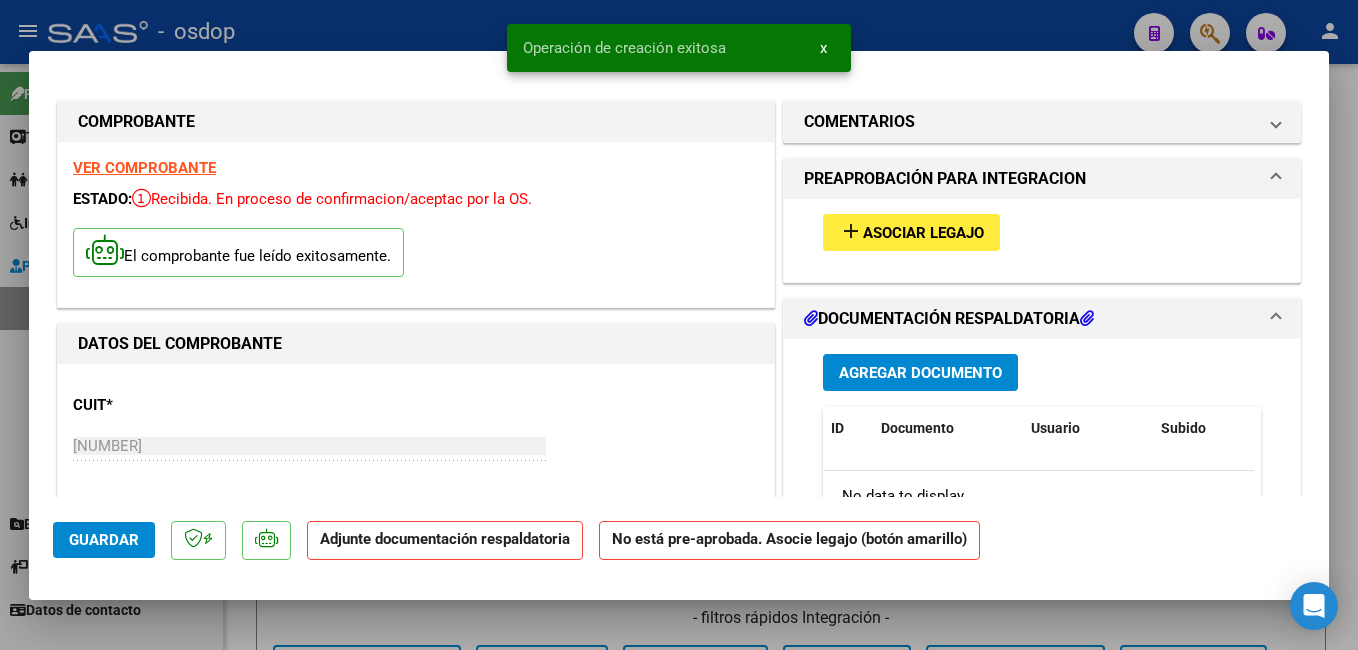 click on "Asociar Legajo" at bounding box center (923, 233) 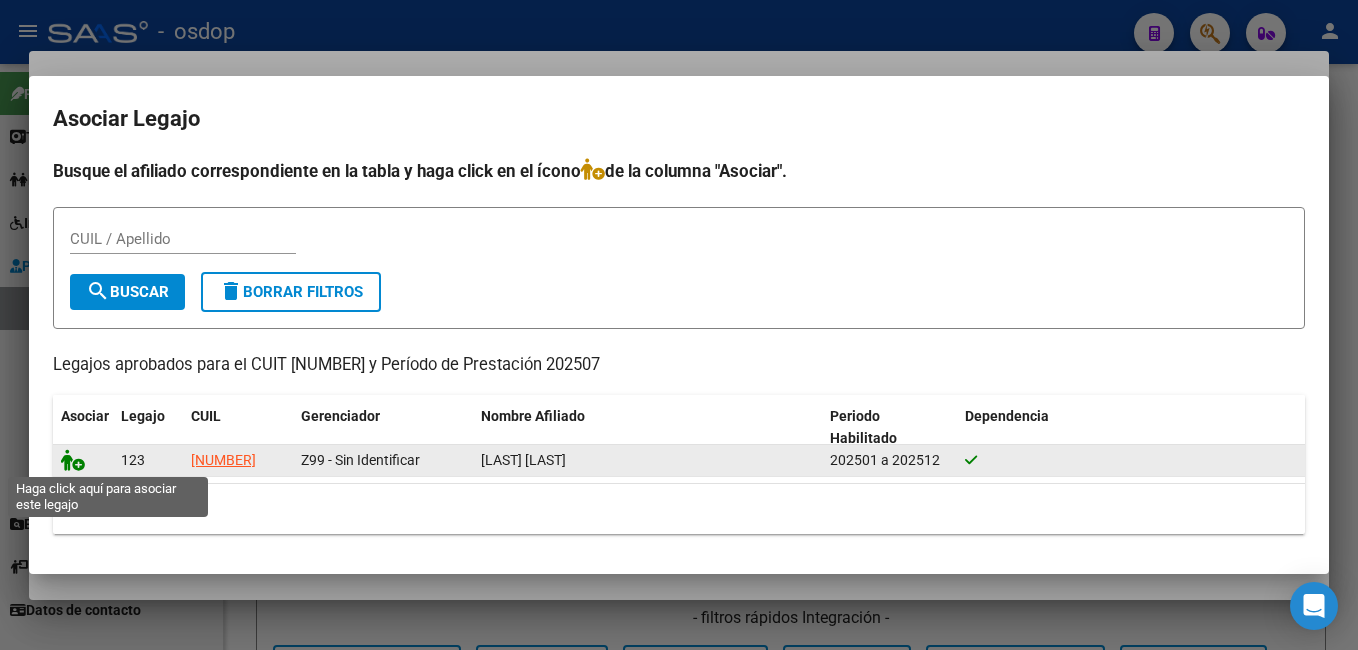 click 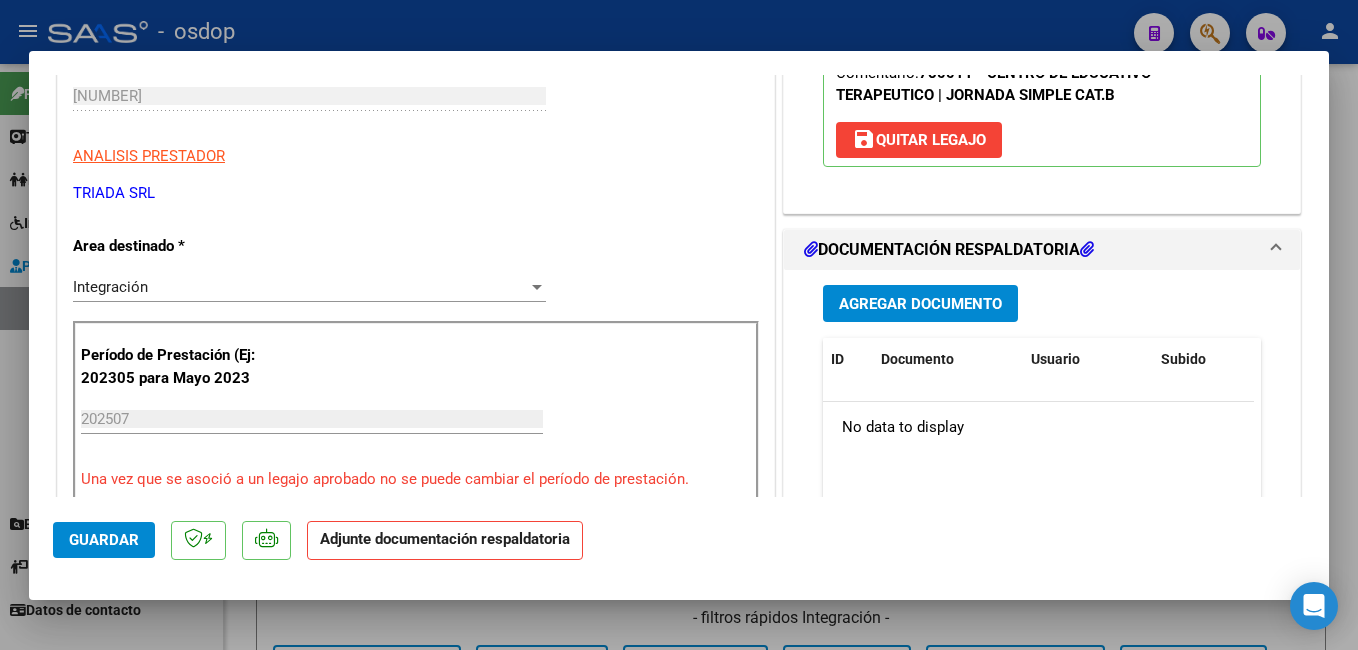 scroll, scrollTop: 400, scrollLeft: 0, axis: vertical 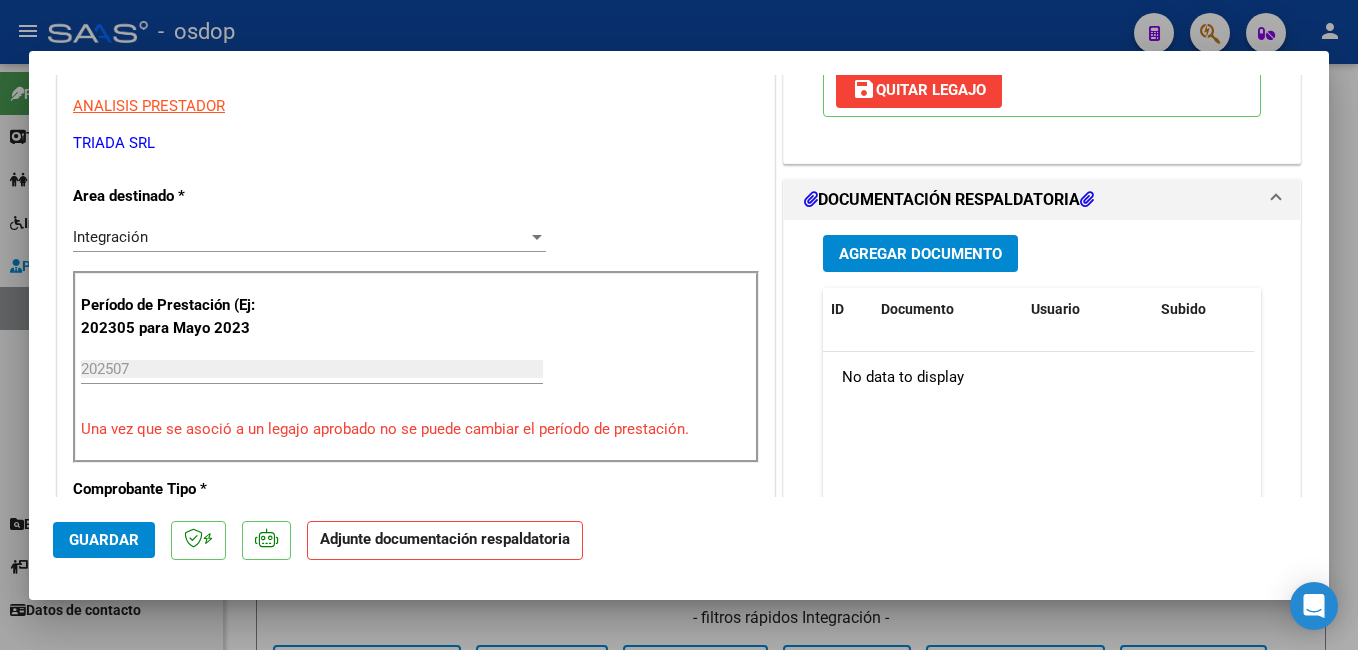 click on "Agregar Documento" at bounding box center [920, 254] 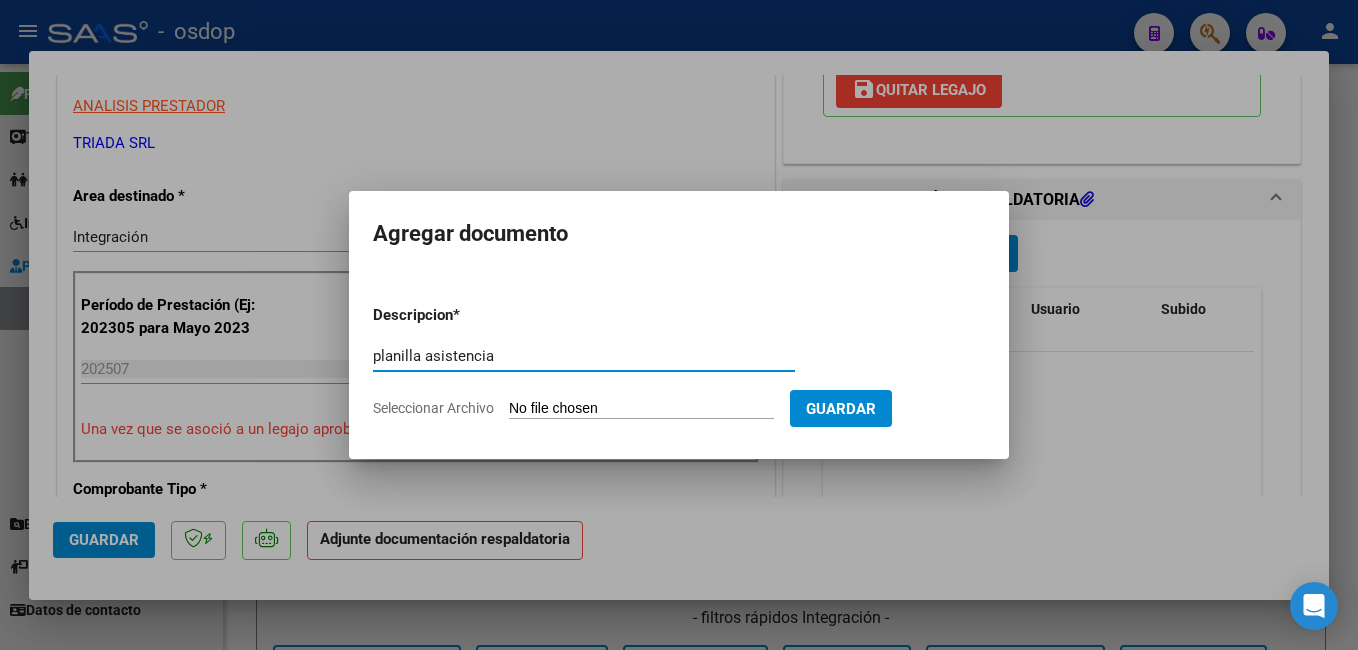 type on "planilla asistencia" 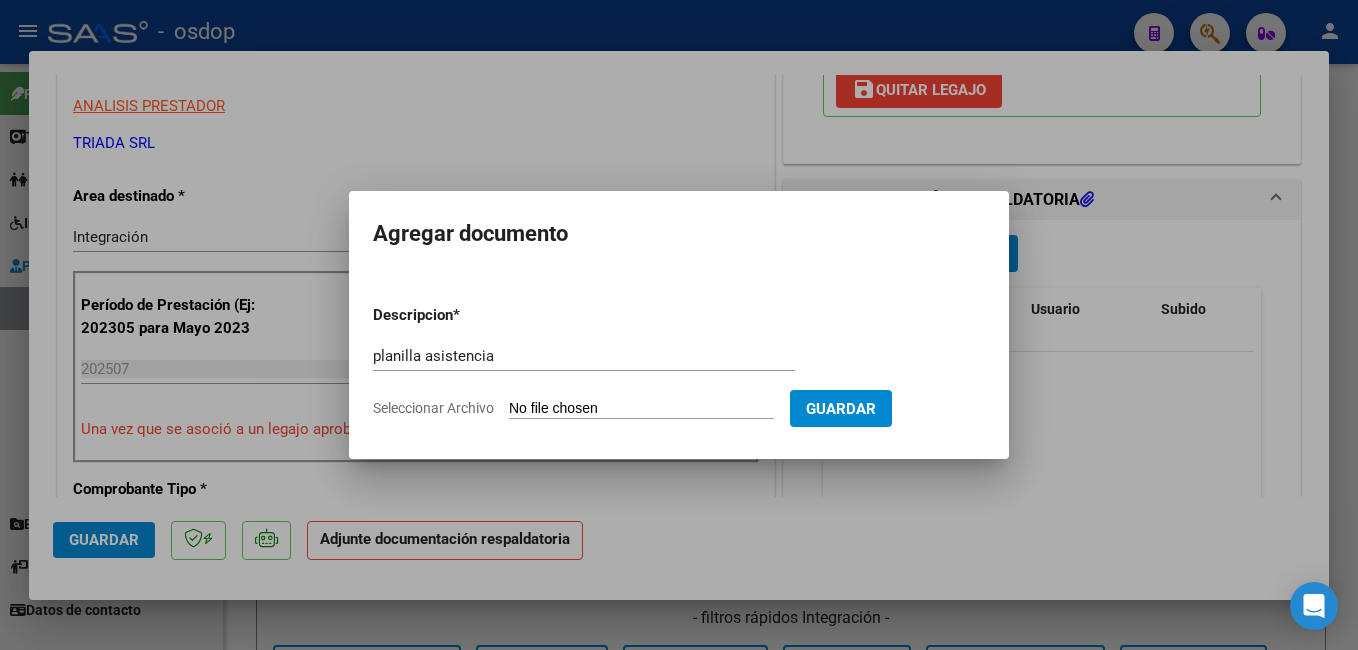 type on "C:\fakepath\[LAST] [LAST].pdf" 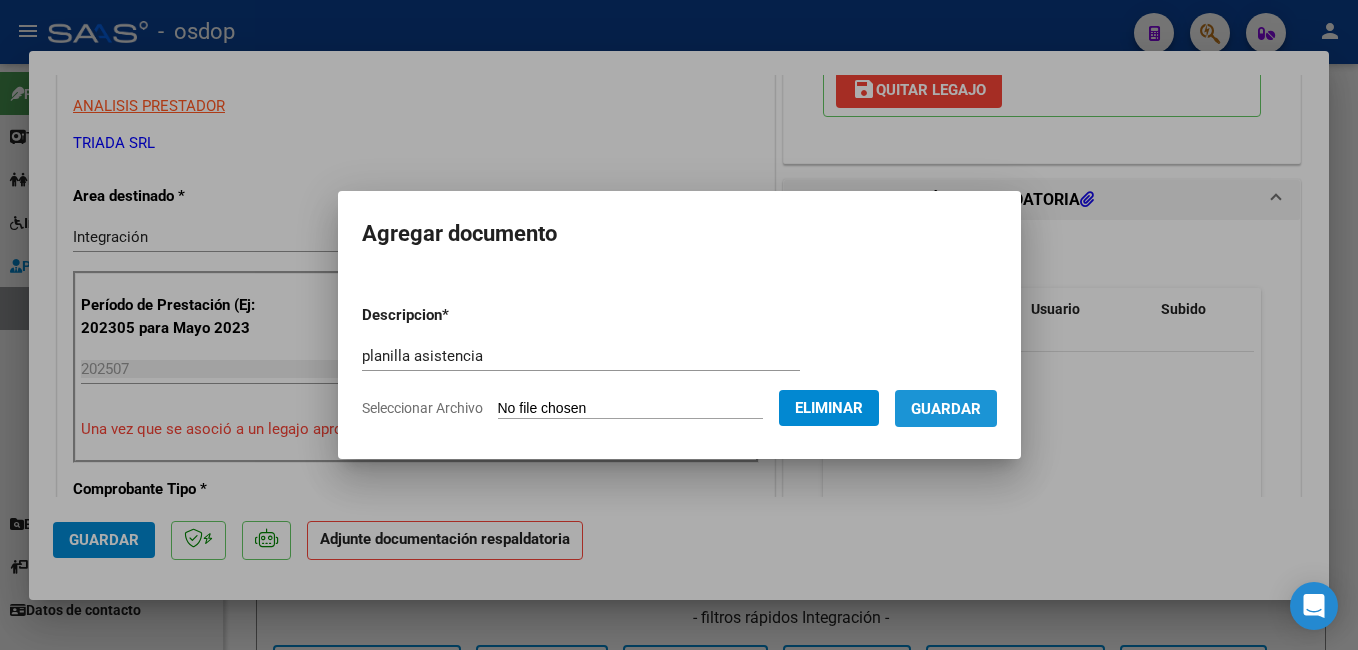 click on "Guardar" at bounding box center (946, 409) 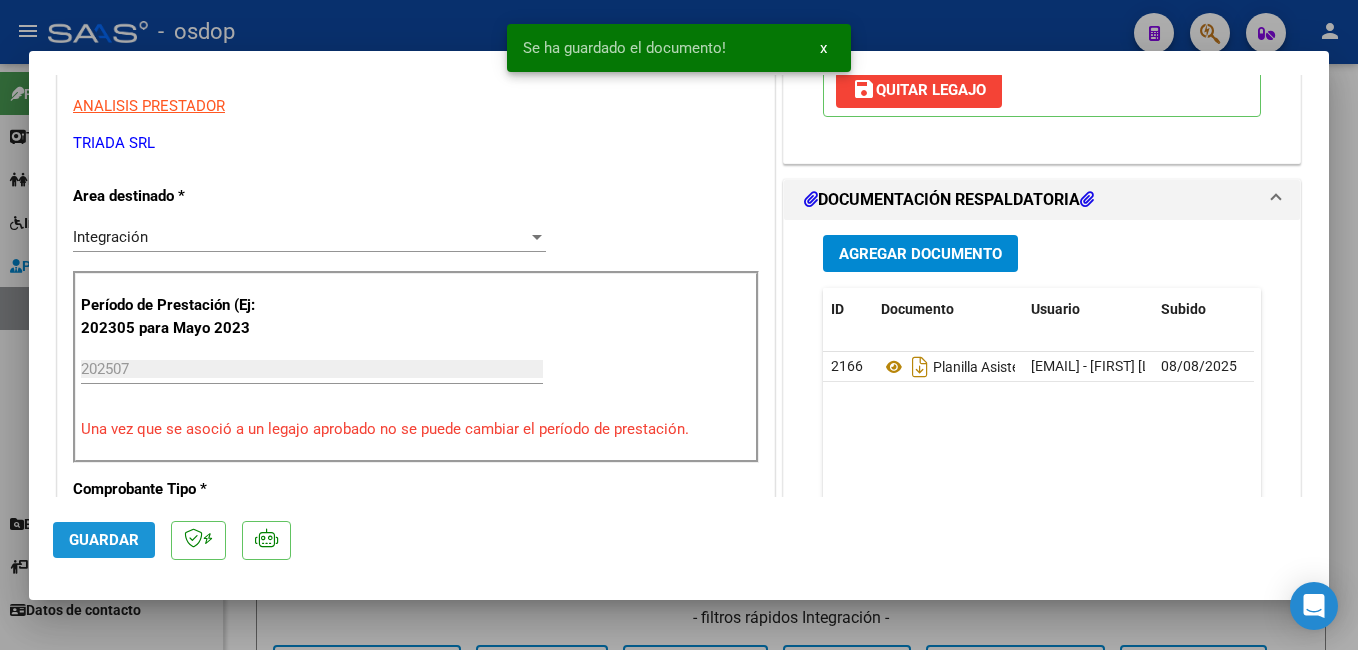 click on "Guardar" 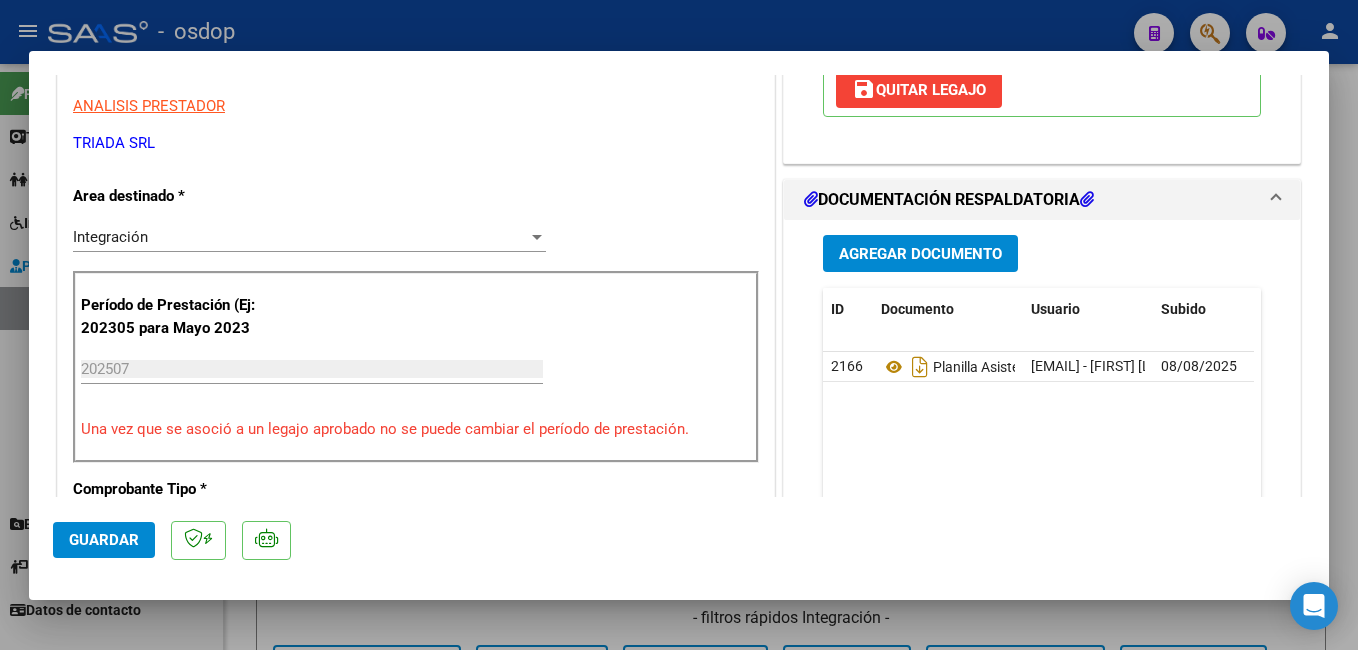 click on "Guardar" 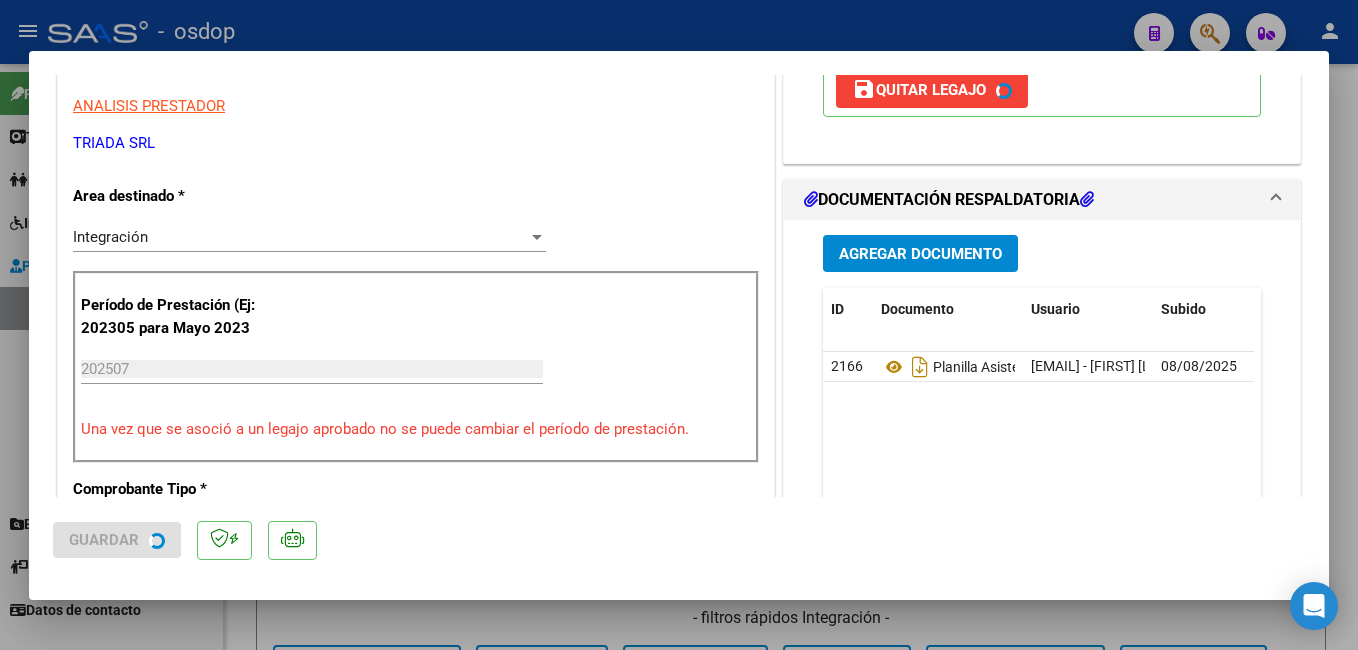 scroll, scrollTop: 200, scrollLeft: 0, axis: vertical 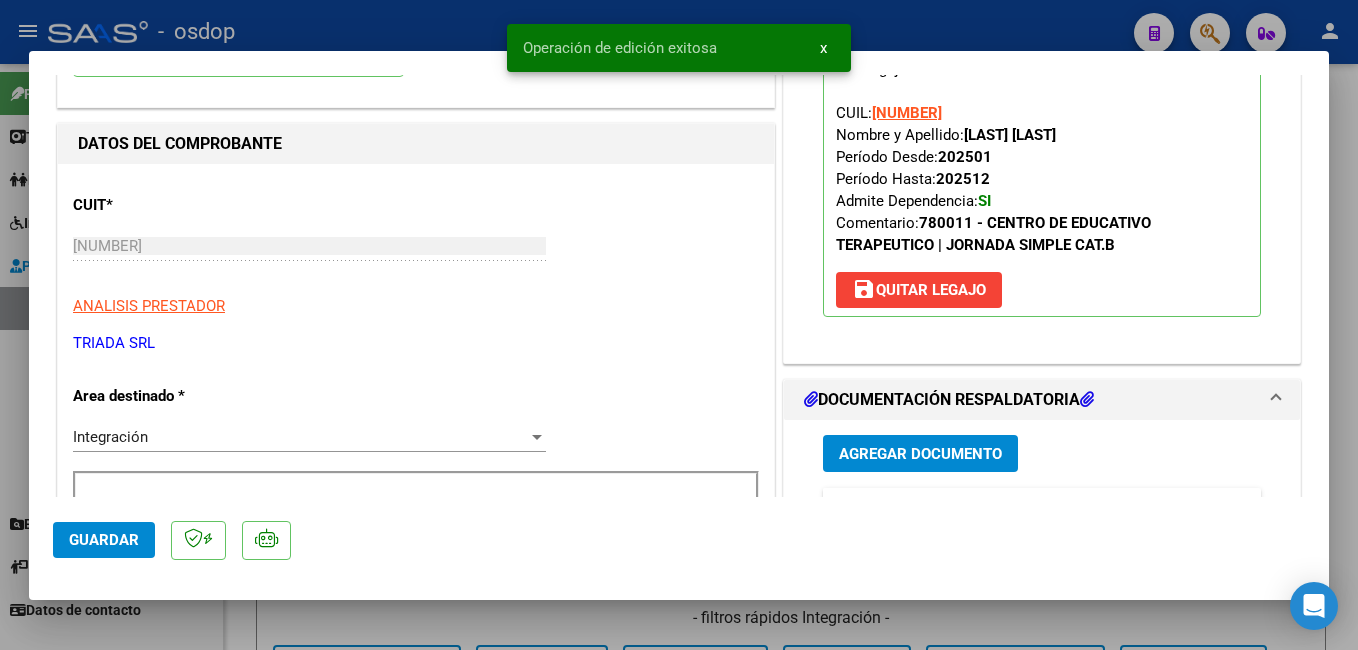 drag, startPoint x: 374, startPoint y: 31, endPoint x: 519, endPoint y: 139, distance: 180.801 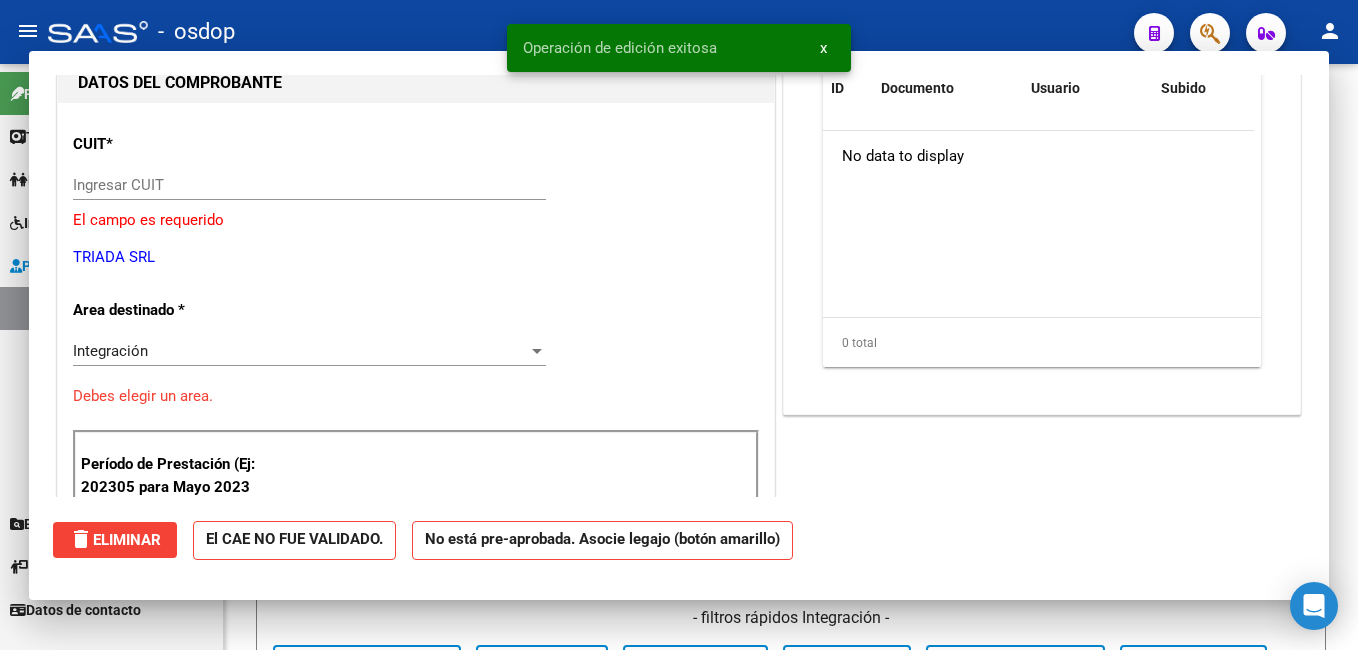 scroll, scrollTop: 212, scrollLeft: 0, axis: vertical 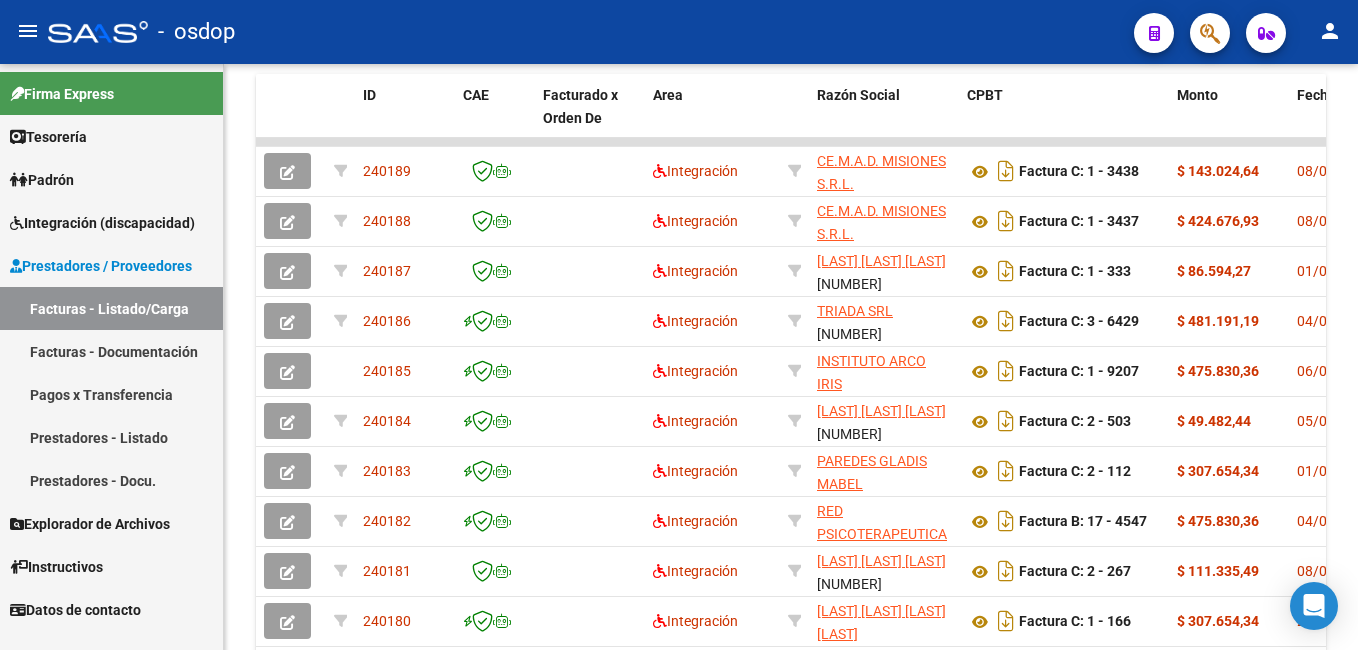 click on "-   osdop" 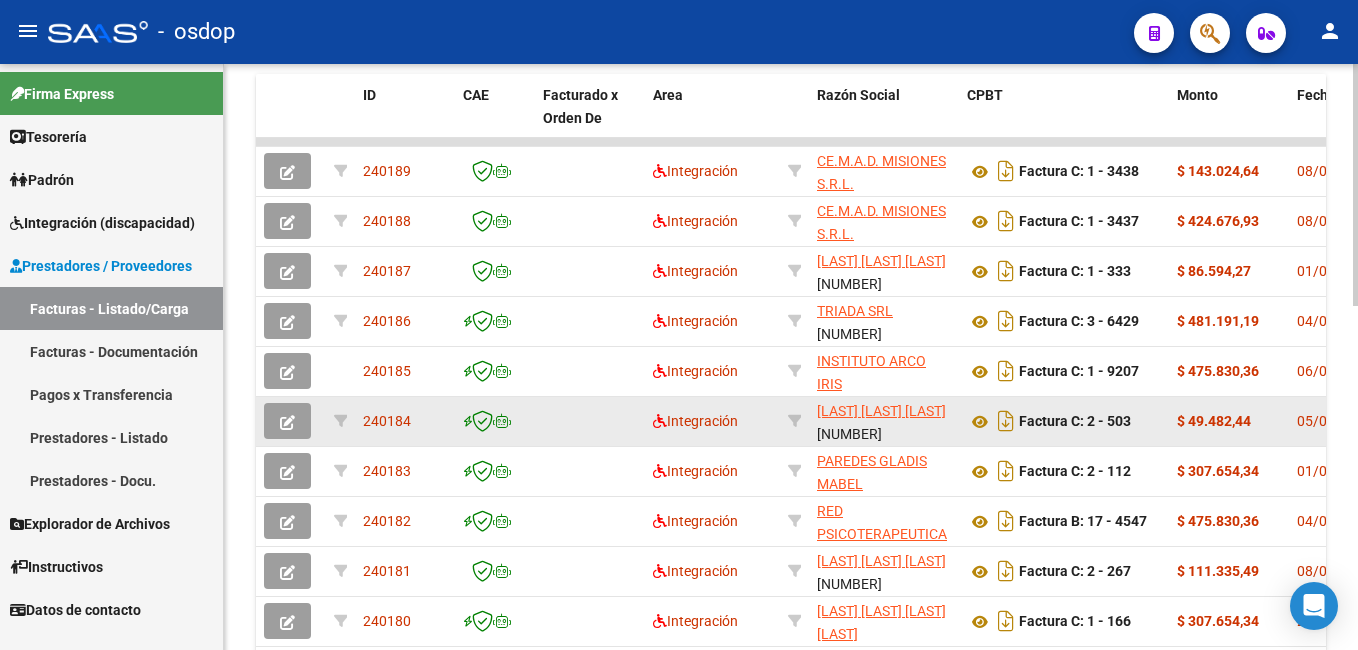 scroll, scrollTop: 0, scrollLeft: 0, axis: both 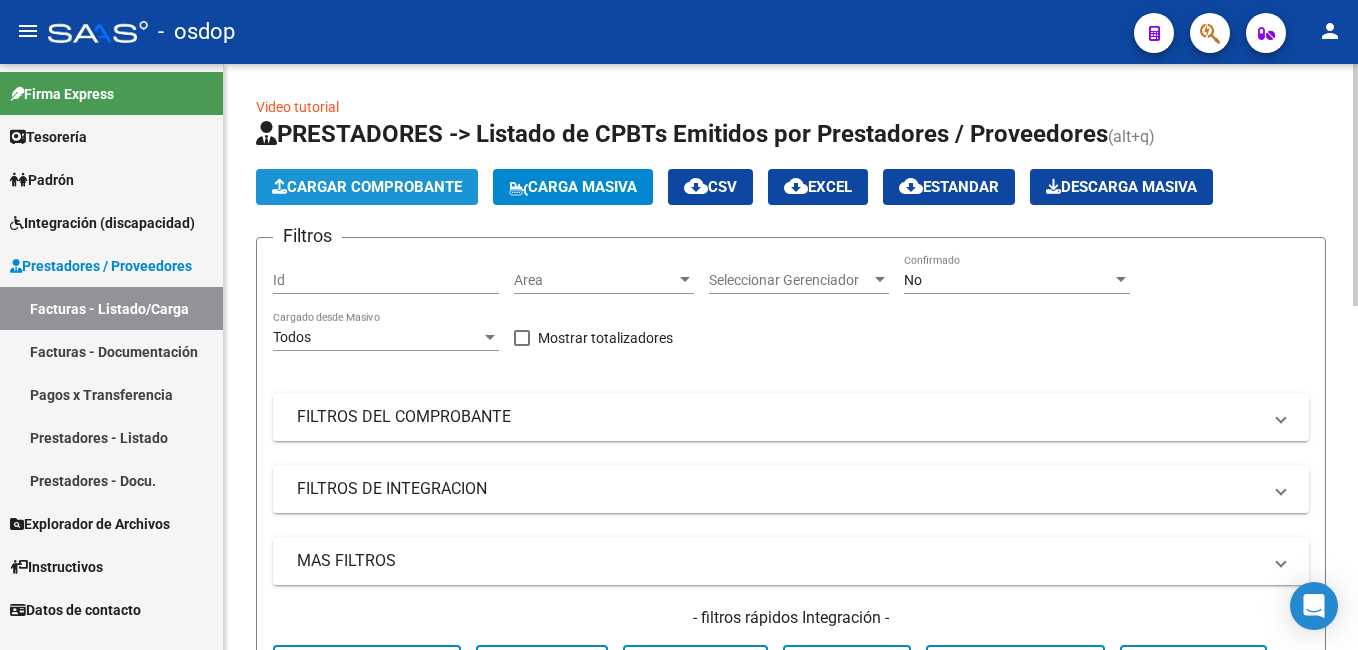 click on "Cargar Comprobante" 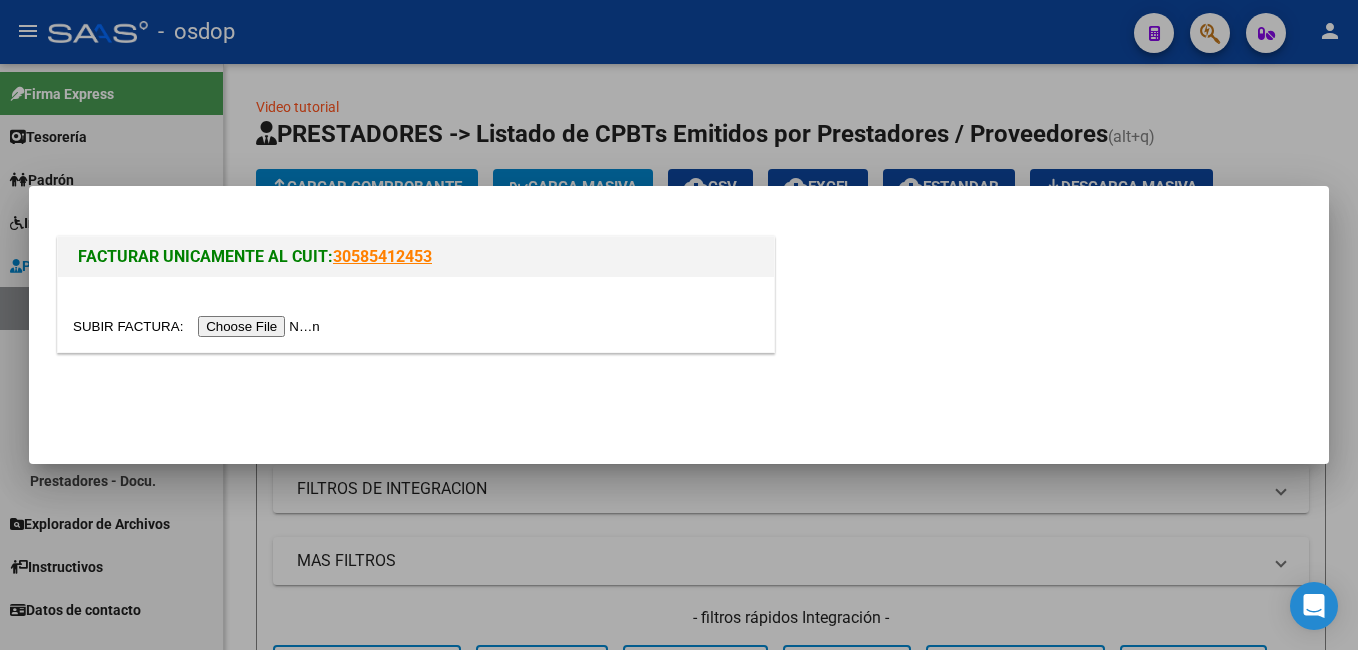 click at bounding box center [199, 326] 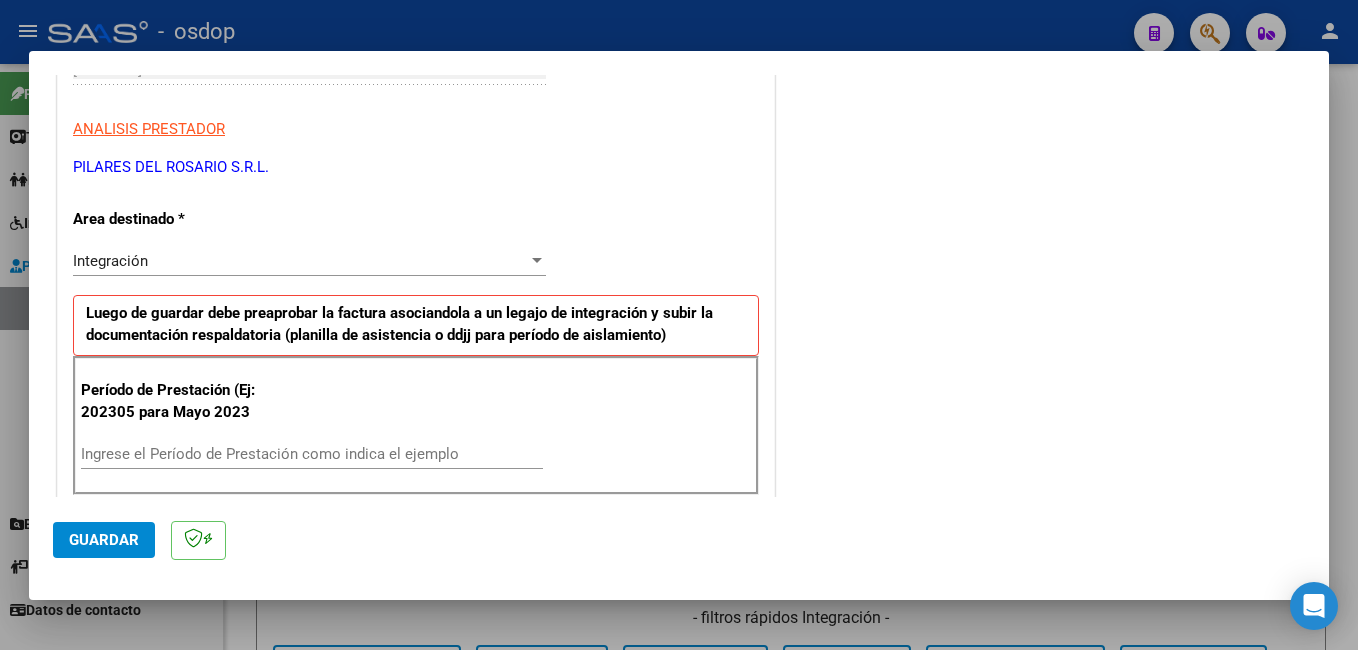 scroll, scrollTop: 400, scrollLeft: 0, axis: vertical 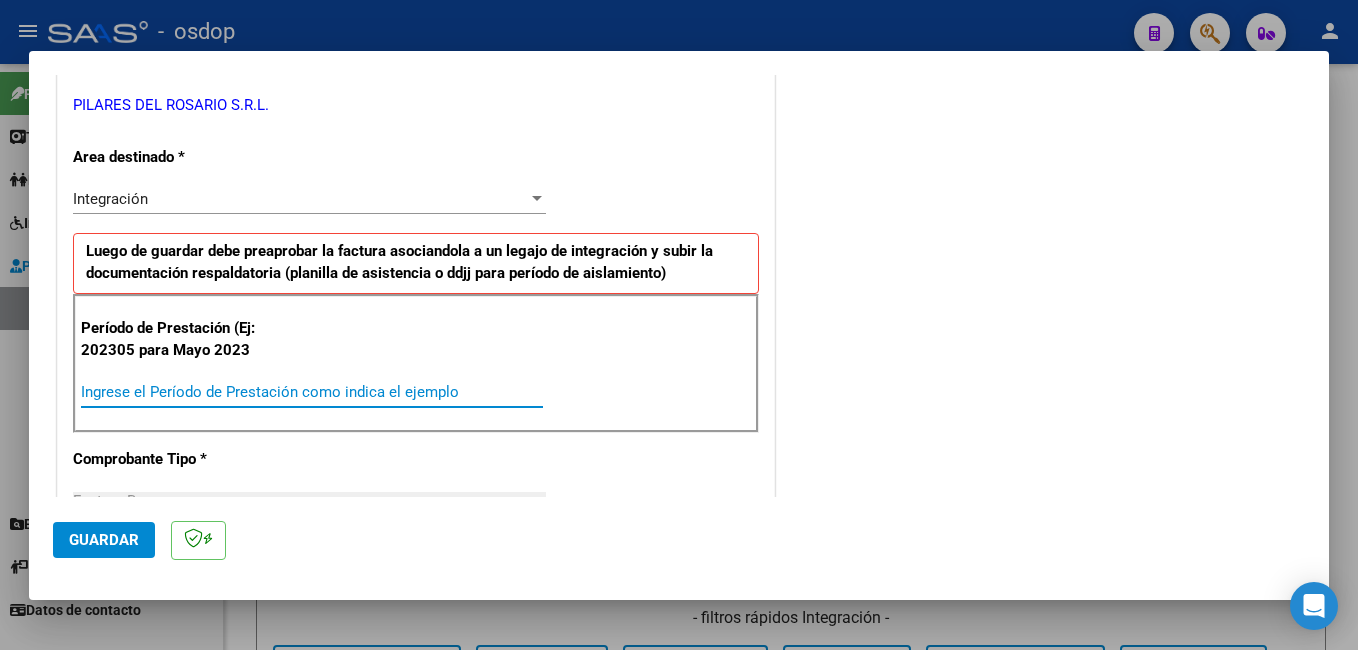 click on "Ingrese el Período de Prestación como indica el ejemplo" at bounding box center [312, 392] 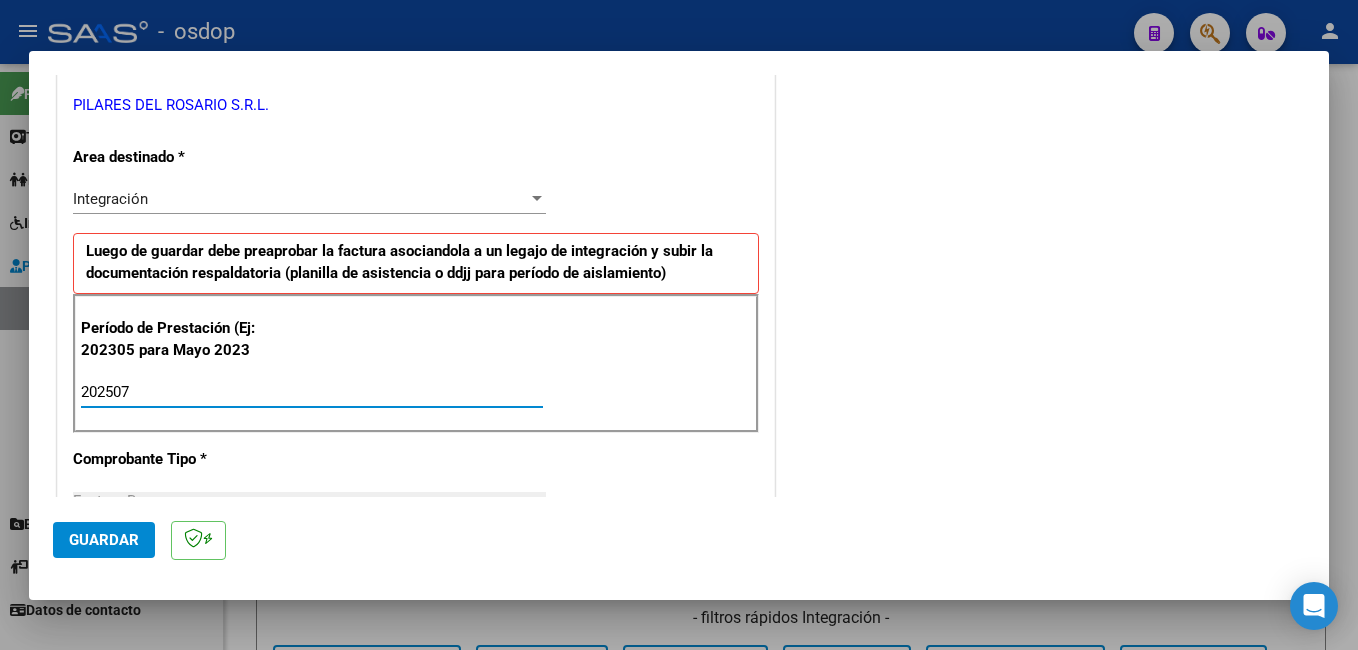 type on "202507" 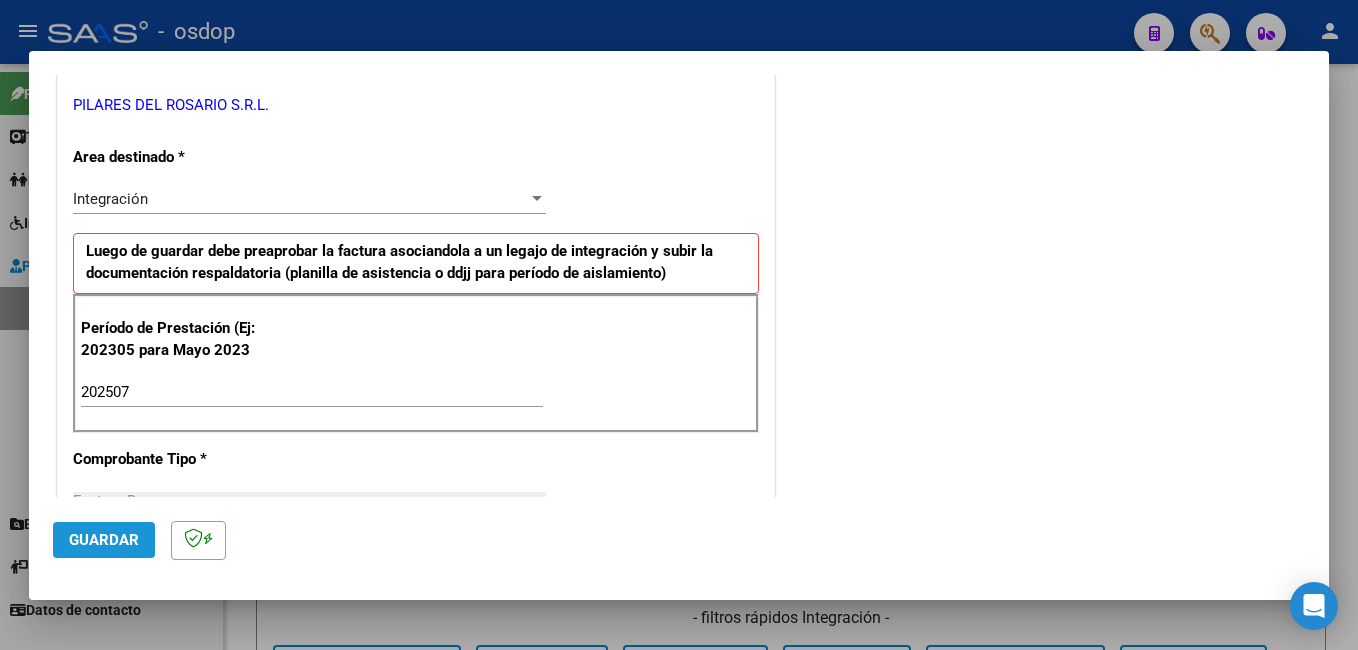 click on "Guardar" 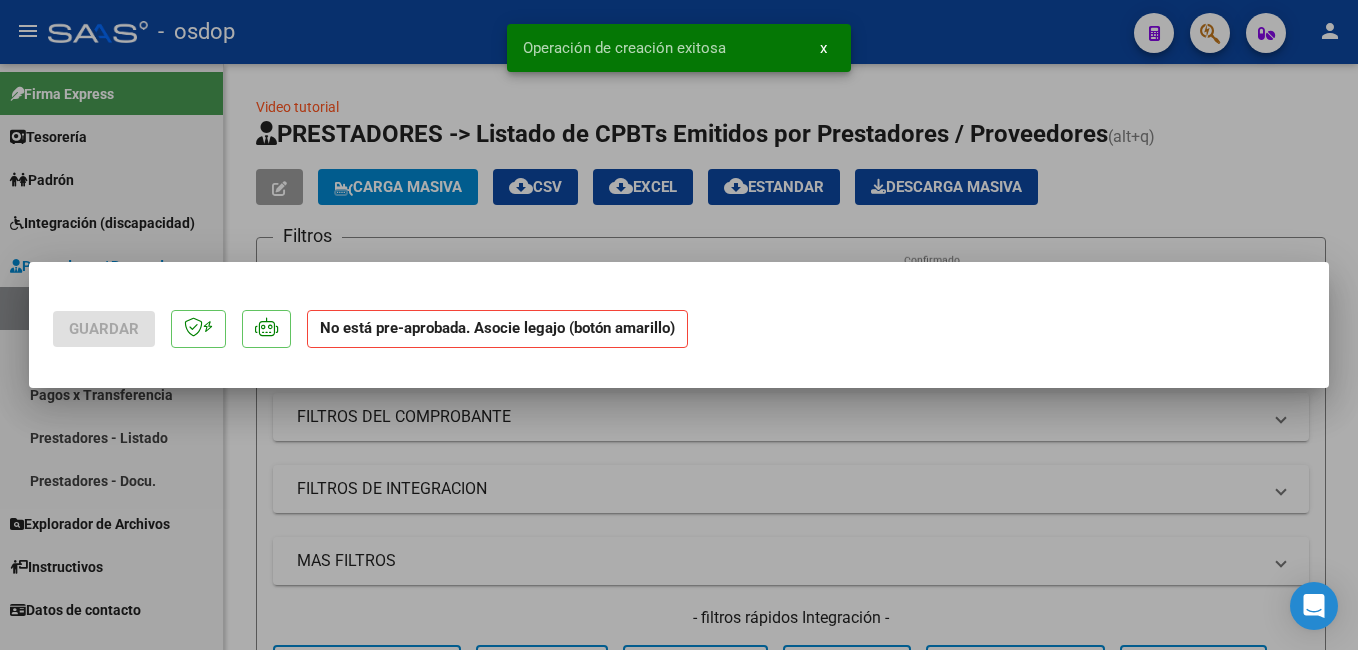 scroll, scrollTop: 0, scrollLeft: 0, axis: both 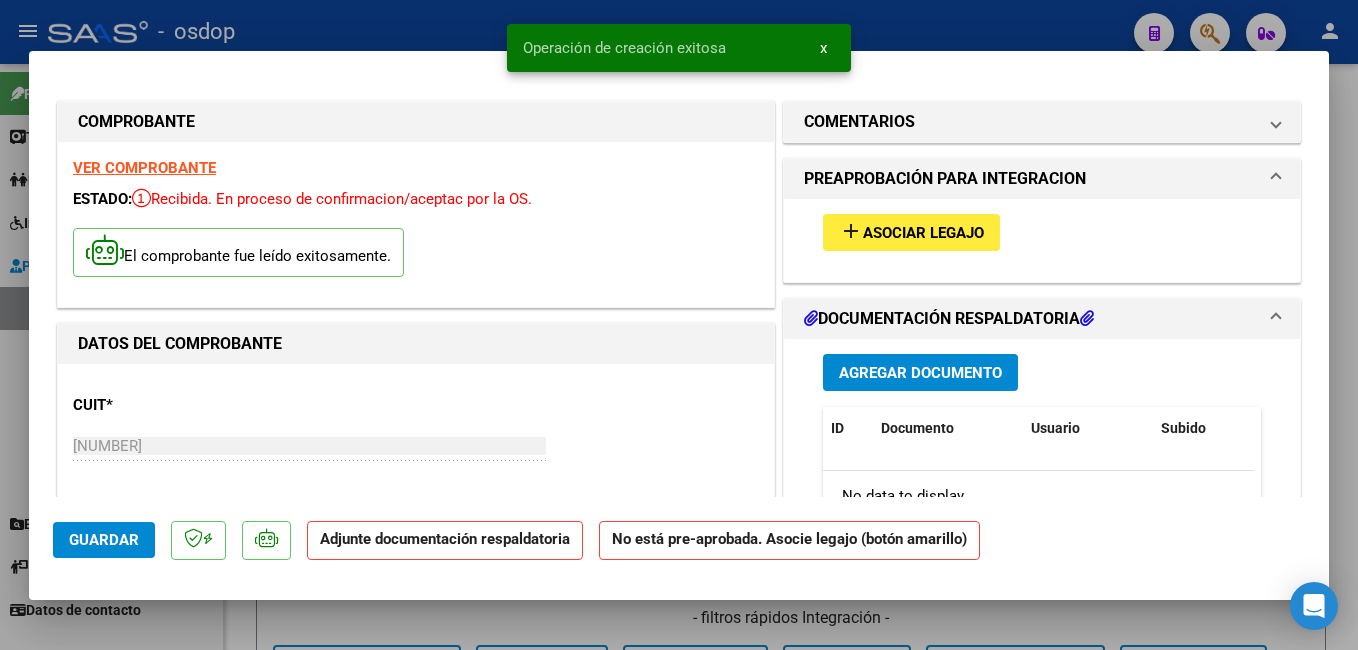 click on "Asociar Legajo" at bounding box center [923, 233] 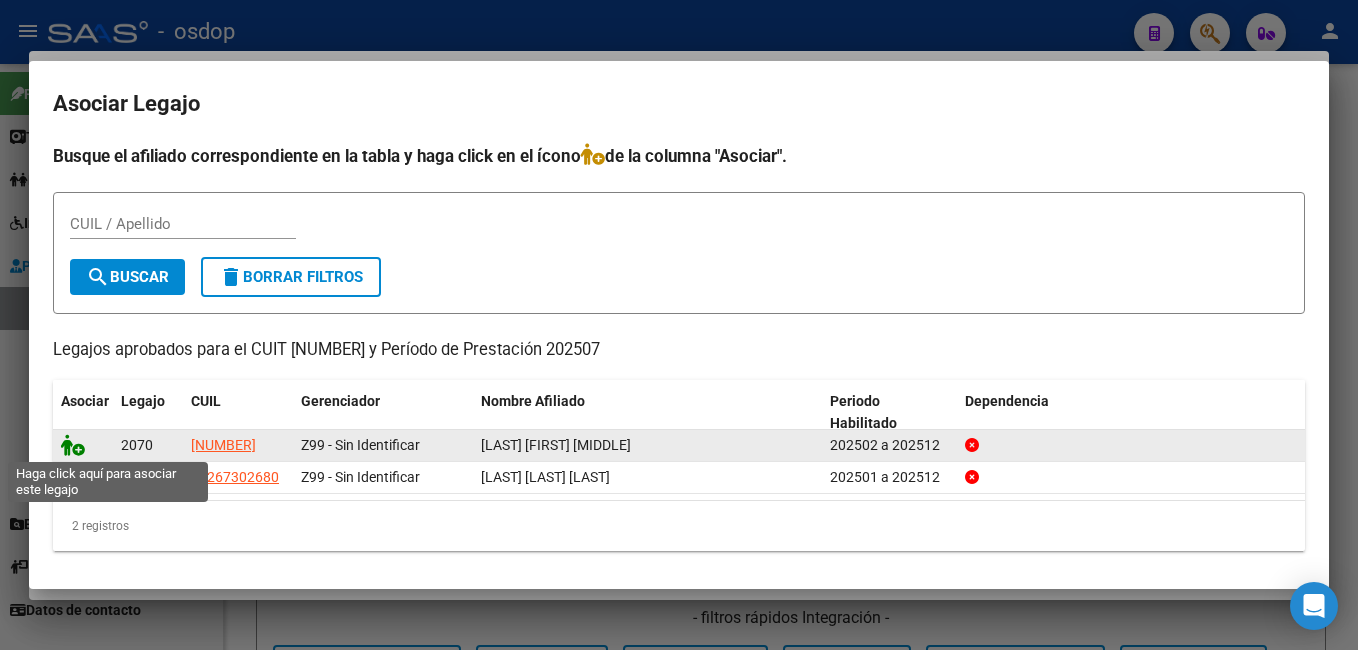 click 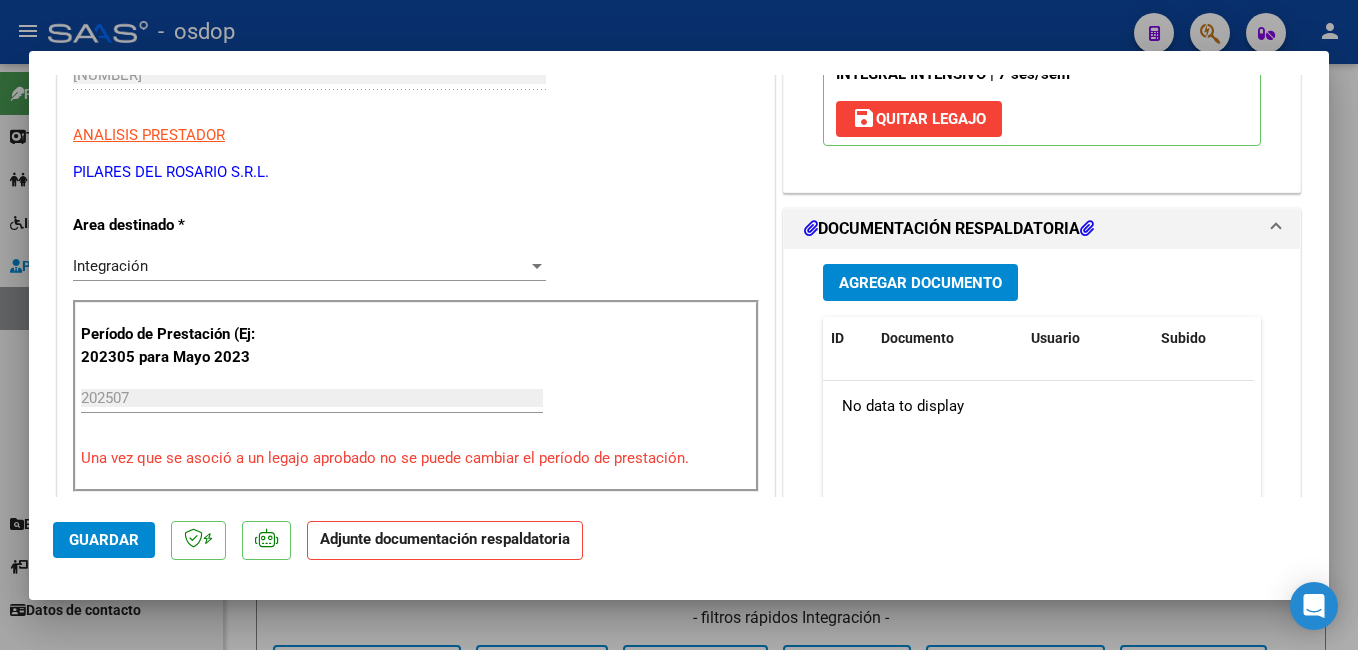 scroll, scrollTop: 400, scrollLeft: 0, axis: vertical 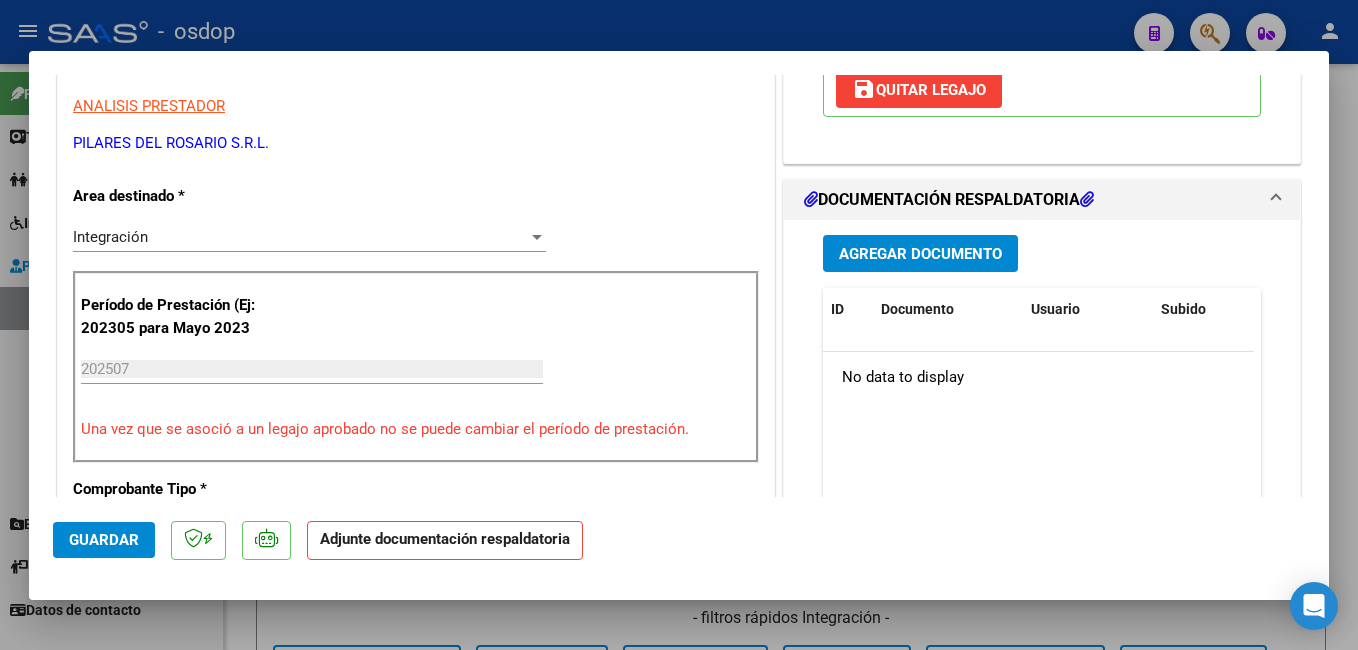 click on "Agregar Documento" at bounding box center (920, 254) 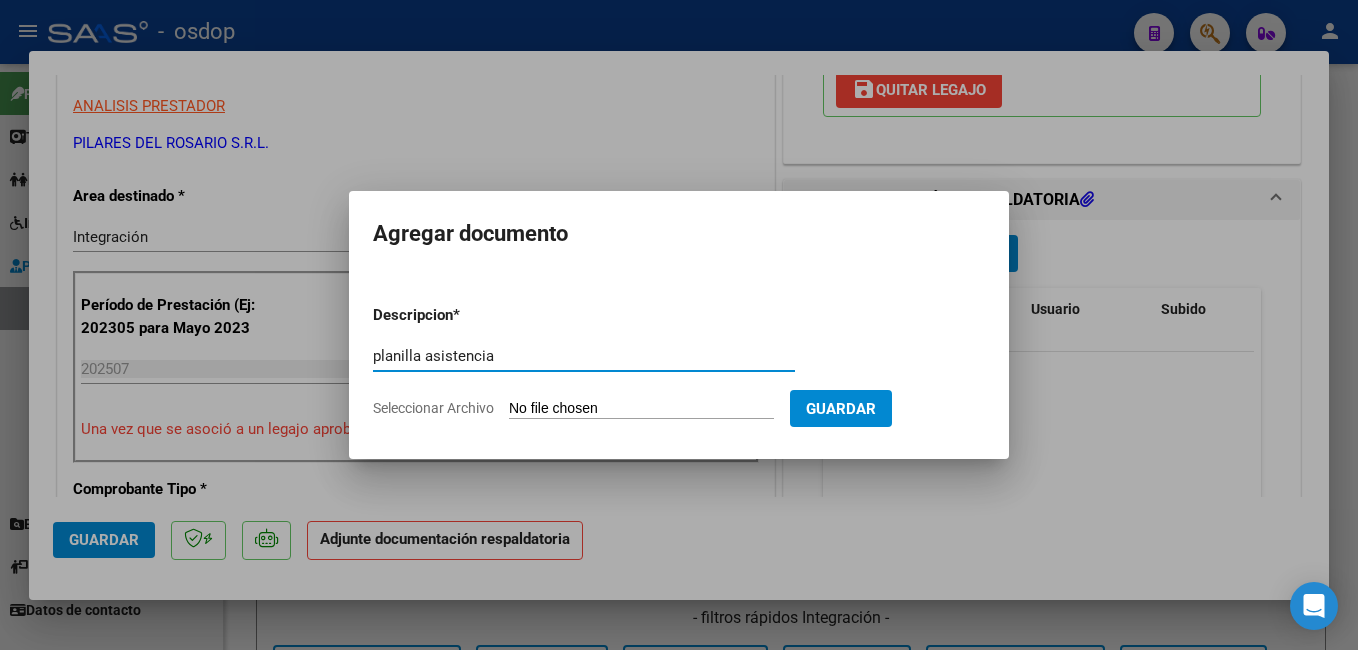 type on "planilla asistencia" 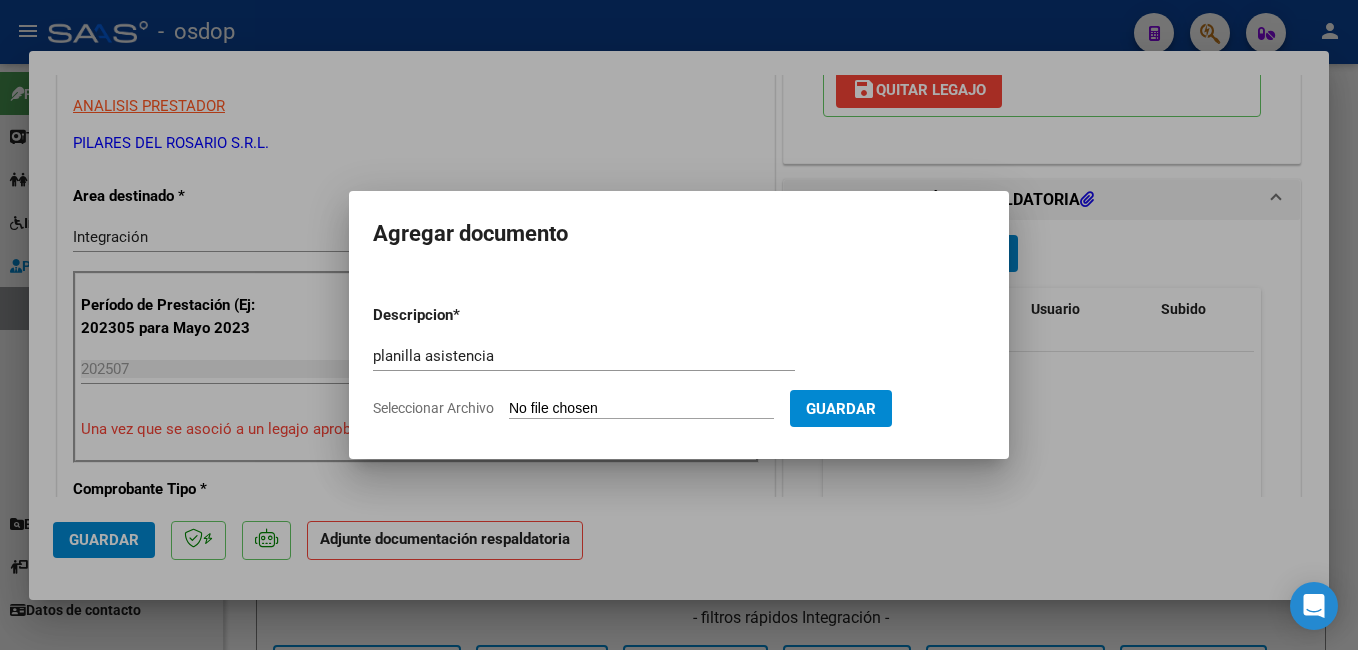 click on "Seleccionar Archivo" at bounding box center (641, 409) 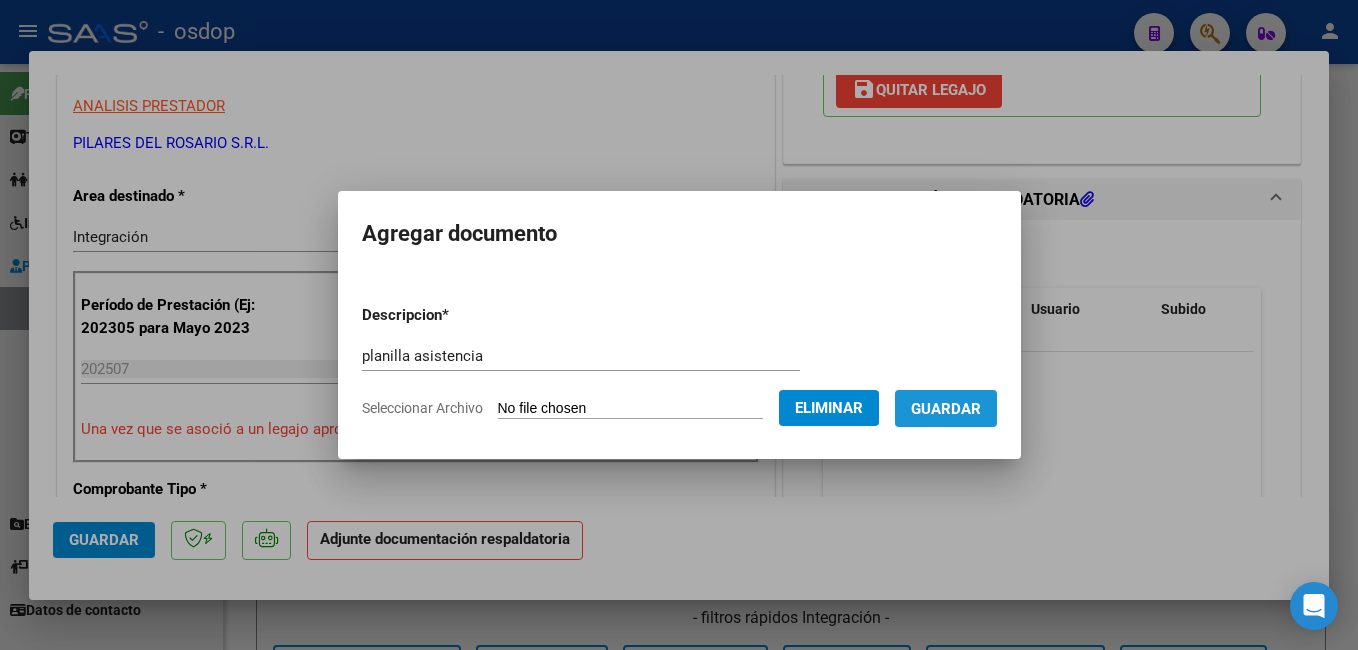 click on "Guardar" at bounding box center [946, 409] 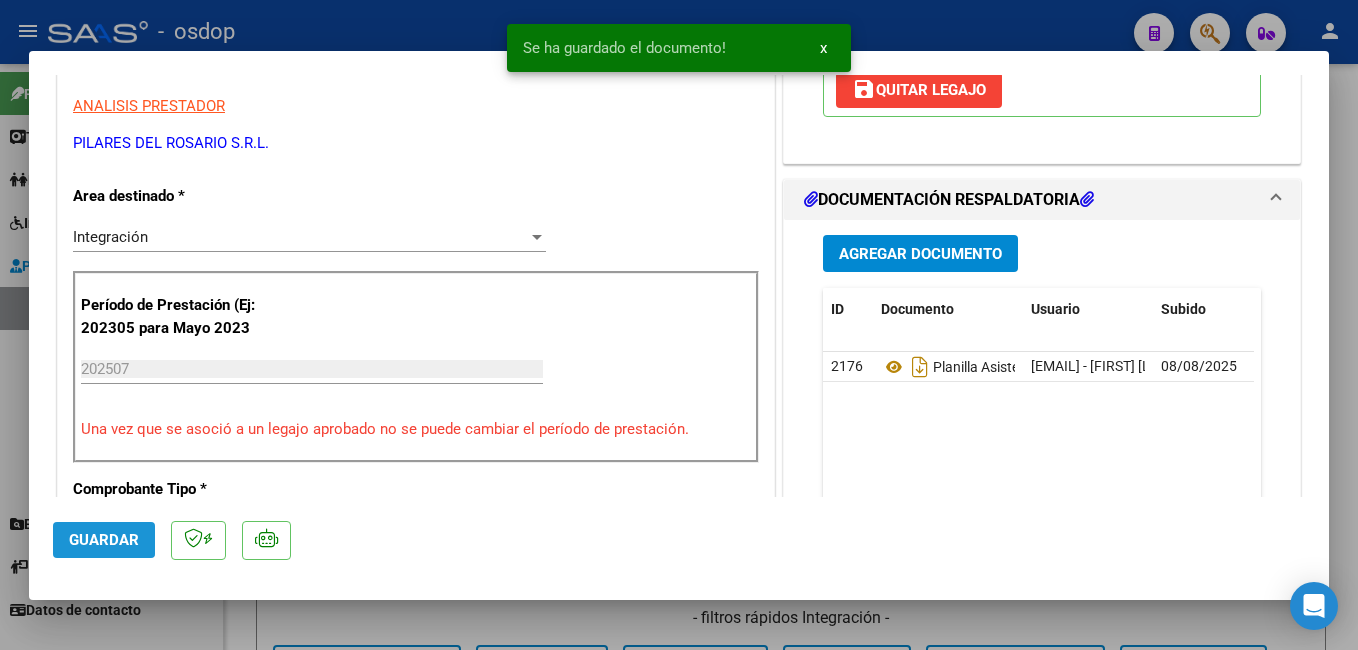 click on "Guardar" 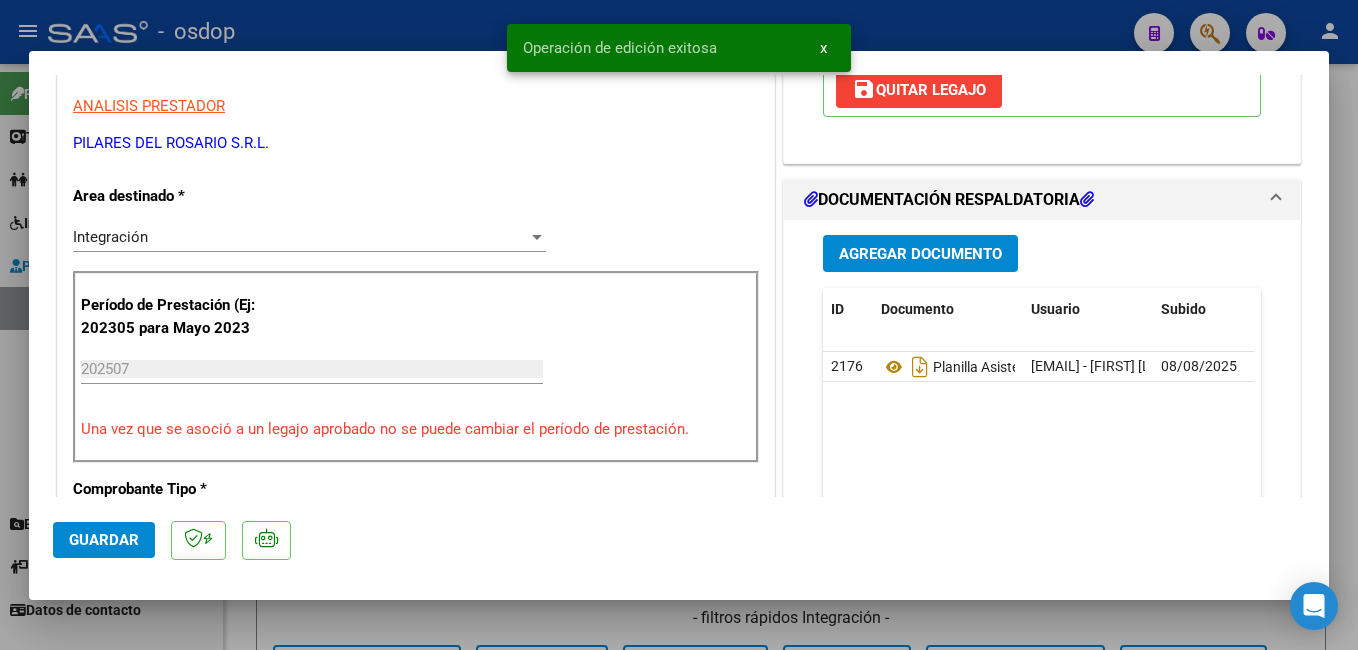 click at bounding box center (679, 325) 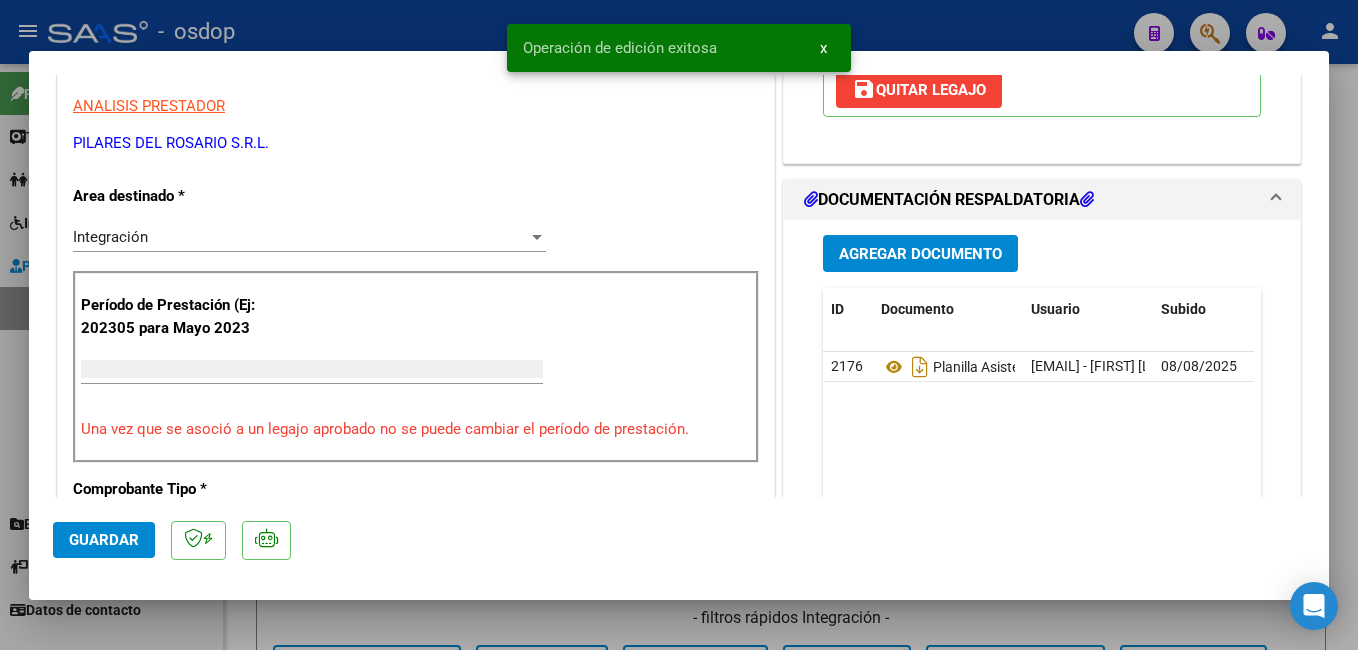 scroll, scrollTop: 339, scrollLeft: 0, axis: vertical 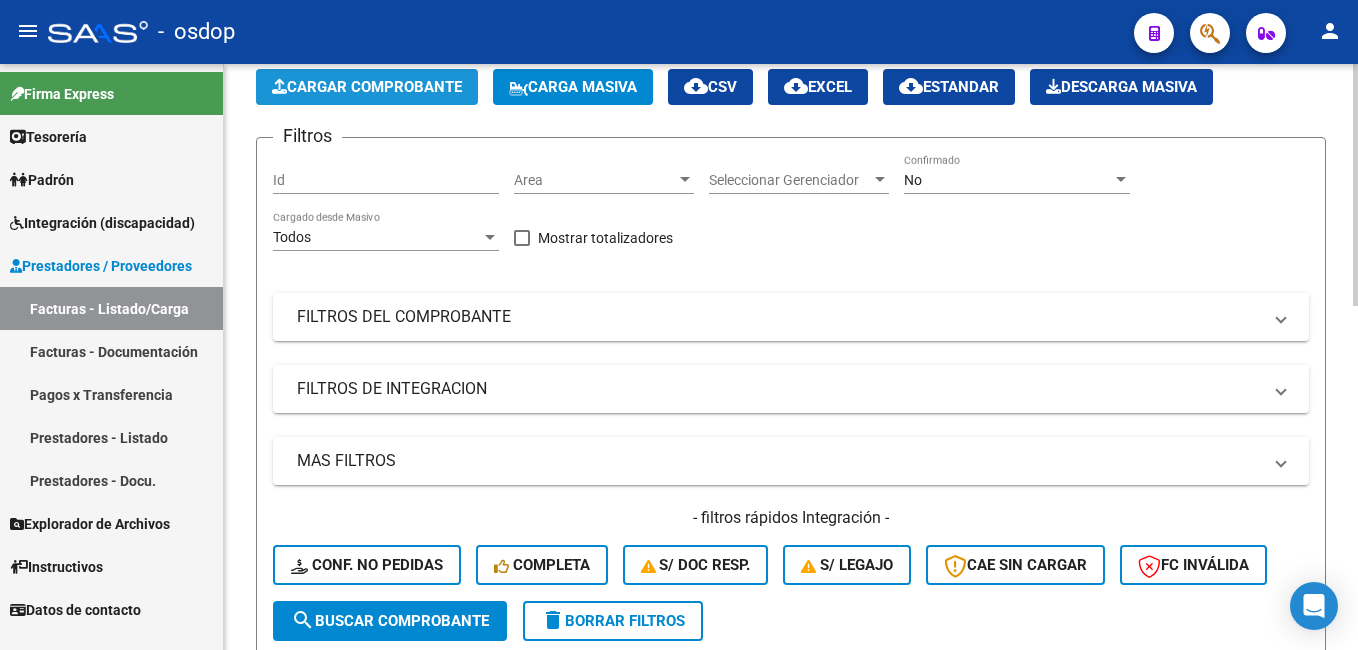 click on "Cargar Comprobante" 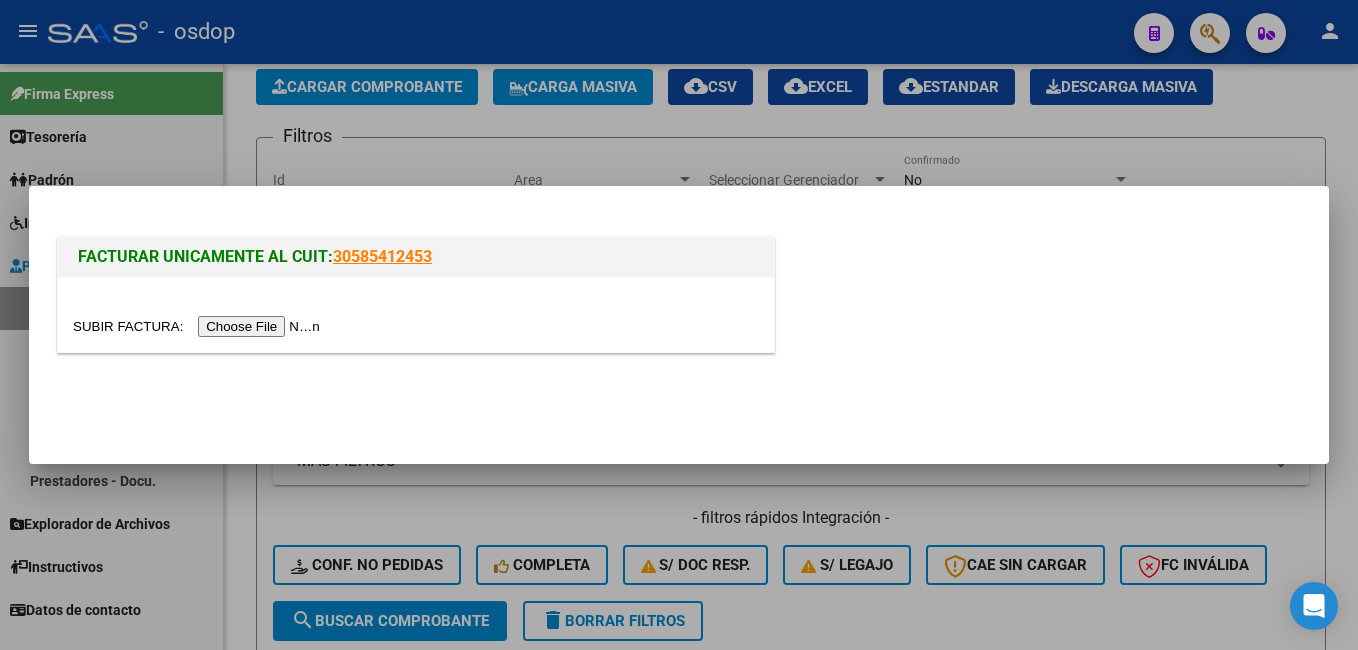 click at bounding box center (199, 326) 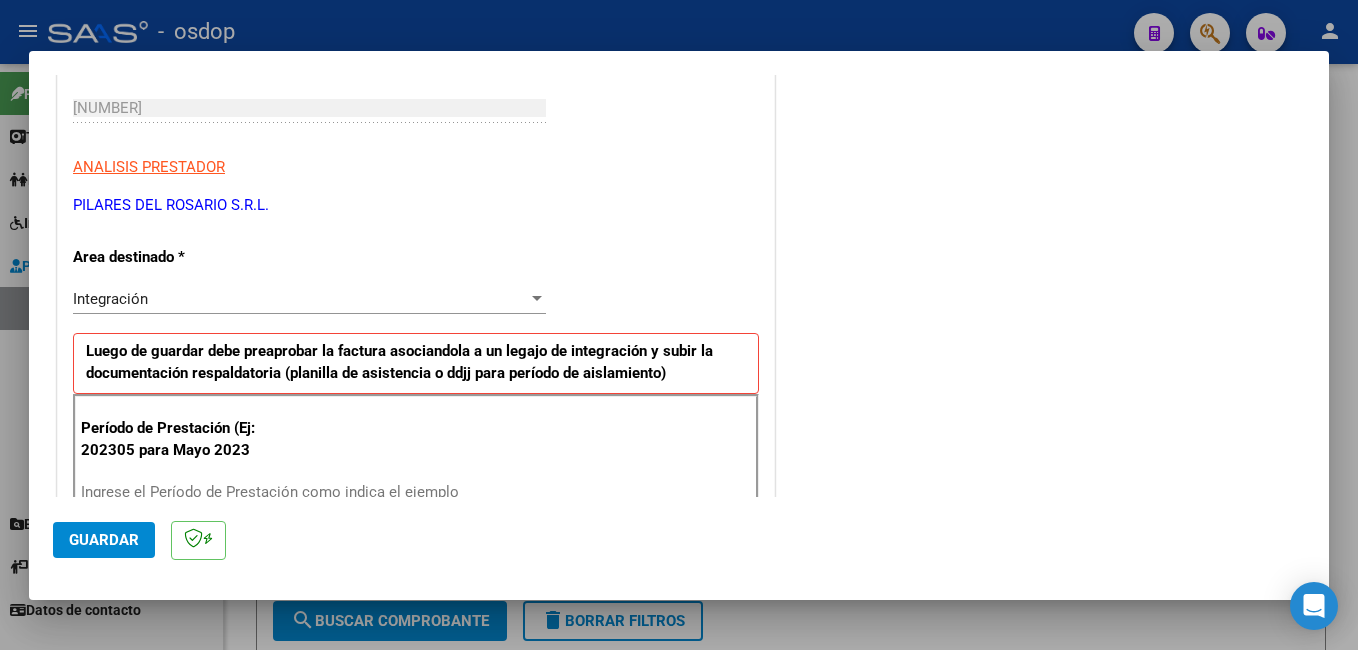 scroll, scrollTop: 400, scrollLeft: 0, axis: vertical 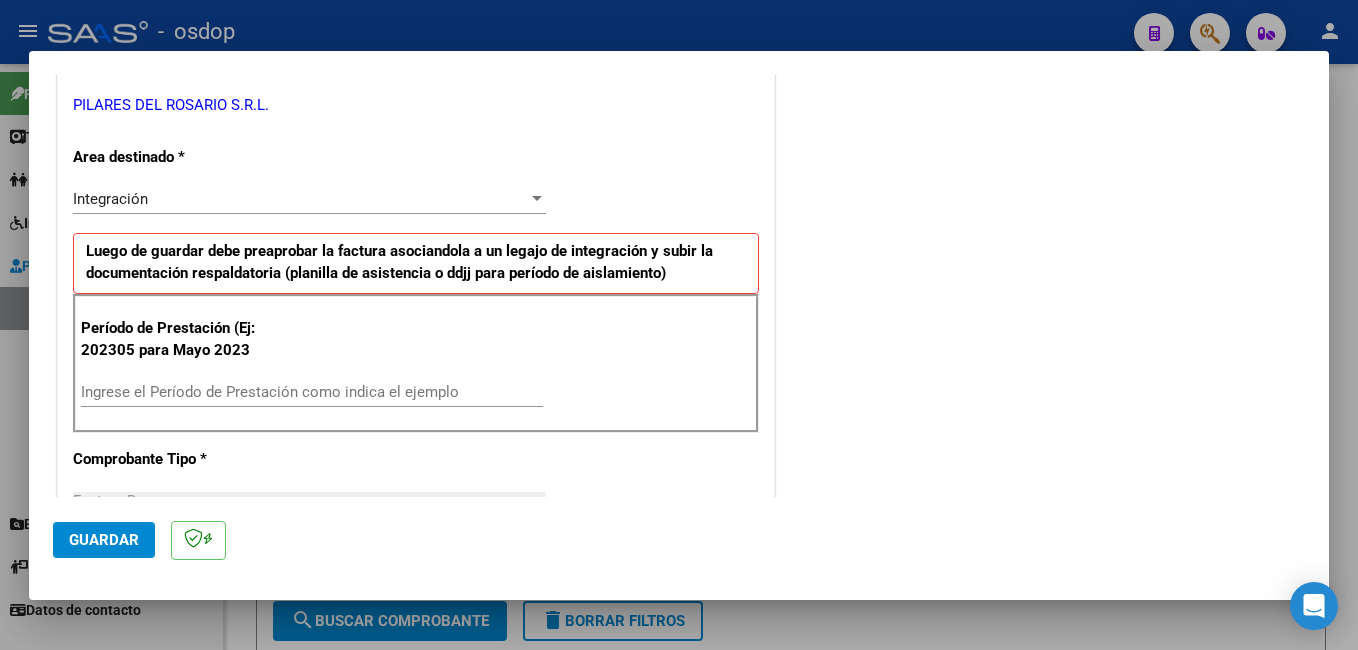 click on "Ingrese el Período de Prestación como indica el ejemplo" at bounding box center (312, 392) 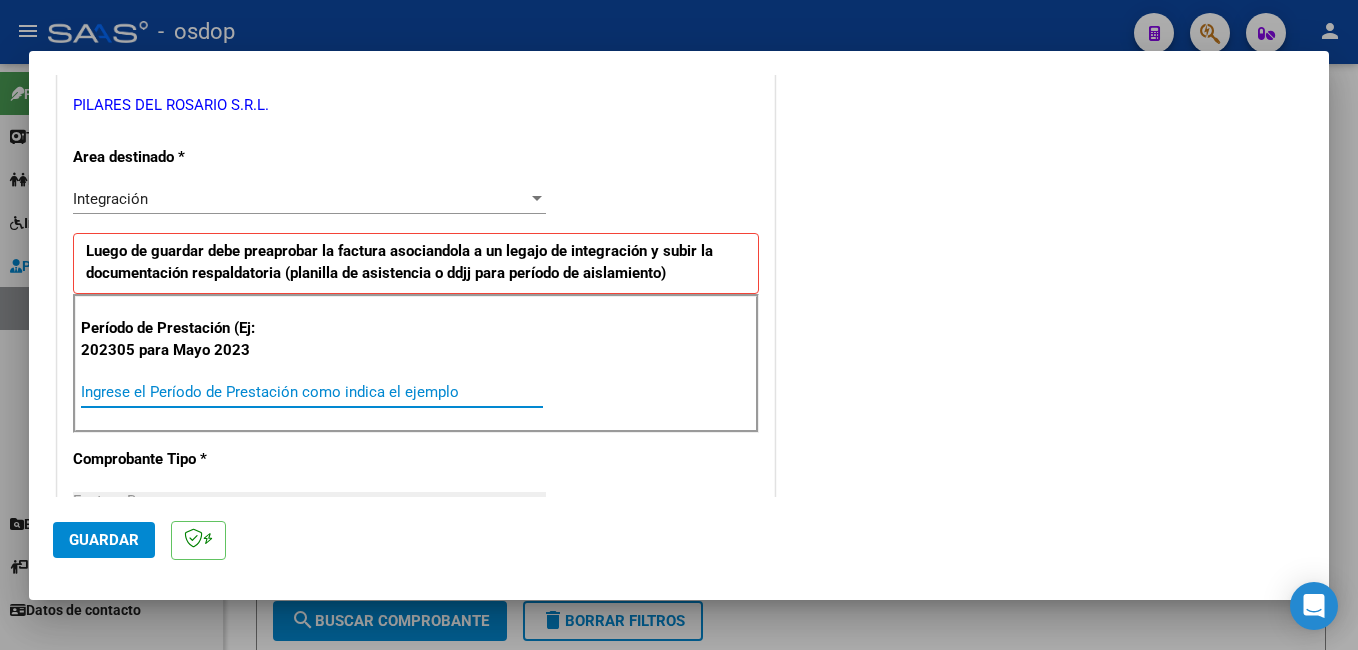 click on "Ingrese el Período de Prestación como indica el ejemplo" at bounding box center [312, 392] 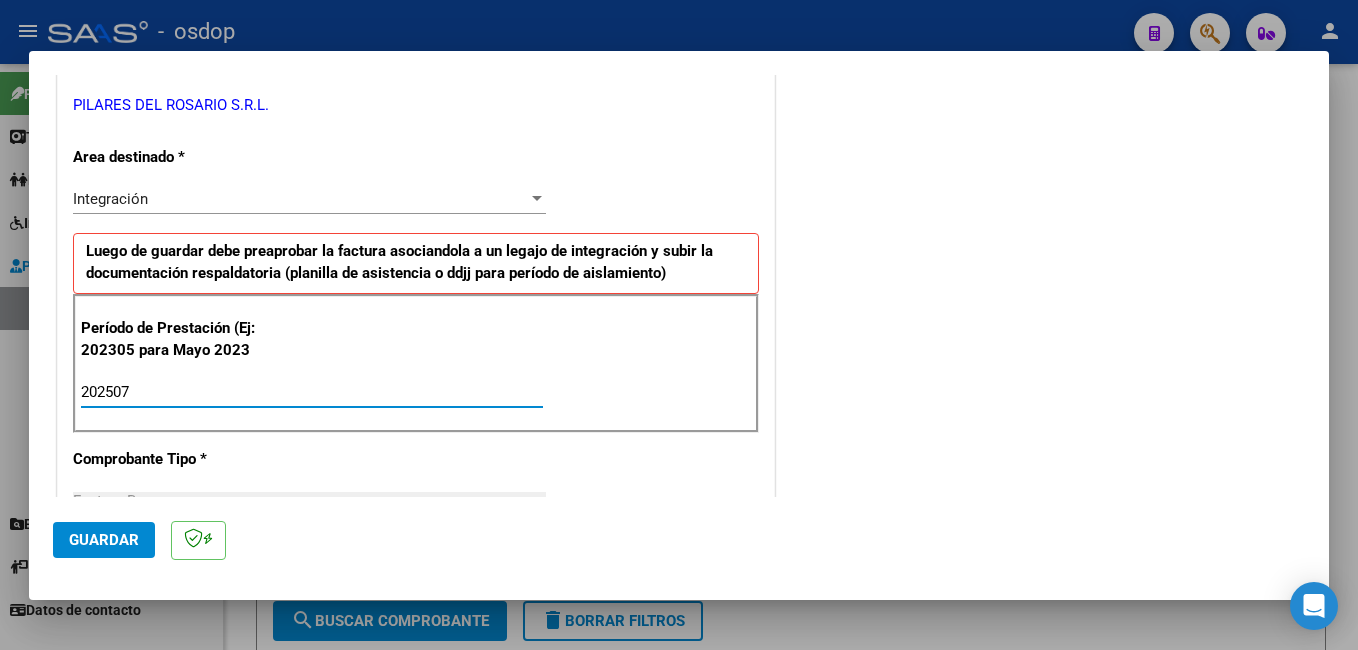 type on "202507" 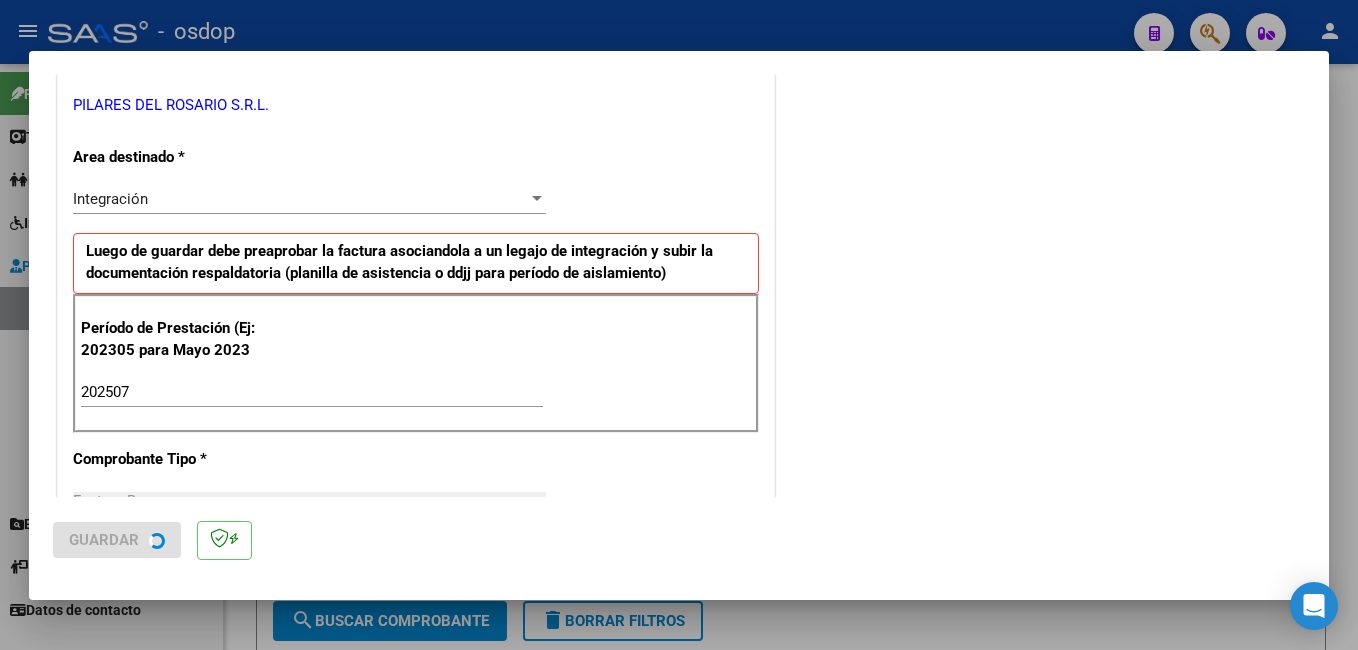 scroll, scrollTop: 0, scrollLeft: 0, axis: both 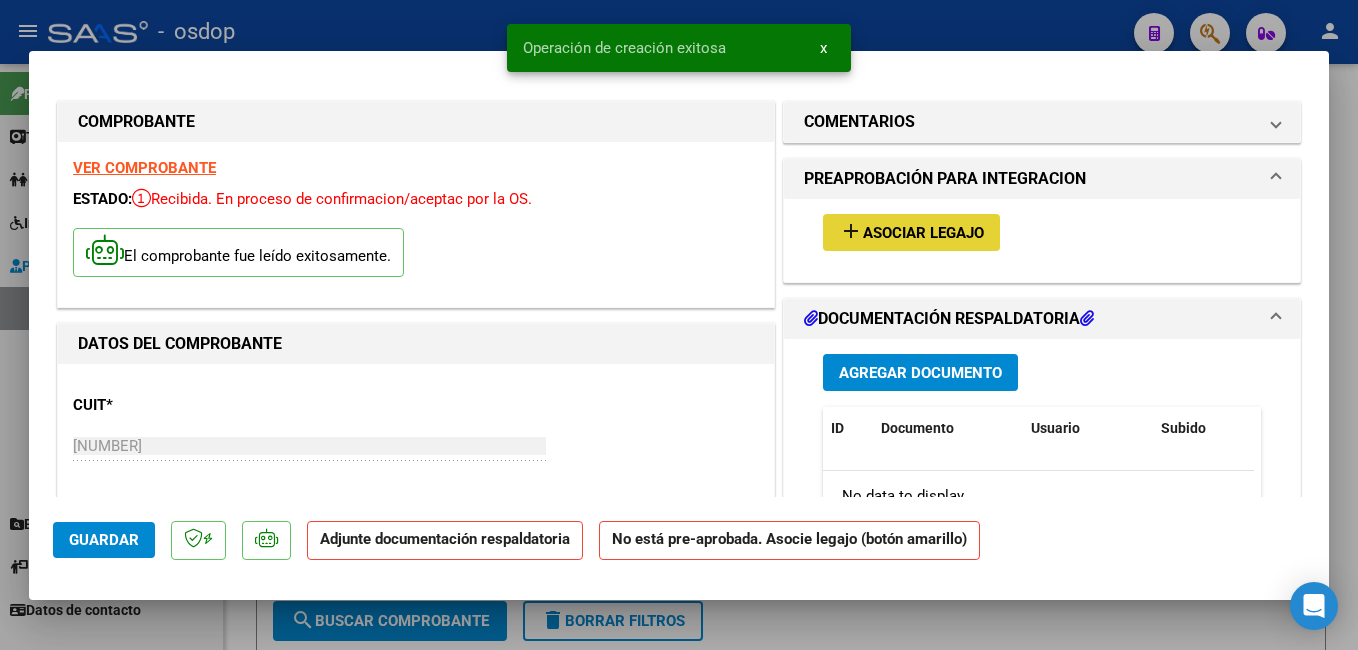 click on "Asociar Legajo" at bounding box center (923, 233) 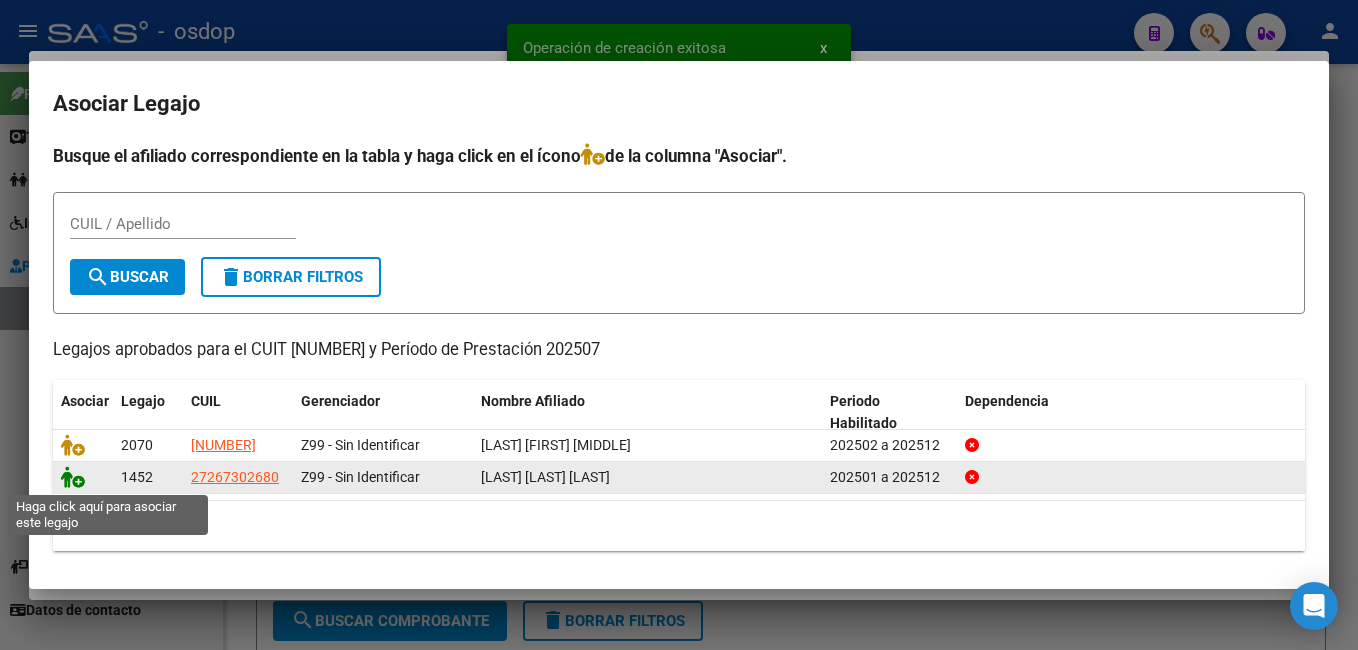 click 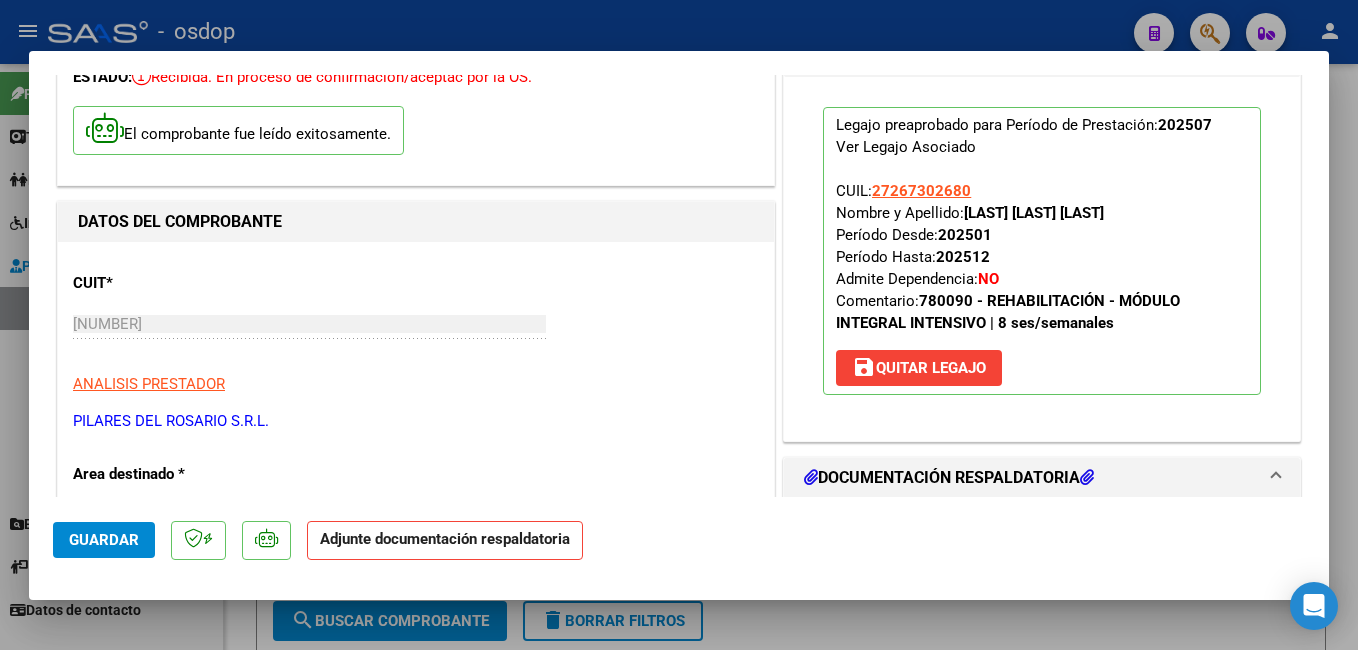 scroll, scrollTop: 400, scrollLeft: 0, axis: vertical 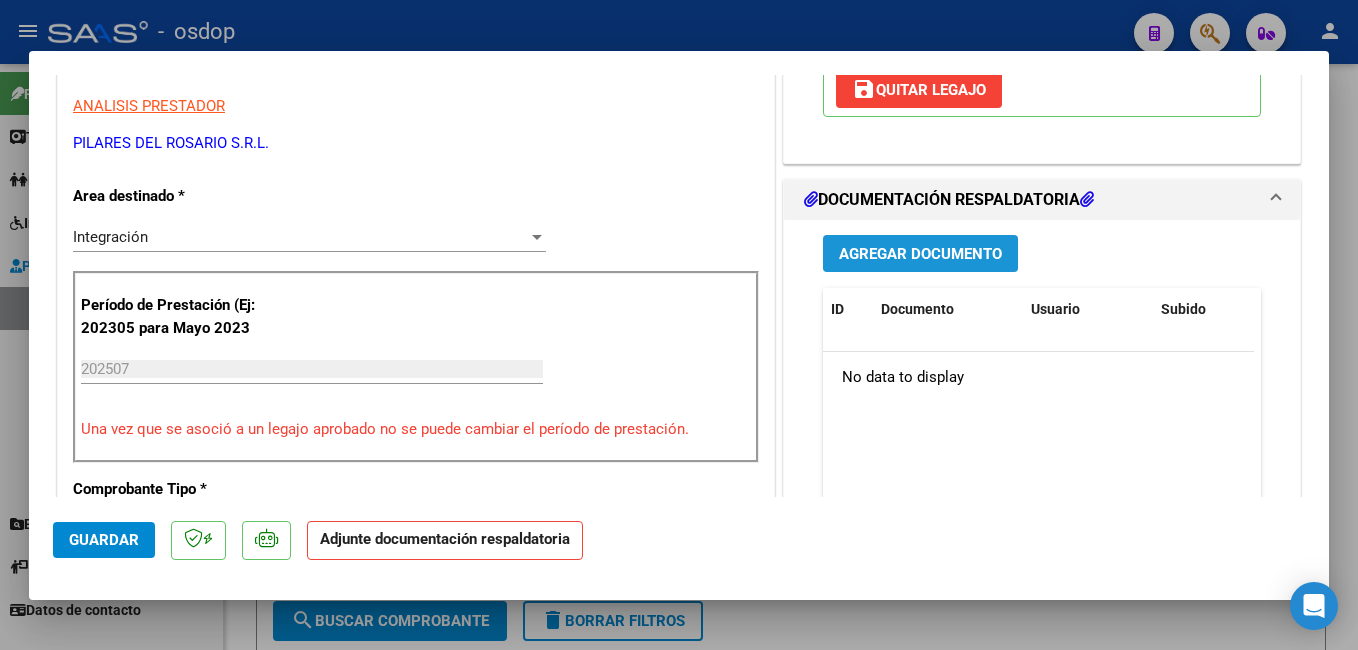 click on "Agregar Documento" at bounding box center (920, 254) 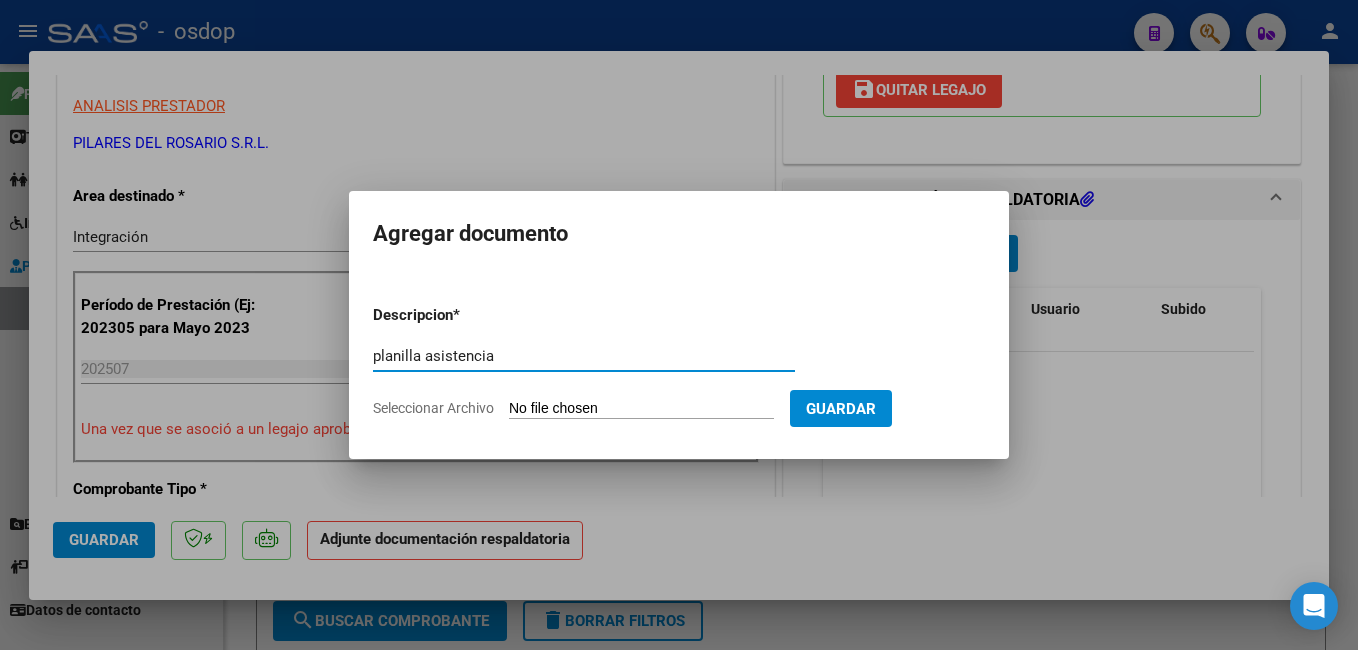 type on "planilla asistencia" 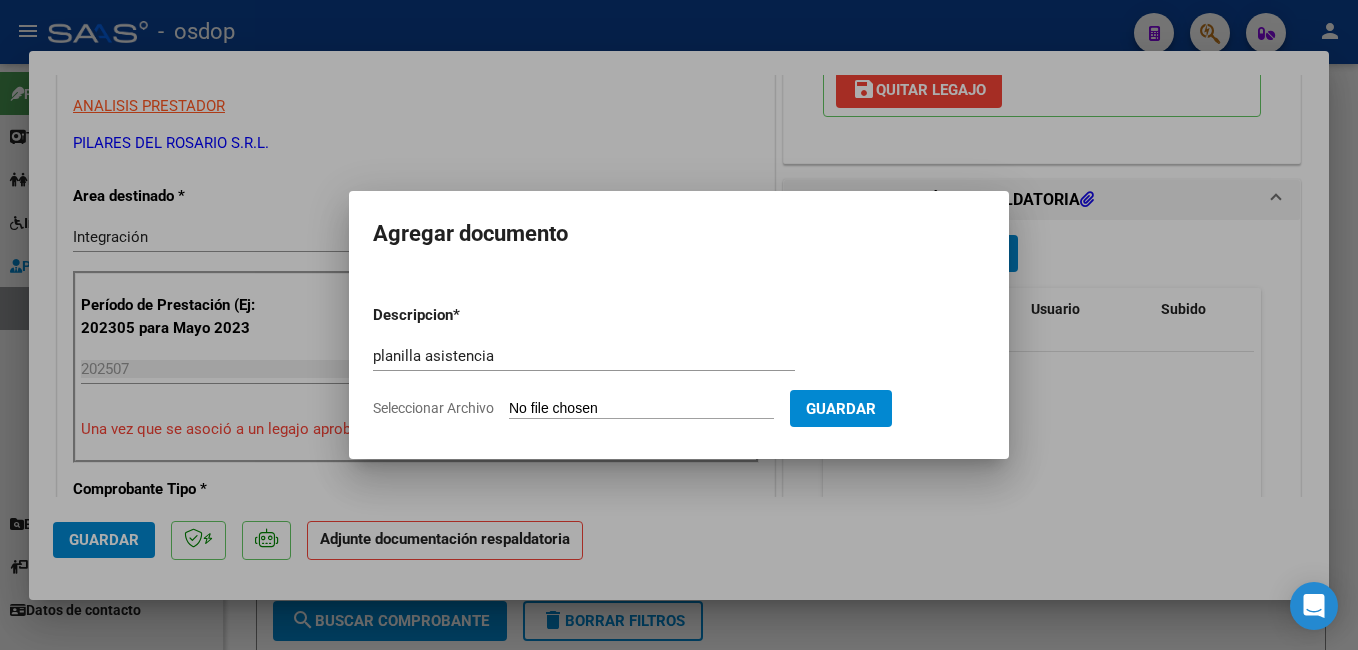 type on "C:\fakepath\[NAME].pdf" 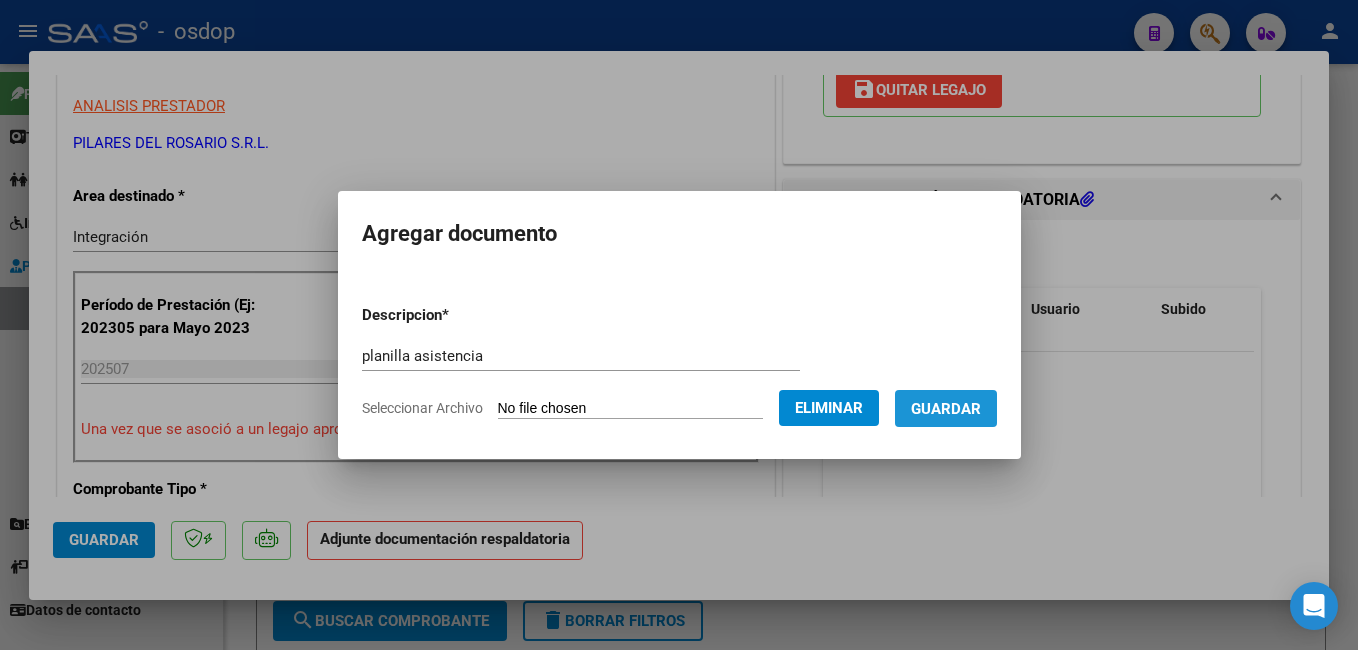 click on "Guardar" at bounding box center (946, 409) 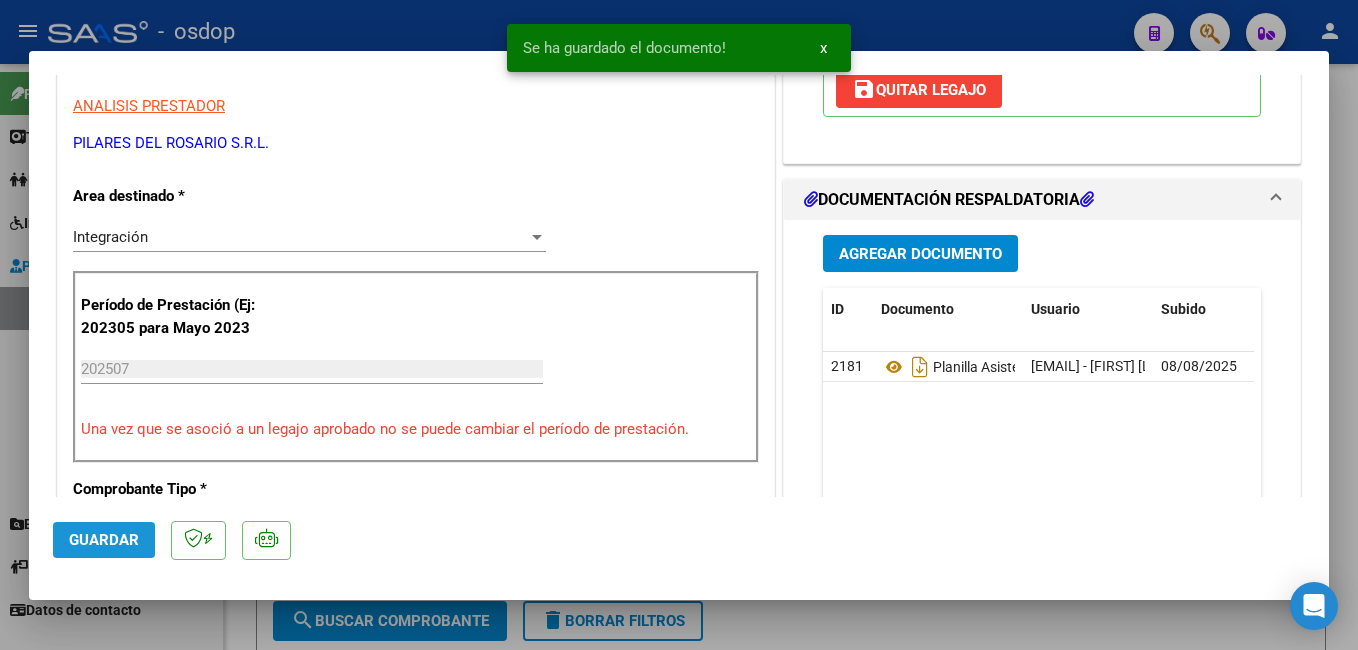 click on "Guardar" 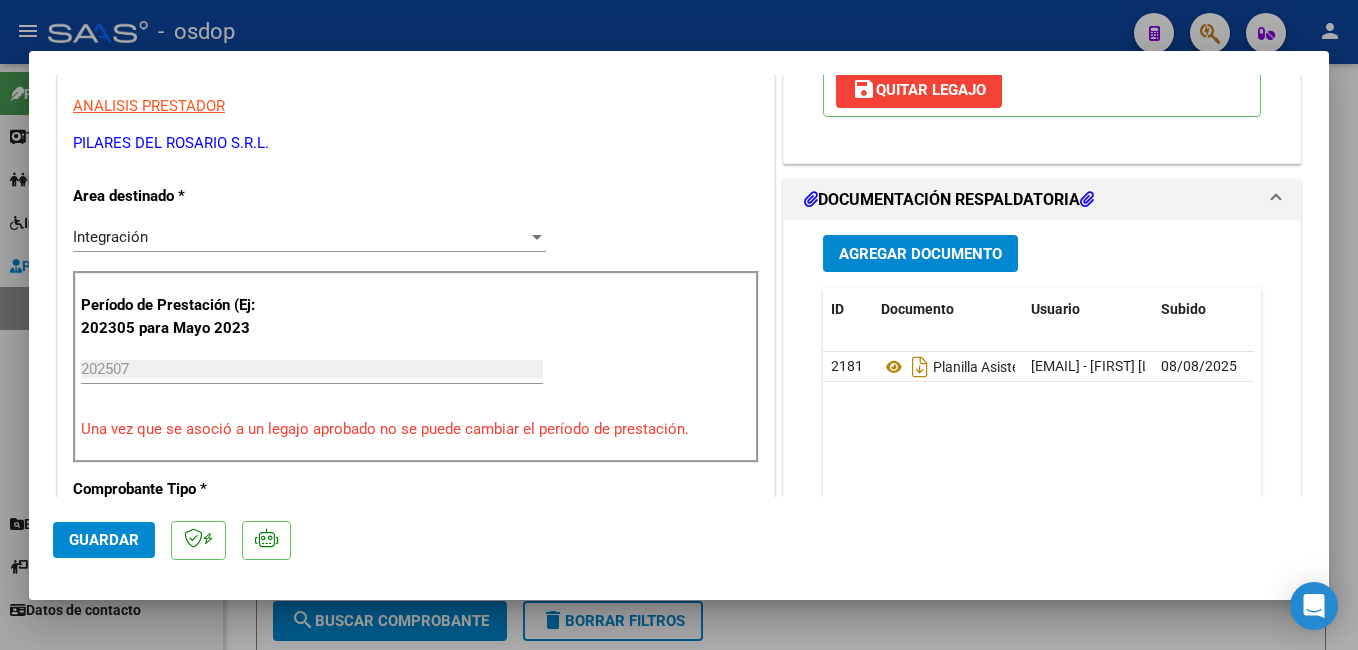 click at bounding box center [679, 325] 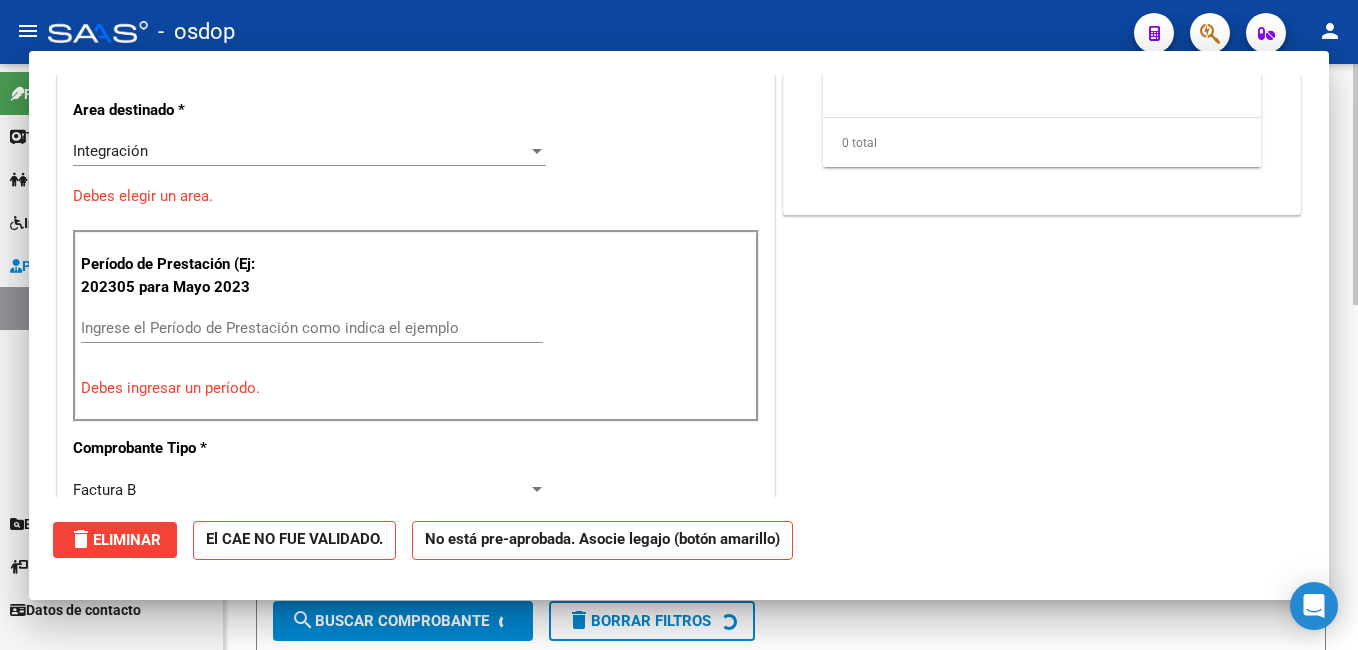 scroll, scrollTop: 339, scrollLeft: 0, axis: vertical 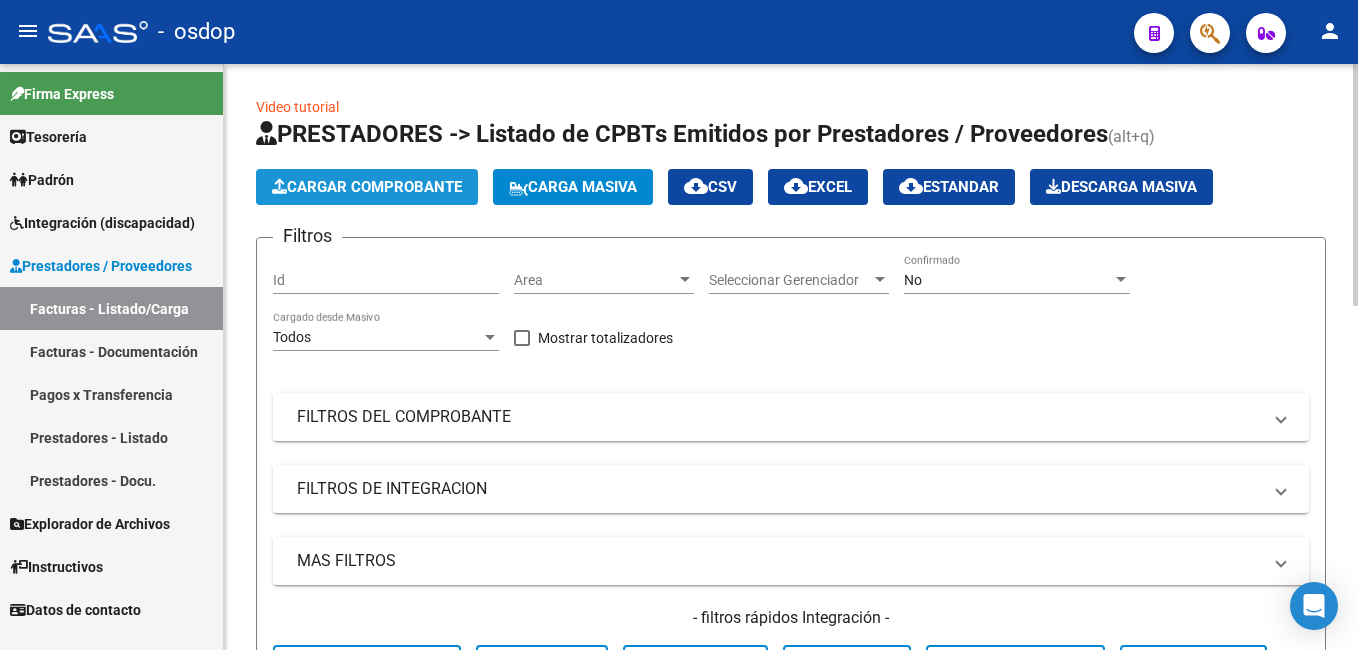 click on "Cargar Comprobante" 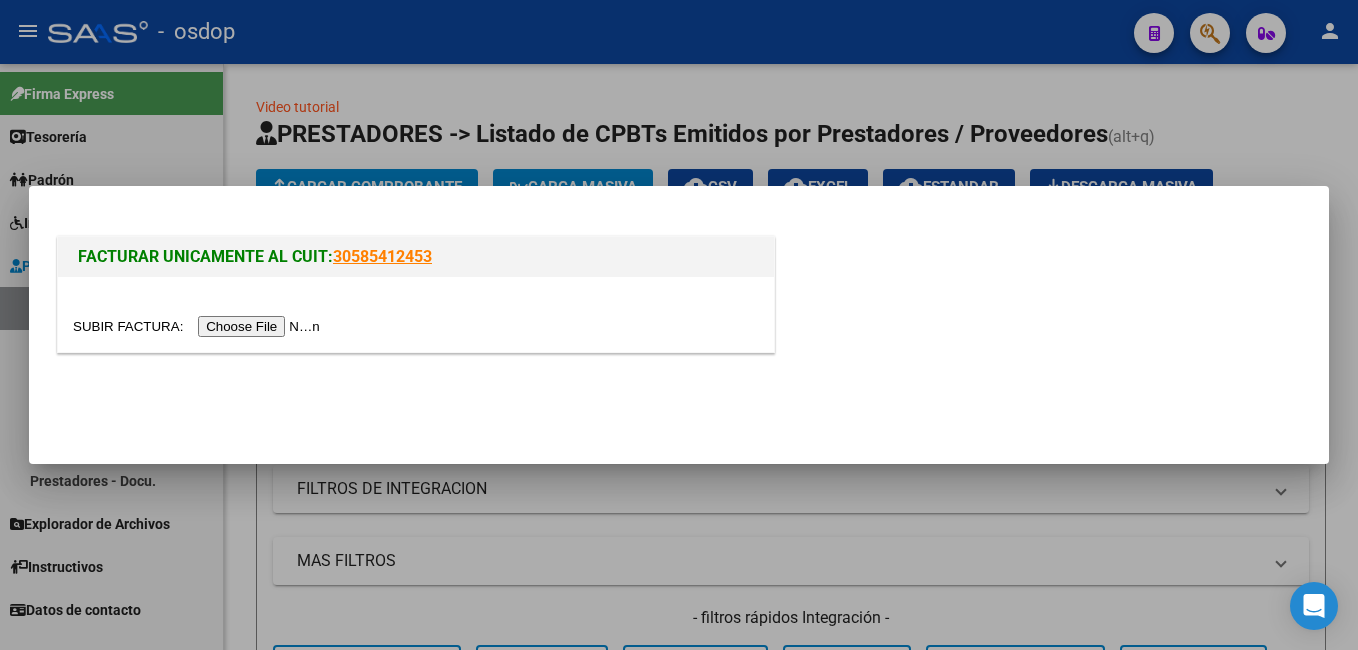 click at bounding box center [199, 326] 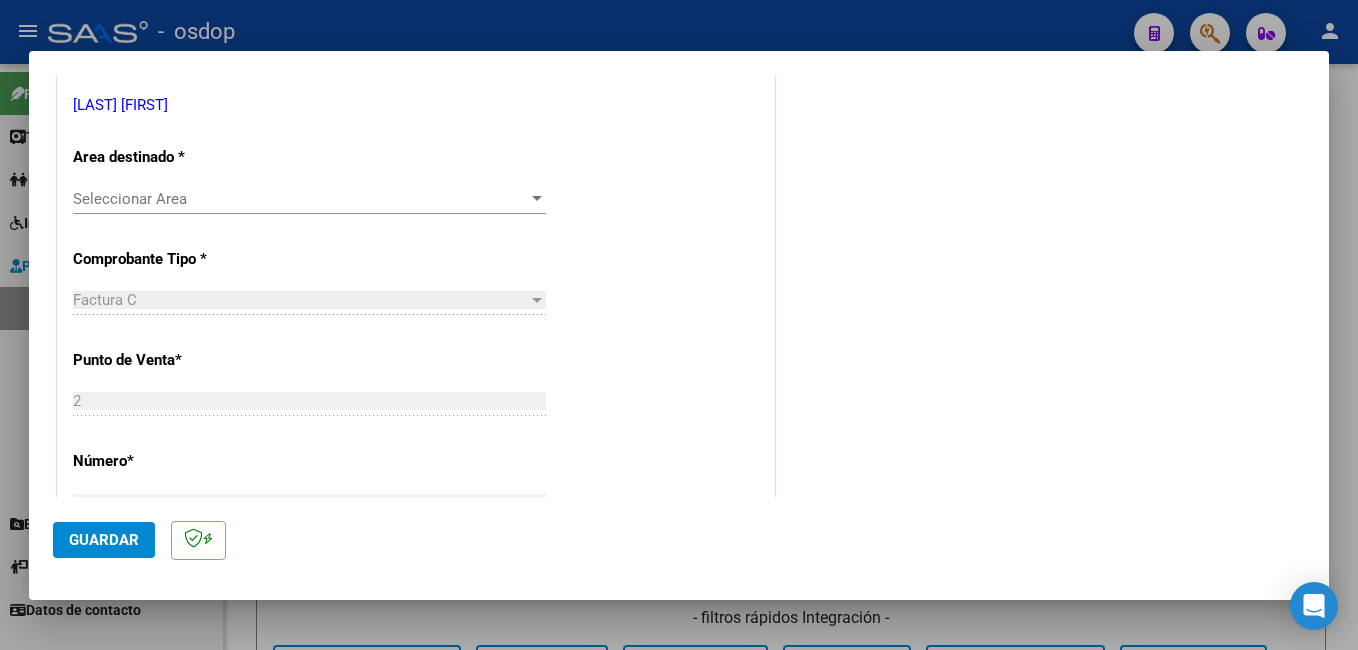 scroll, scrollTop: 200, scrollLeft: 0, axis: vertical 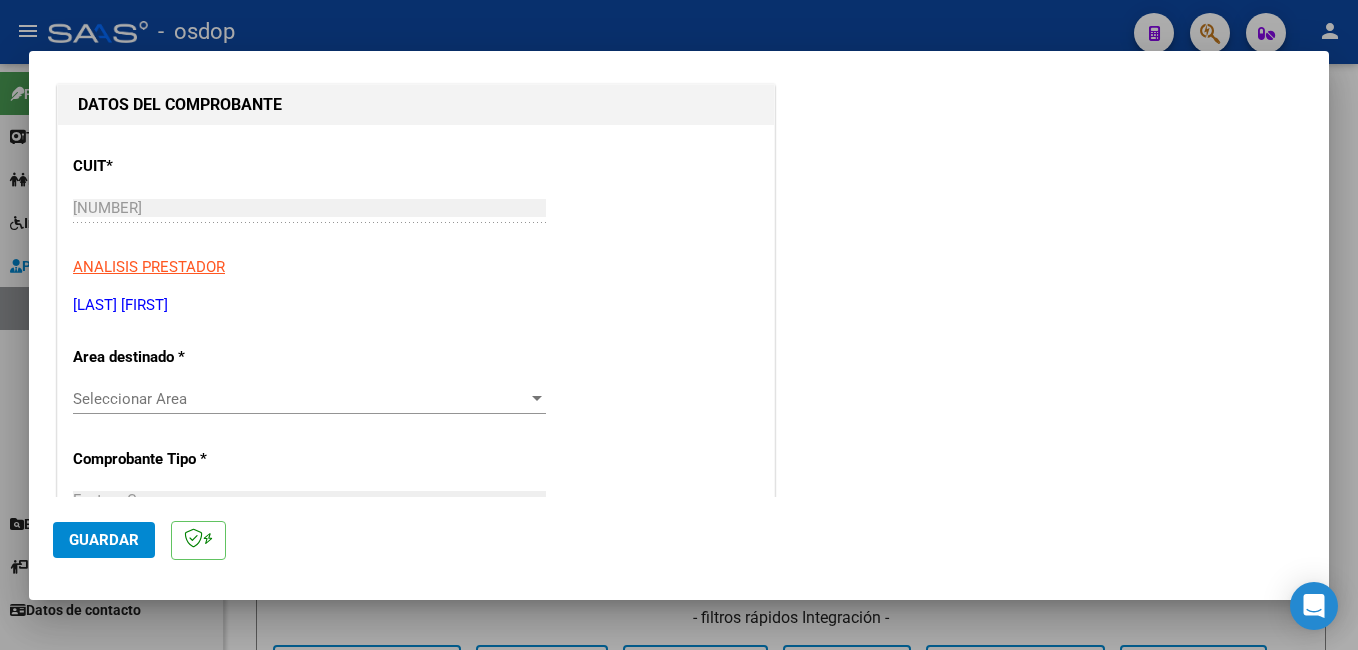 click on "Seleccionar Area" at bounding box center [300, 399] 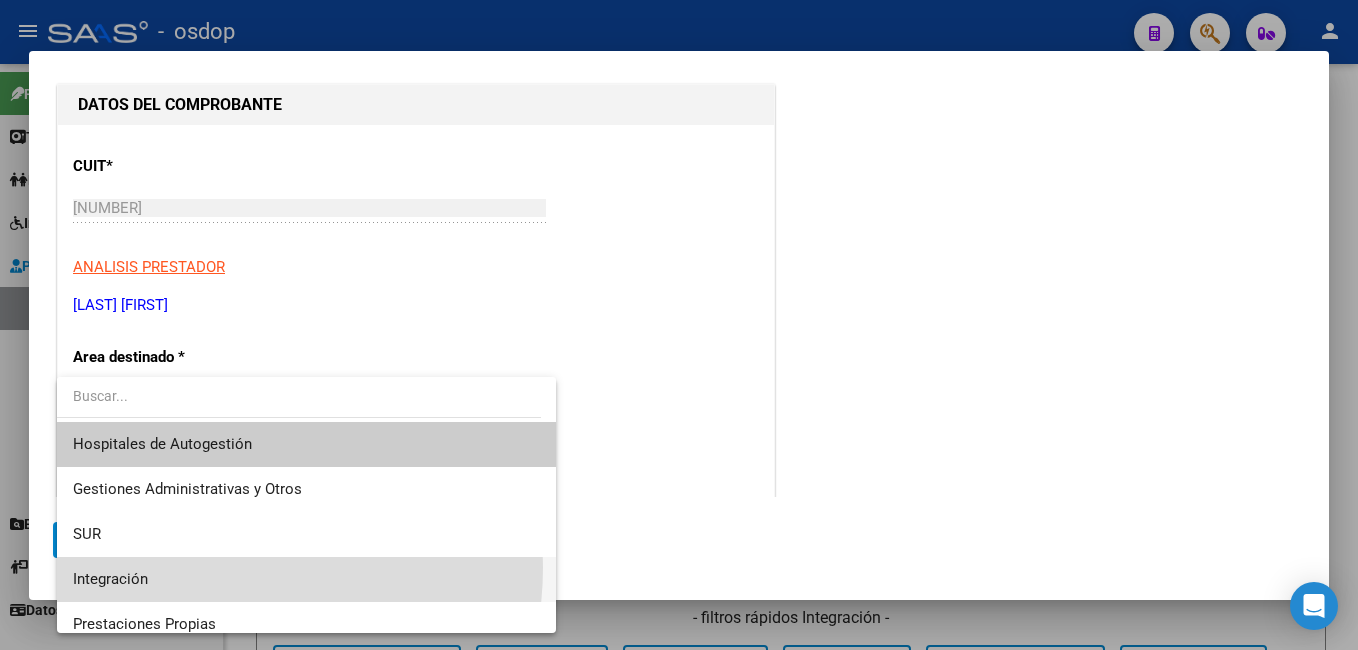 click on "Integración" at bounding box center [306, 579] 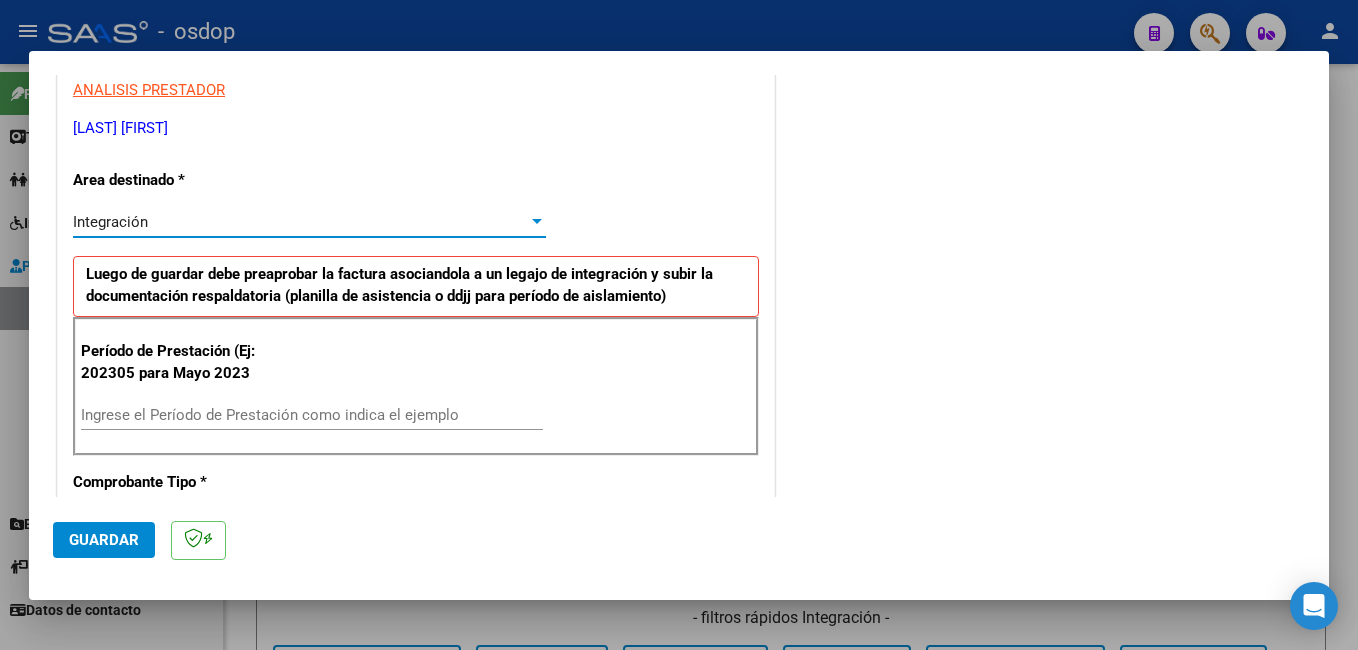 scroll, scrollTop: 400, scrollLeft: 0, axis: vertical 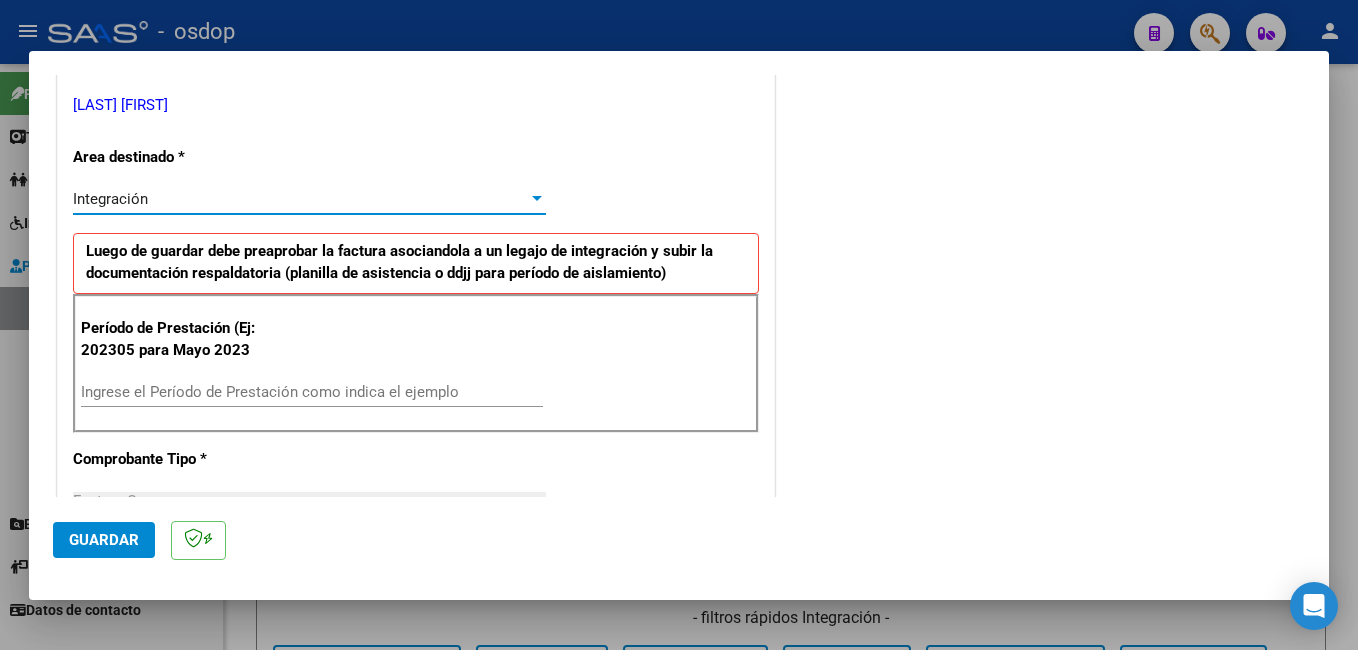 click on "Ingrese el Período de Prestación como indica el ejemplo" at bounding box center (312, 392) 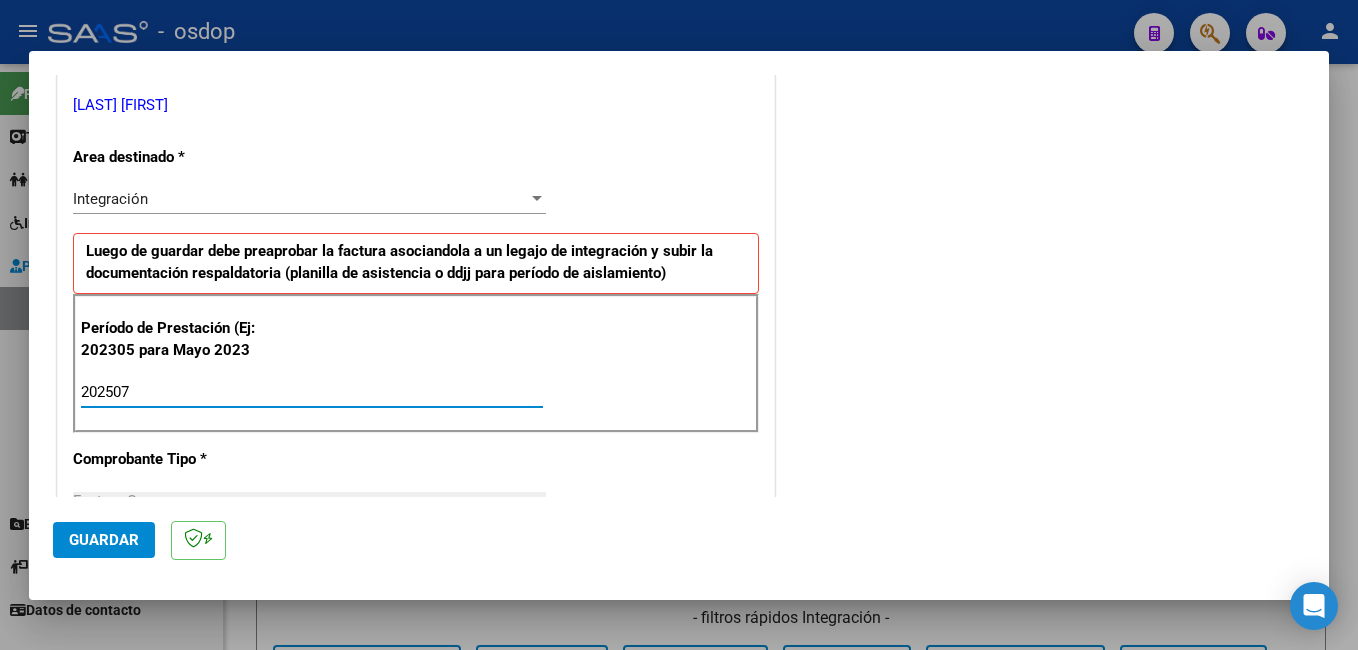 type on "202507" 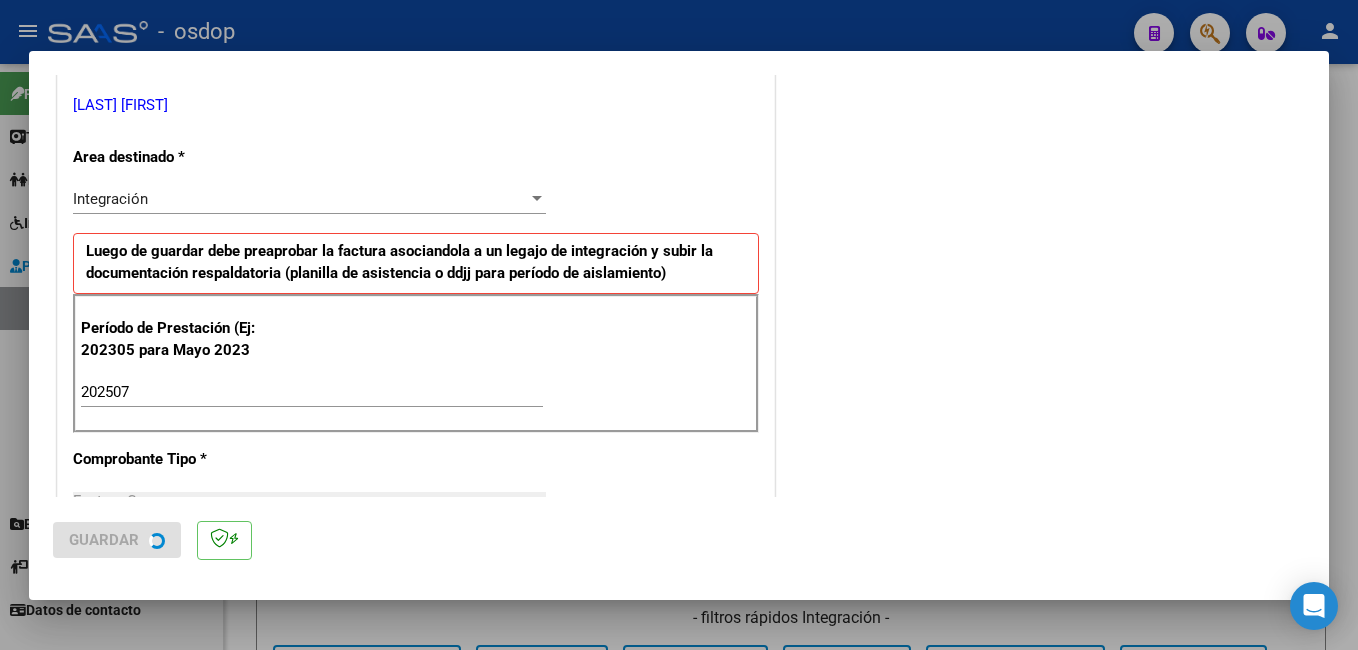 scroll, scrollTop: 0, scrollLeft: 0, axis: both 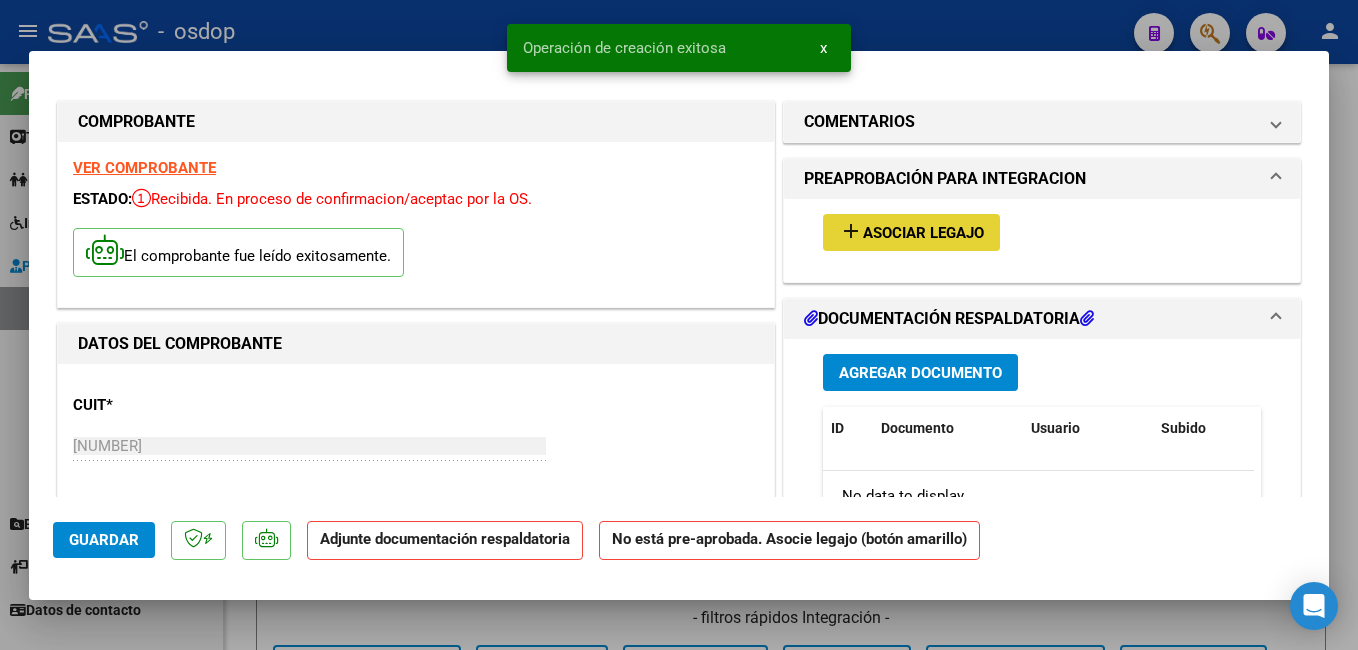 click on "Asociar Legajo" at bounding box center (923, 233) 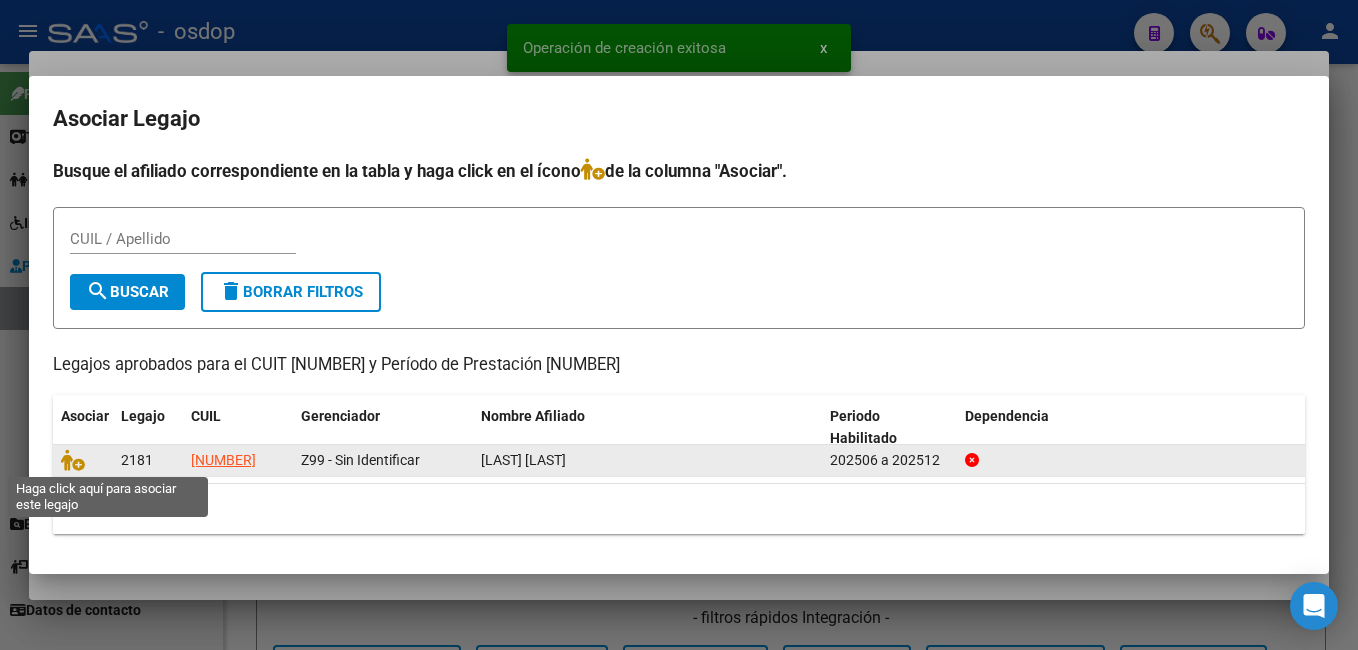 click 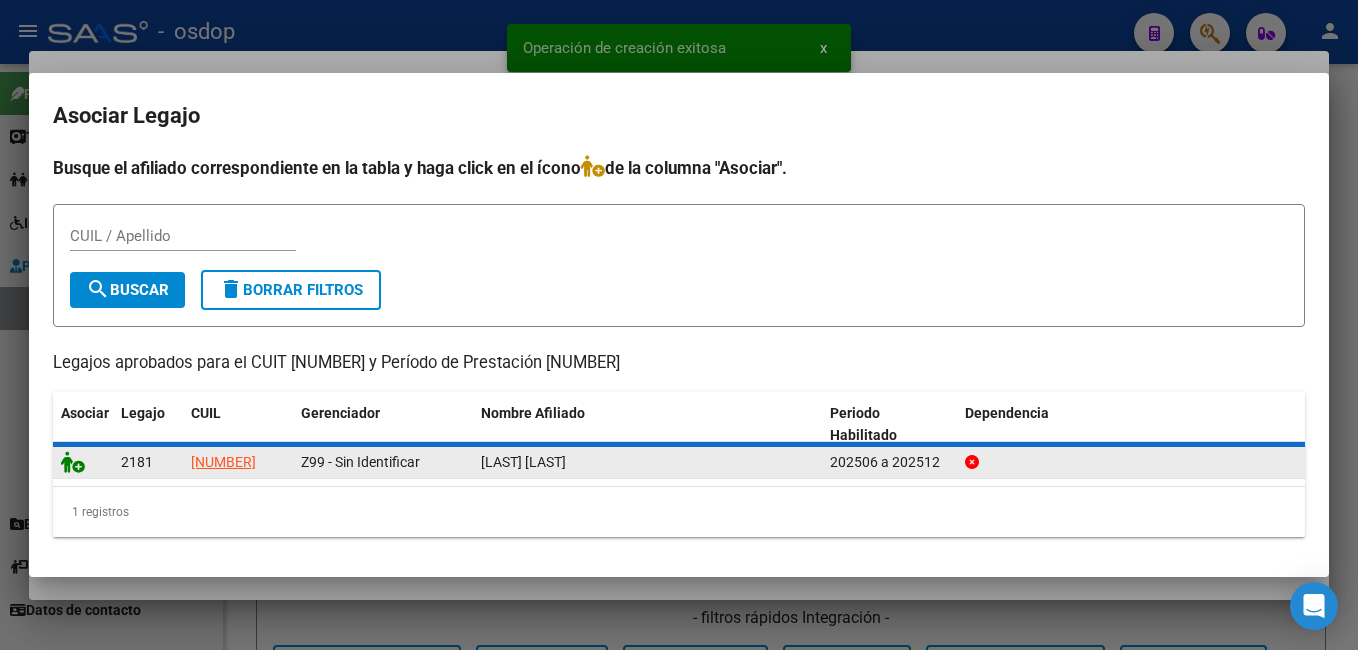 click 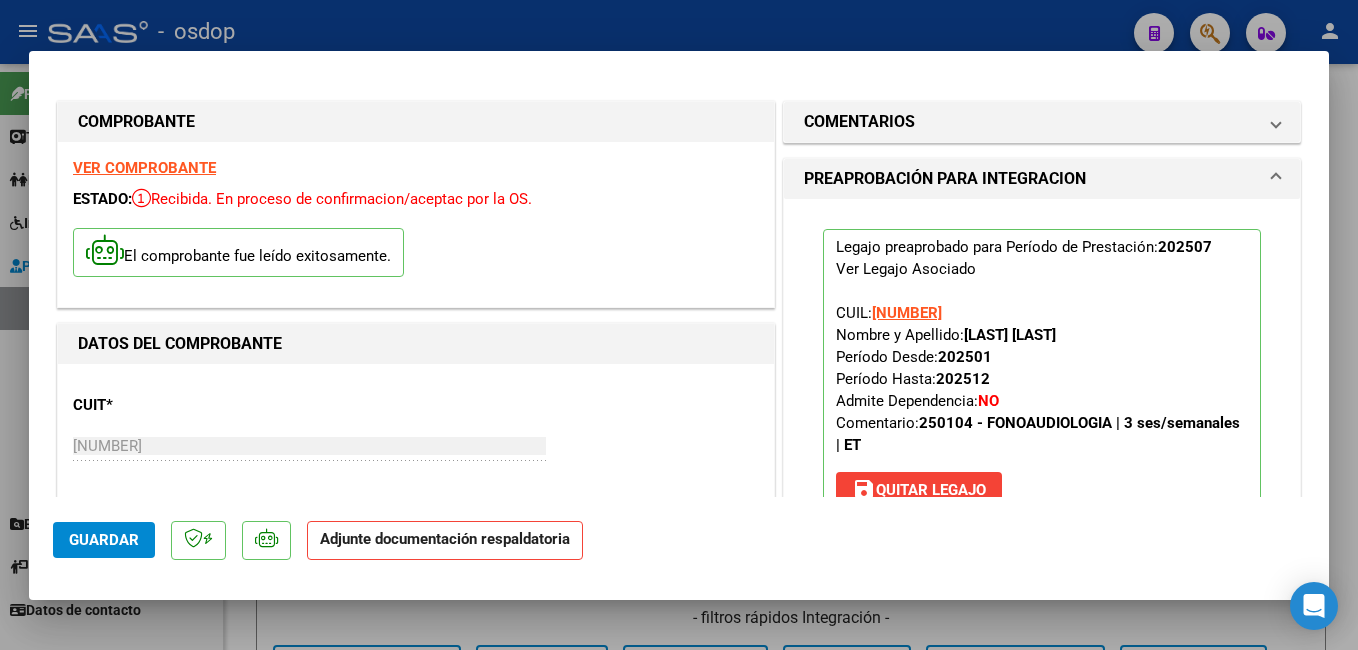 scroll, scrollTop: 300, scrollLeft: 0, axis: vertical 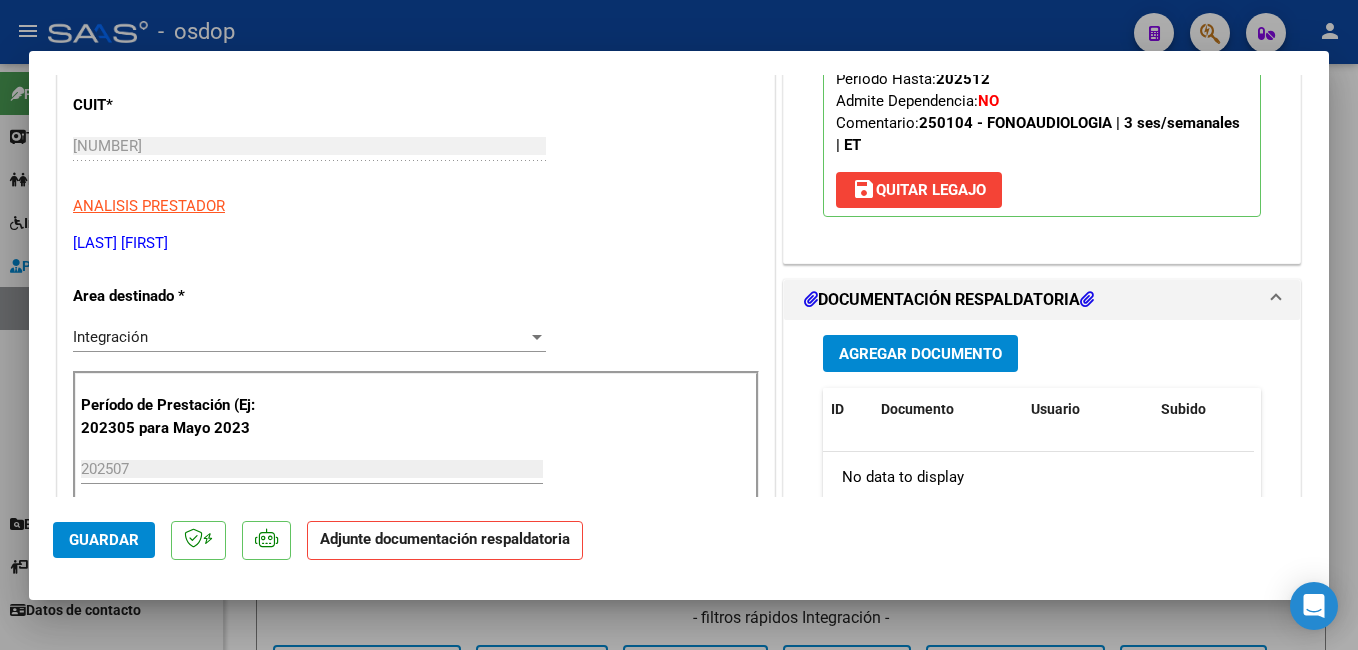 click on "Agregar Documento" at bounding box center [920, 354] 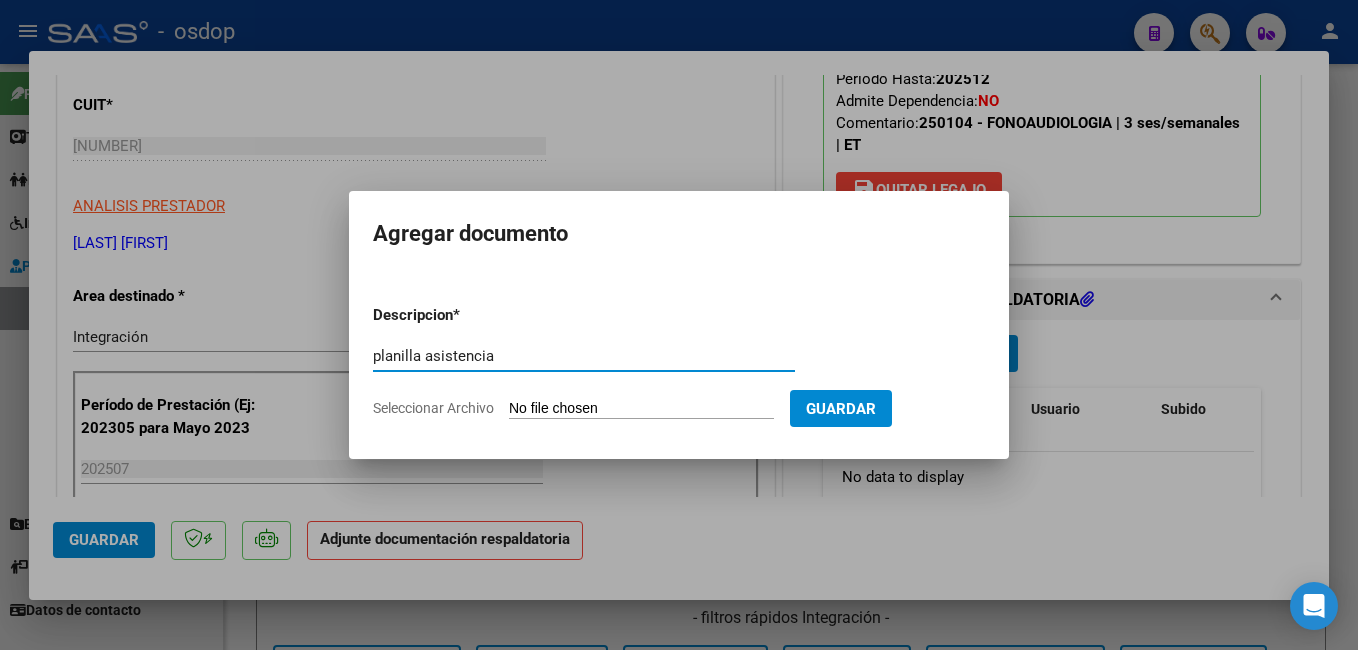 type on "planilla asistencia" 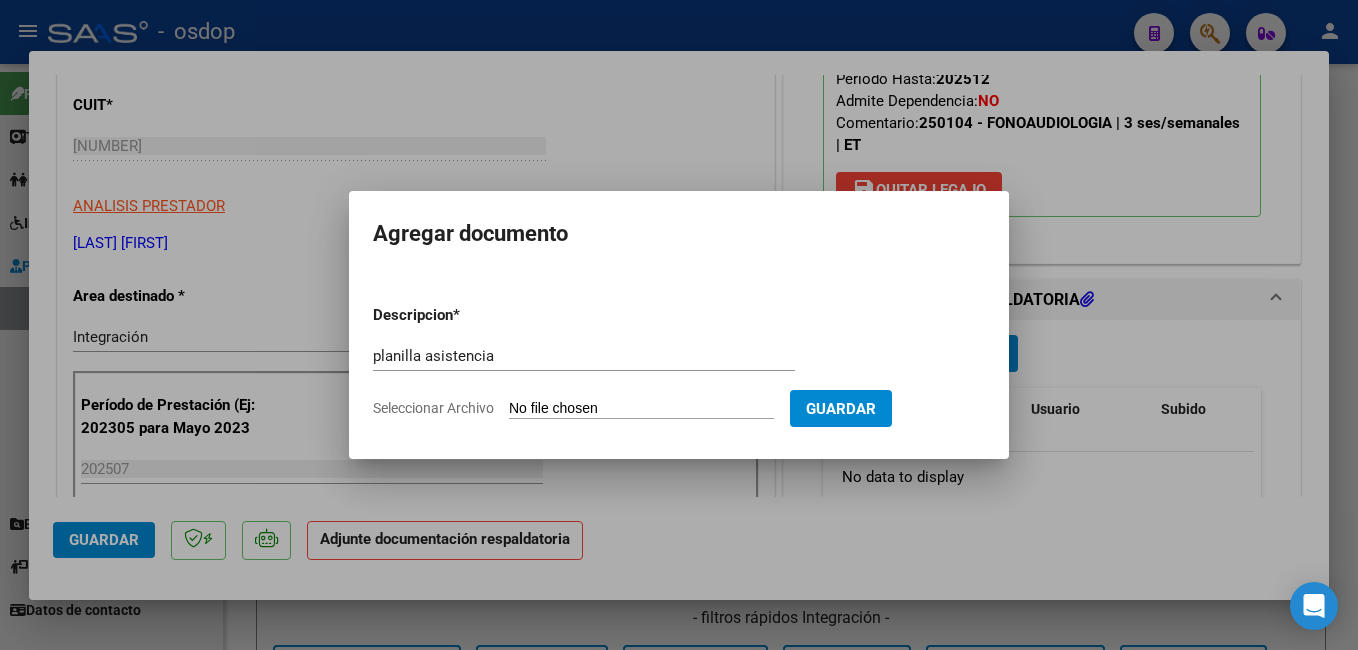 click on "Seleccionar Archivo" at bounding box center [641, 409] 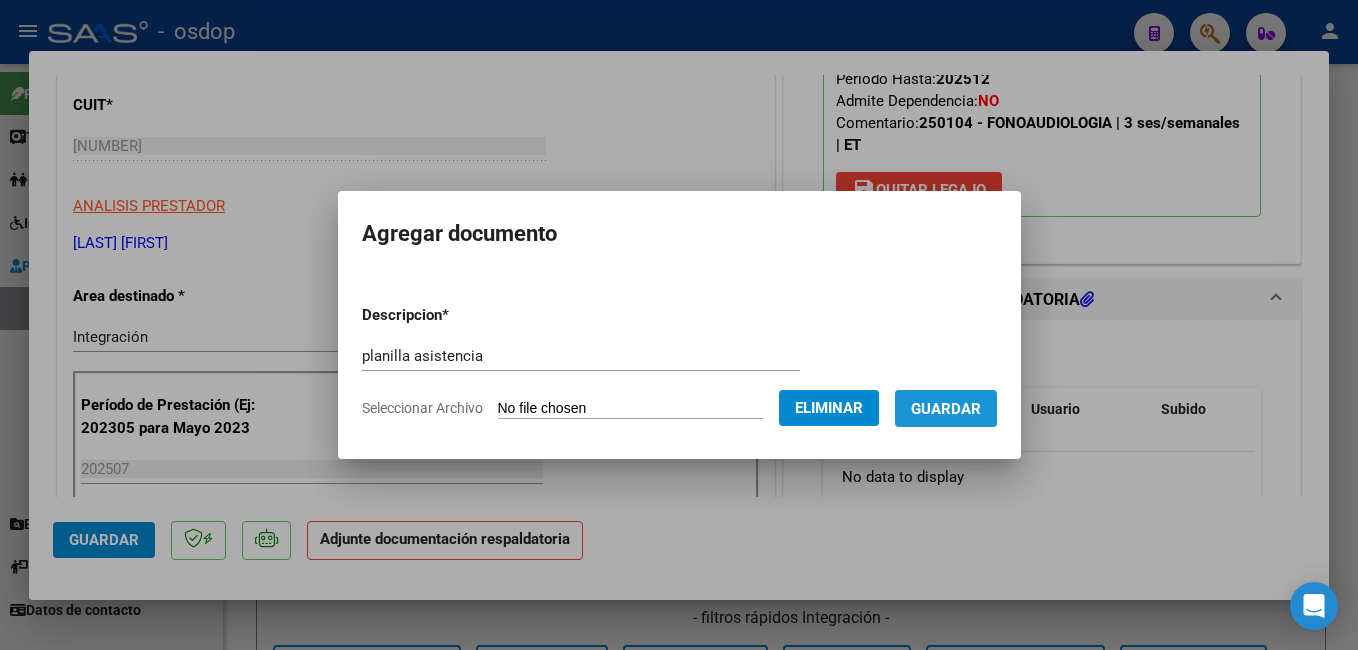 click on "Guardar" at bounding box center (946, 409) 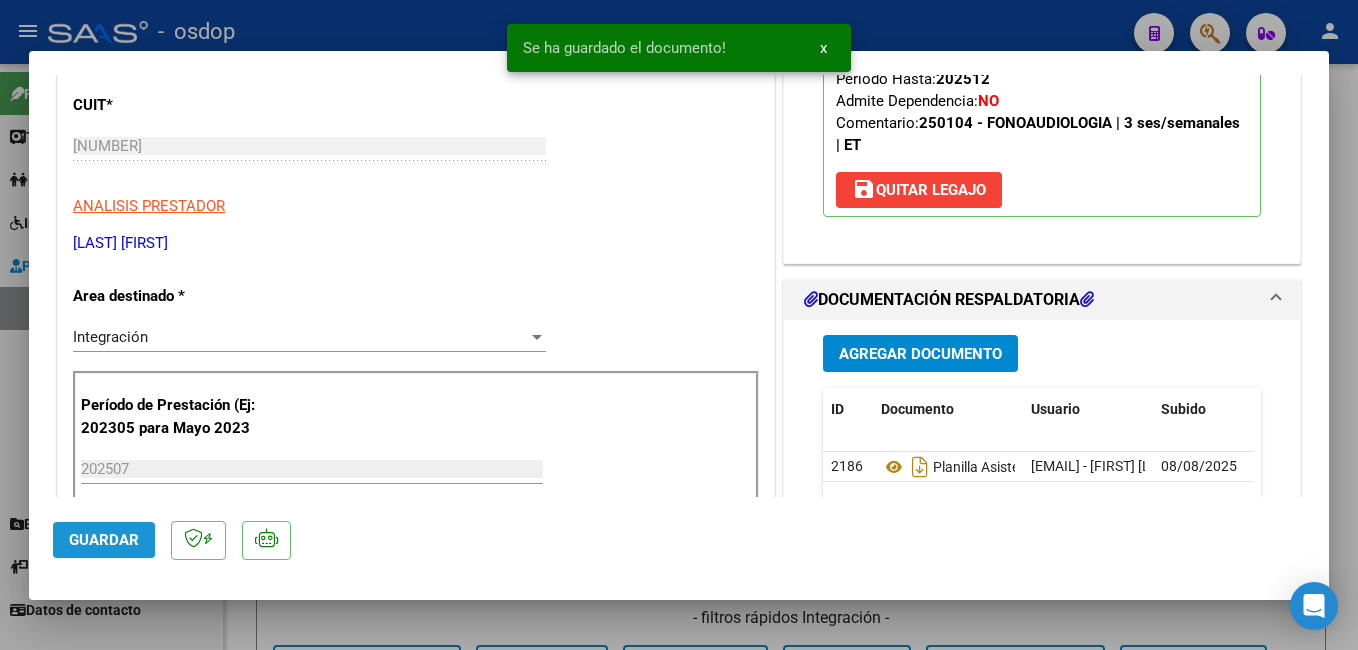 click on "Guardar" 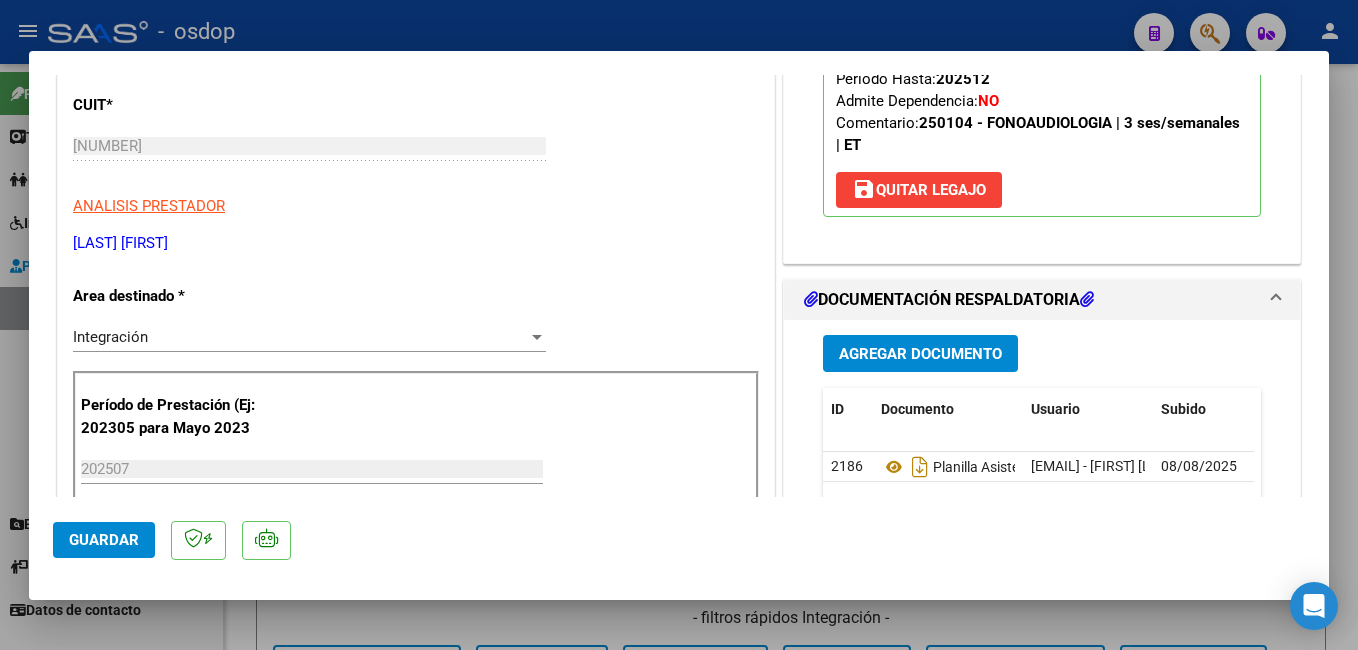 click at bounding box center (679, 325) 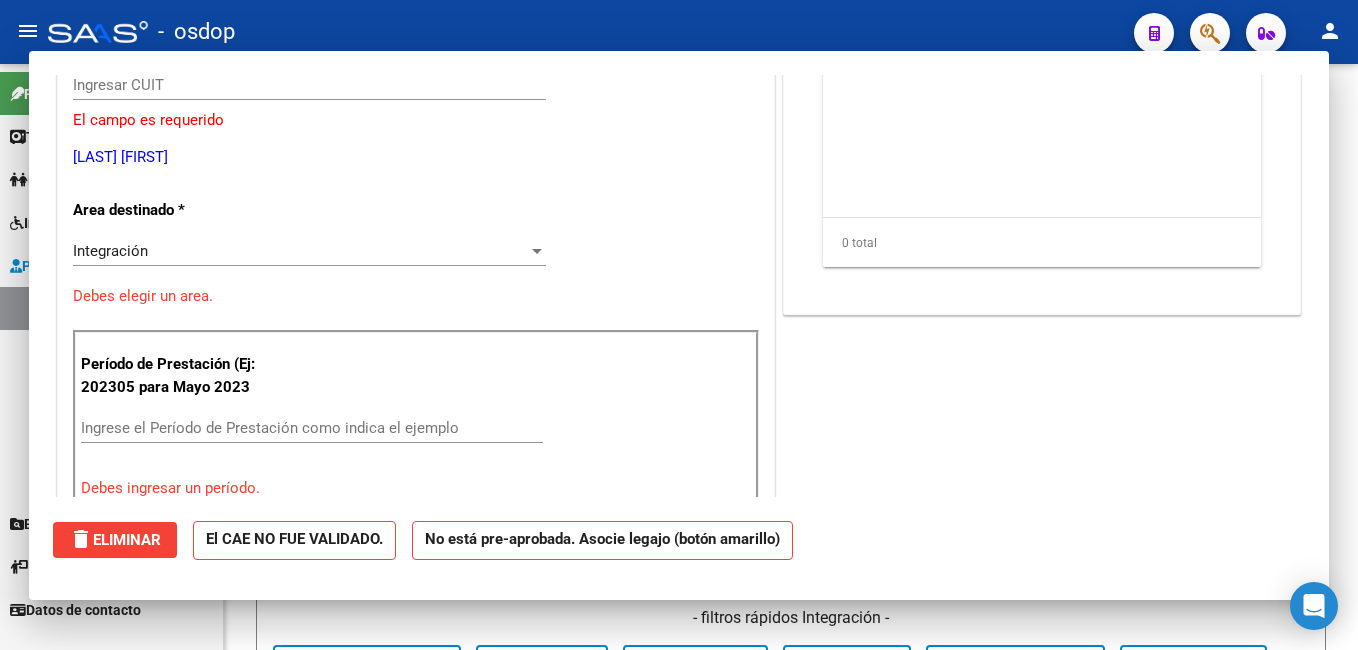 scroll, scrollTop: 239, scrollLeft: 0, axis: vertical 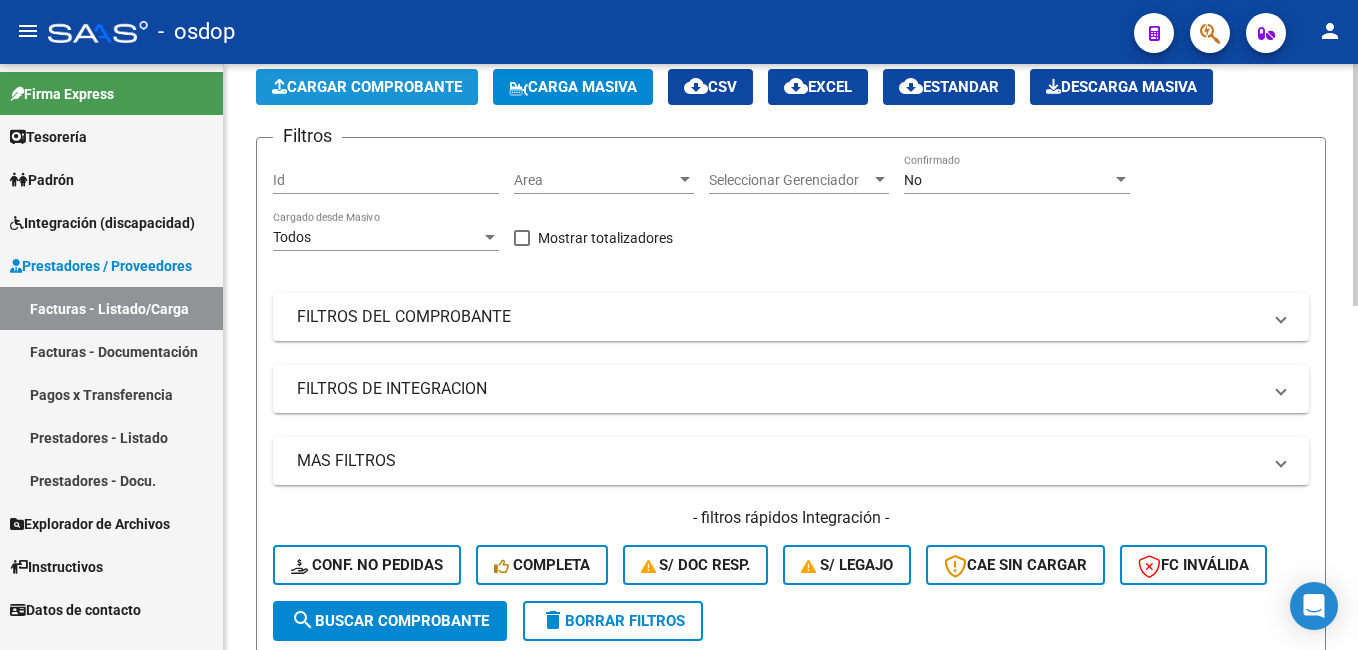 click on "Cargar Comprobante" 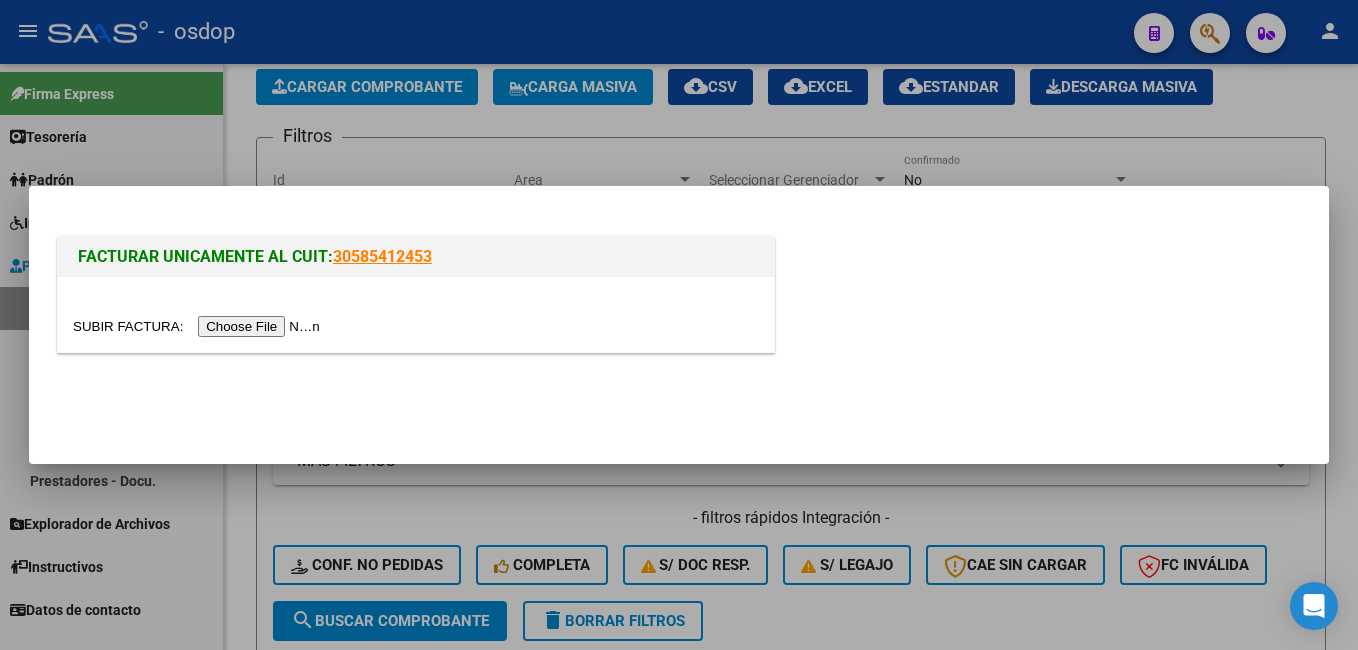 click at bounding box center (199, 326) 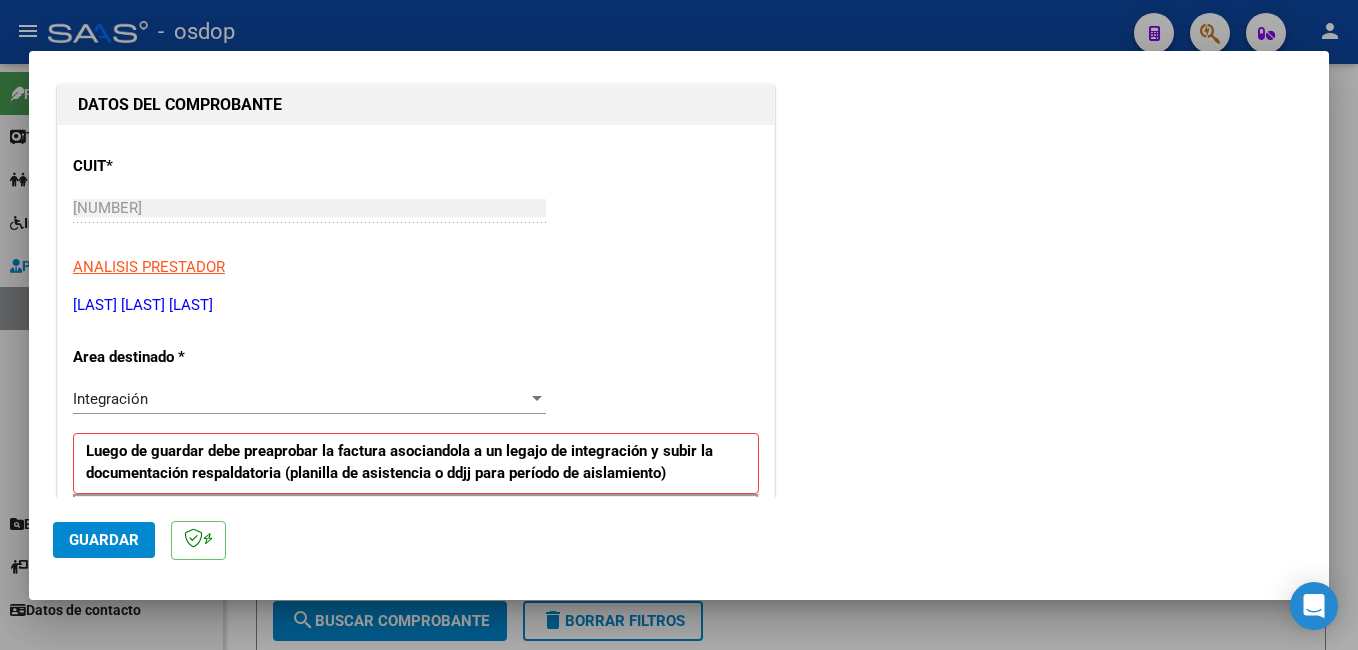 scroll, scrollTop: 400, scrollLeft: 0, axis: vertical 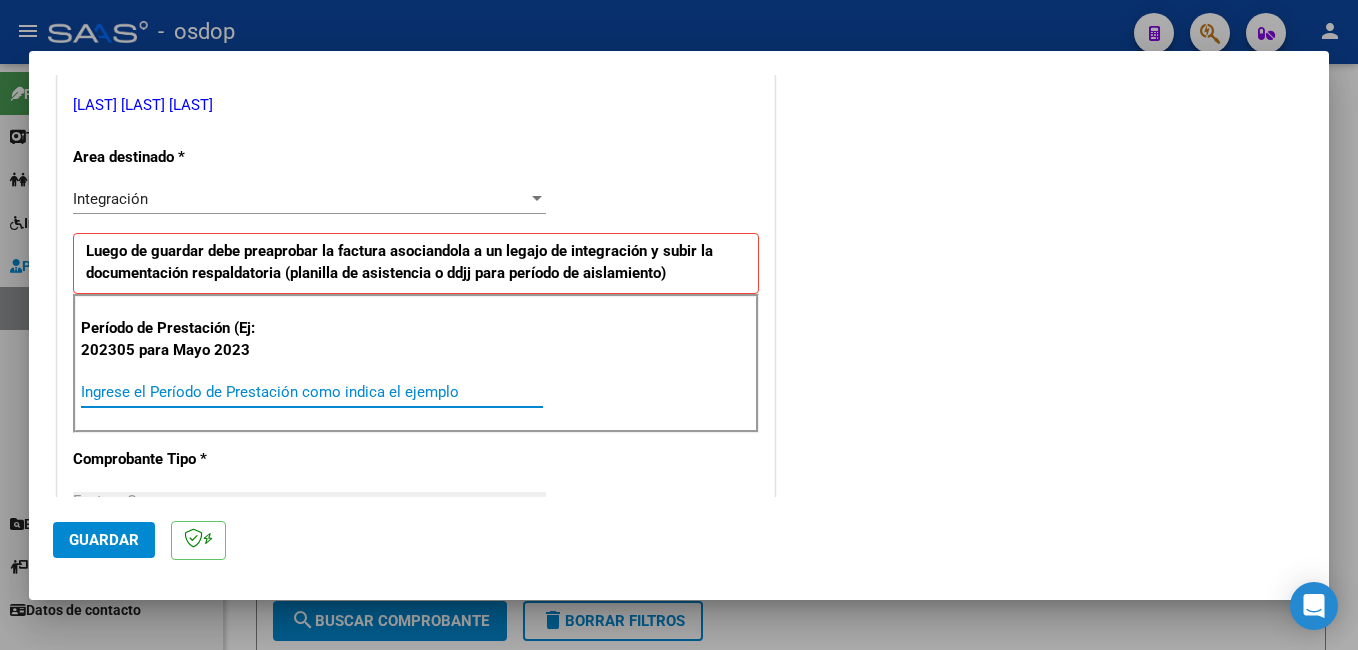 click on "Ingrese el Período de Prestación como indica el ejemplo" at bounding box center (312, 392) 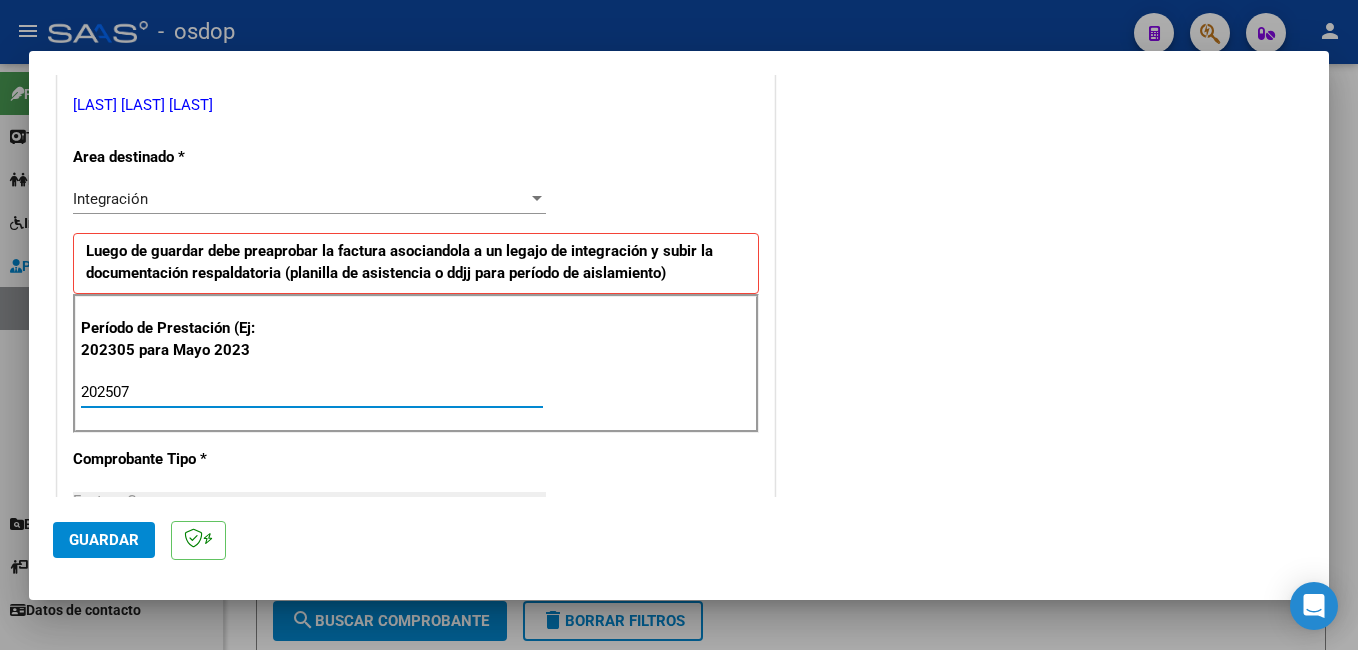 type on "202507" 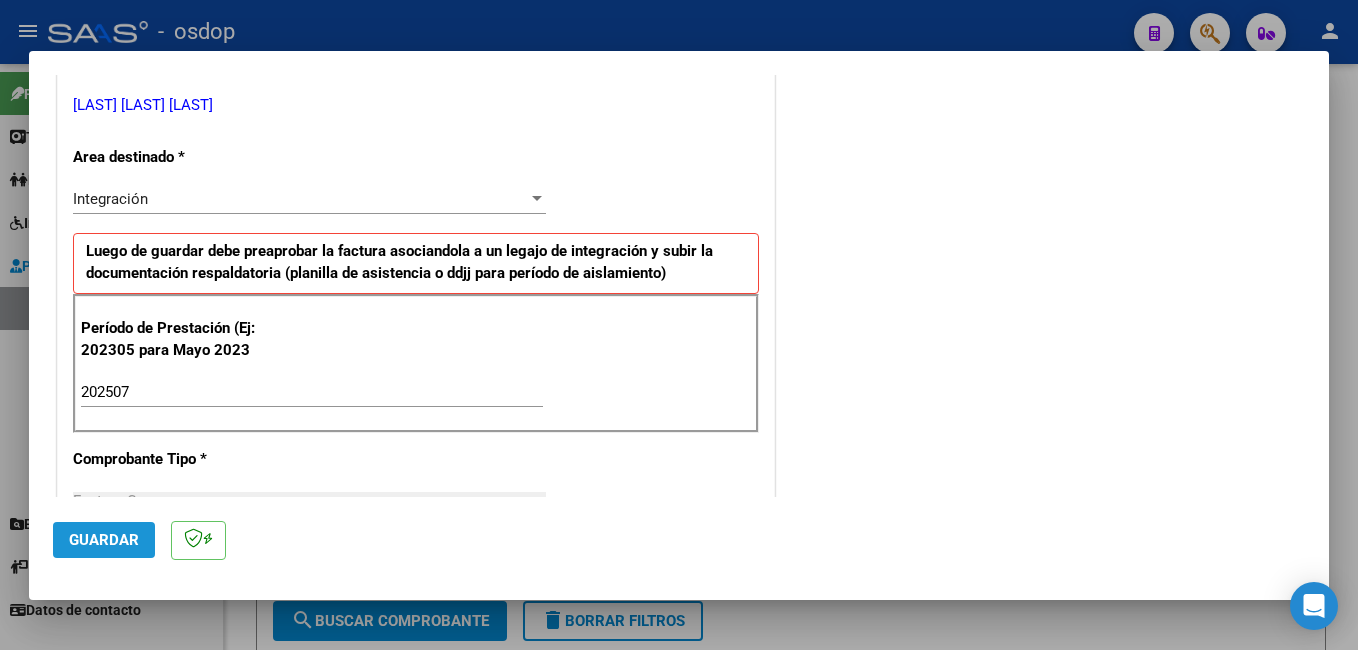 click on "Guardar" 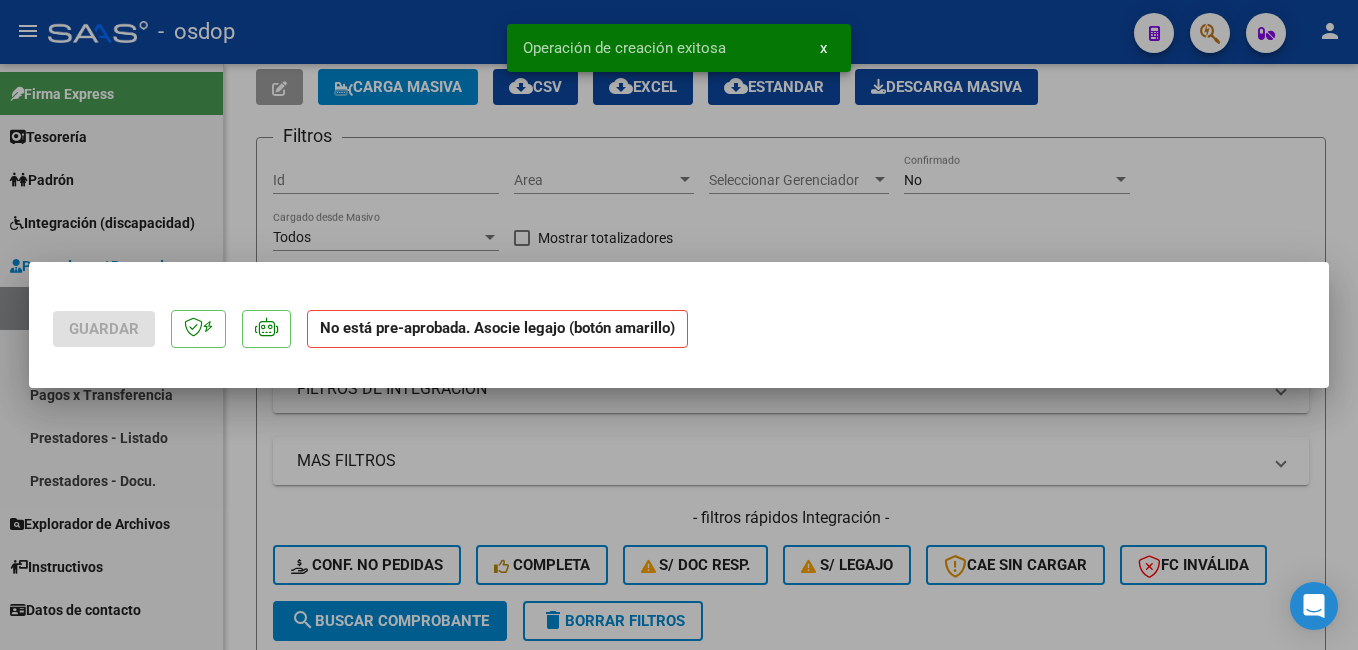 scroll, scrollTop: 0, scrollLeft: 0, axis: both 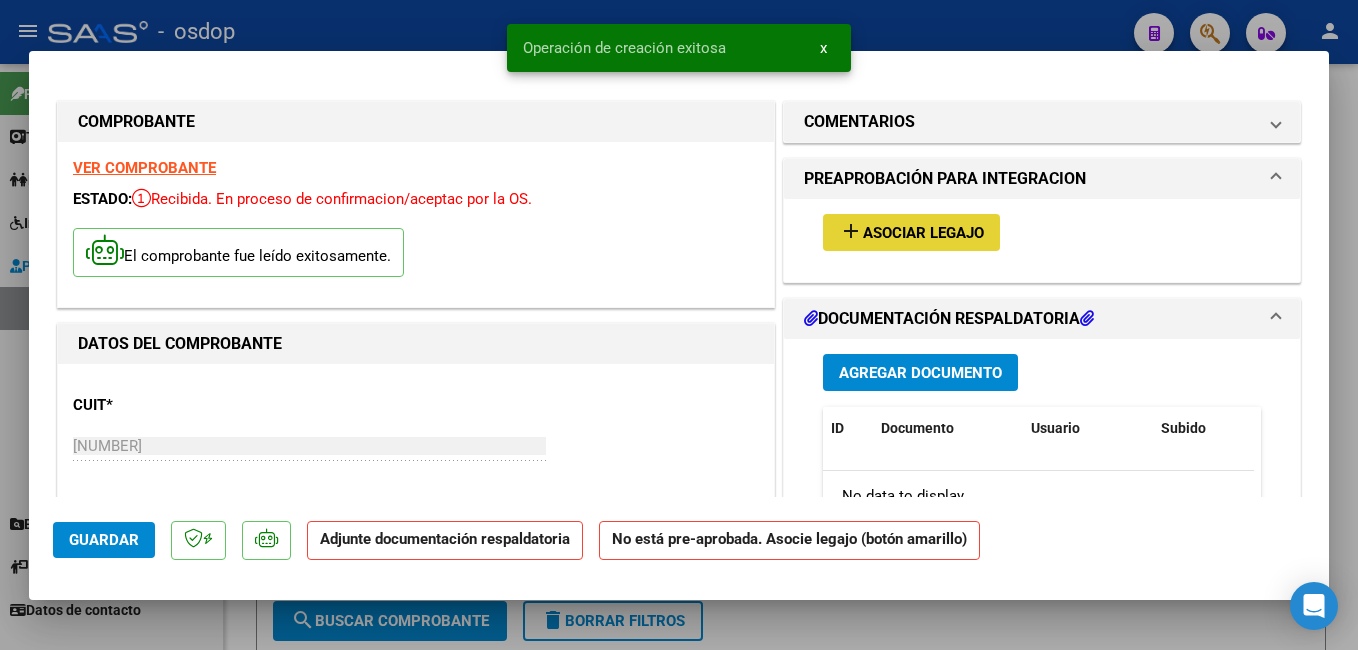 click on "Asociar Legajo" at bounding box center [923, 233] 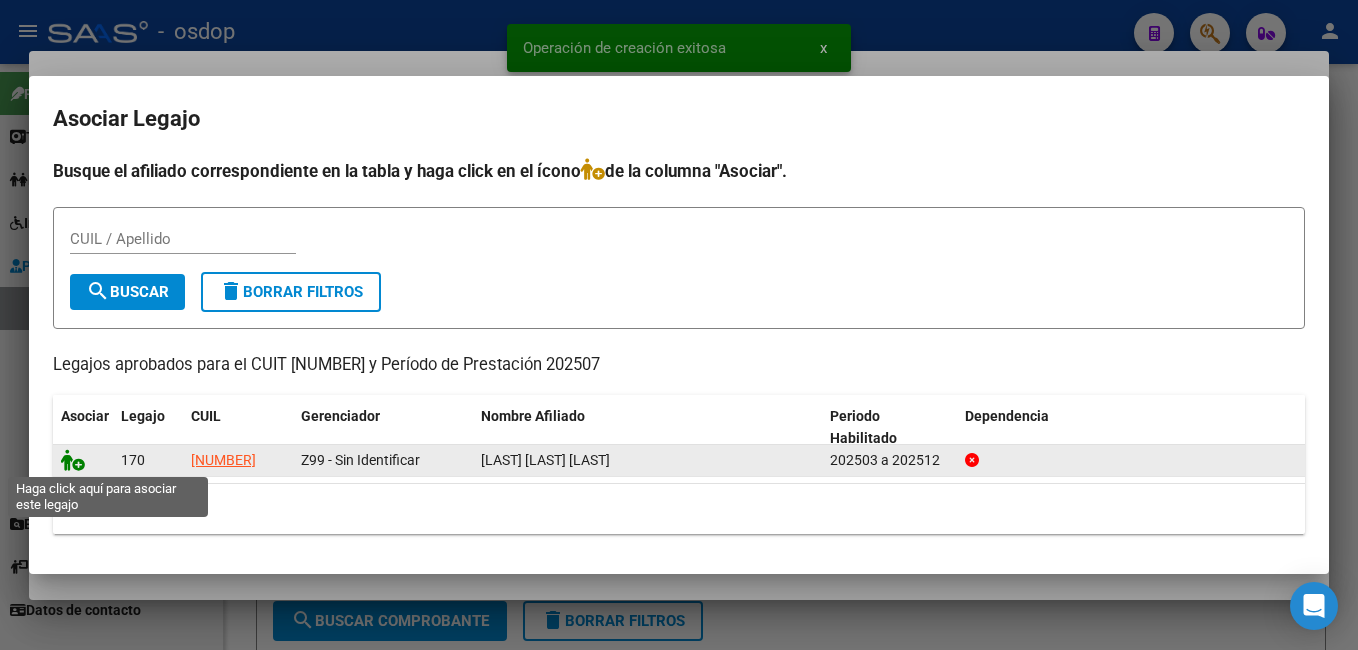 click 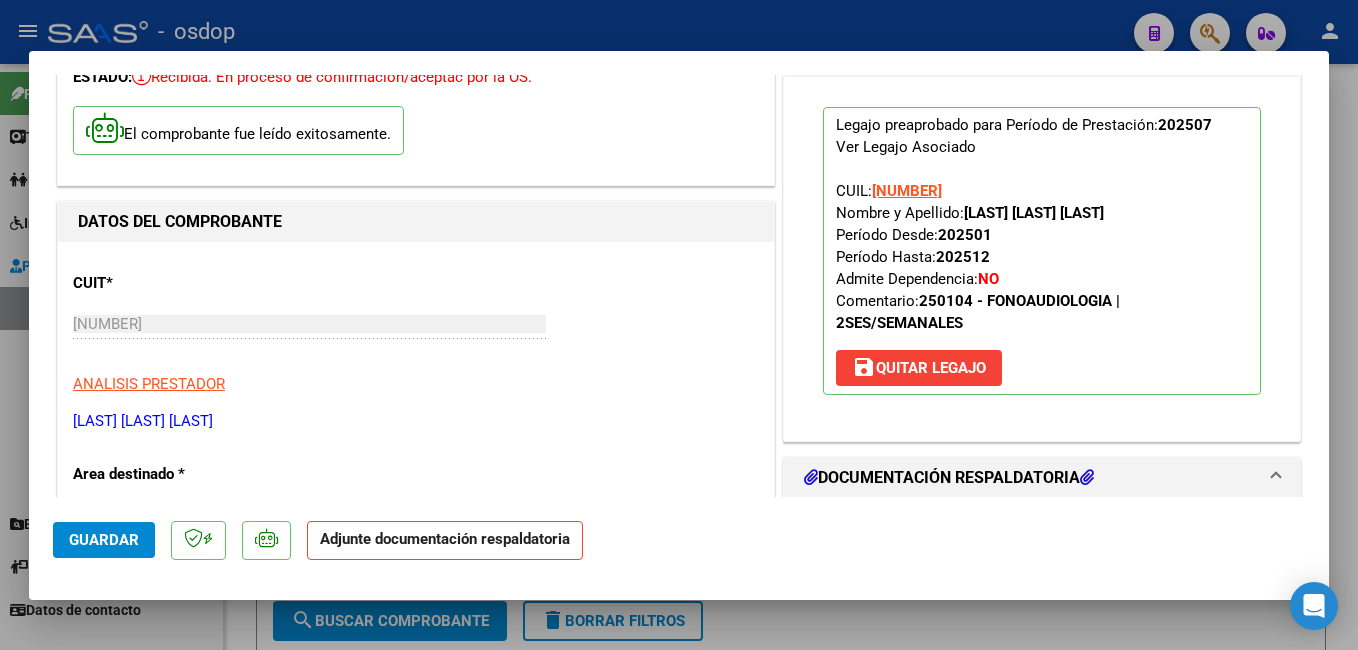 scroll, scrollTop: 400, scrollLeft: 0, axis: vertical 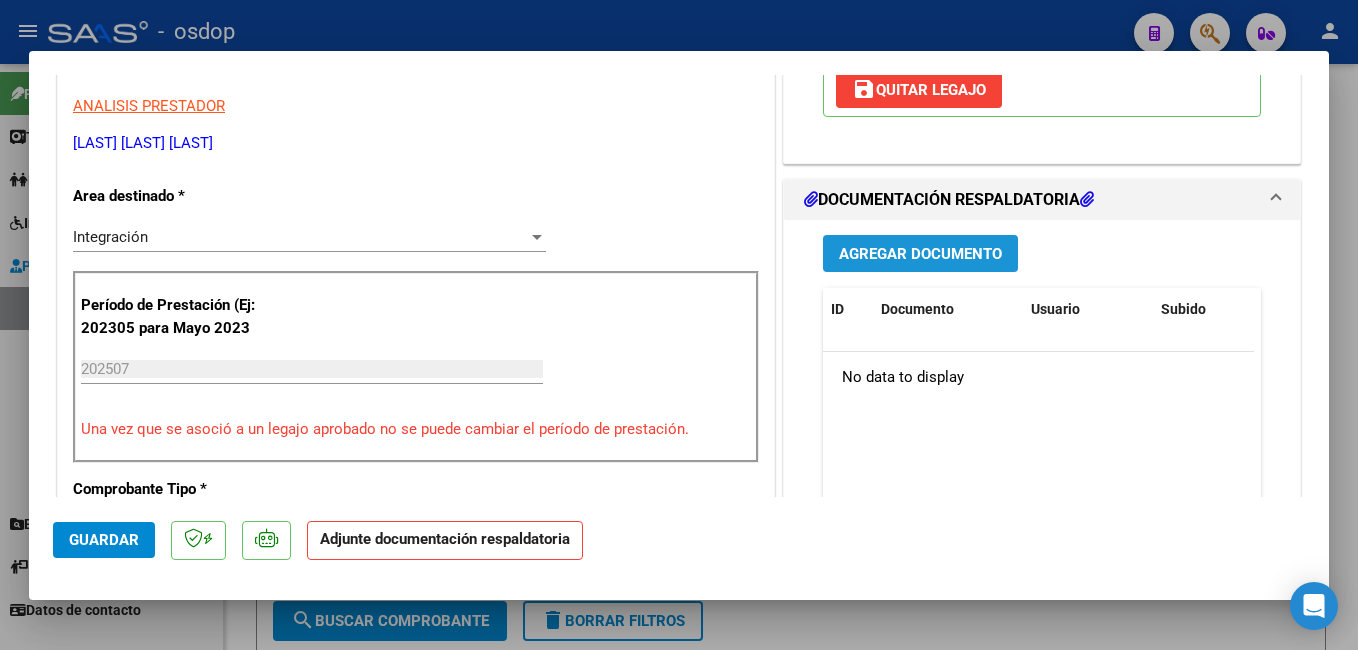 click on "Agregar Documento" at bounding box center [920, 254] 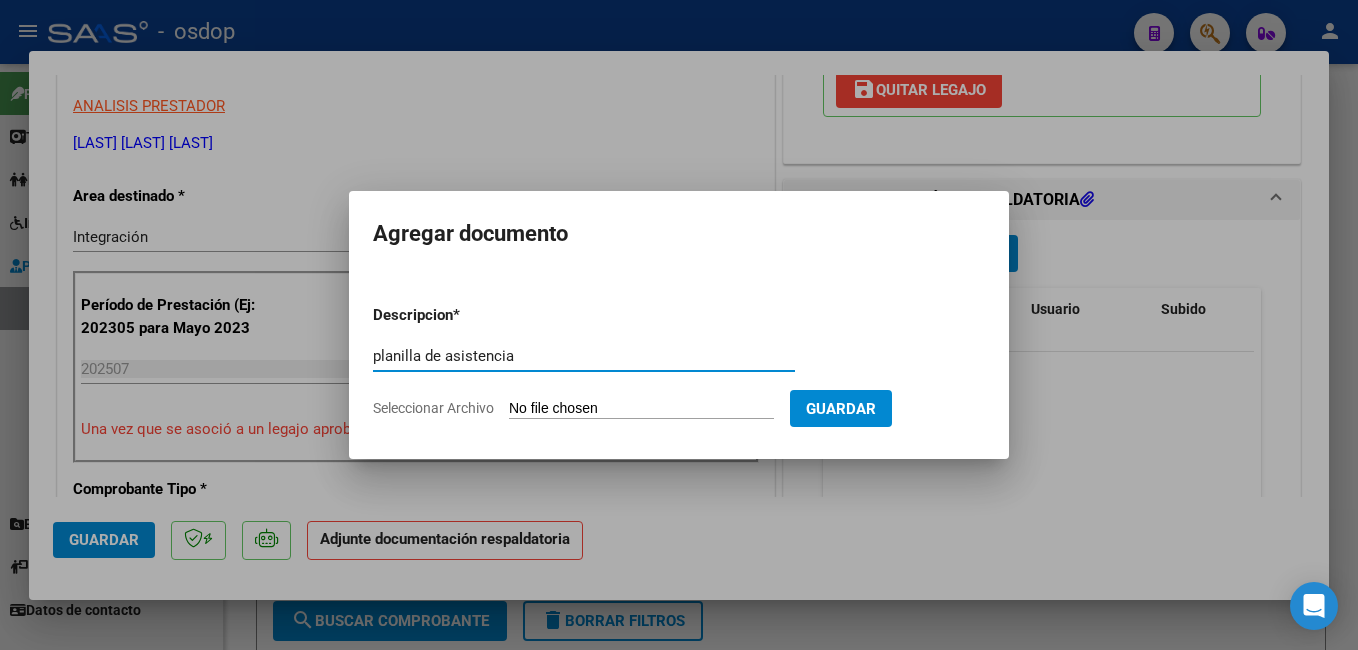 type on "planilla de asistencia" 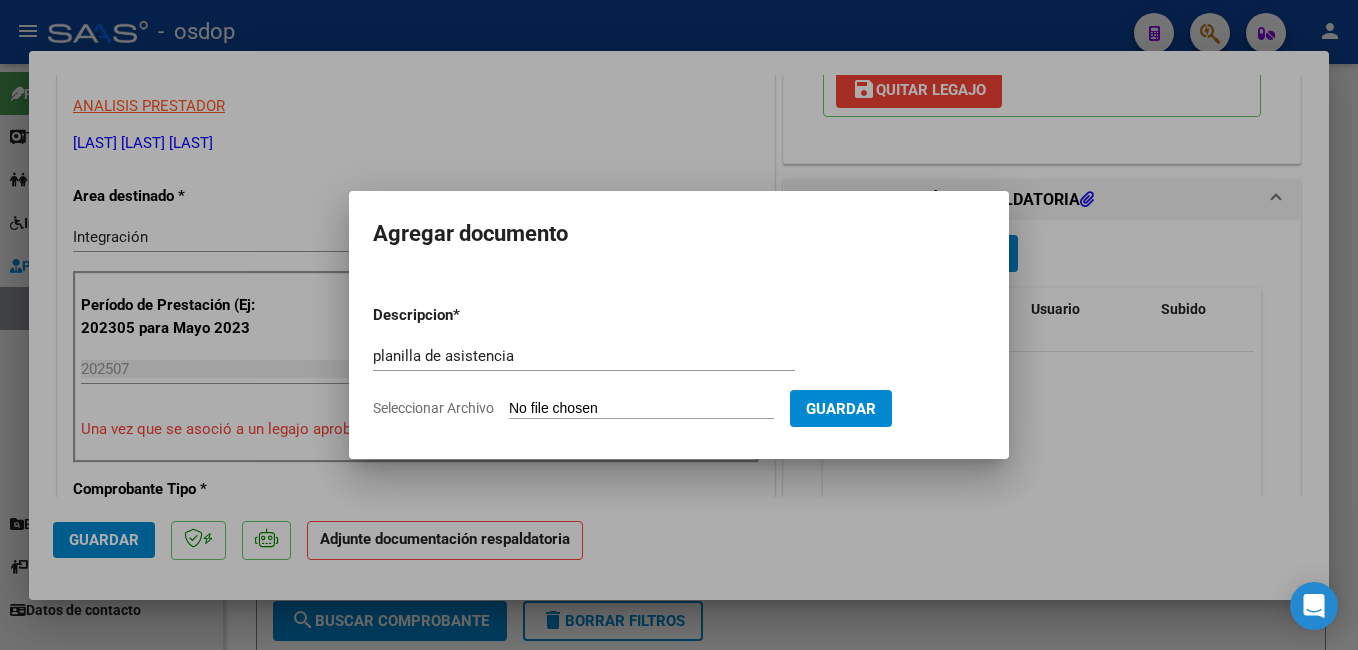 type on "C:\fakepath\Asistencia [LAST] [YEAR].pdf" 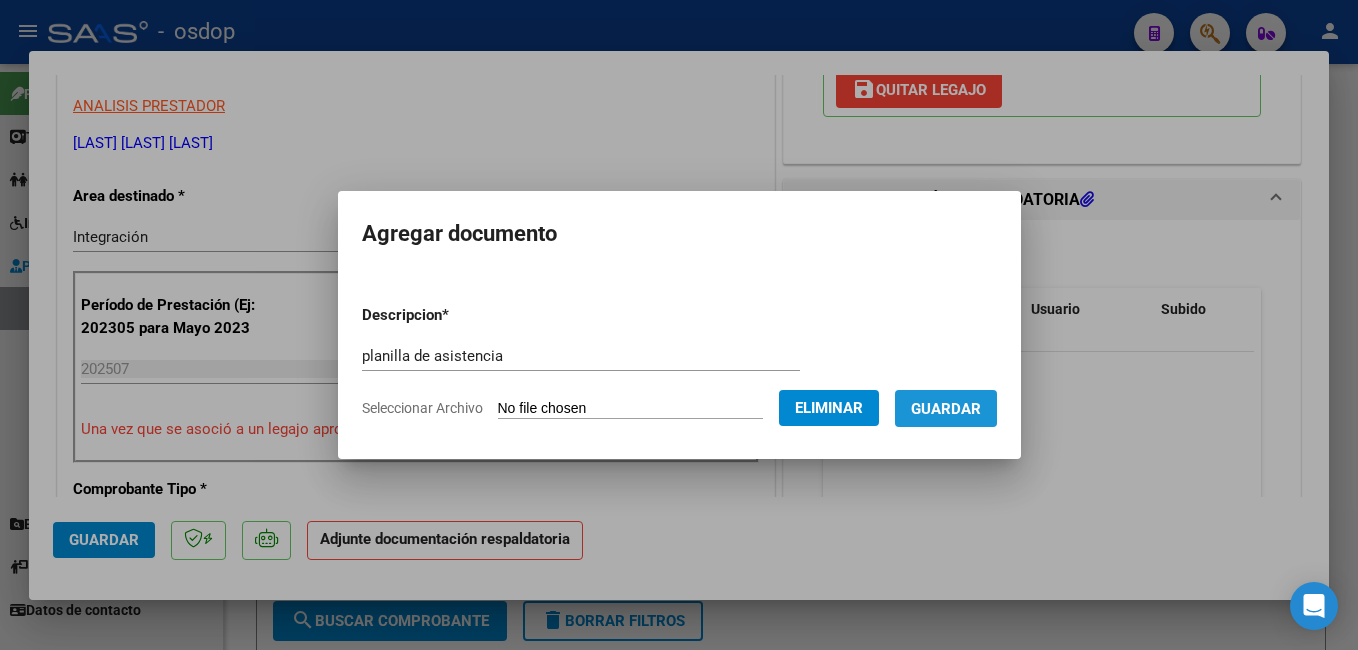 click on "Guardar" at bounding box center [946, 409] 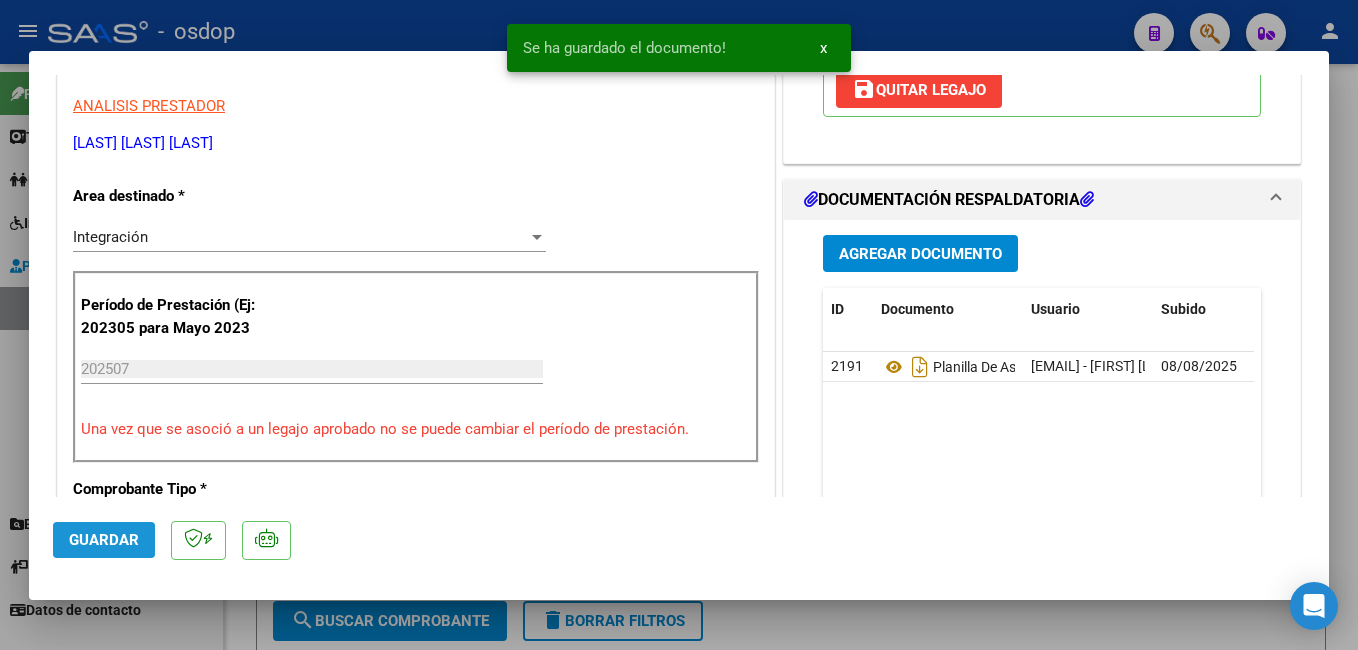 click on "Guardar" 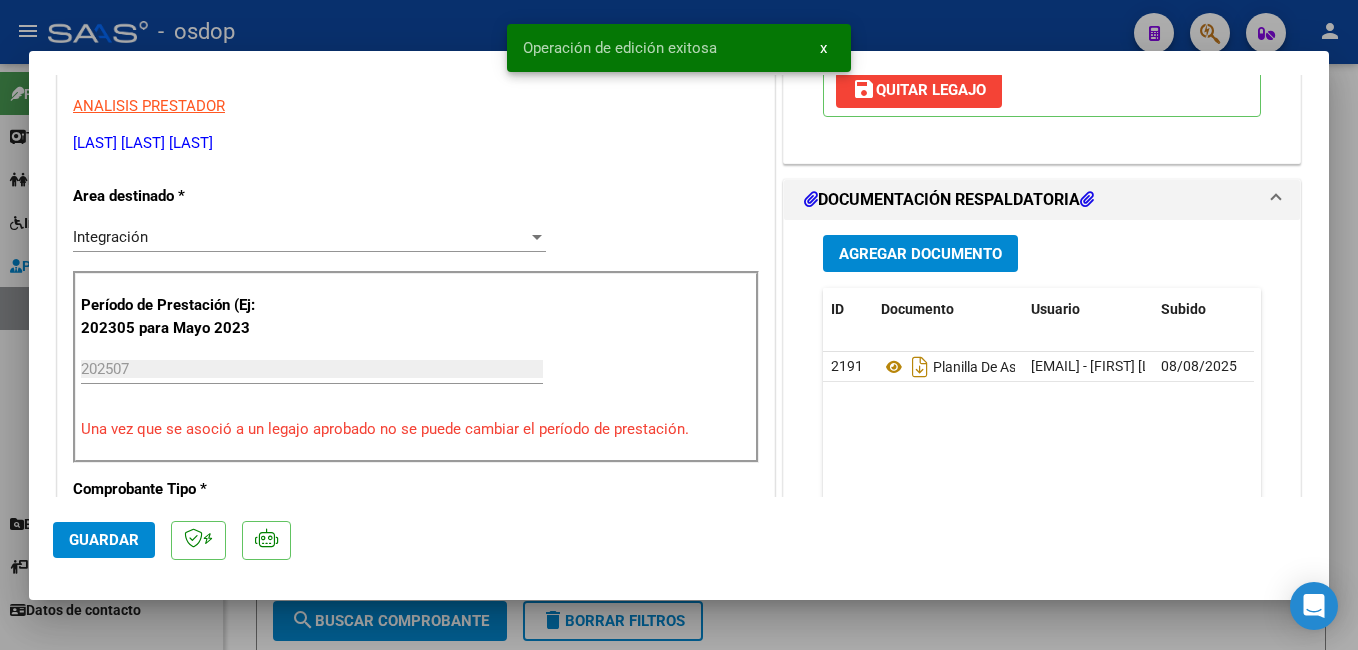click at bounding box center [679, 325] 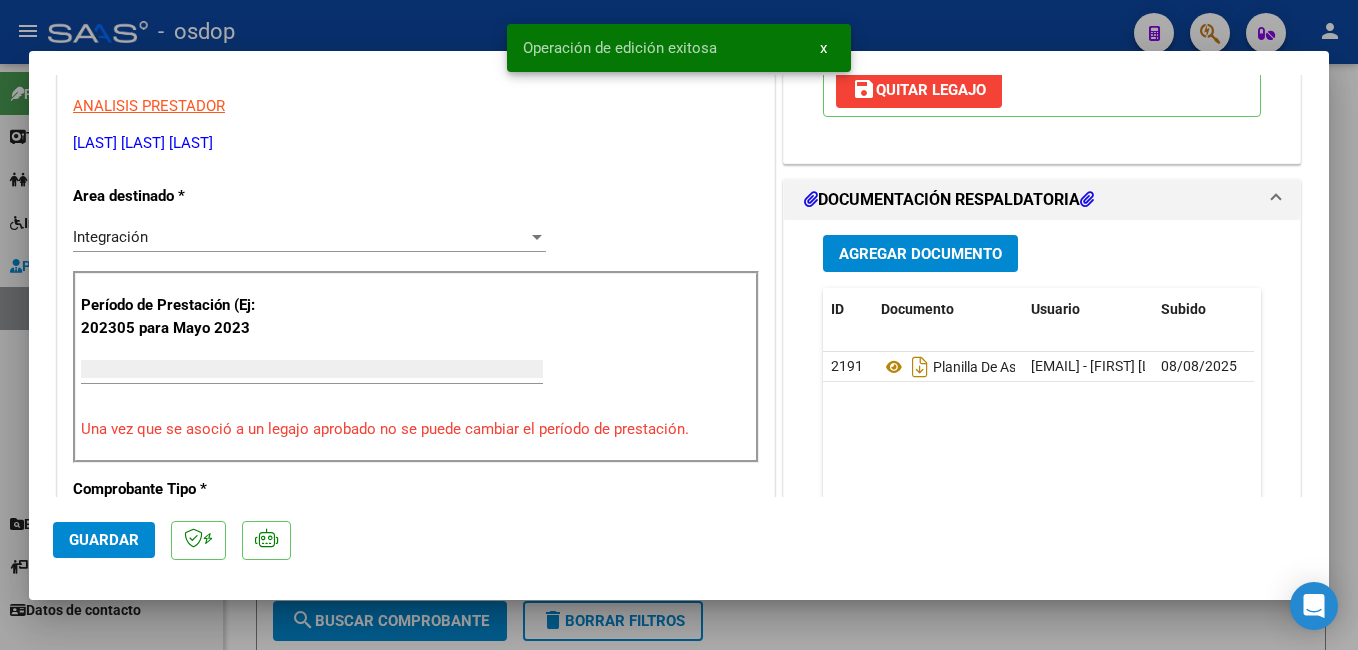 scroll, scrollTop: 339, scrollLeft: 0, axis: vertical 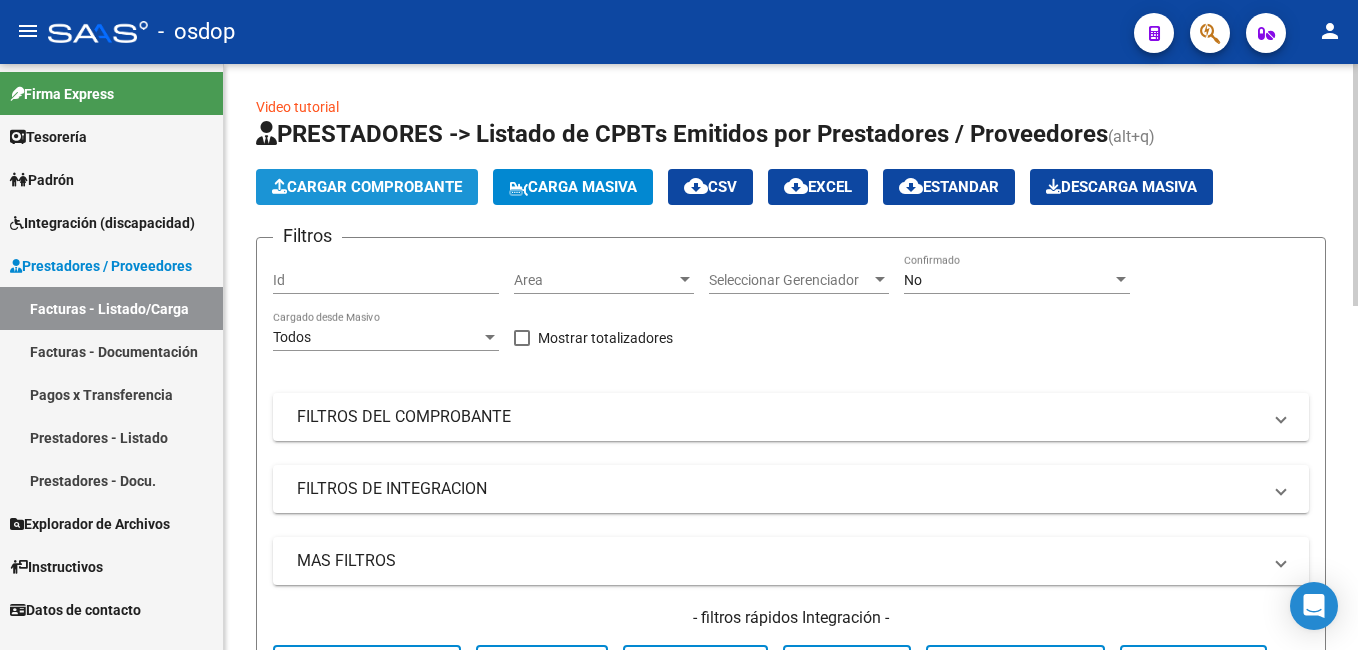 click on "Cargar Comprobante" 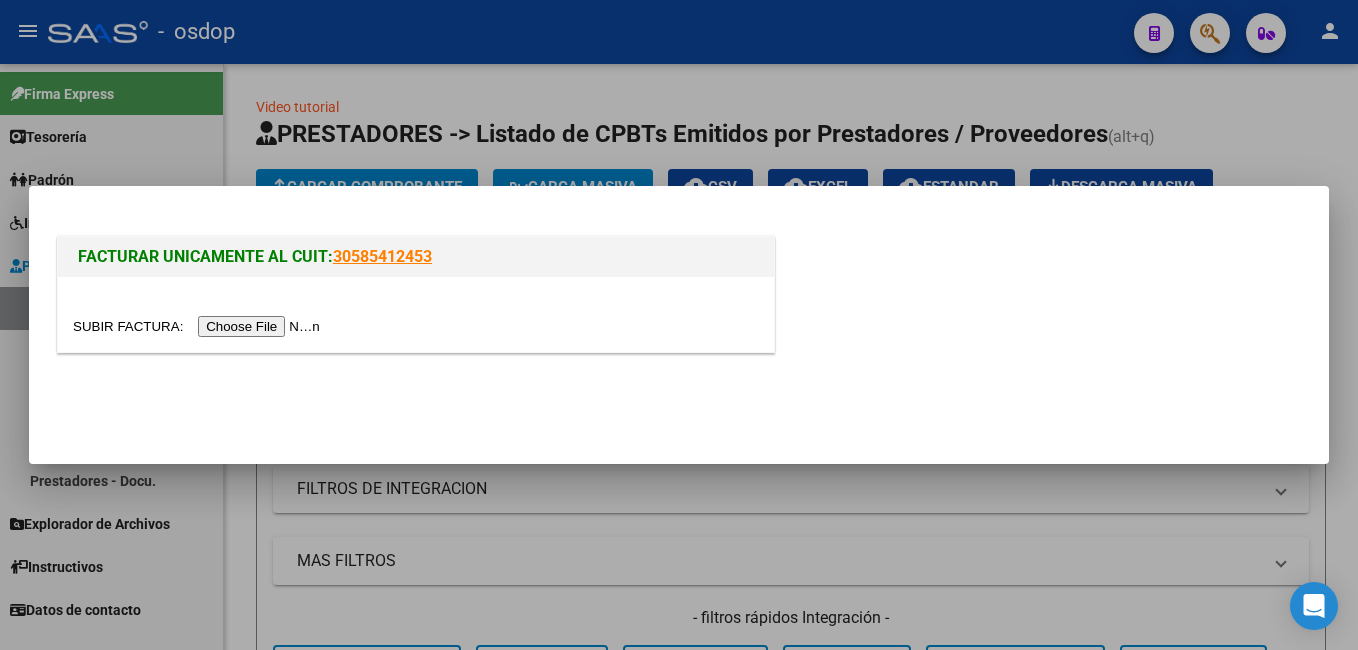 click at bounding box center (199, 326) 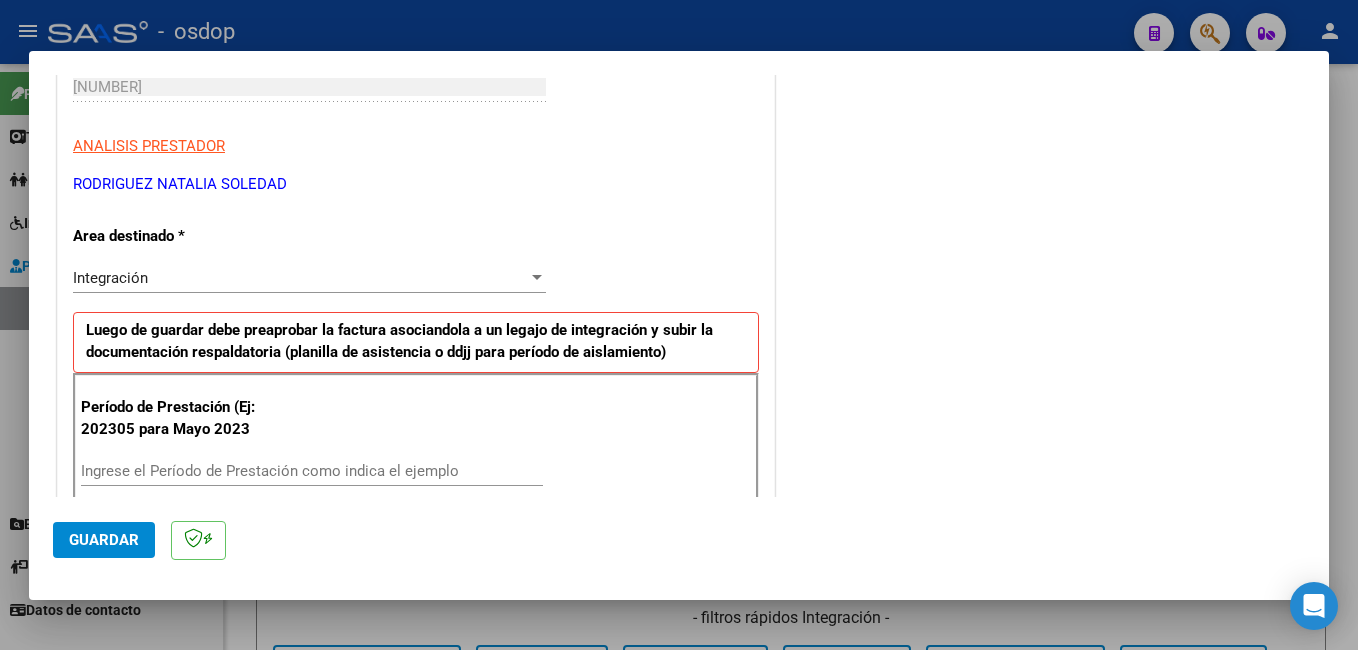 scroll, scrollTop: 400, scrollLeft: 0, axis: vertical 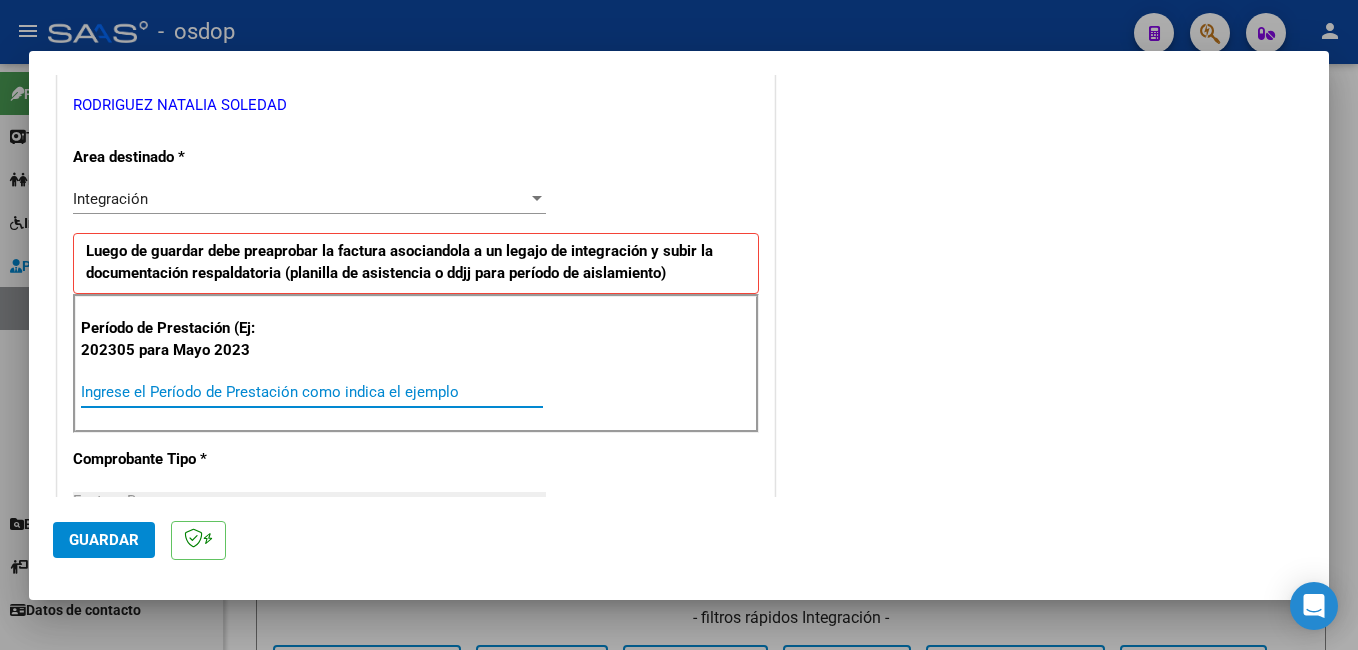 click on "Ingrese el Período de Prestación como indica el ejemplo" at bounding box center [312, 392] 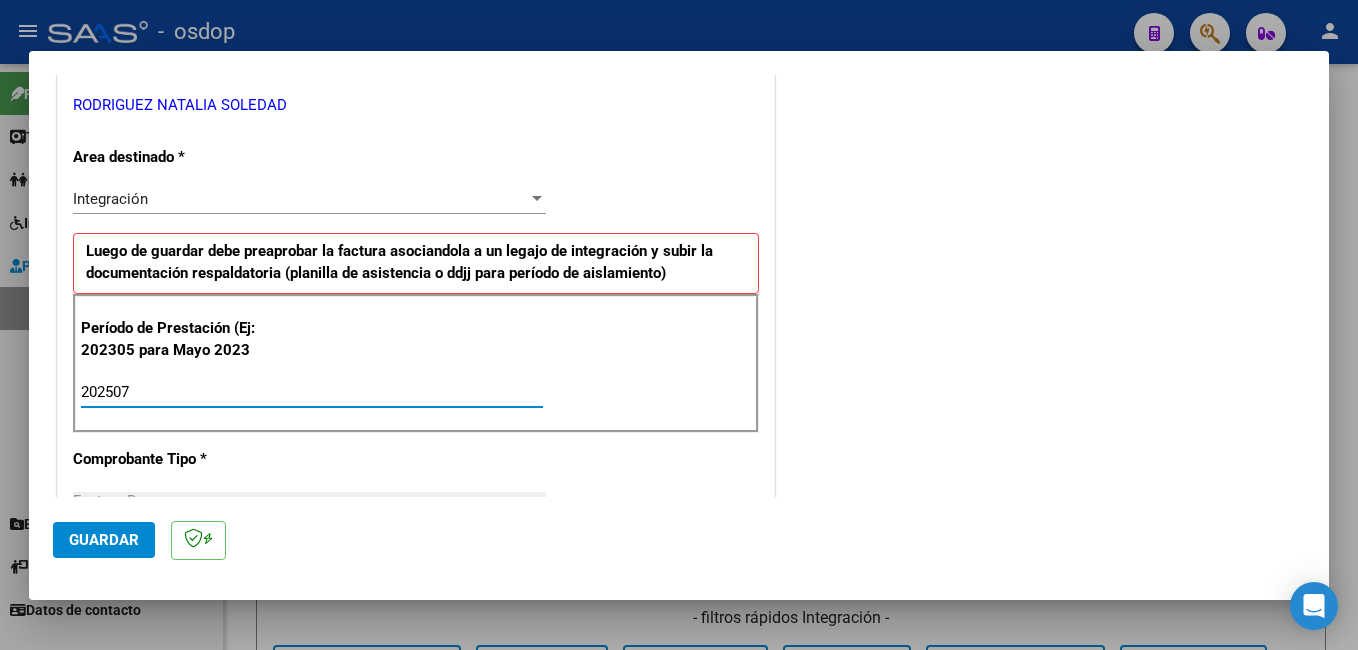 type on "202507" 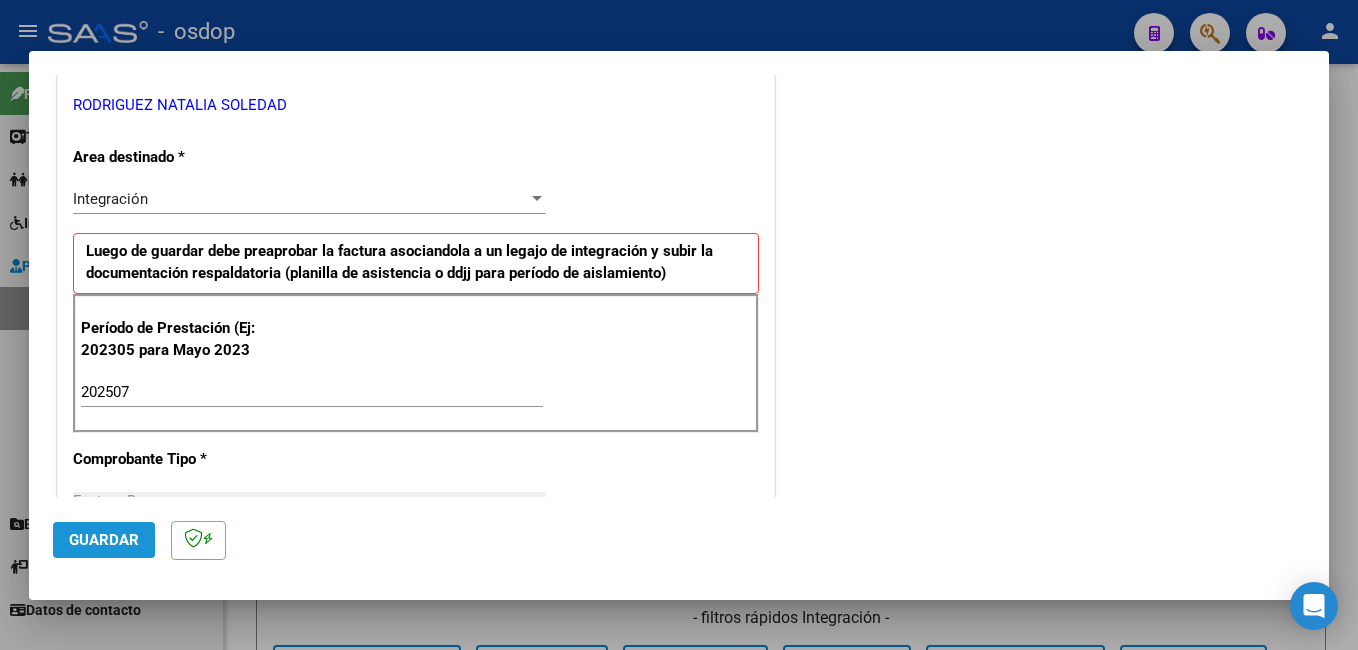 click on "Guardar" 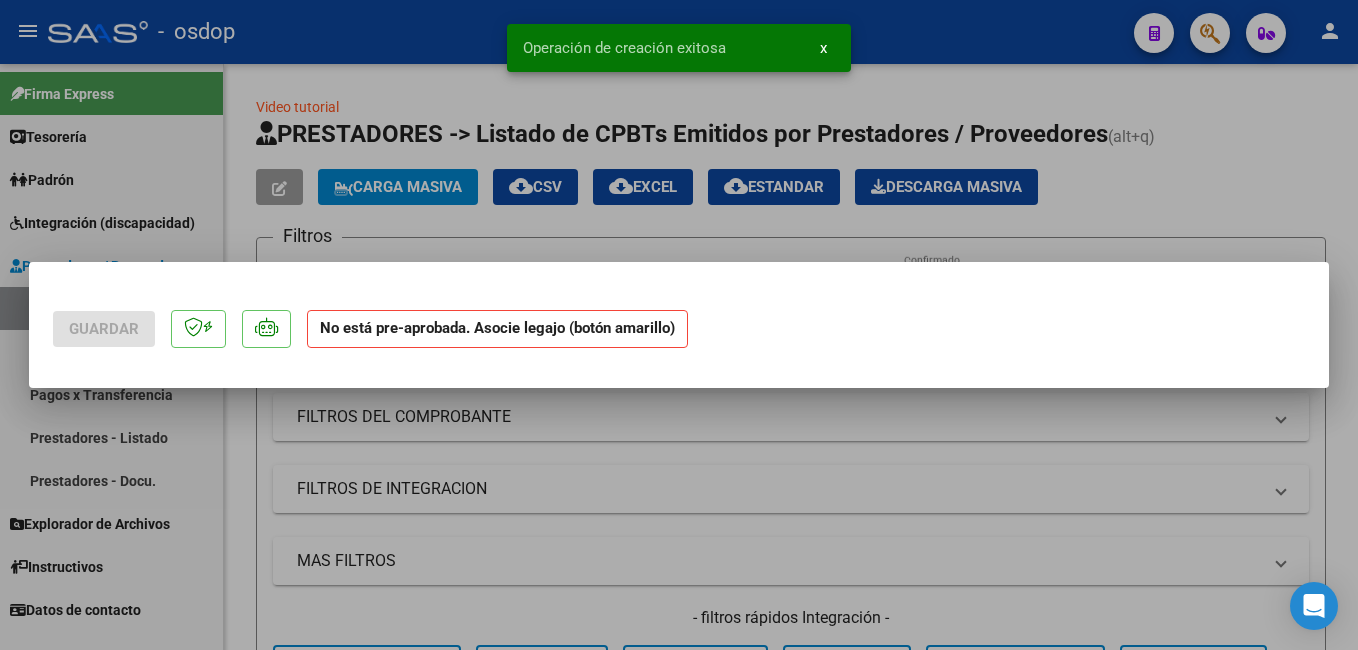 scroll, scrollTop: 0, scrollLeft: 0, axis: both 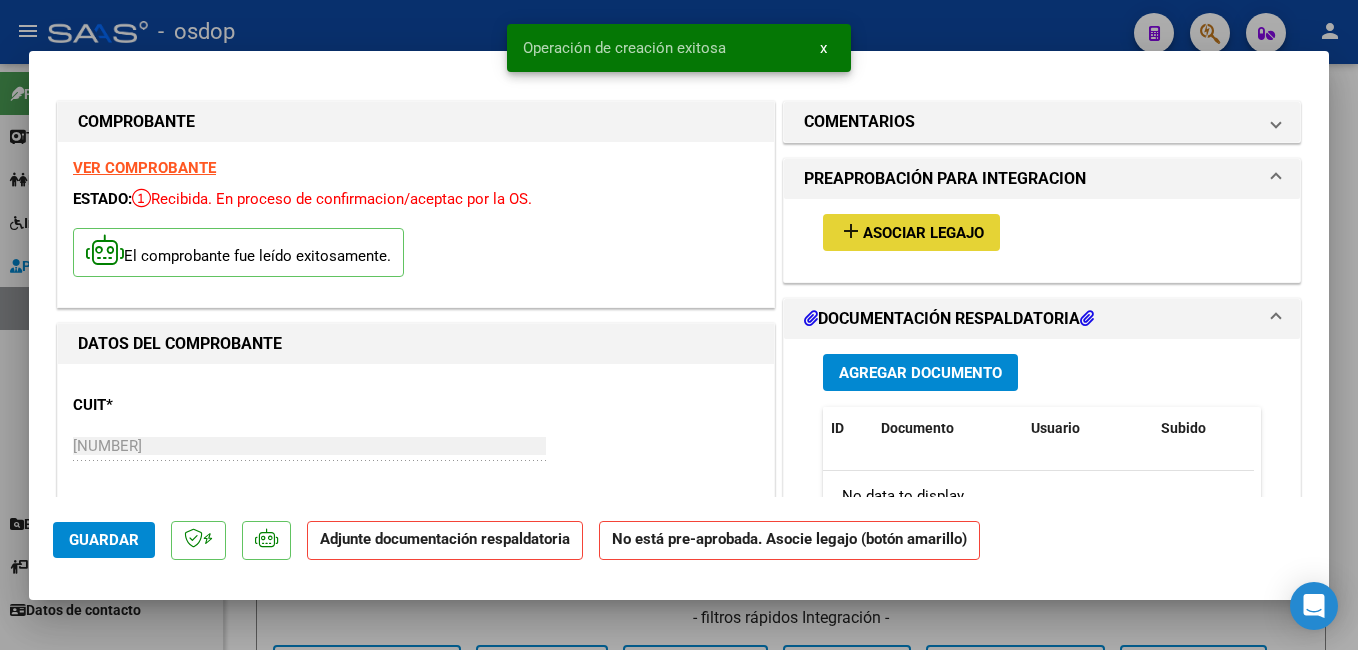 click on "Asociar Legajo" at bounding box center (923, 233) 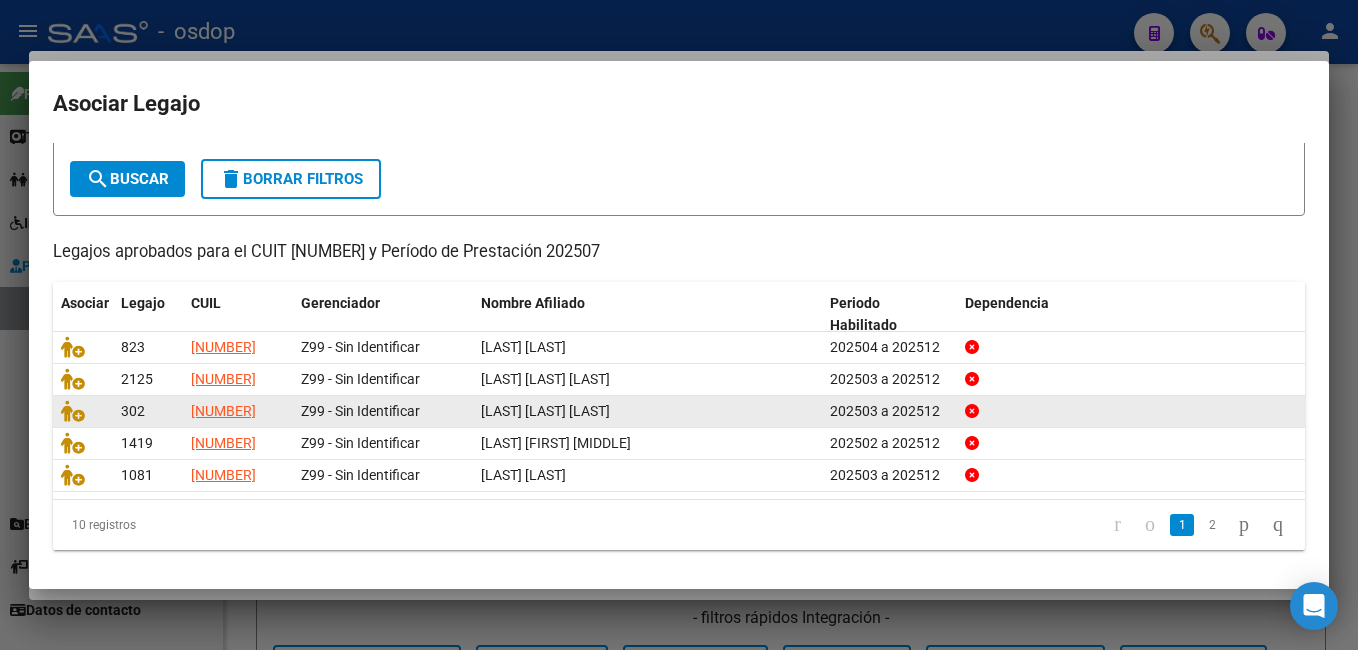 scroll, scrollTop: 103, scrollLeft: 0, axis: vertical 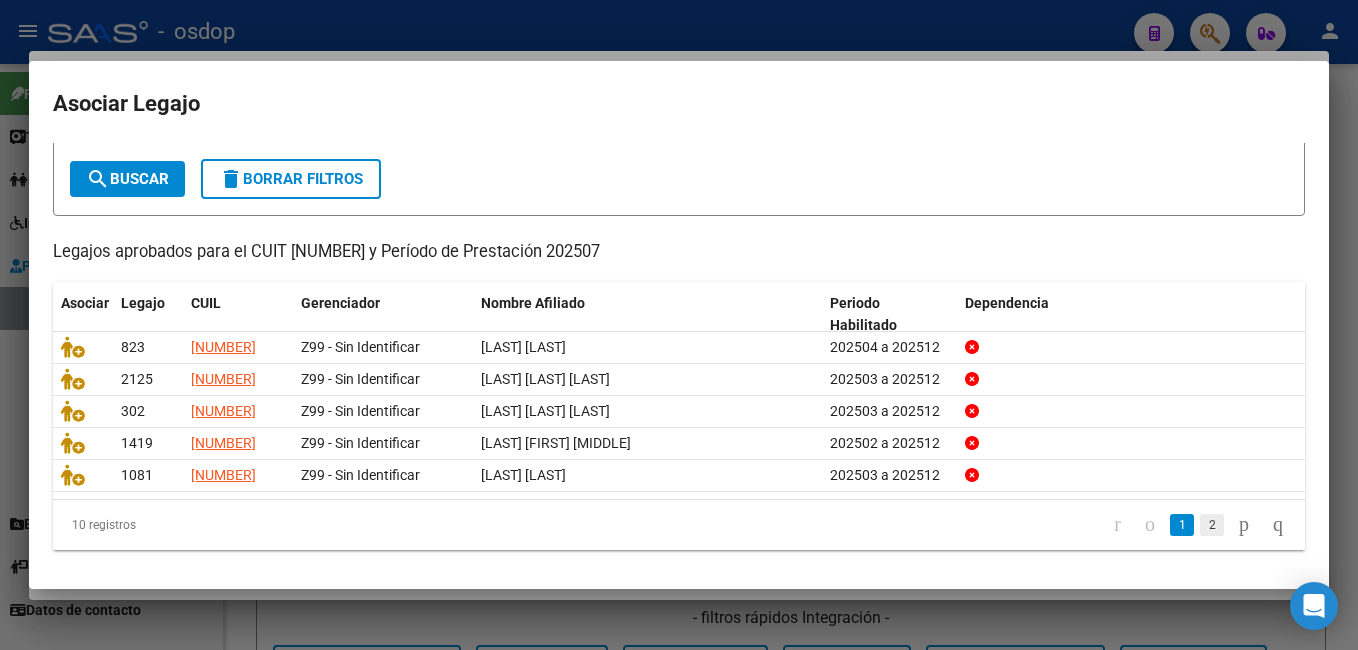 click on "2" 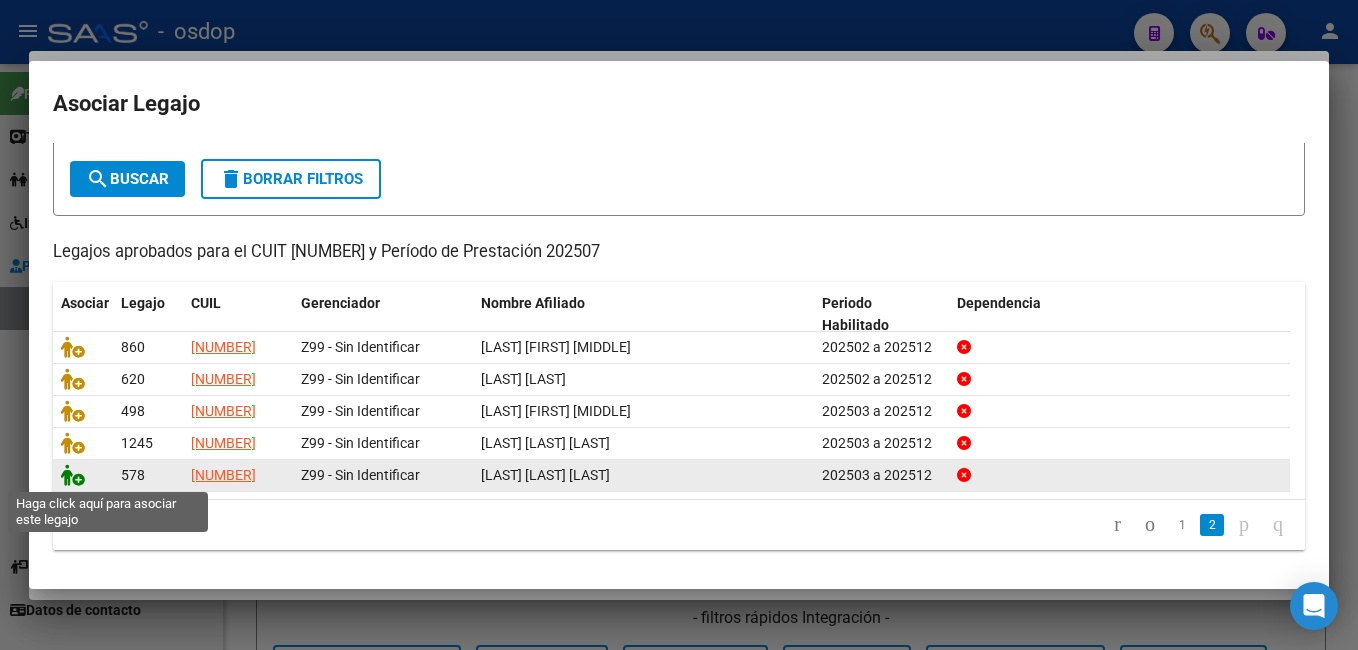 click 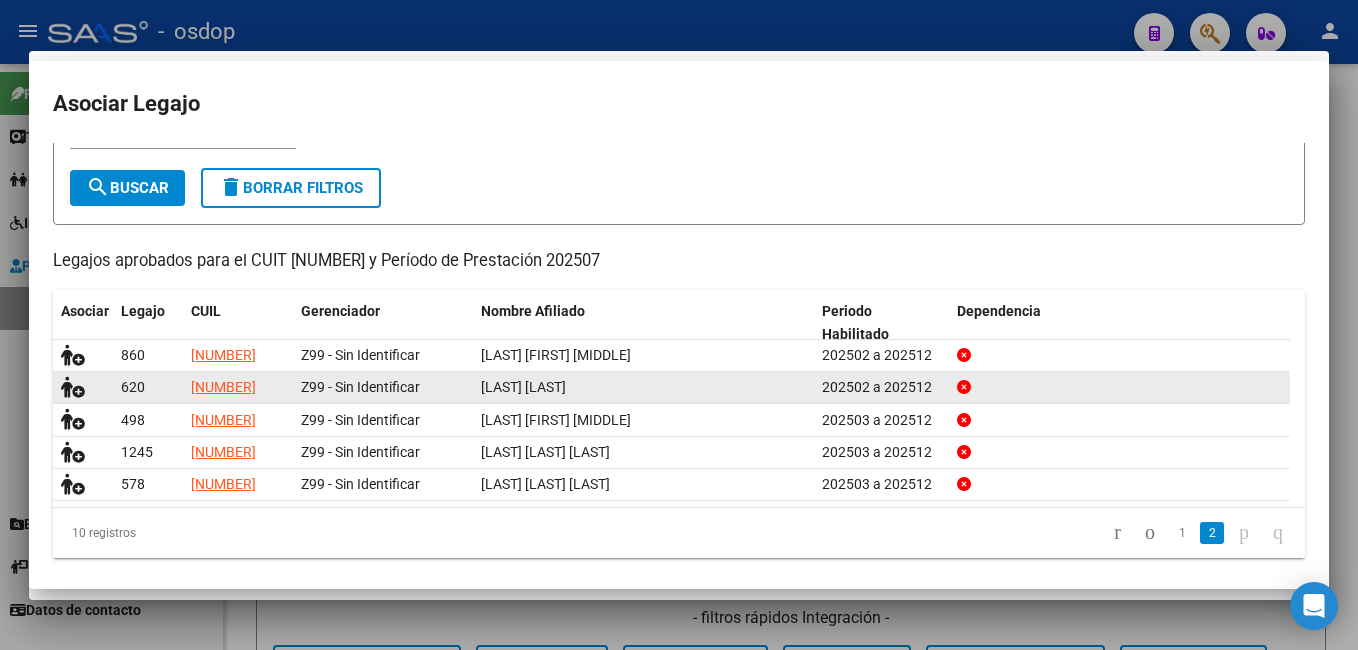 scroll, scrollTop: 116, scrollLeft: 0, axis: vertical 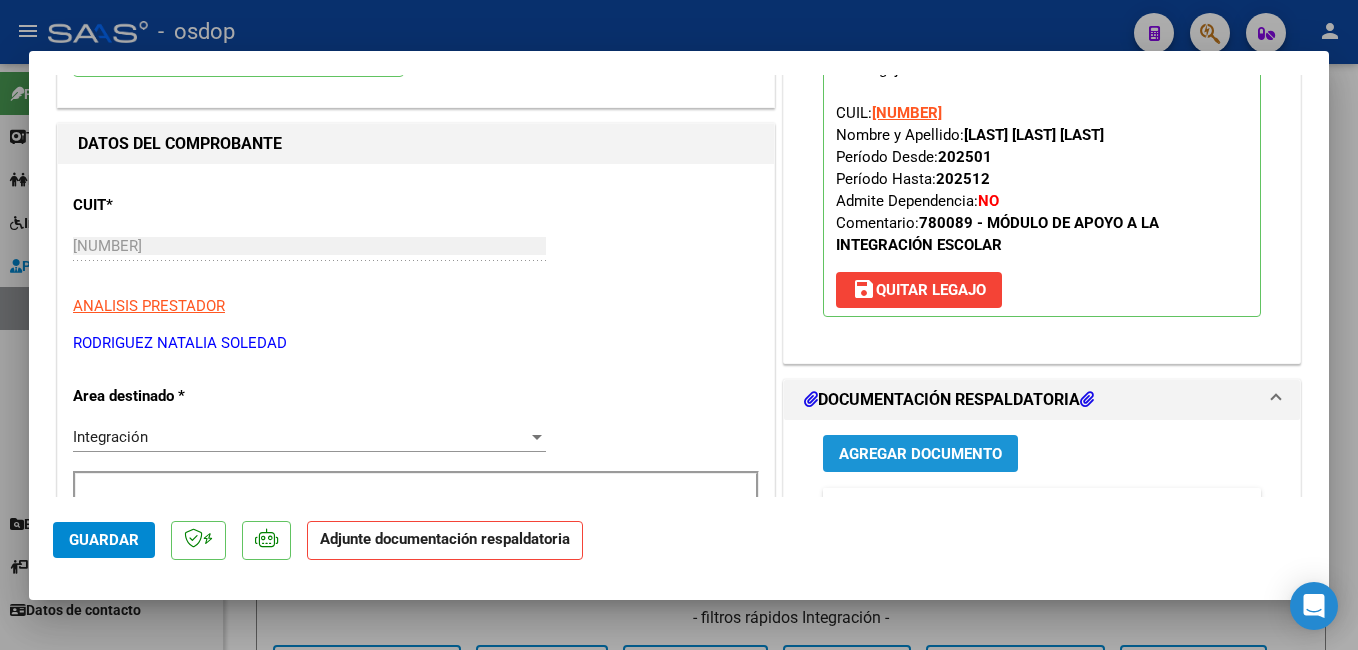 click on "Agregar Documento" at bounding box center [920, 454] 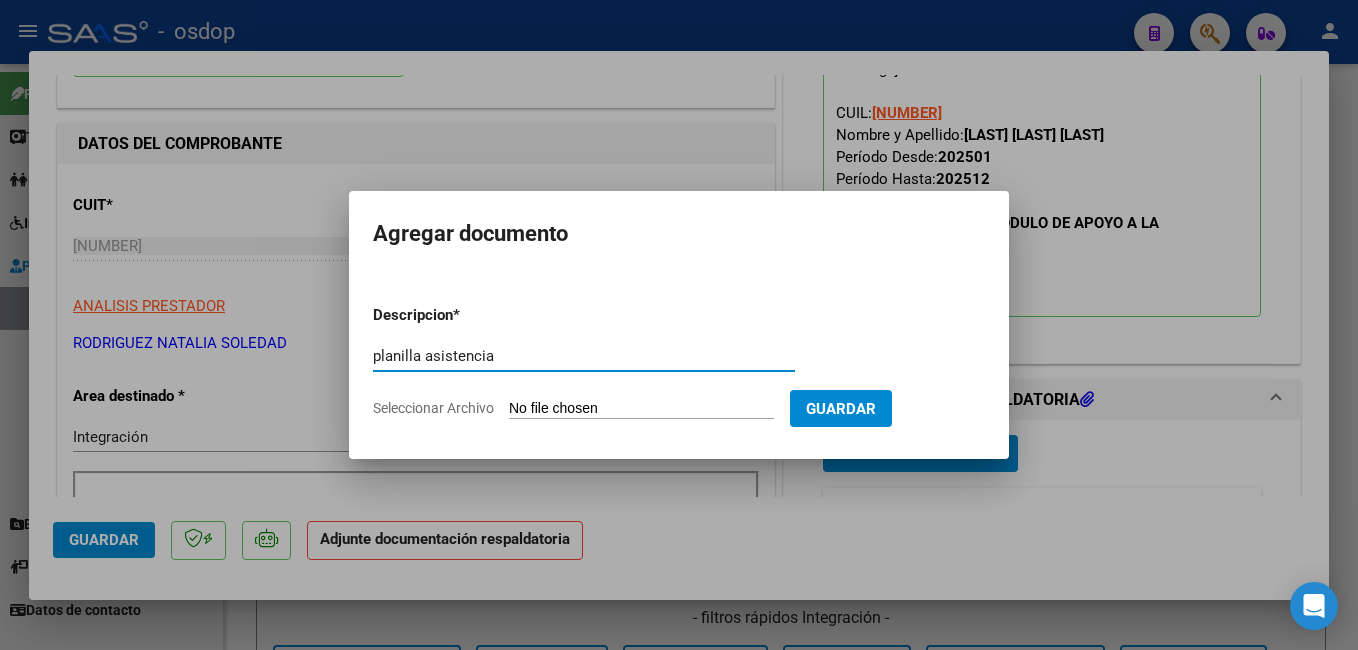 type on "planilla asistencia" 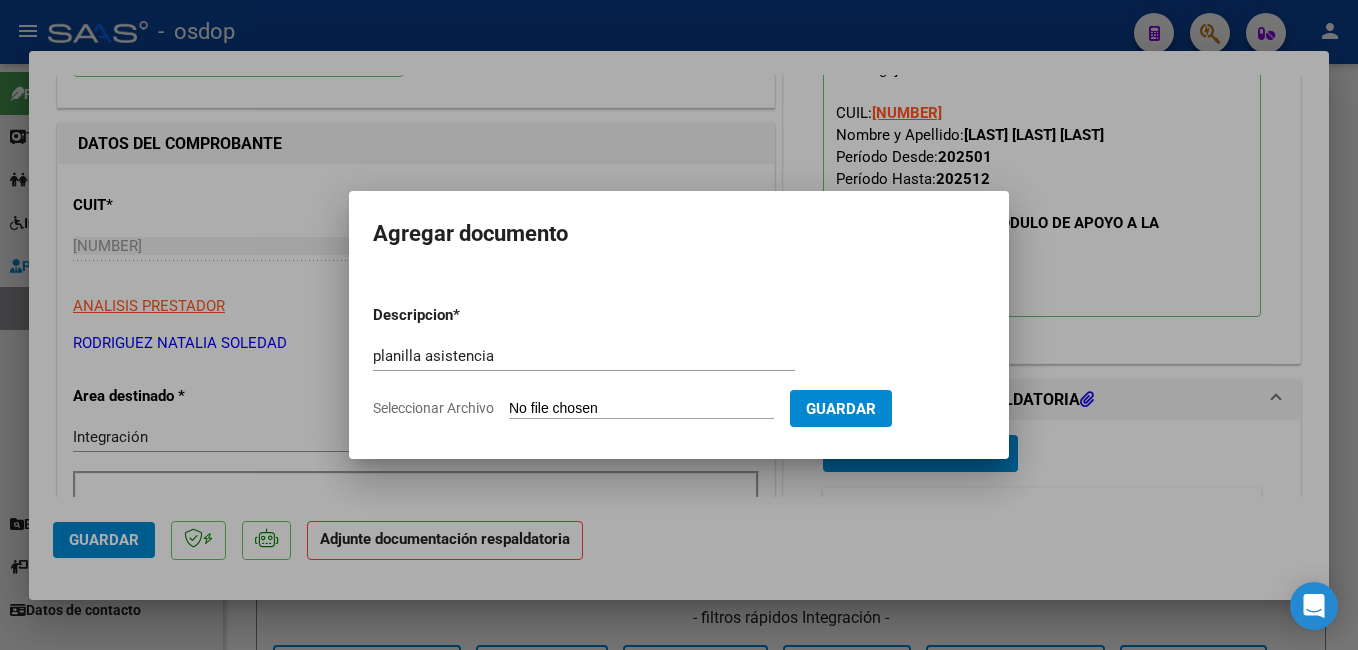 click on "Descripcion  *   planilla asistencia Escriba aquí una descripcion  Seleccionar Archivo Guardar" at bounding box center [679, 362] 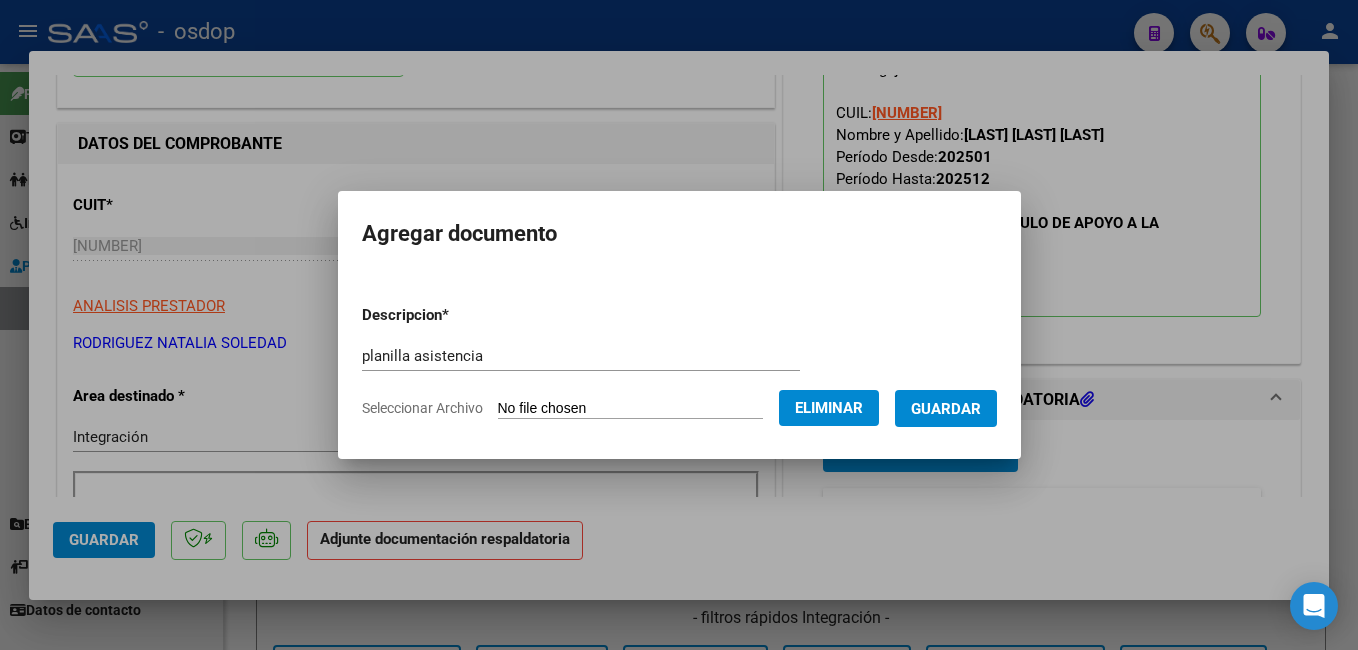 click on "Guardar" at bounding box center (946, 409) 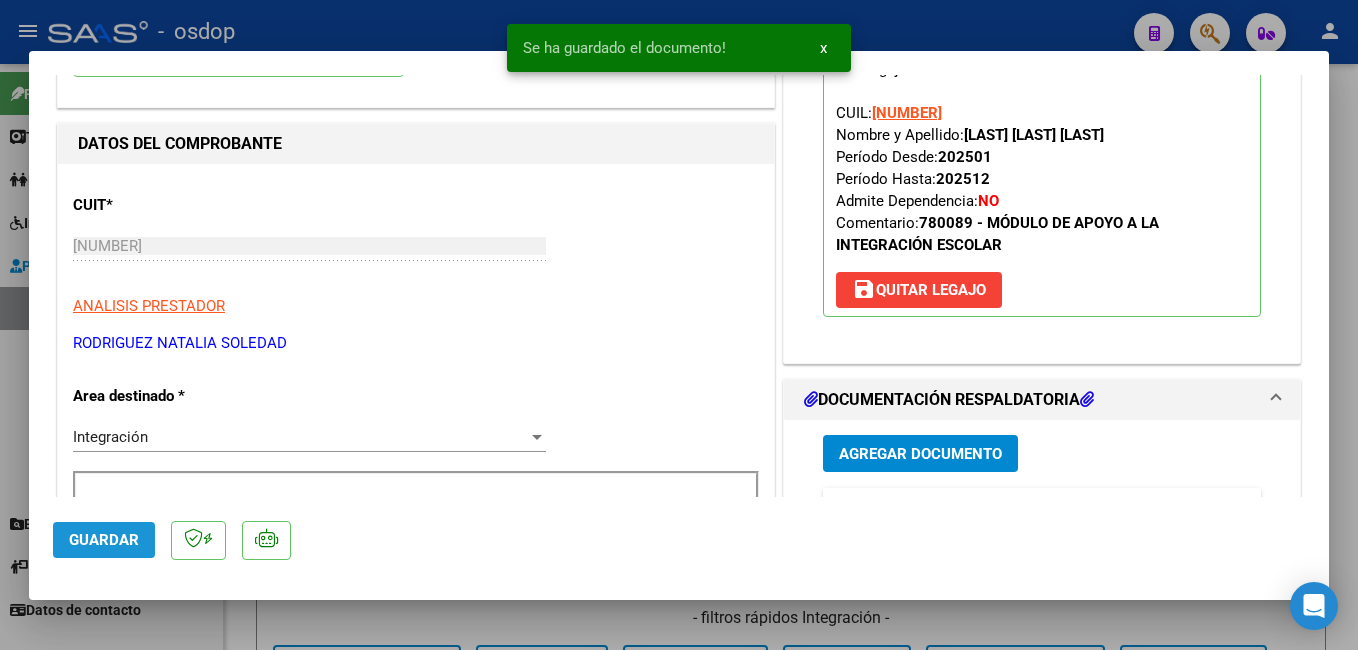 click on "Guardar" 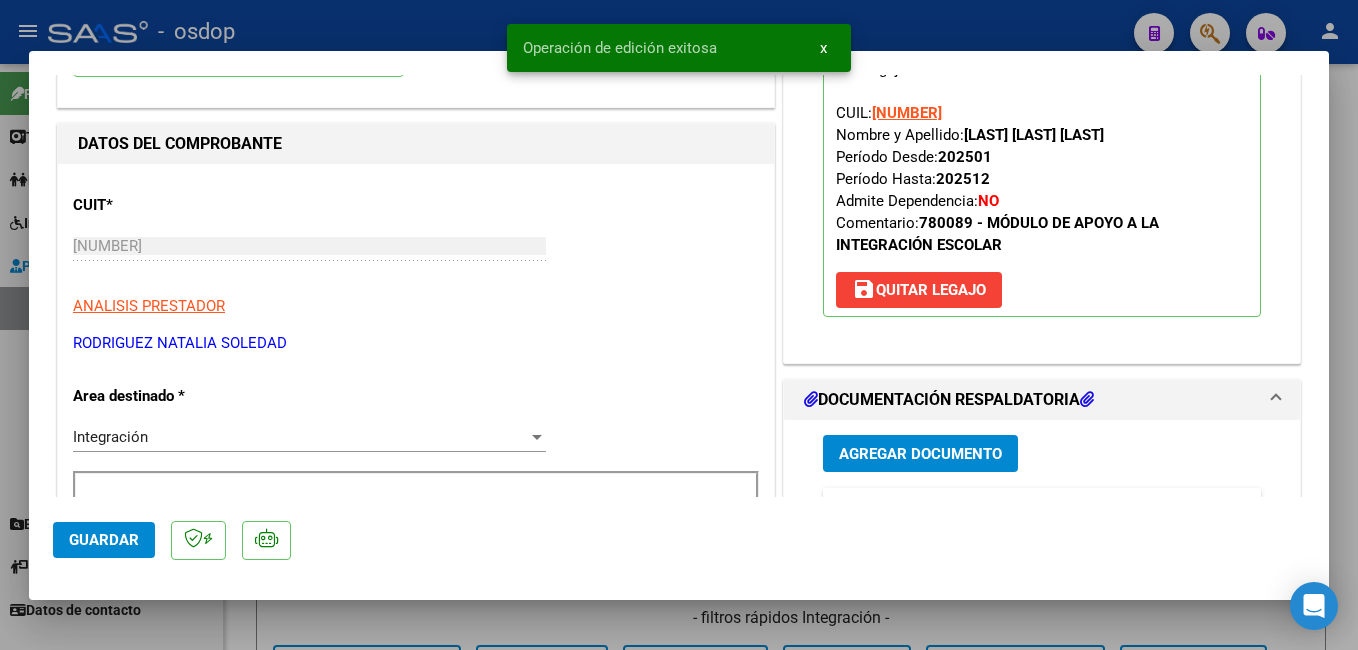 click at bounding box center [679, 325] 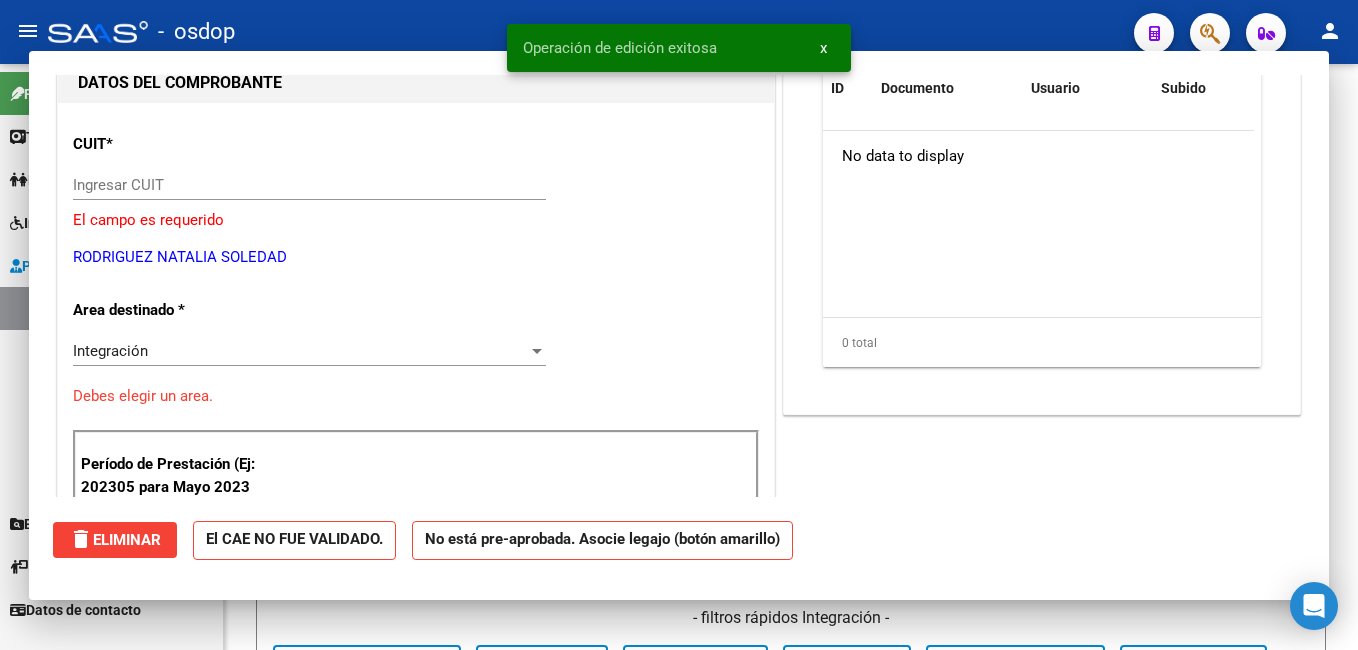 scroll, scrollTop: 212, scrollLeft: 0, axis: vertical 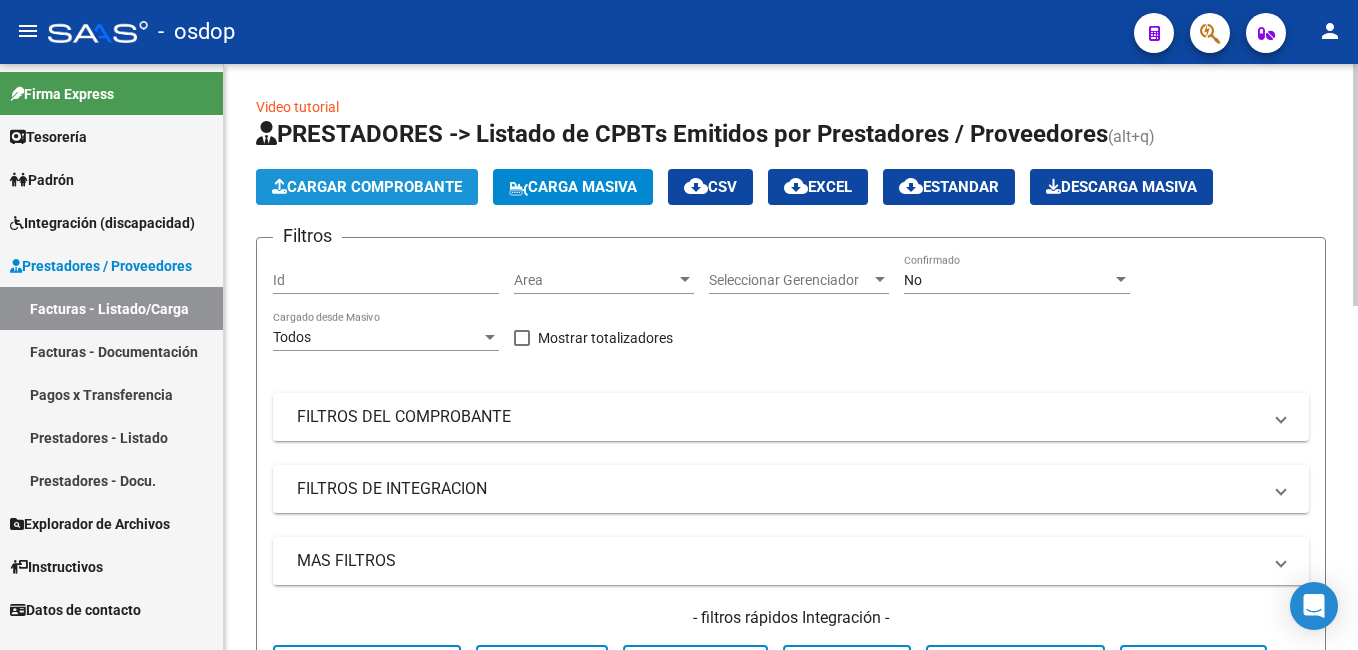 click on "Cargar Comprobante" 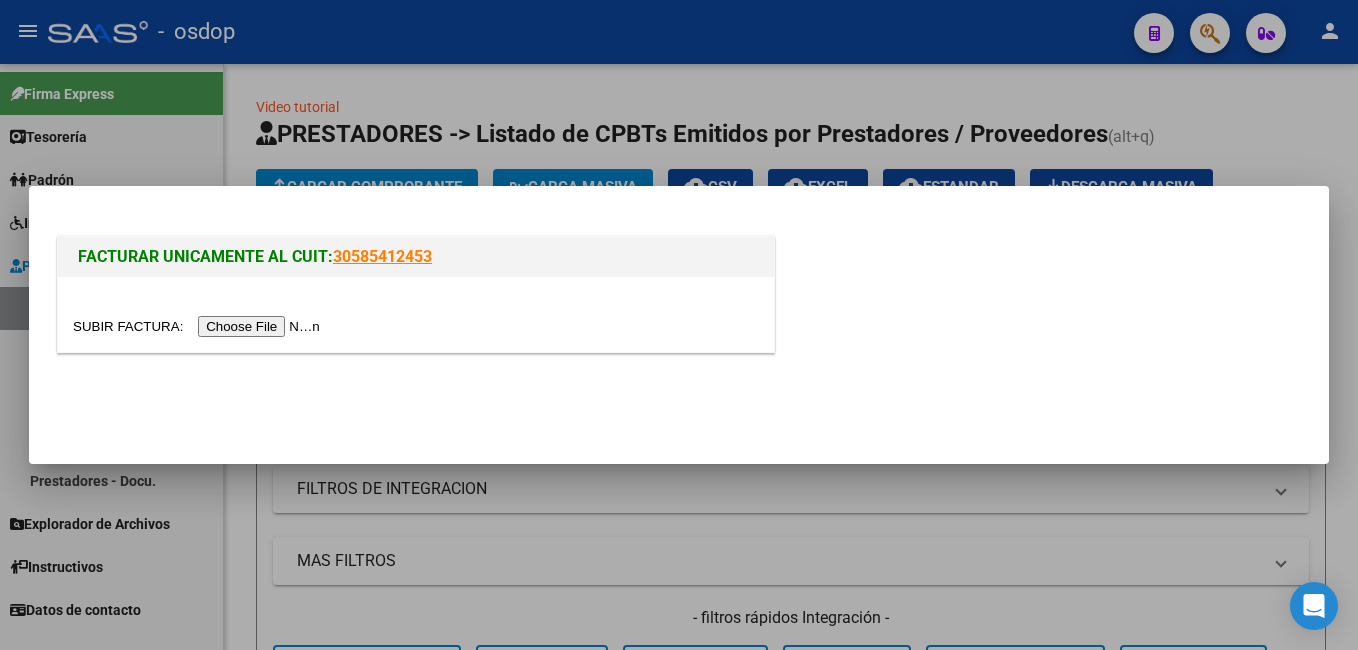 click at bounding box center [199, 326] 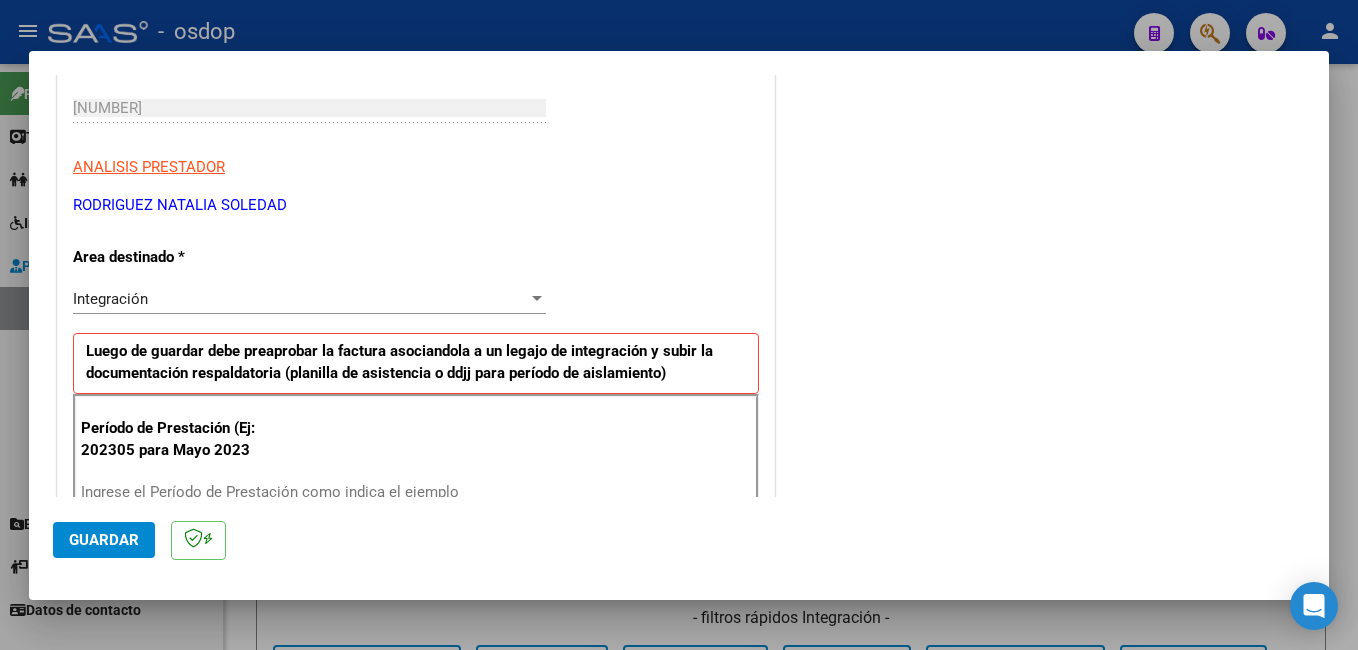 scroll, scrollTop: 400, scrollLeft: 0, axis: vertical 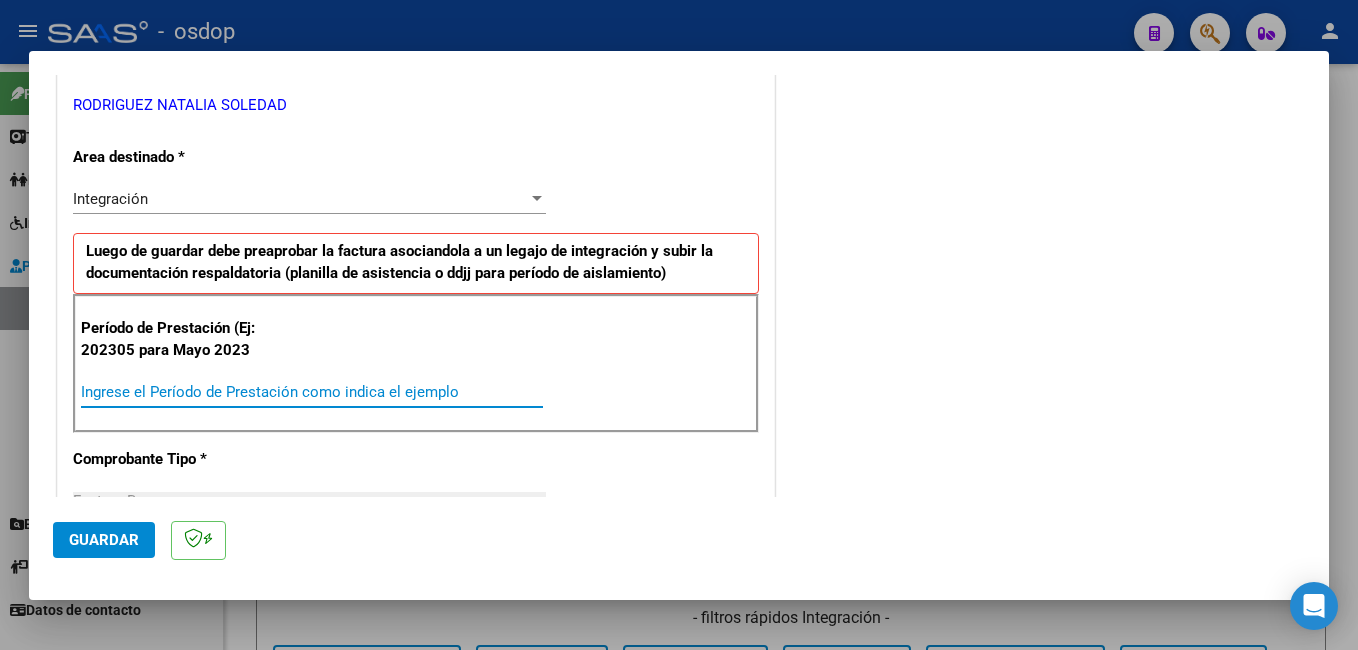 click on "Ingrese el Período de Prestación como indica el ejemplo" at bounding box center (312, 392) 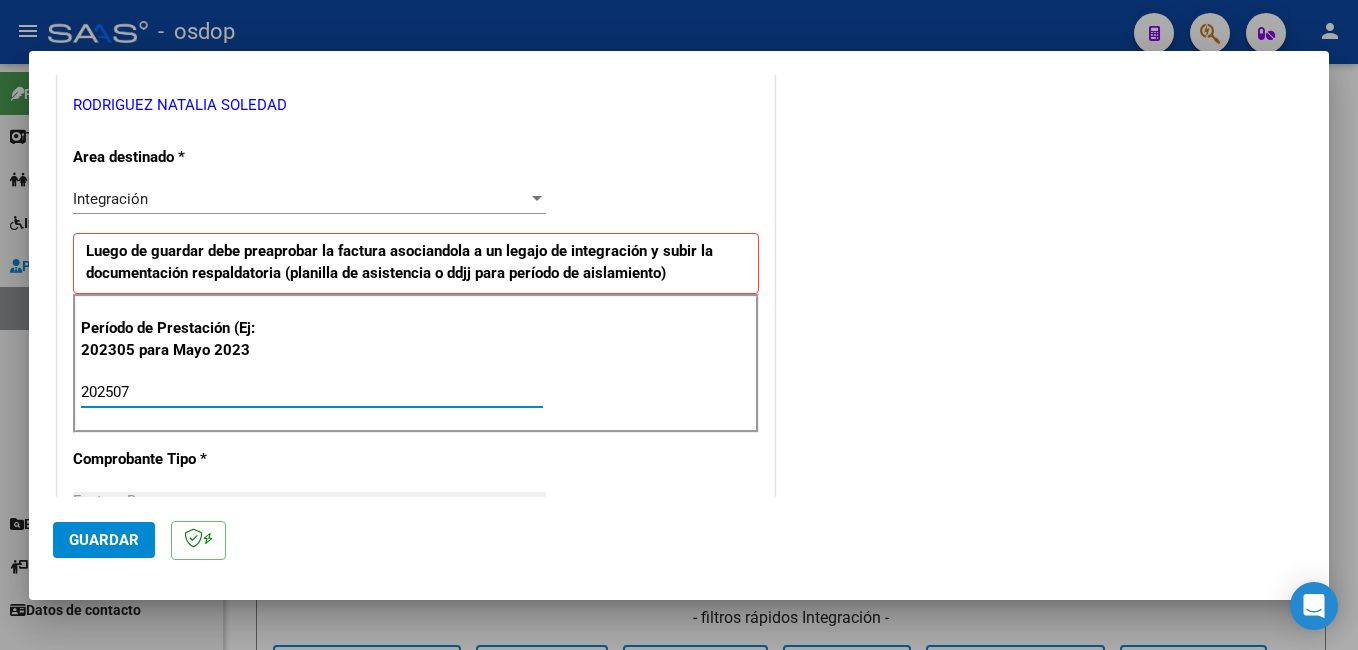 type on "202507" 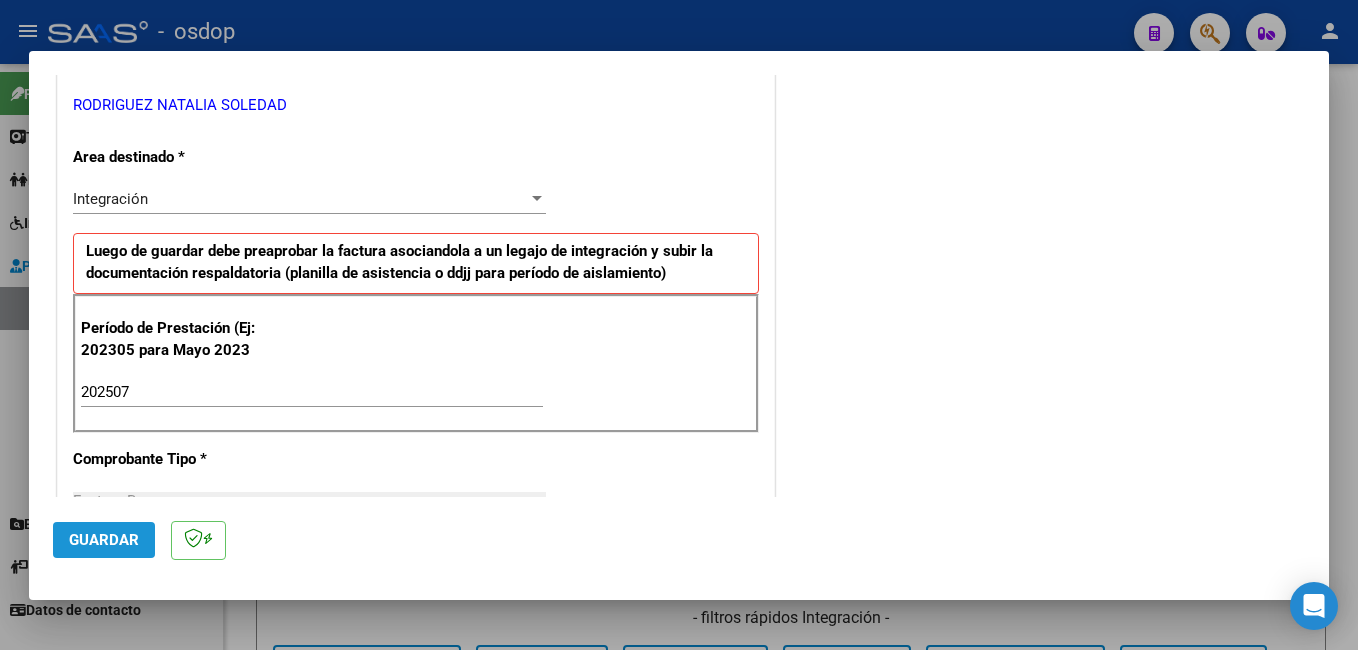 click on "Guardar" 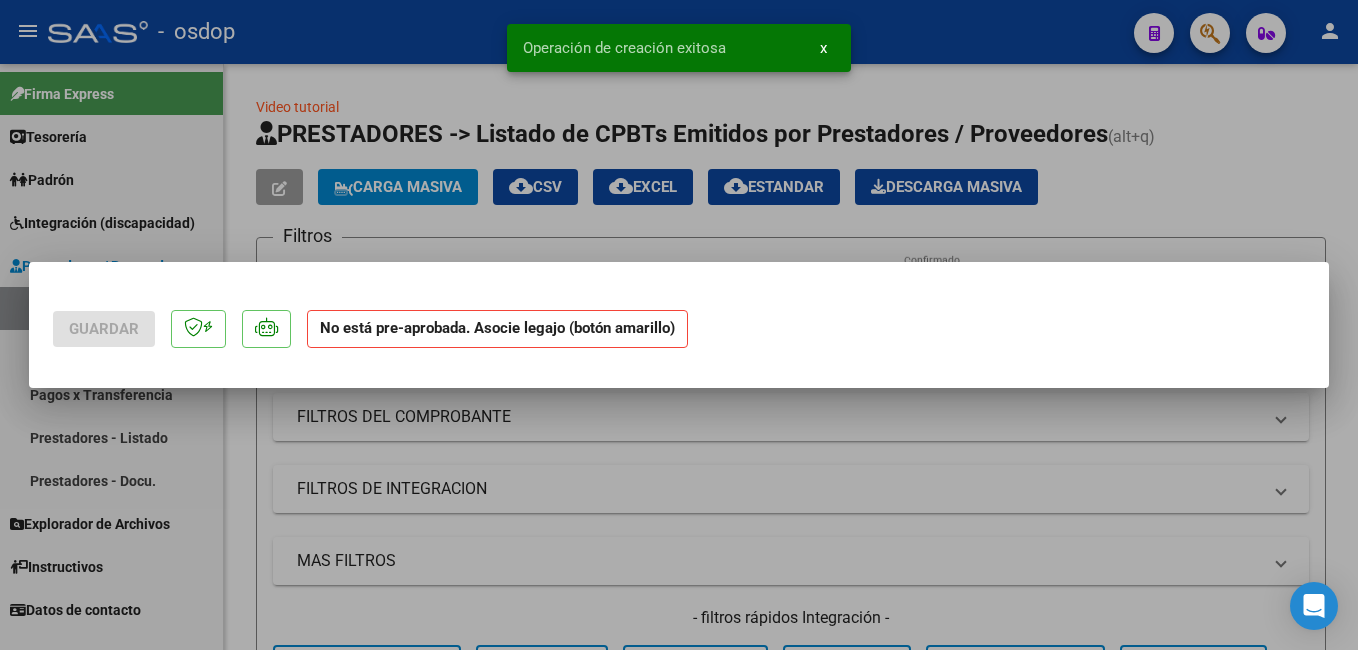 scroll, scrollTop: 0, scrollLeft: 0, axis: both 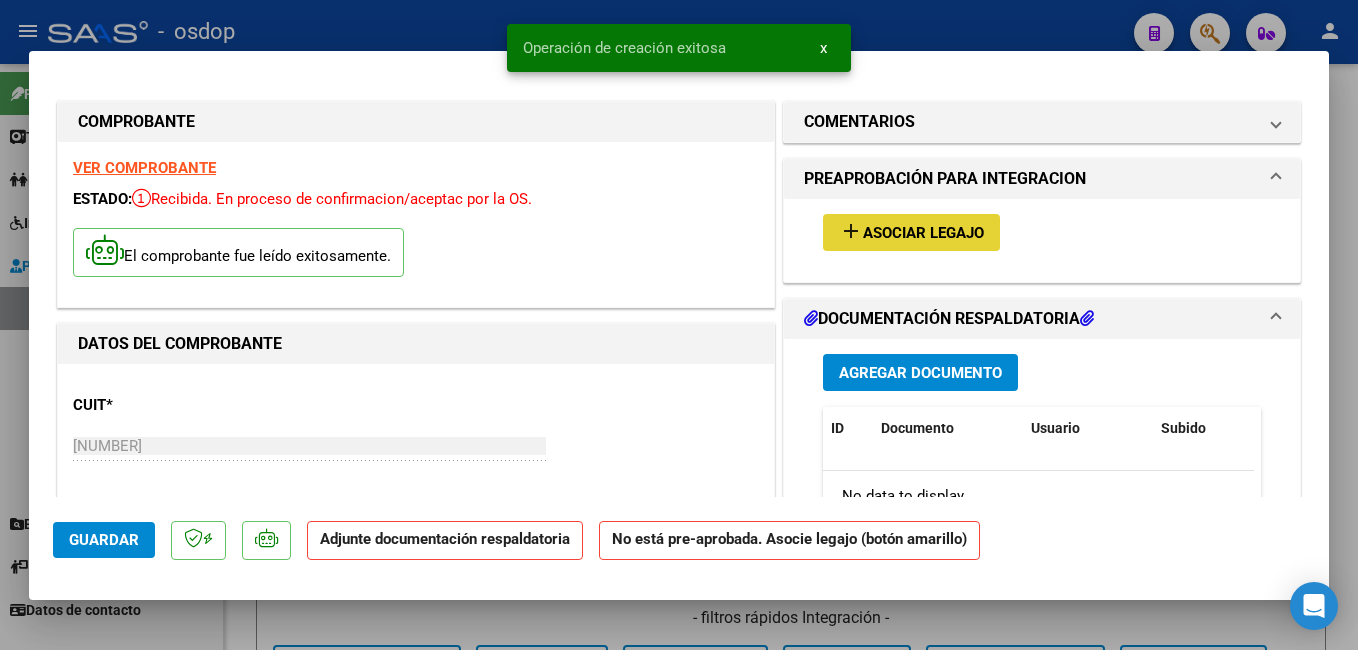 click on "Asociar Legajo" at bounding box center (923, 233) 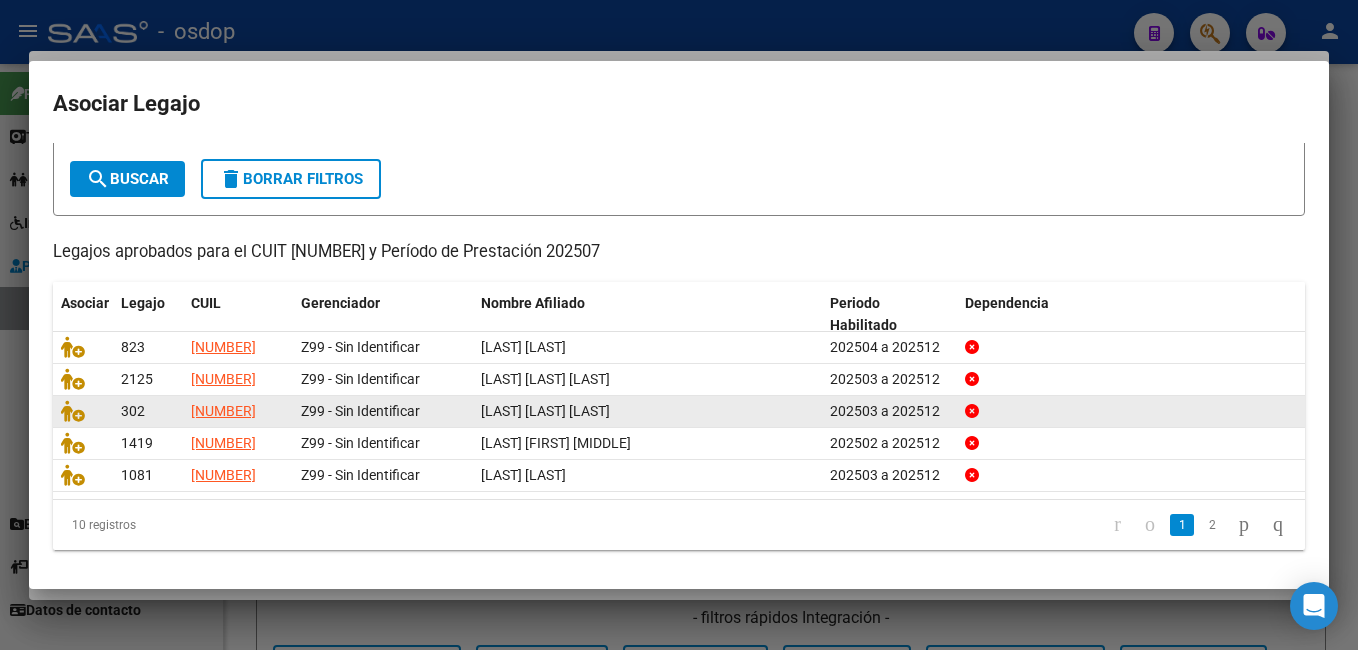 scroll, scrollTop: 103, scrollLeft: 0, axis: vertical 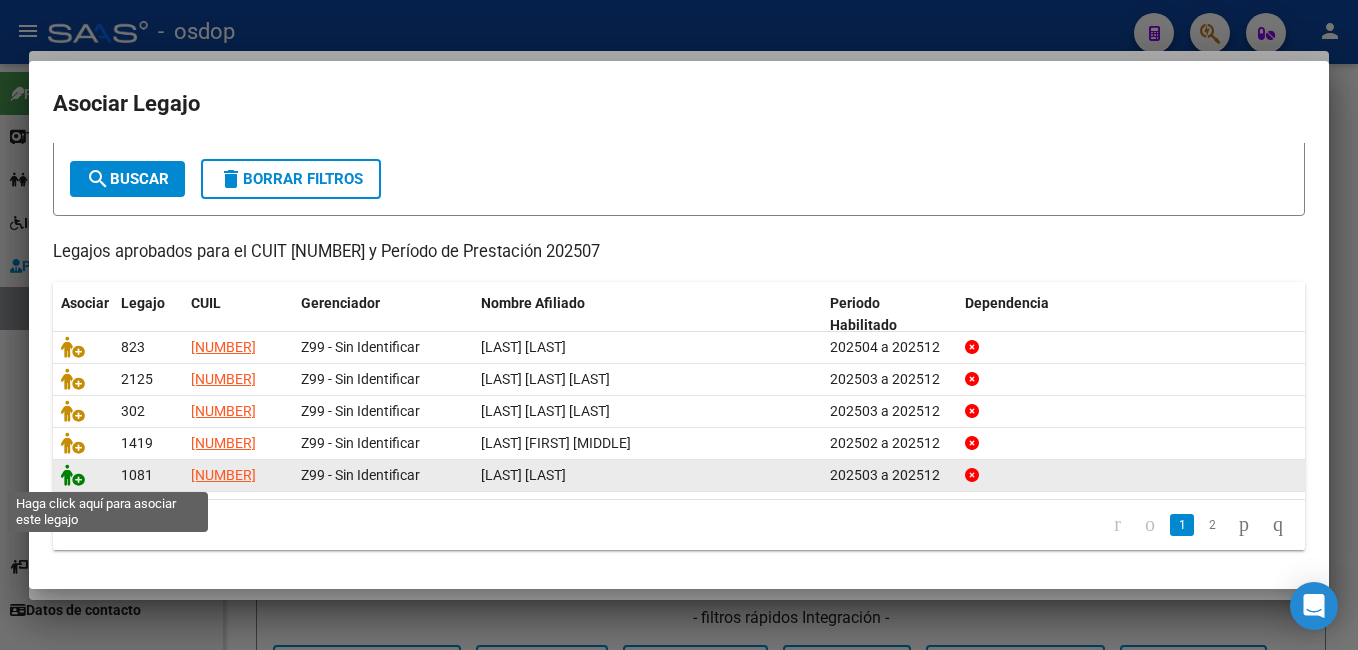 click 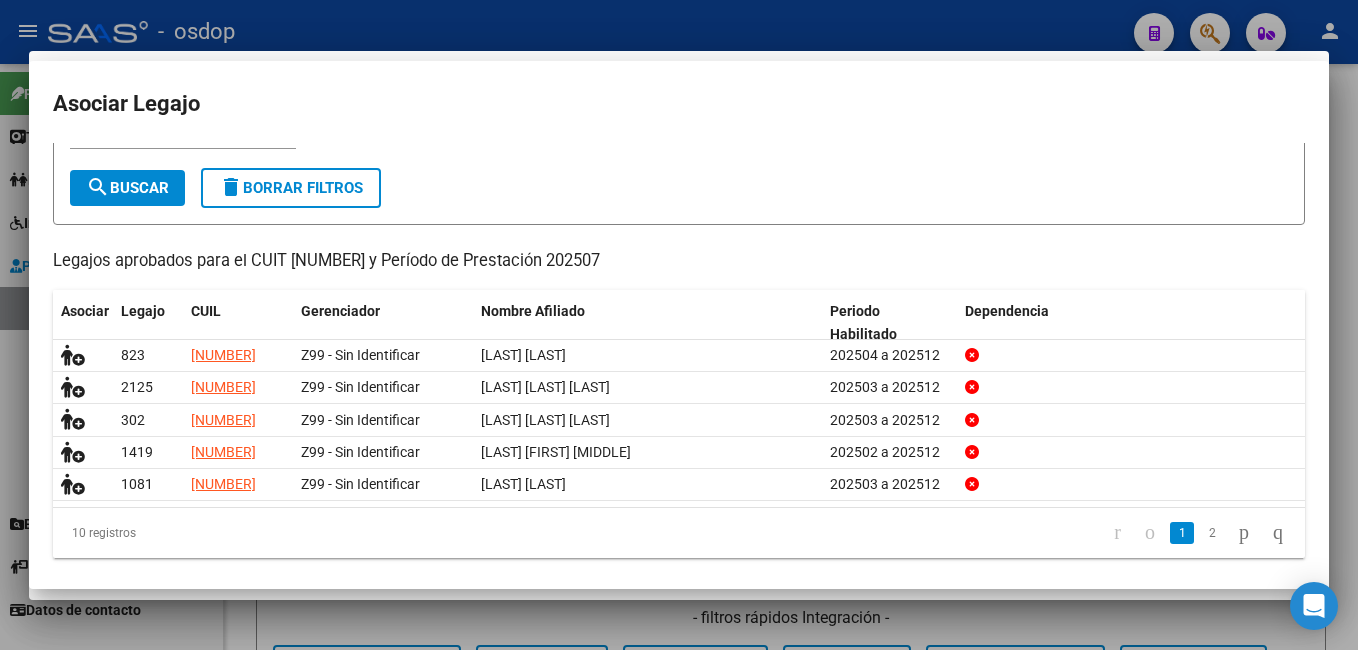 scroll, scrollTop: 116, scrollLeft: 0, axis: vertical 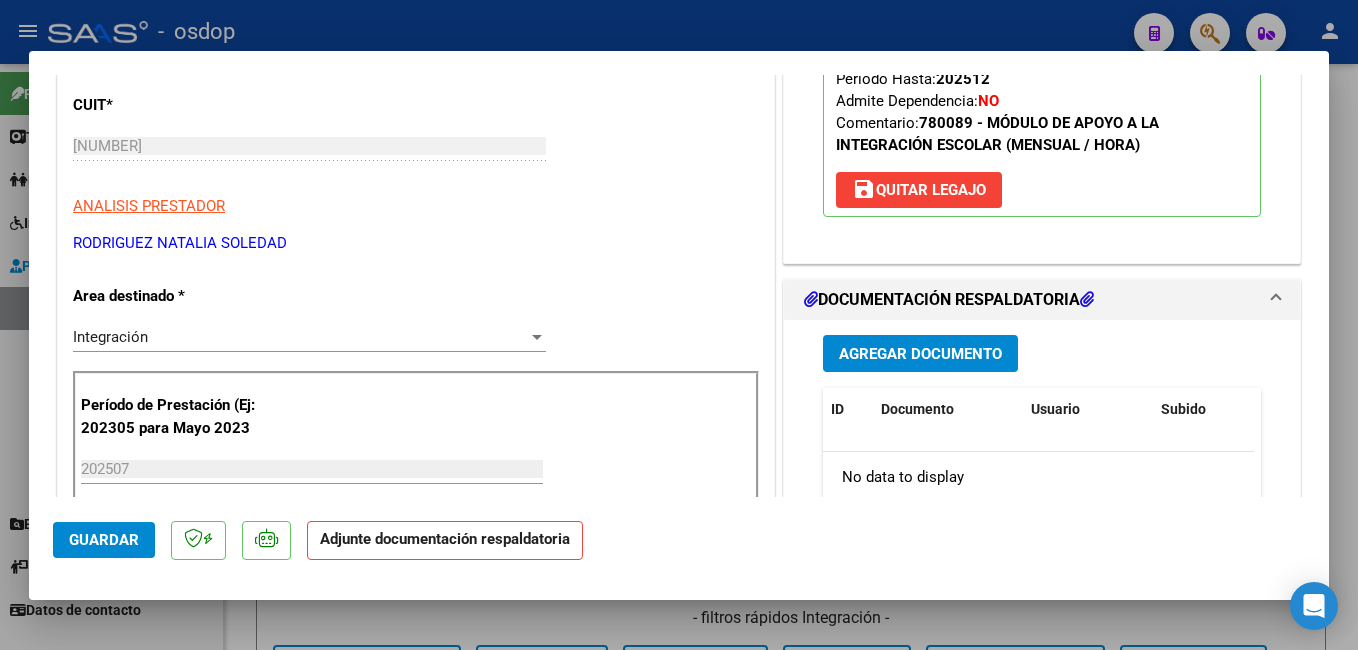 click on "Agregar Documento" at bounding box center [920, 354] 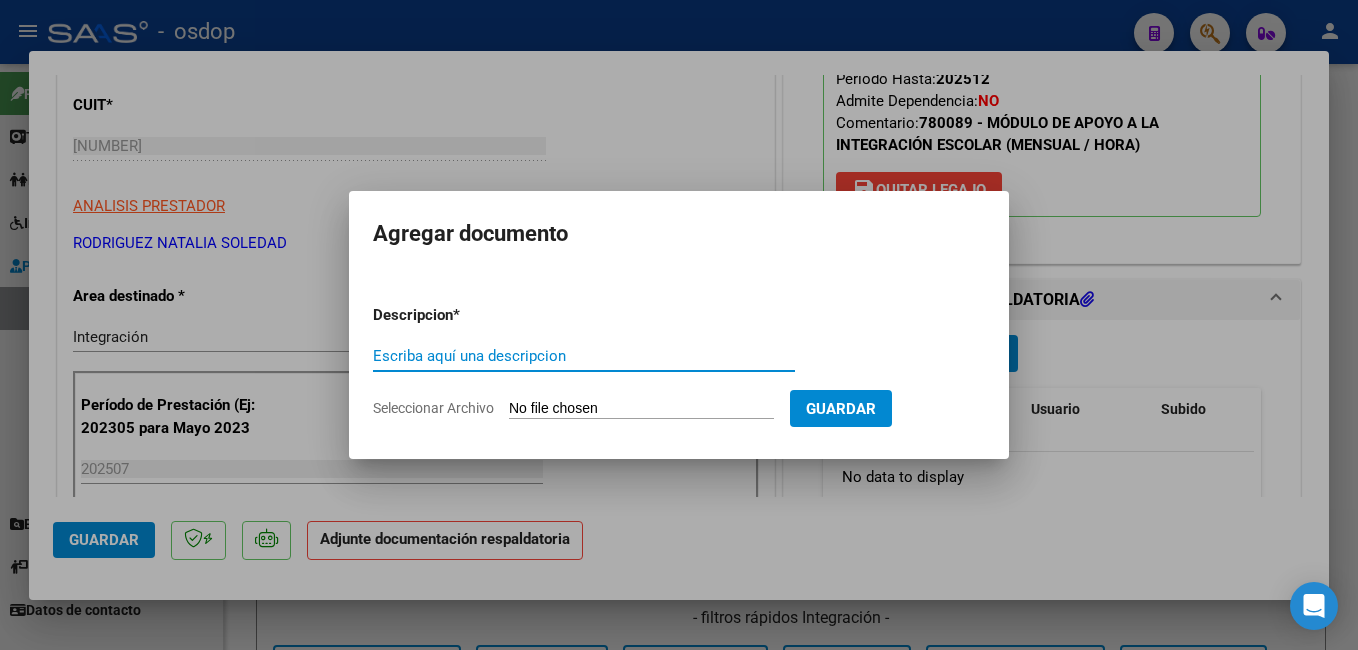 click on "Escriba aquí una descripcion" at bounding box center (584, 356) 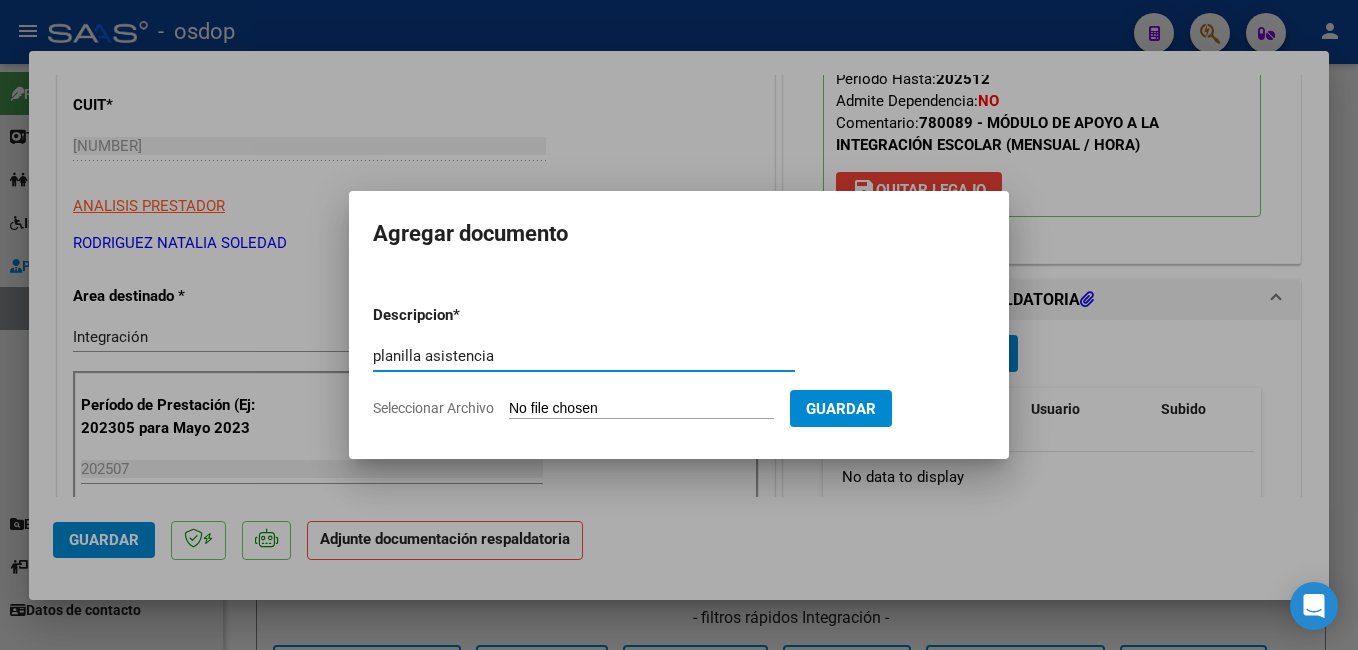 type on "planilla asistencia" 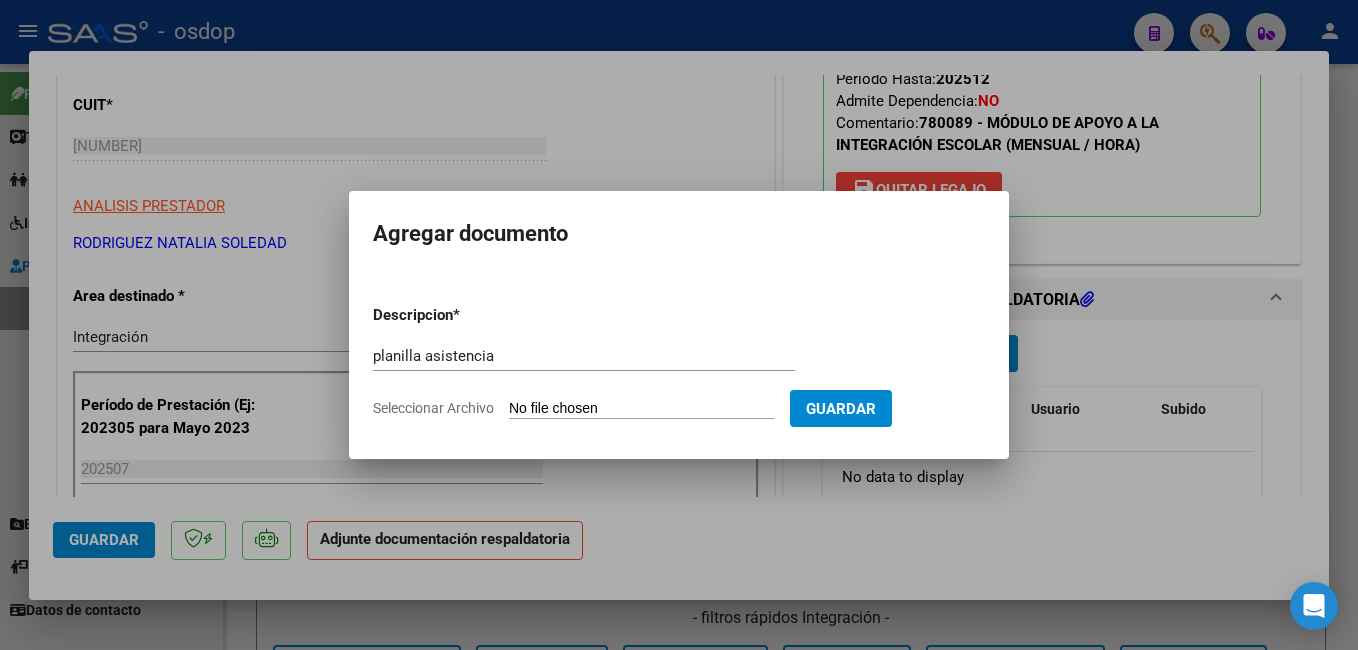 type on "C:\fakepath\ASISTENCIA .pdf" 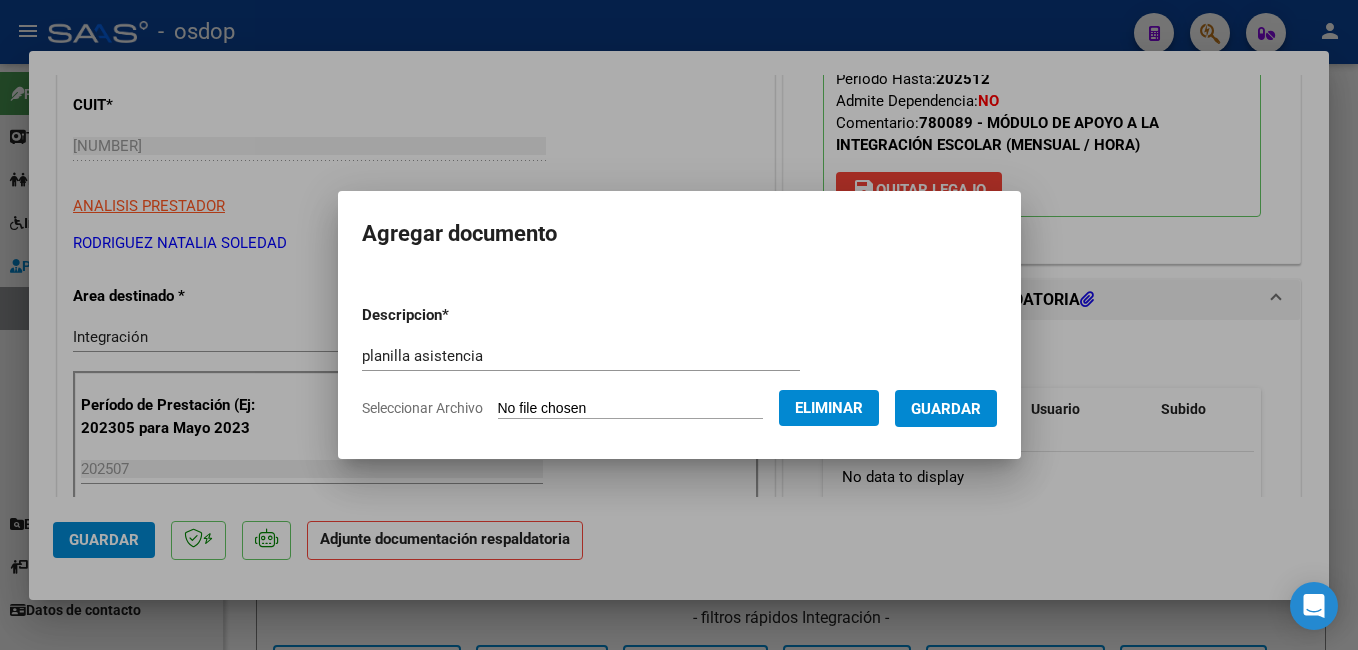 click on "Guardar" at bounding box center [946, 409] 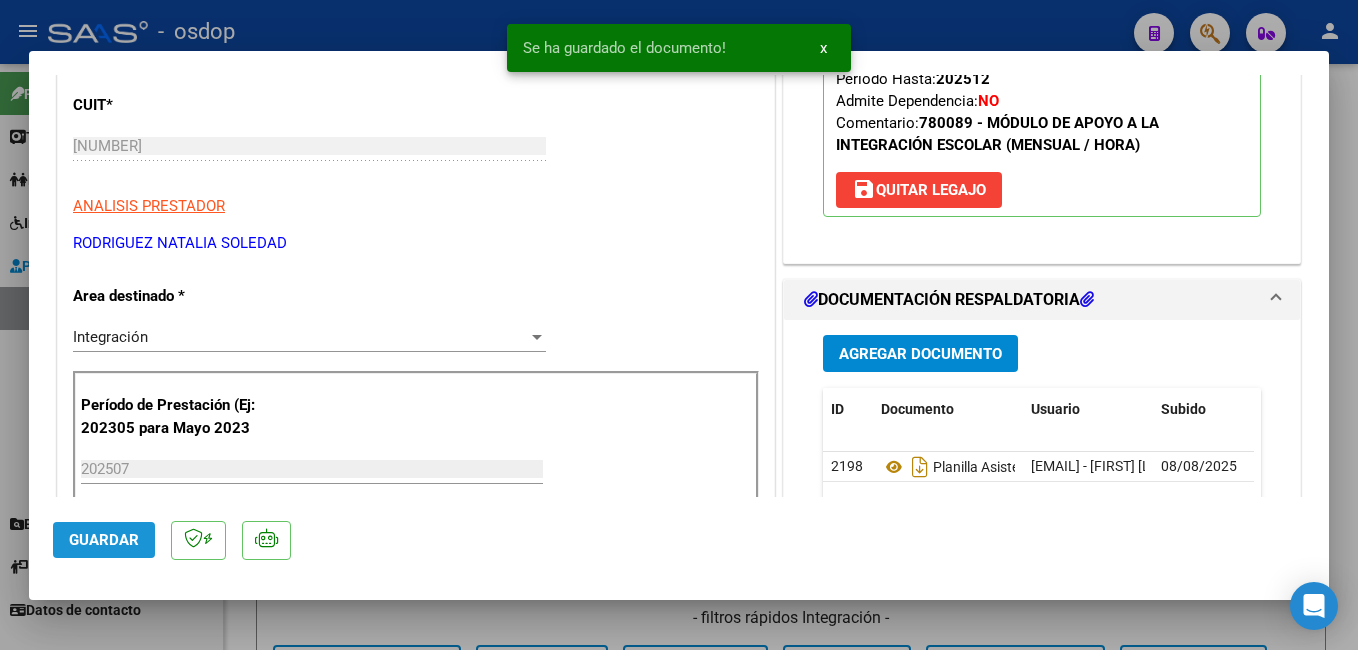 click on "Guardar" 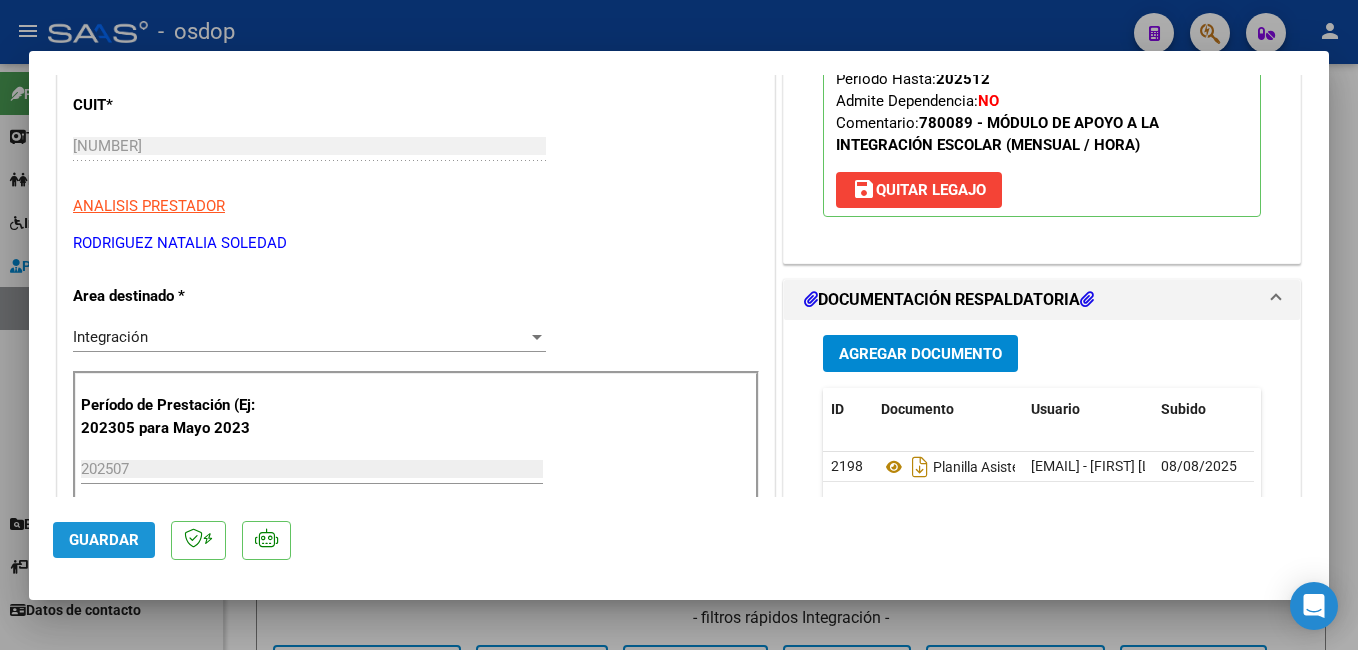 click on "Guardar" 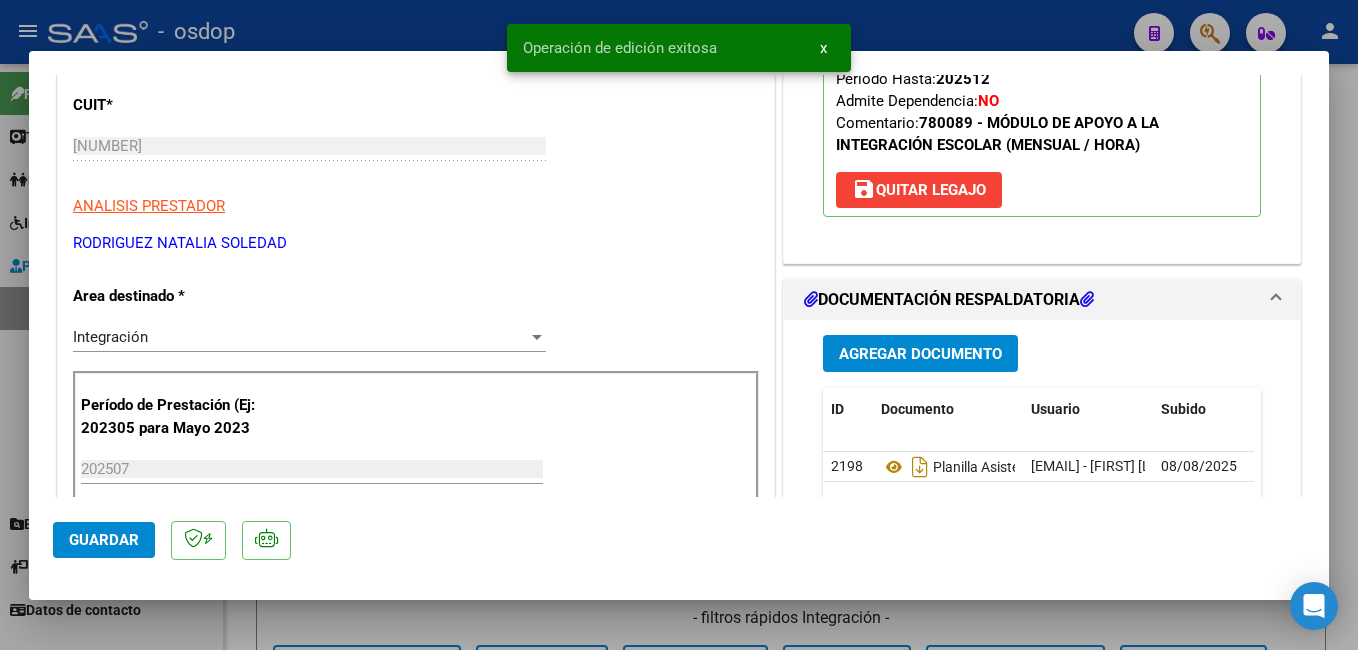 click on "Operación de edición exitosa x" at bounding box center [679, 48] 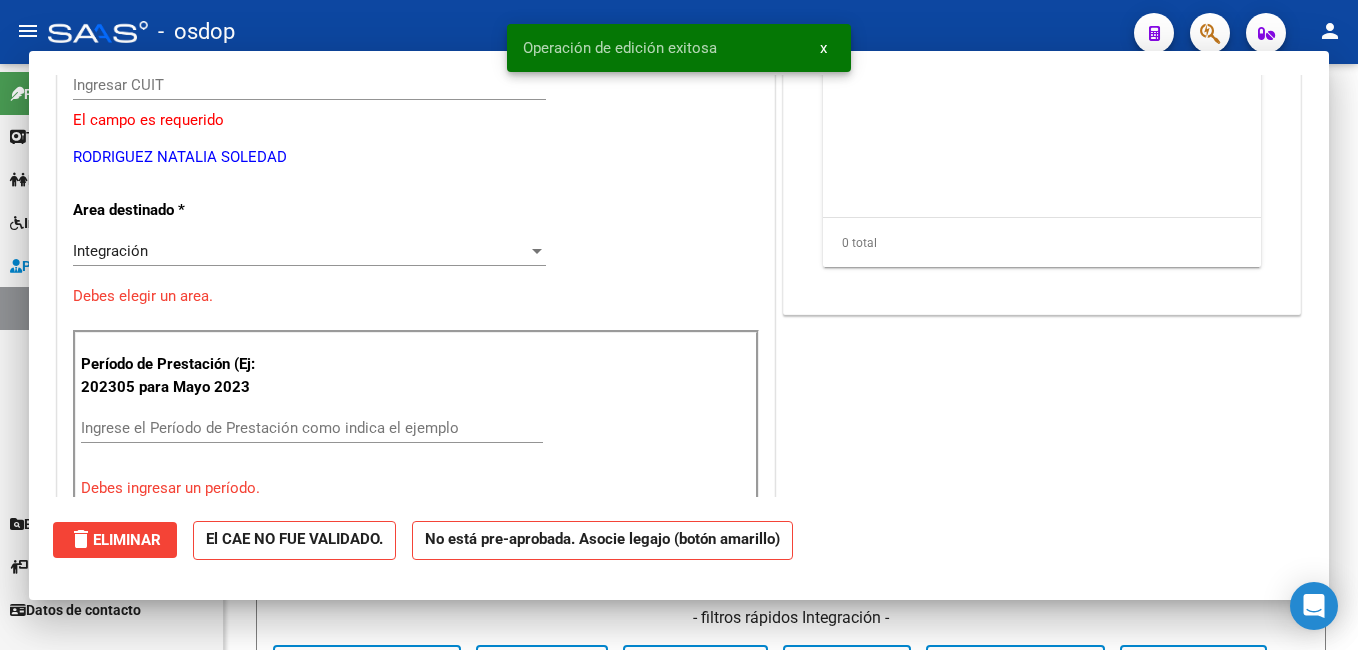 scroll, scrollTop: 239, scrollLeft: 0, axis: vertical 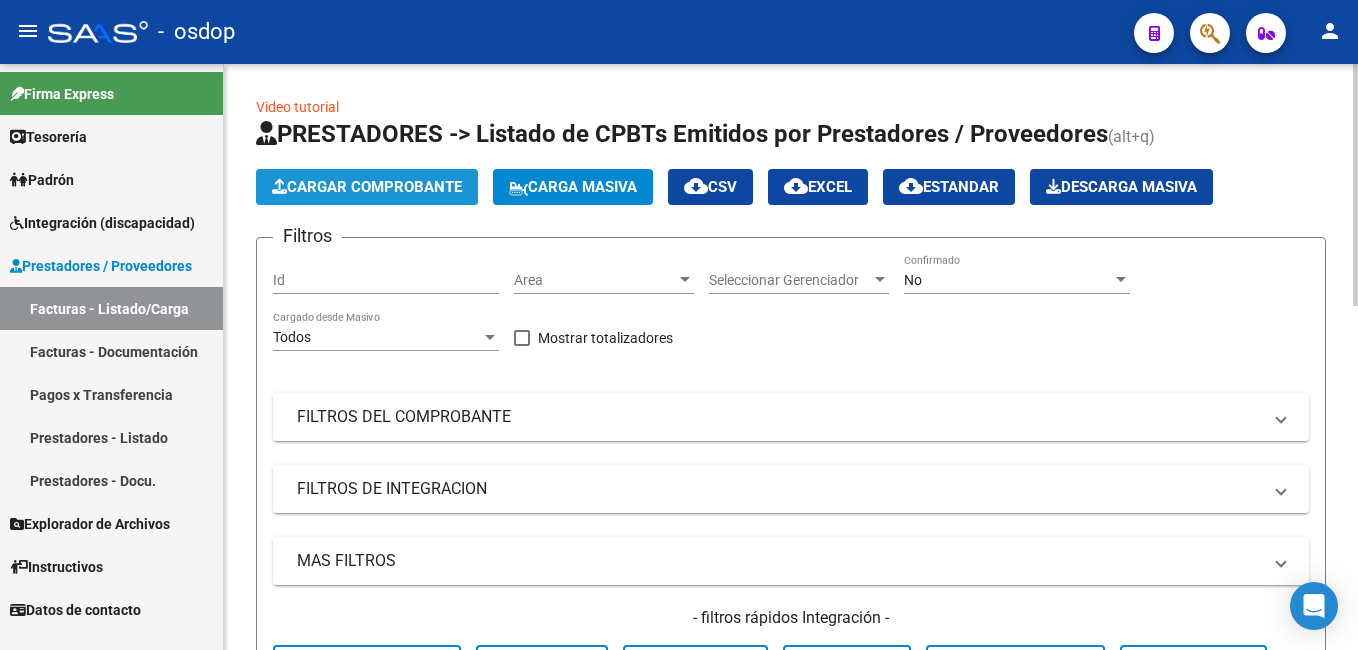 click on "Cargar Comprobante" 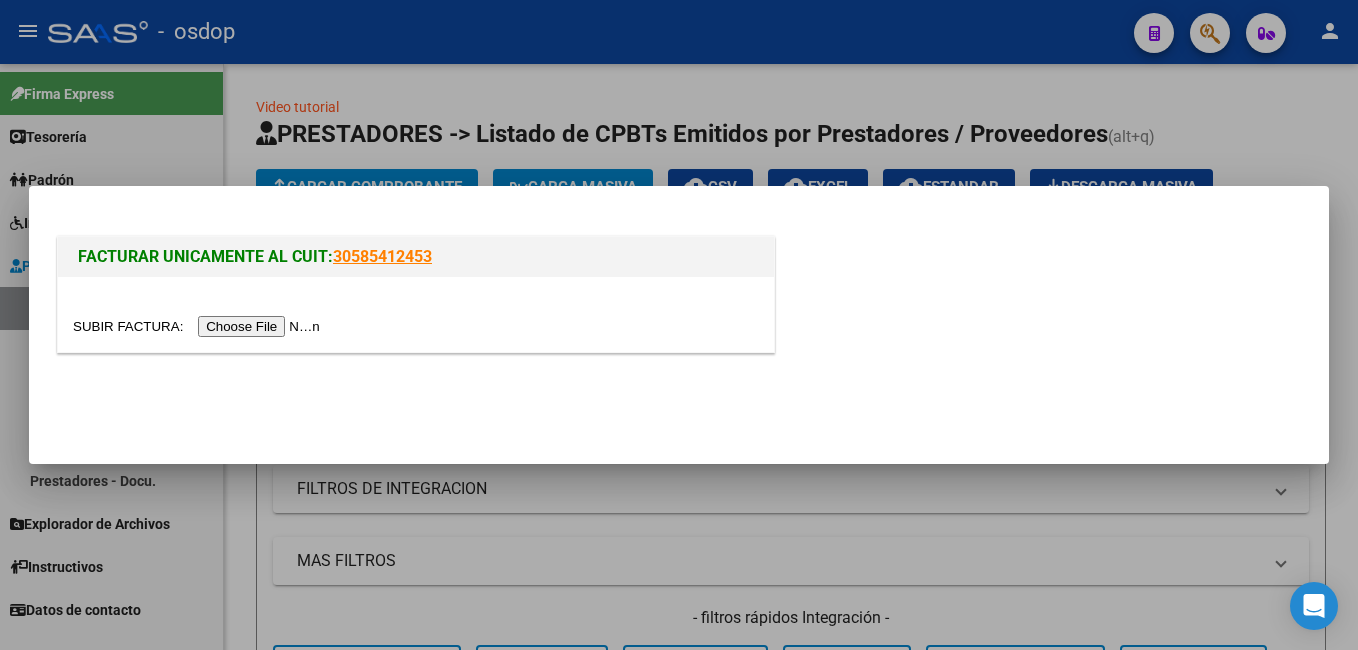 click at bounding box center [199, 326] 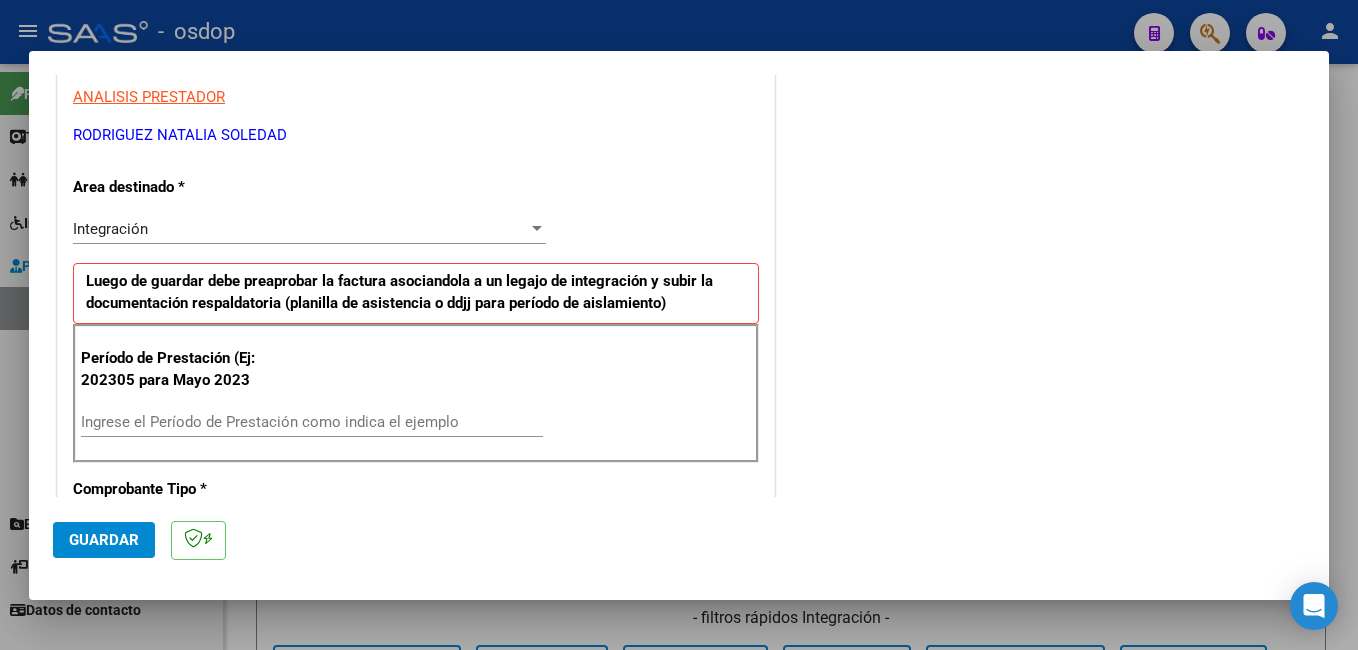 scroll, scrollTop: 400, scrollLeft: 0, axis: vertical 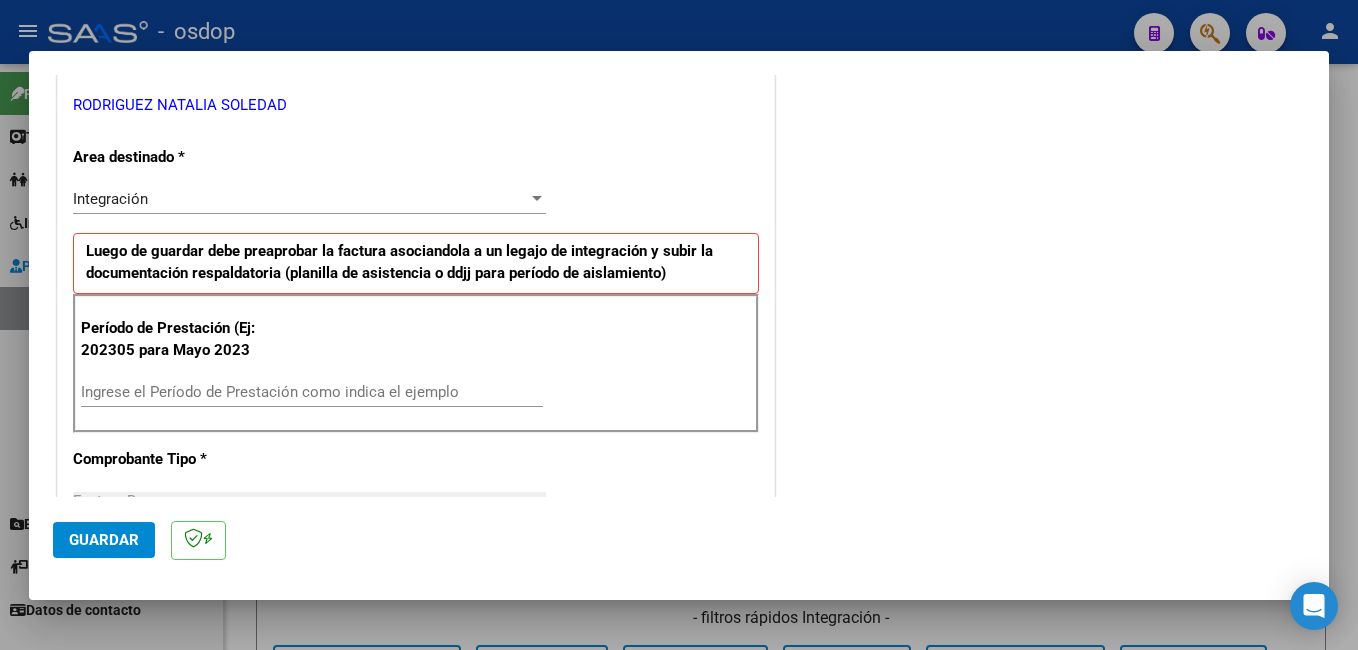 click on "Ingrese el Período de Prestación como indica el ejemplo" at bounding box center [312, 392] 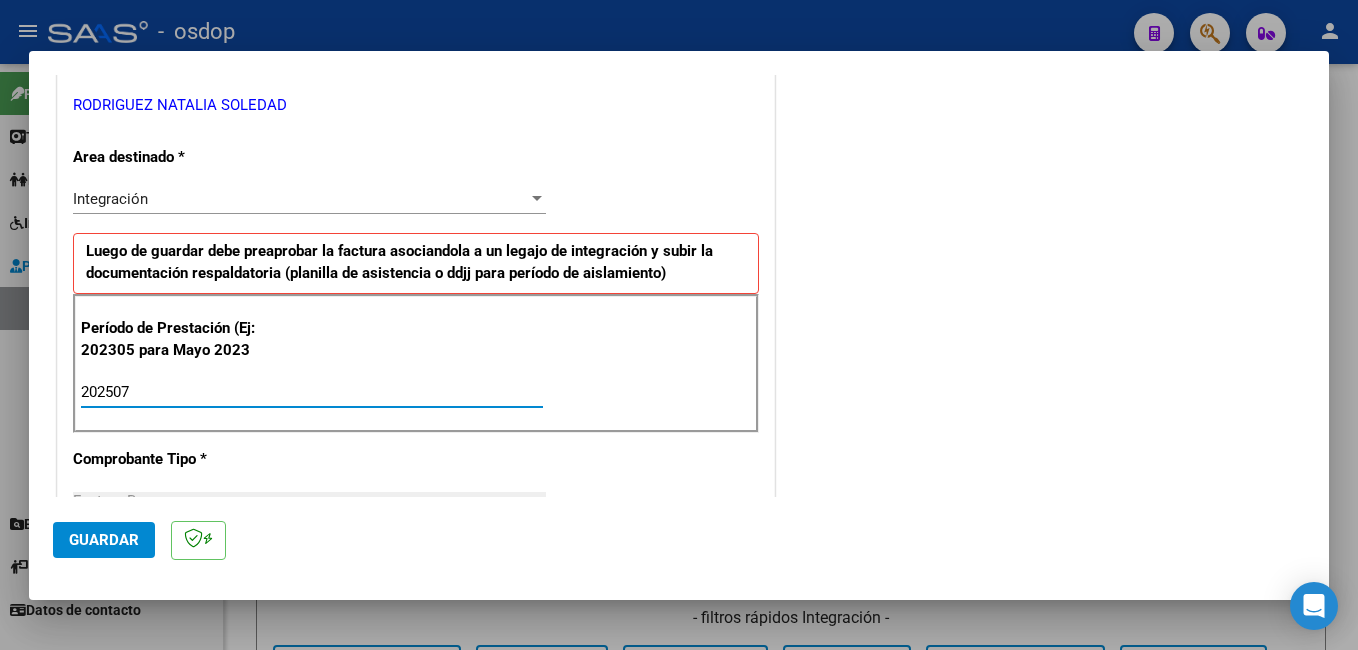 type on "202507" 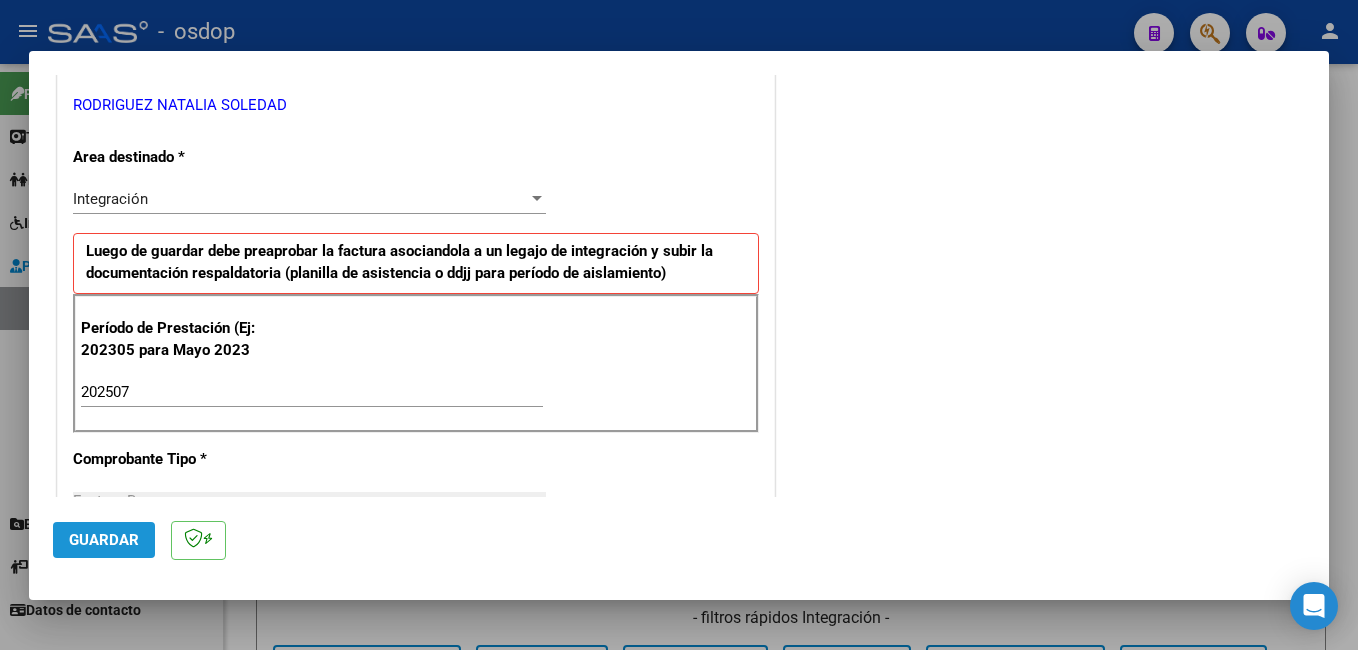 click on "Guardar" 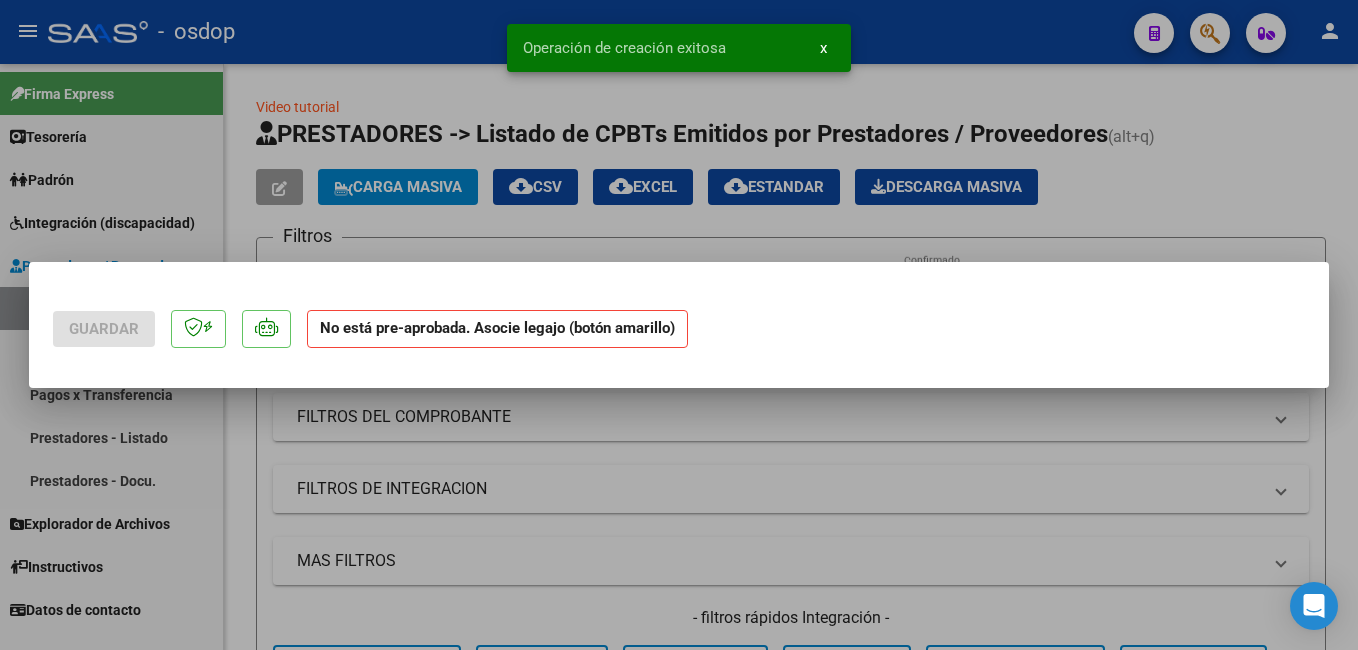 scroll, scrollTop: 0, scrollLeft: 0, axis: both 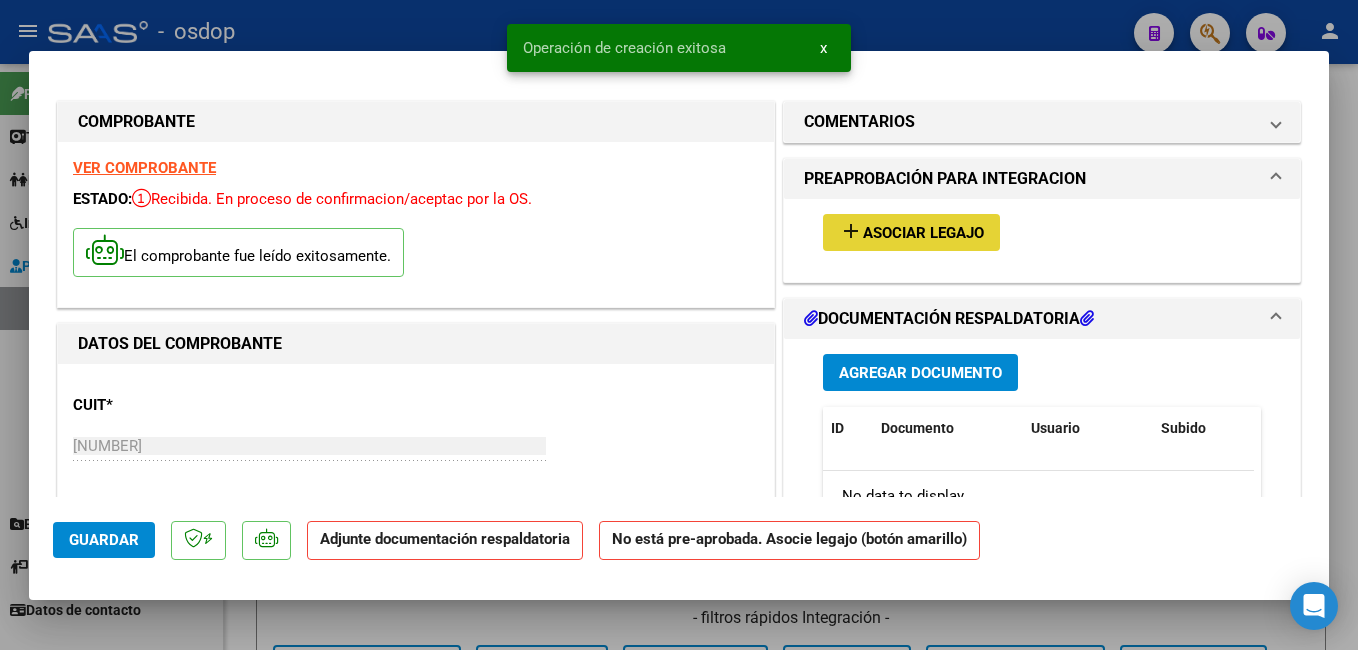 click on "Asociar Legajo" at bounding box center [923, 233] 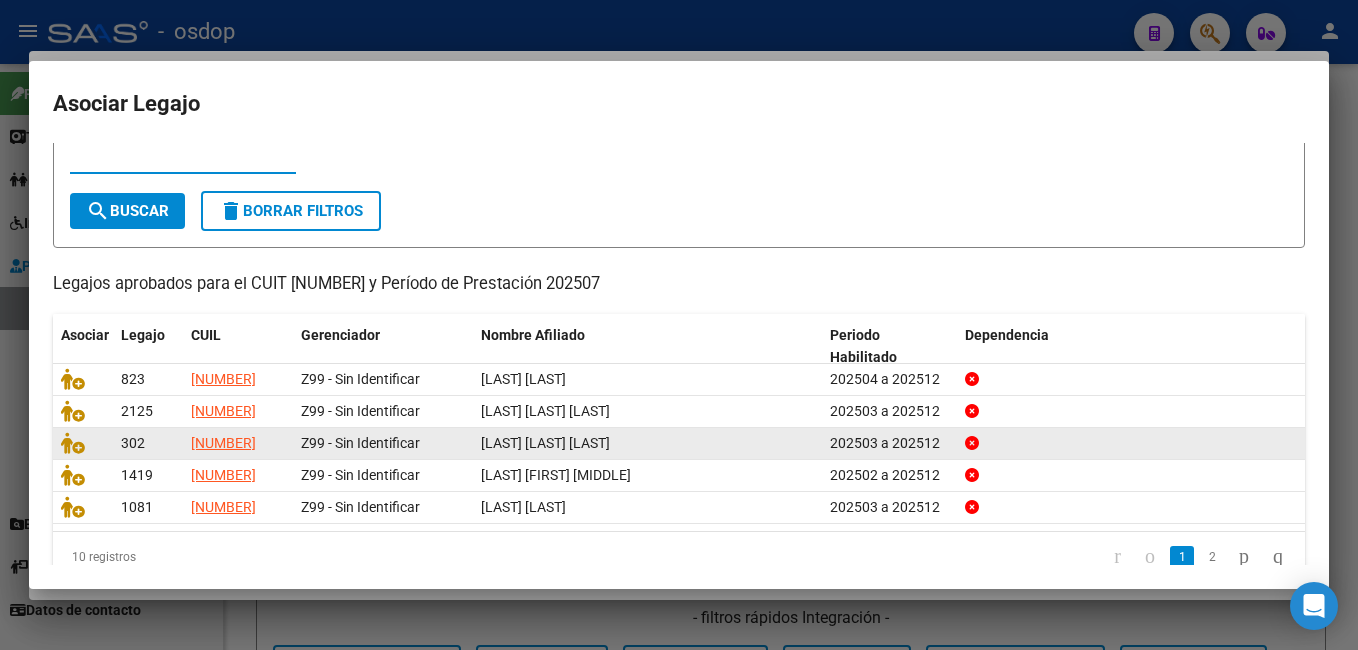 scroll, scrollTop: 103, scrollLeft: 0, axis: vertical 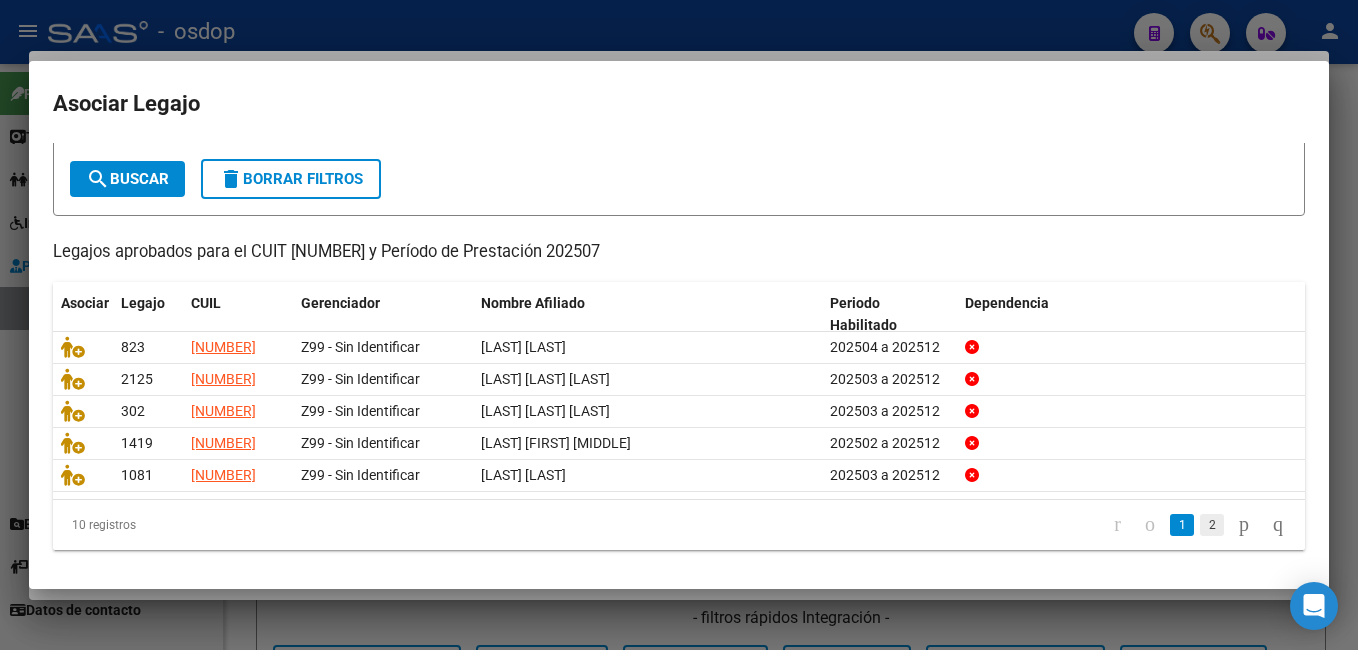 click on "2" 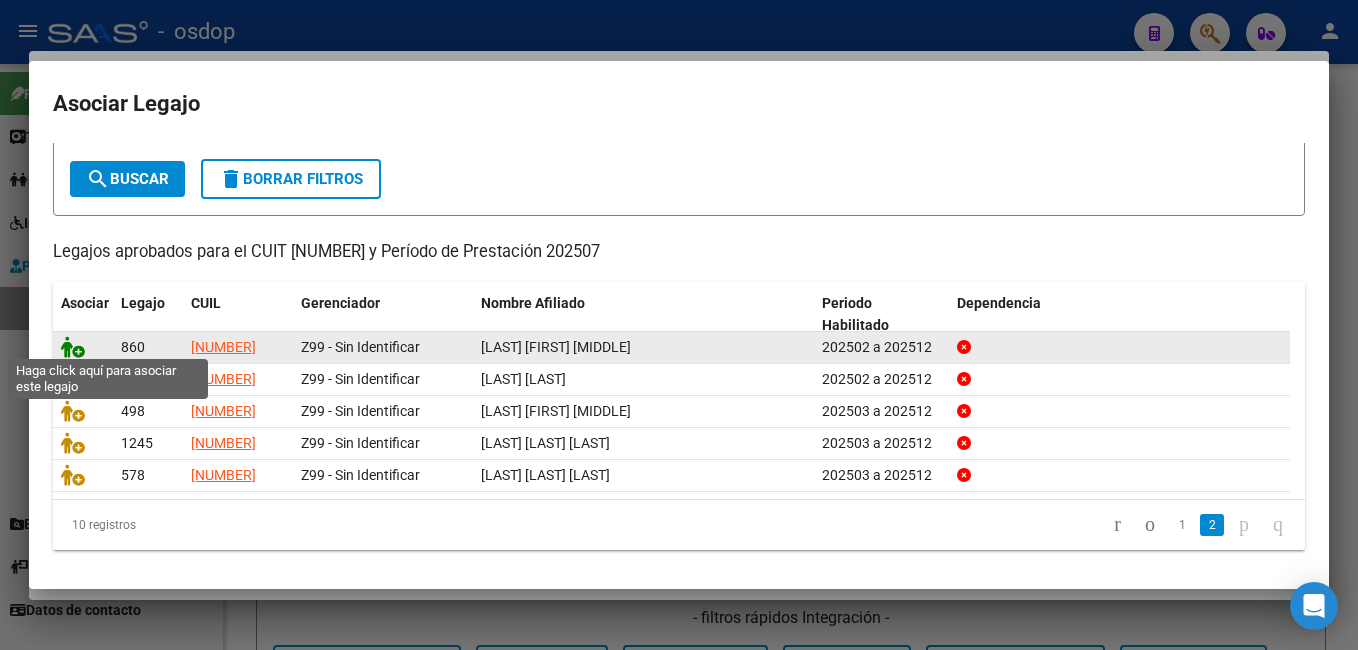 click 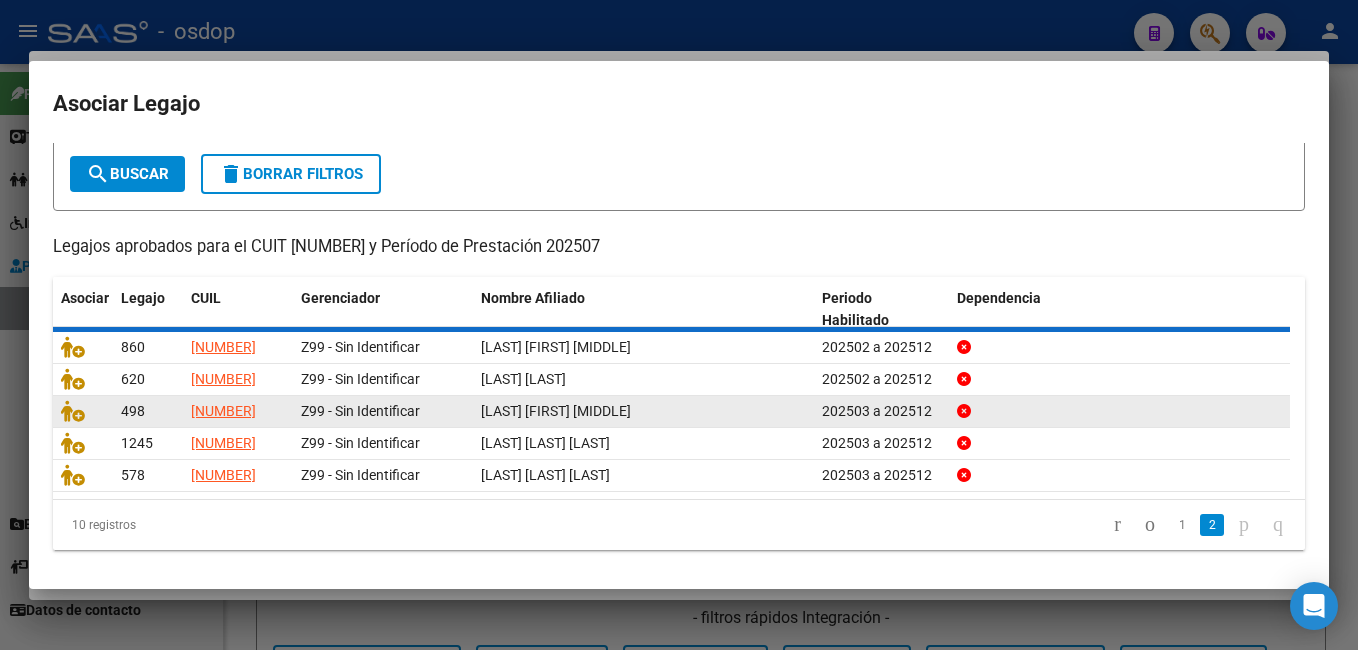 scroll, scrollTop: 116, scrollLeft: 0, axis: vertical 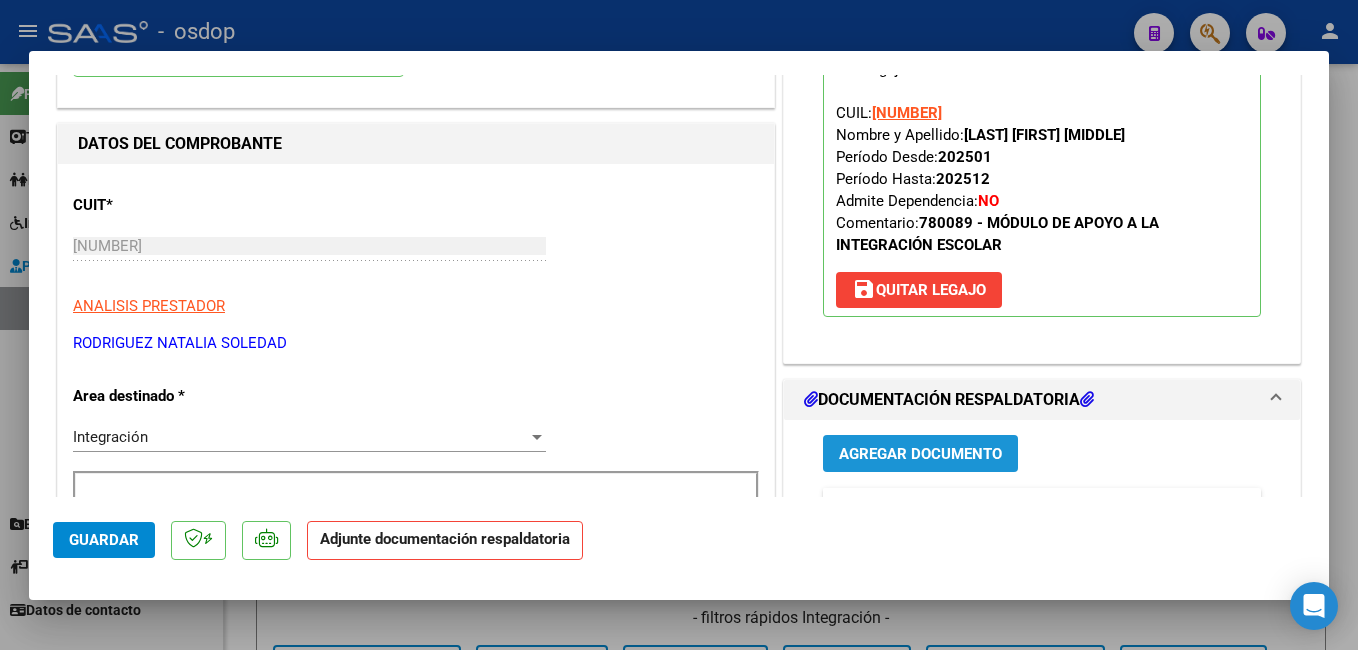 click on "Agregar Documento" at bounding box center (920, 454) 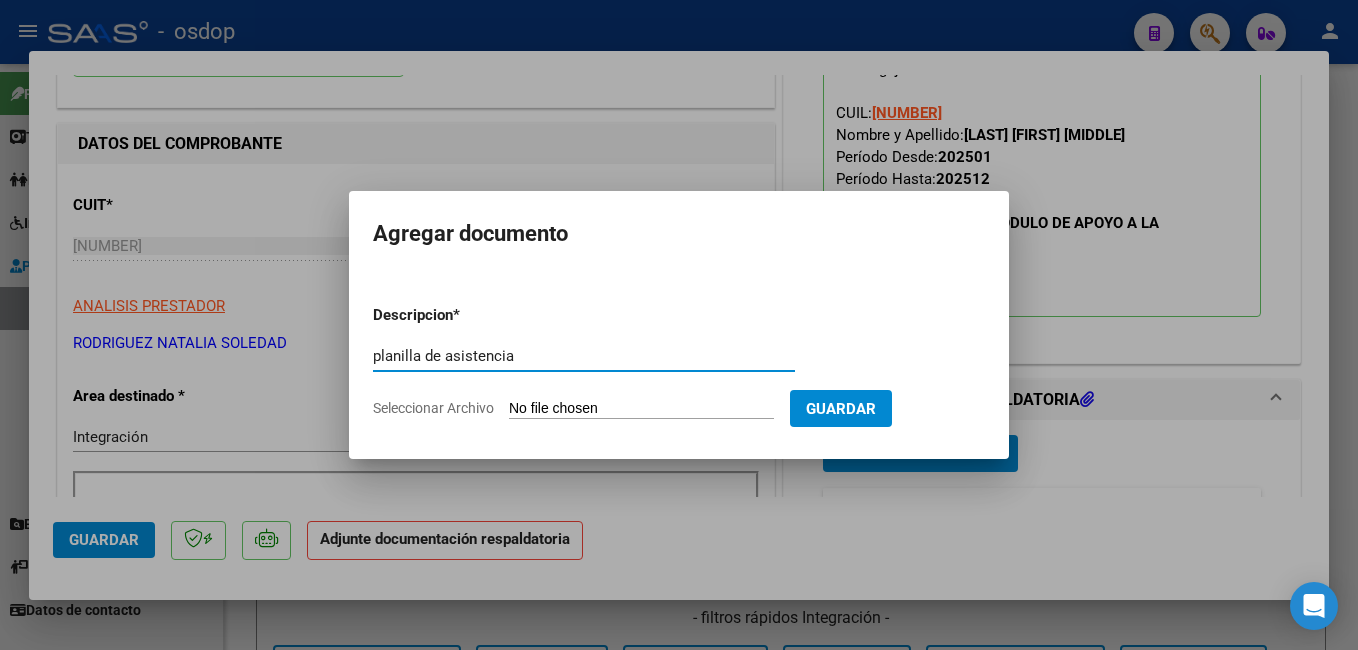 type on "planilla de asistencia" 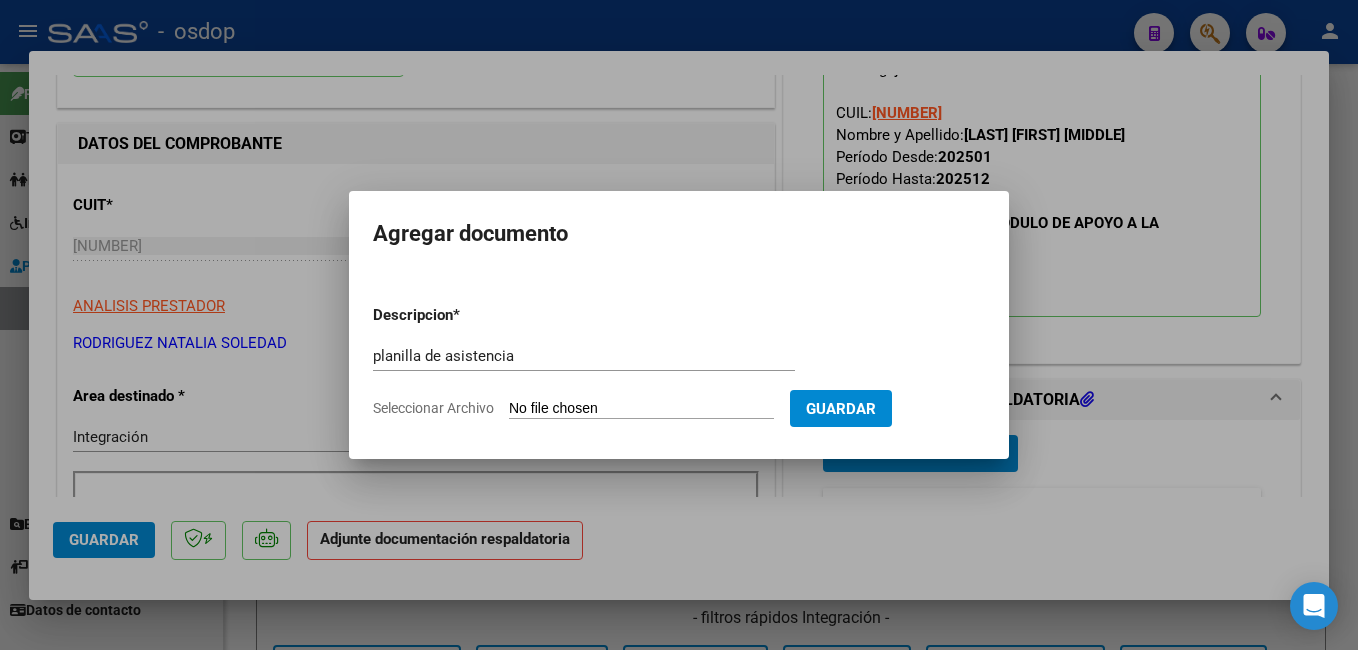 click on "Seleccionar Archivo" at bounding box center [641, 409] 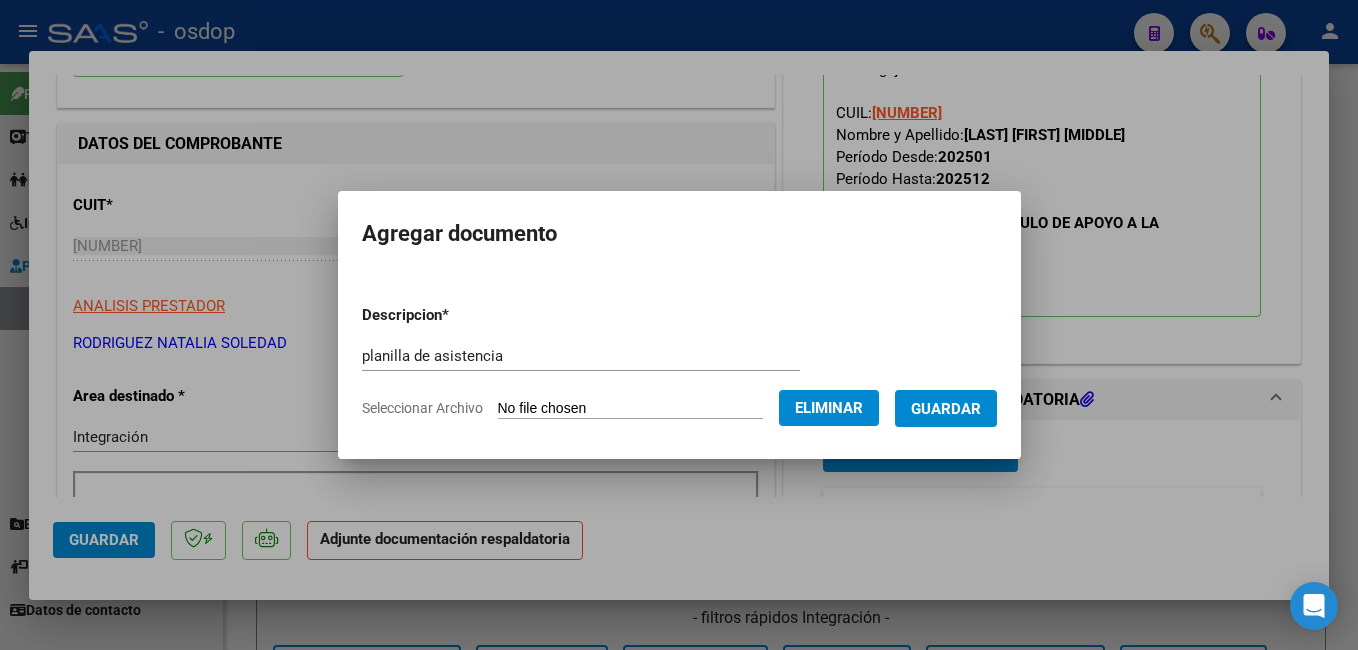 click on "Guardar" at bounding box center (946, 409) 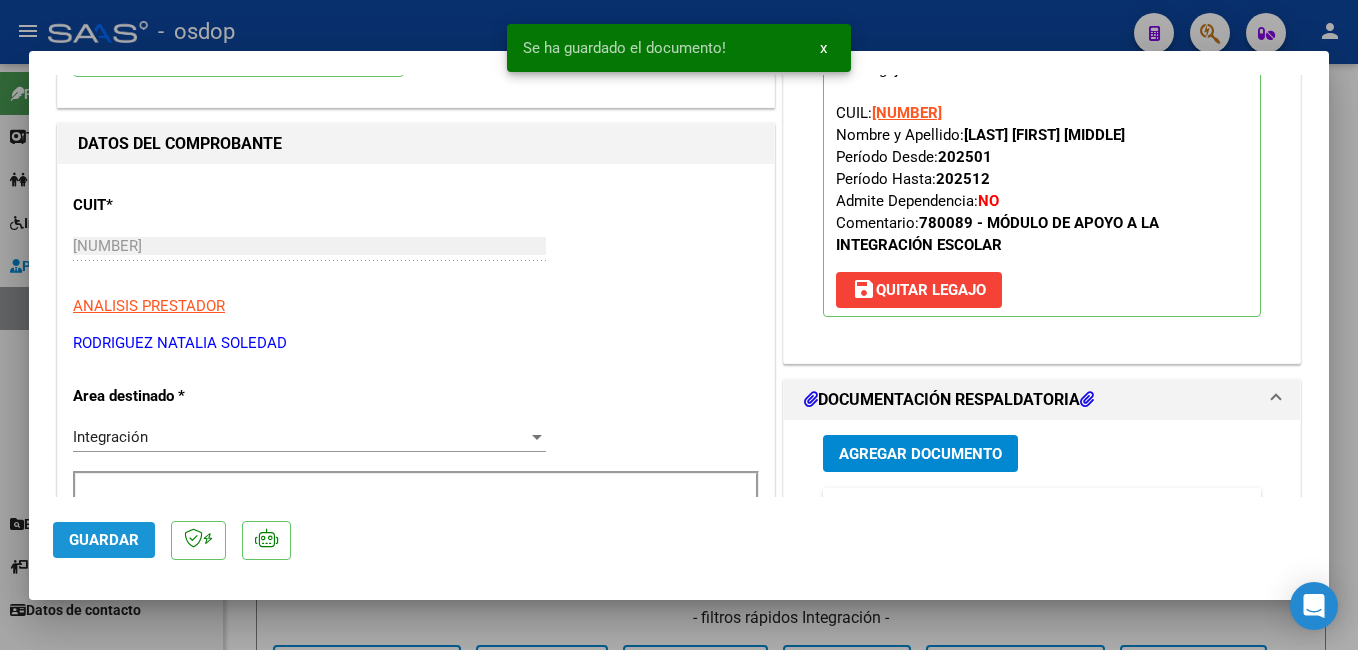 click on "Guardar" 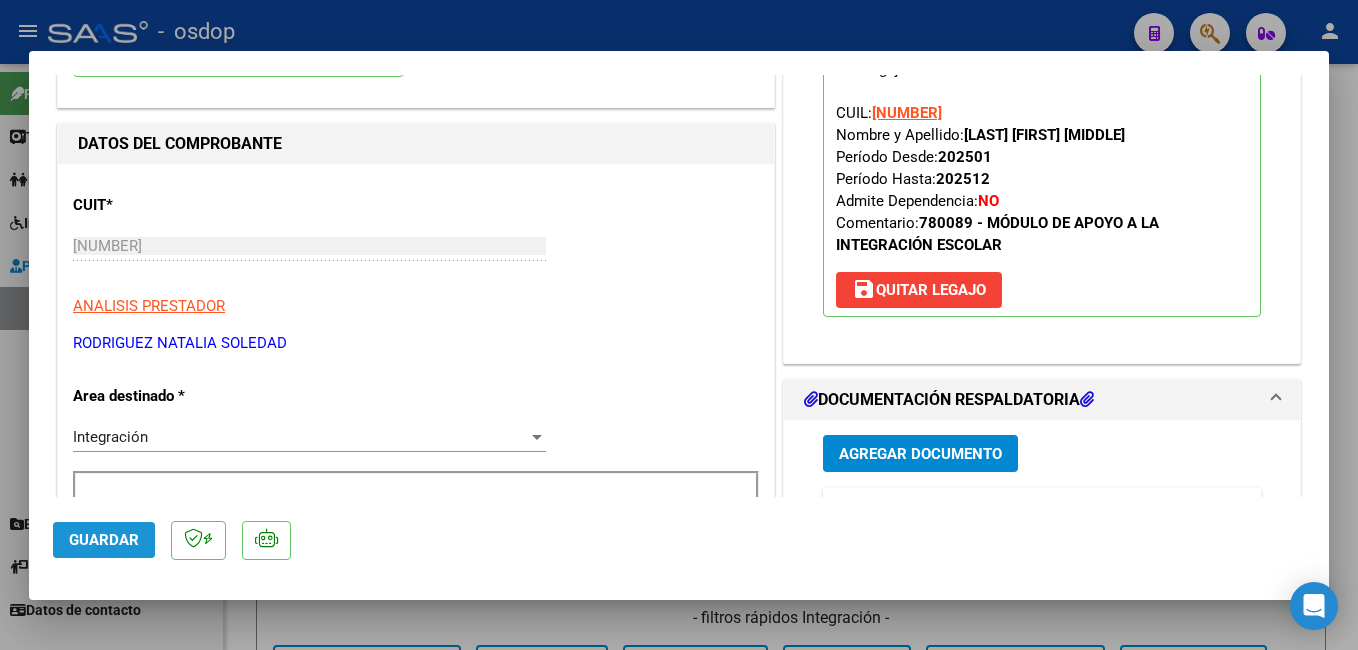 drag, startPoint x: 95, startPoint y: 553, endPoint x: 138, endPoint y: 450, distance: 111.61541 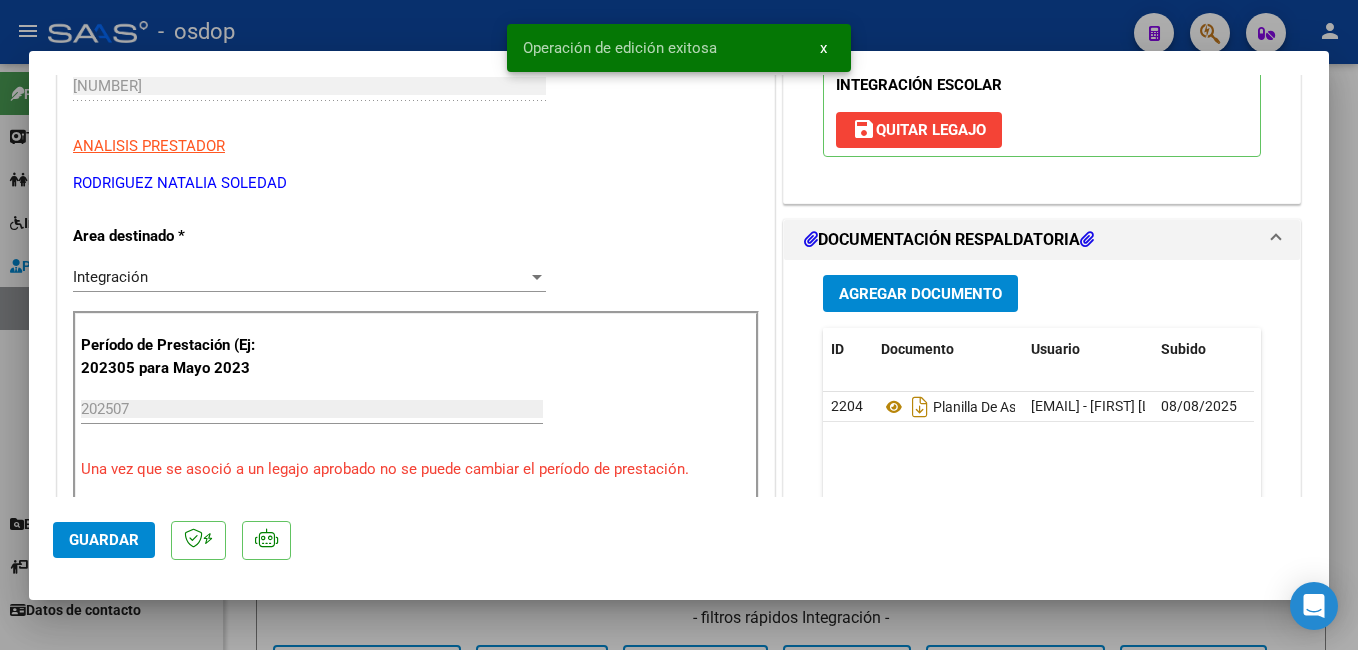 scroll, scrollTop: 500, scrollLeft: 0, axis: vertical 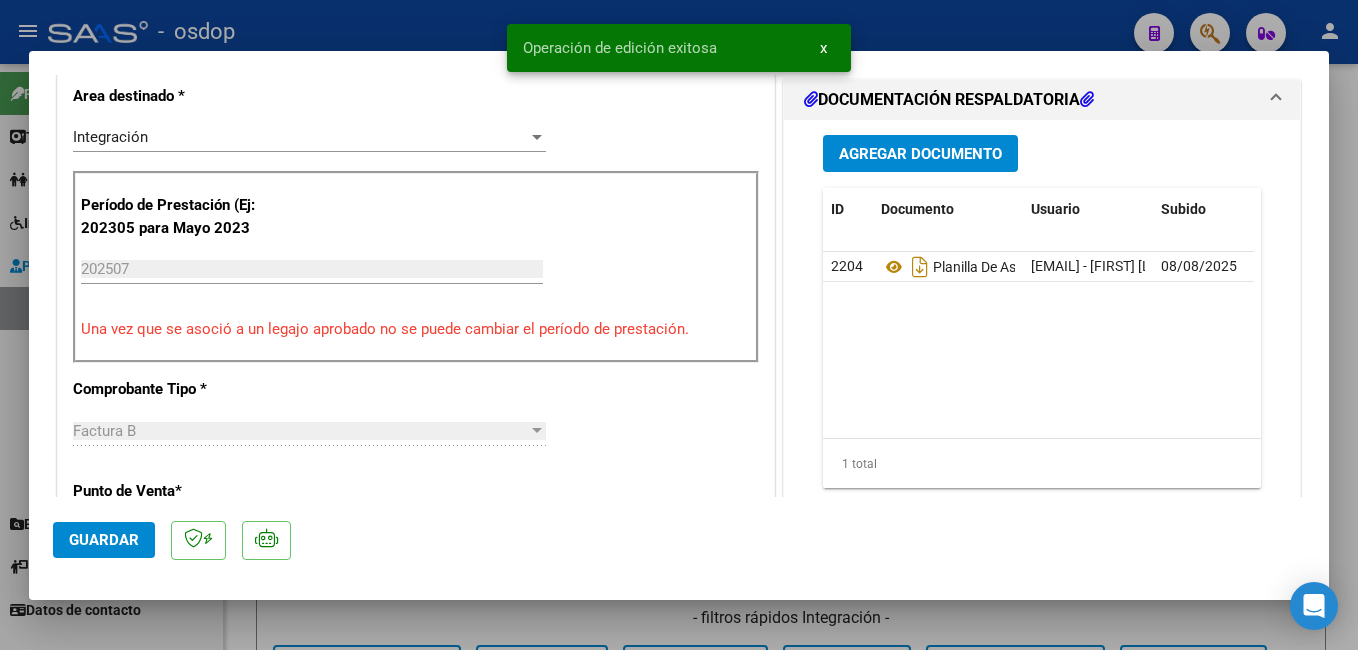 click at bounding box center [679, 325] 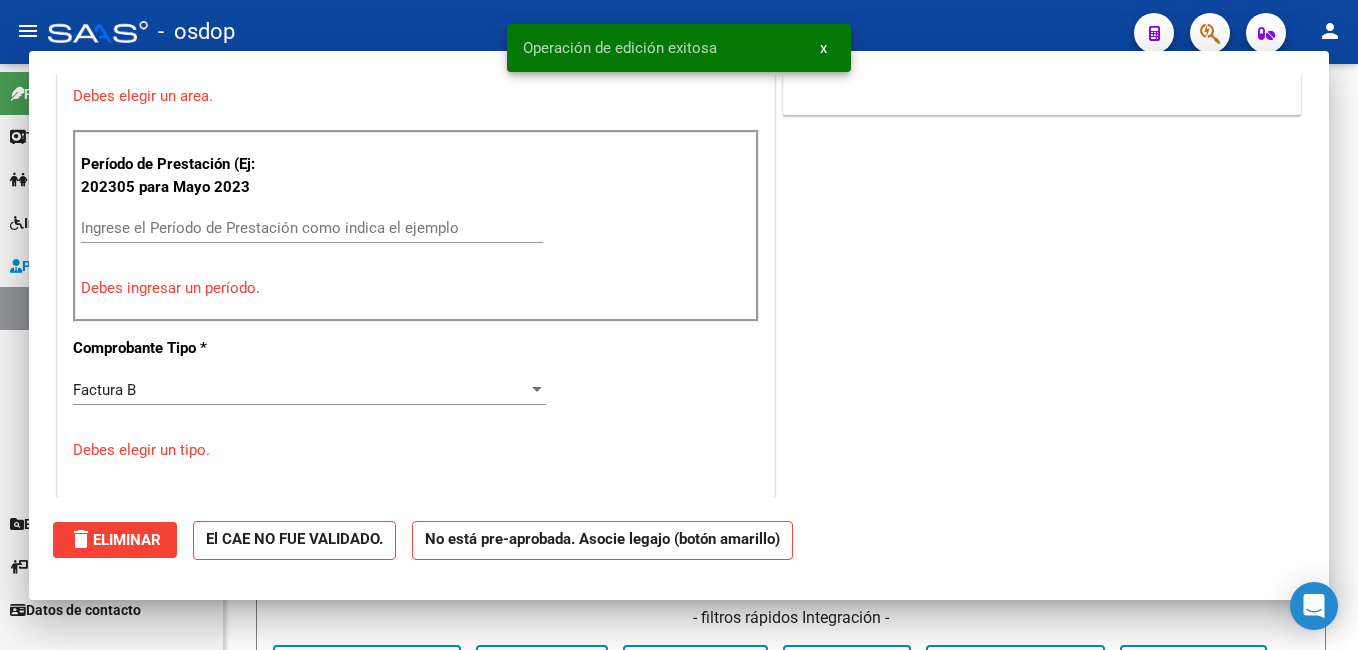 scroll, scrollTop: 459, scrollLeft: 0, axis: vertical 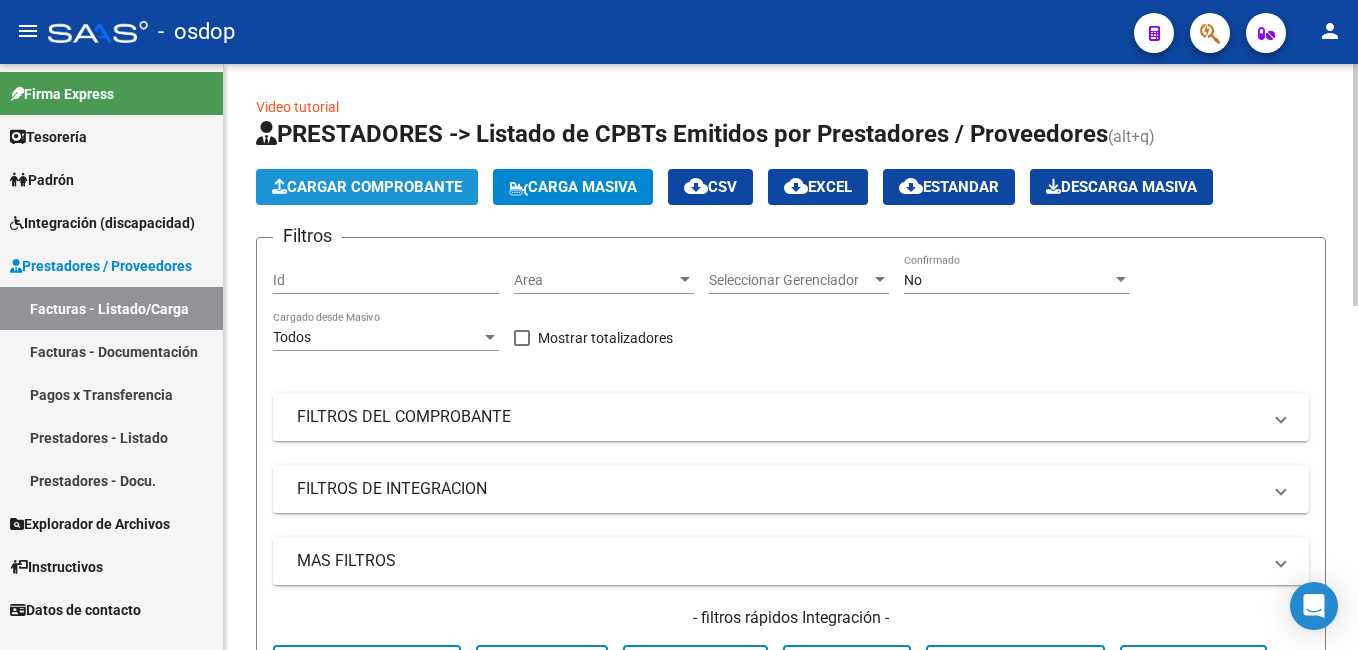 click on "Cargar Comprobante" 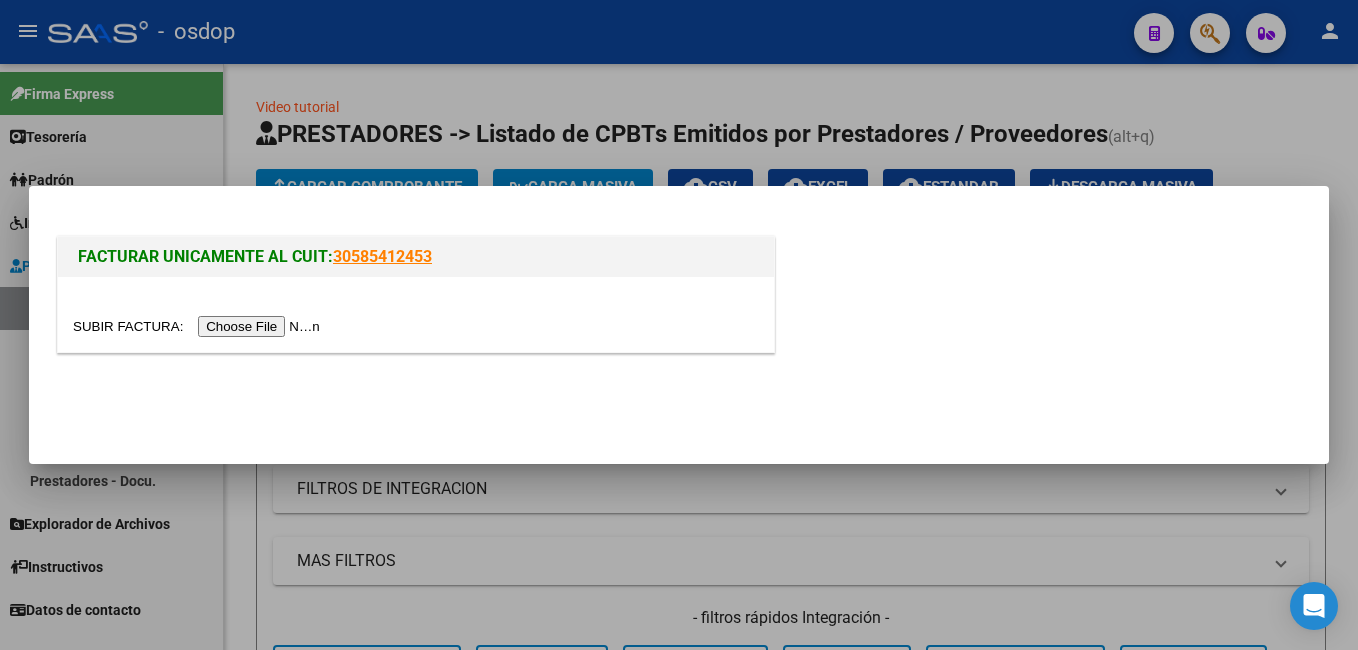 click at bounding box center [199, 326] 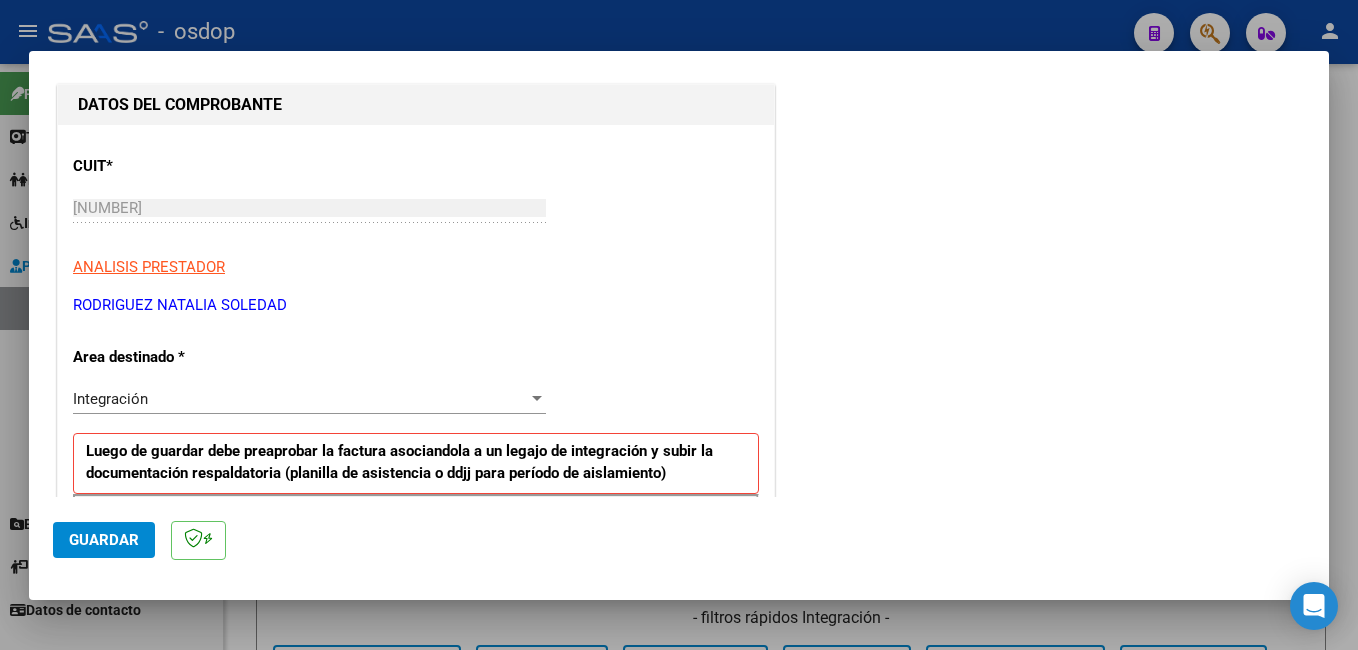 scroll, scrollTop: 400, scrollLeft: 0, axis: vertical 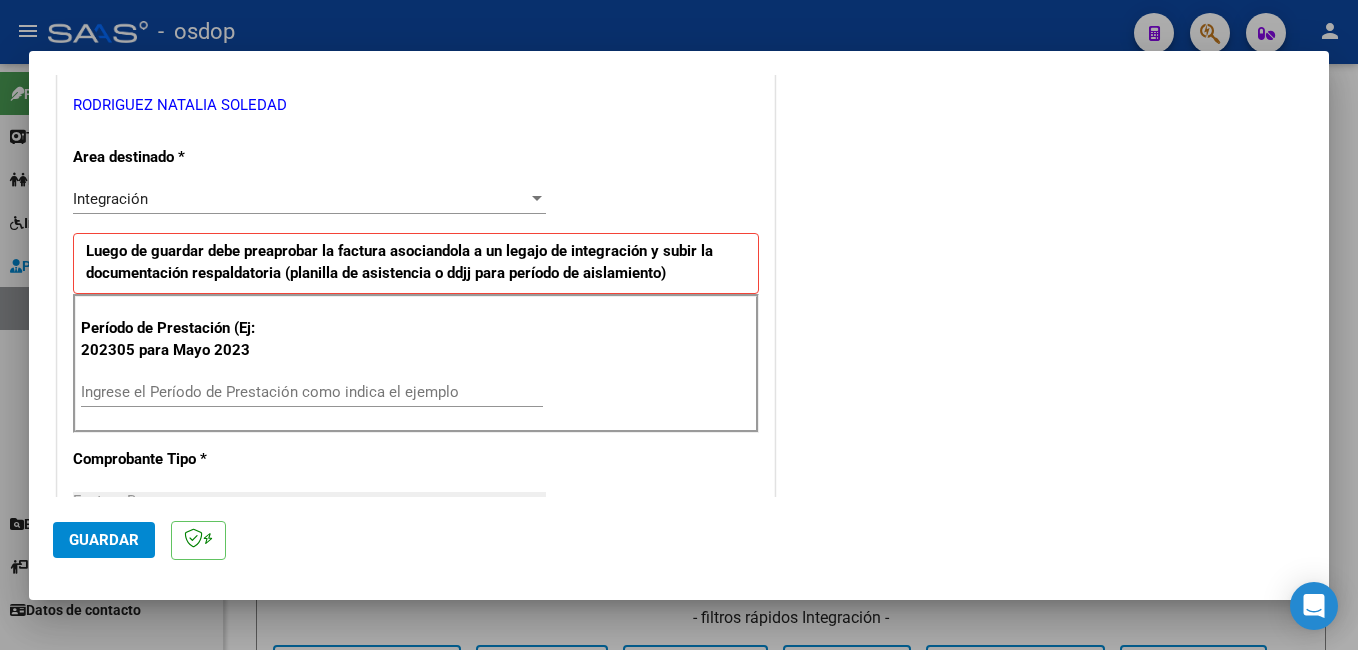 drag, startPoint x: 209, startPoint y: 379, endPoint x: 204, endPoint y: 390, distance: 12.083046 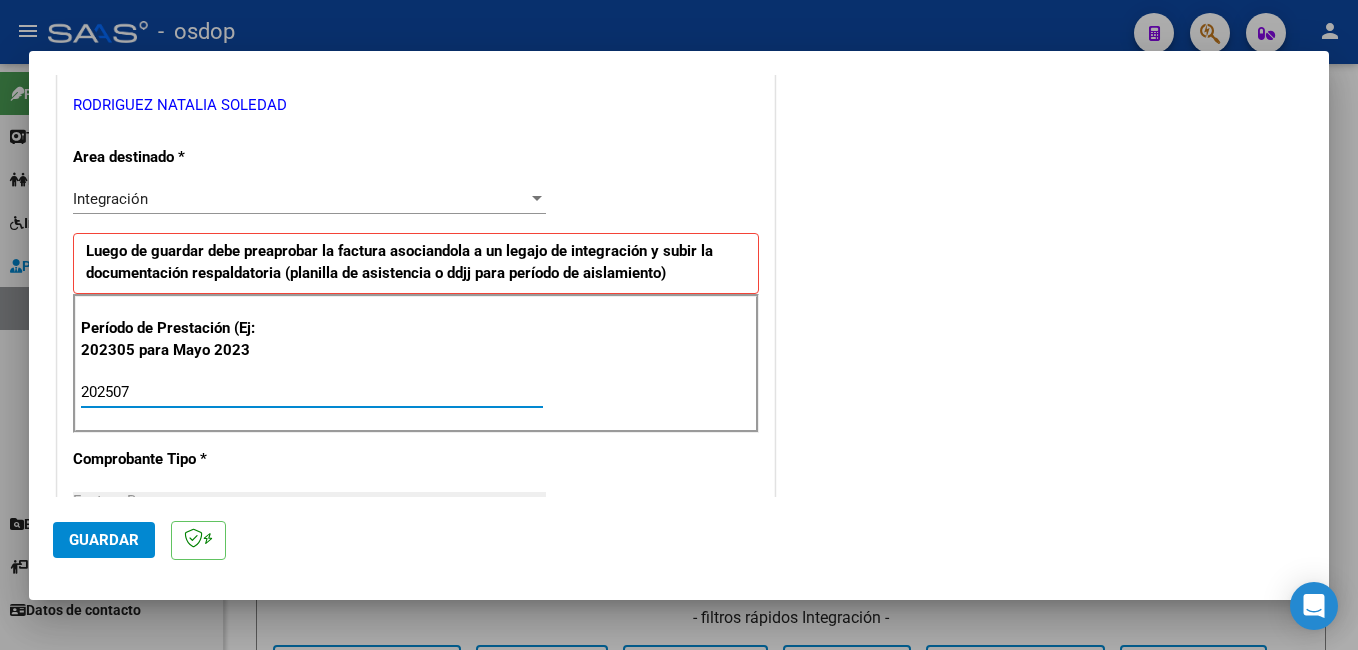 type on "202507" 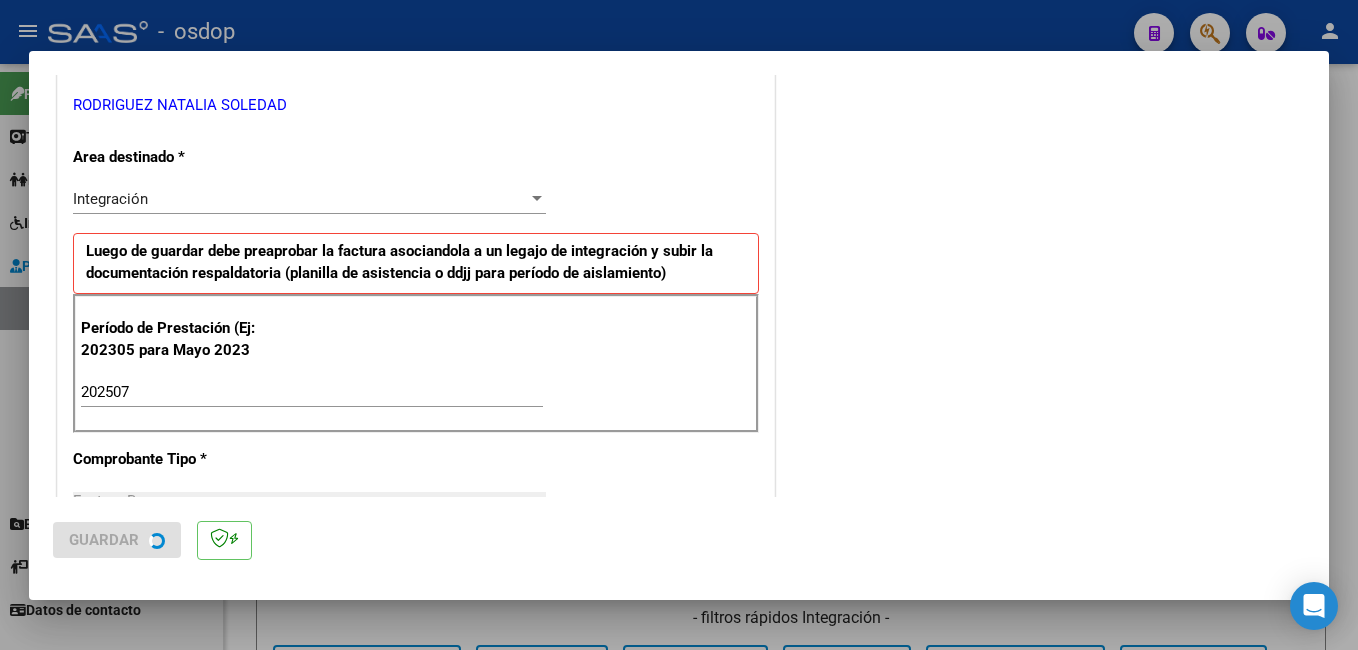 scroll, scrollTop: 0, scrollLeft: 0, axis: both 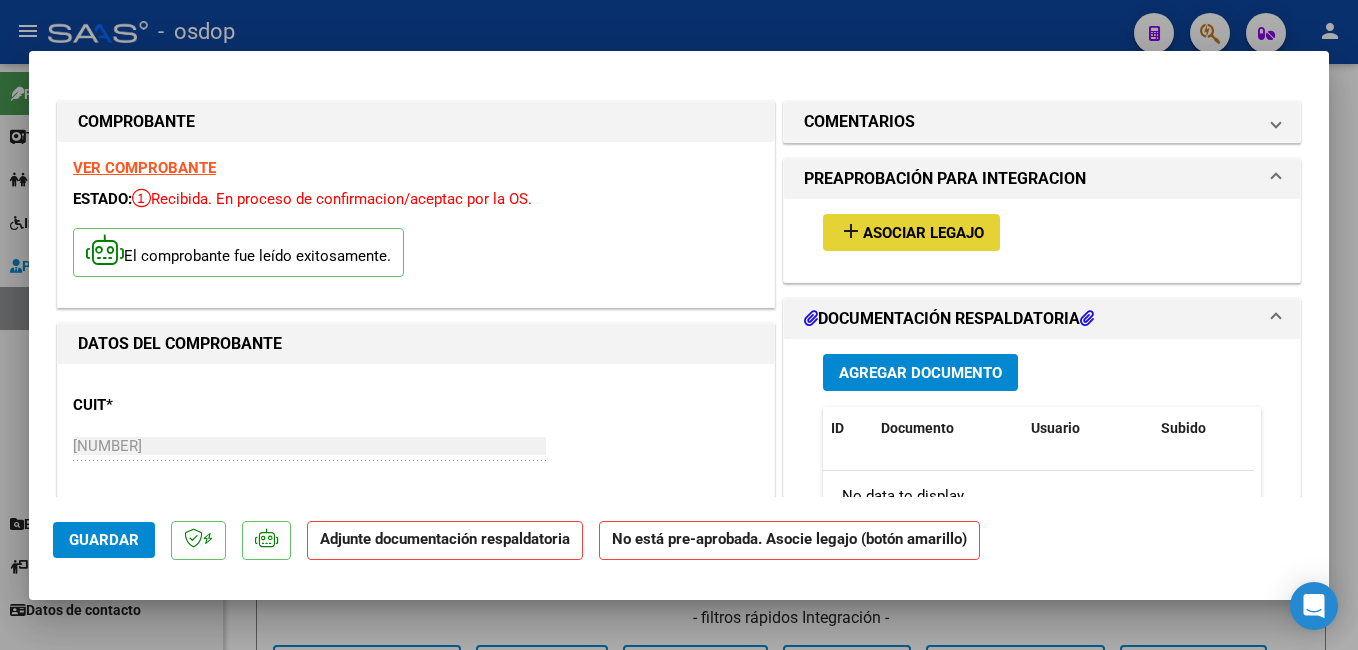 click on "Asociar Legajo" at bounding box center (923, 233) 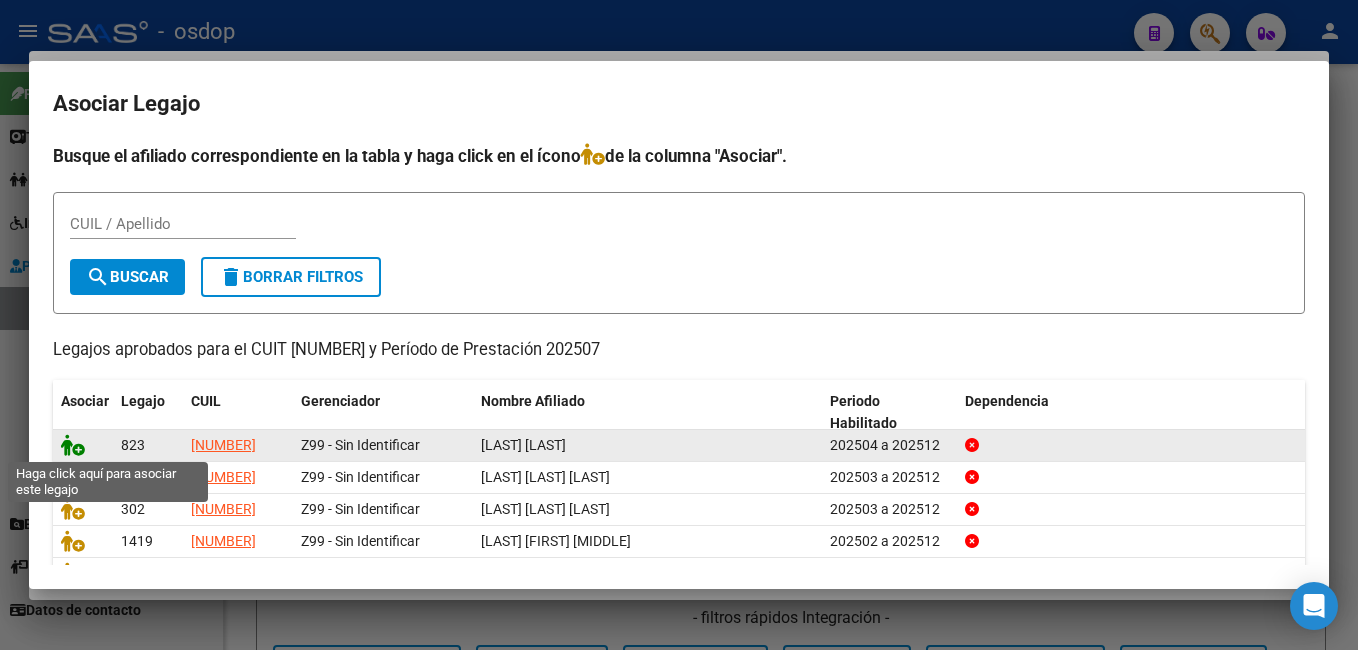 click 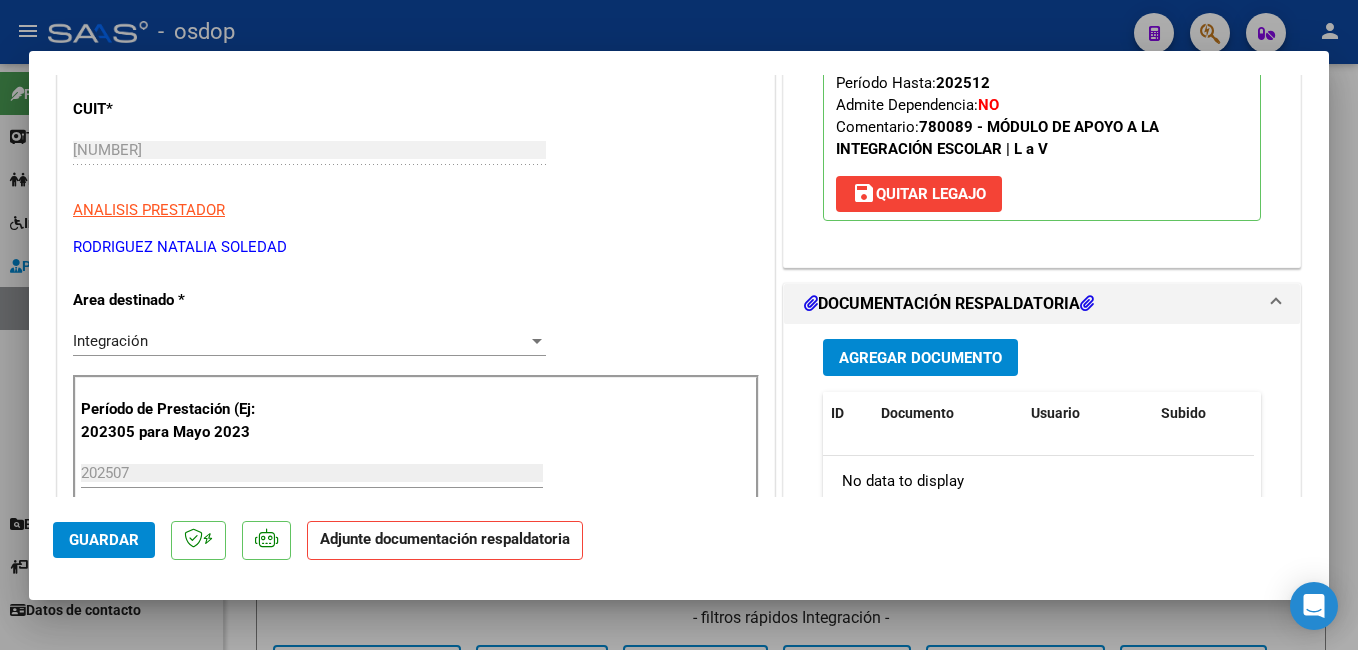 scroll, scrollTop: 400, scrollLeft: 0, axis: vertical 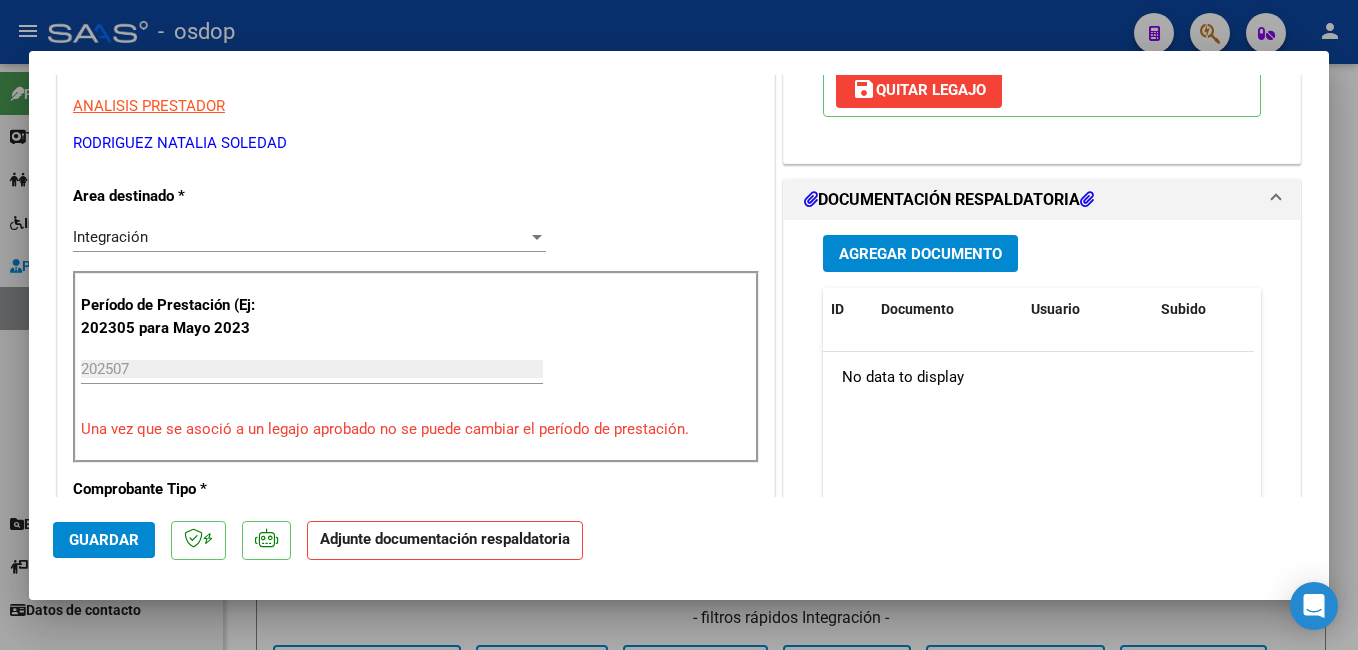 click on "Agregar Documento" at bounding box center (920, 254) 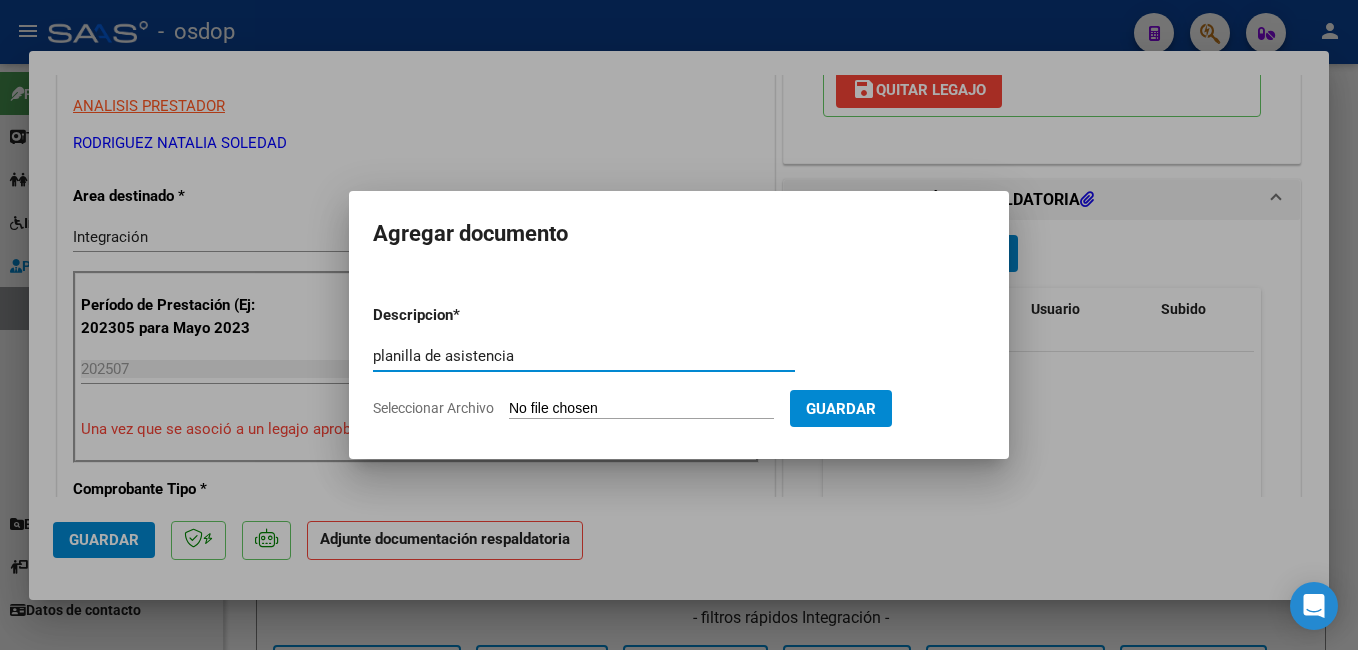 type on "planilla de asistencia" 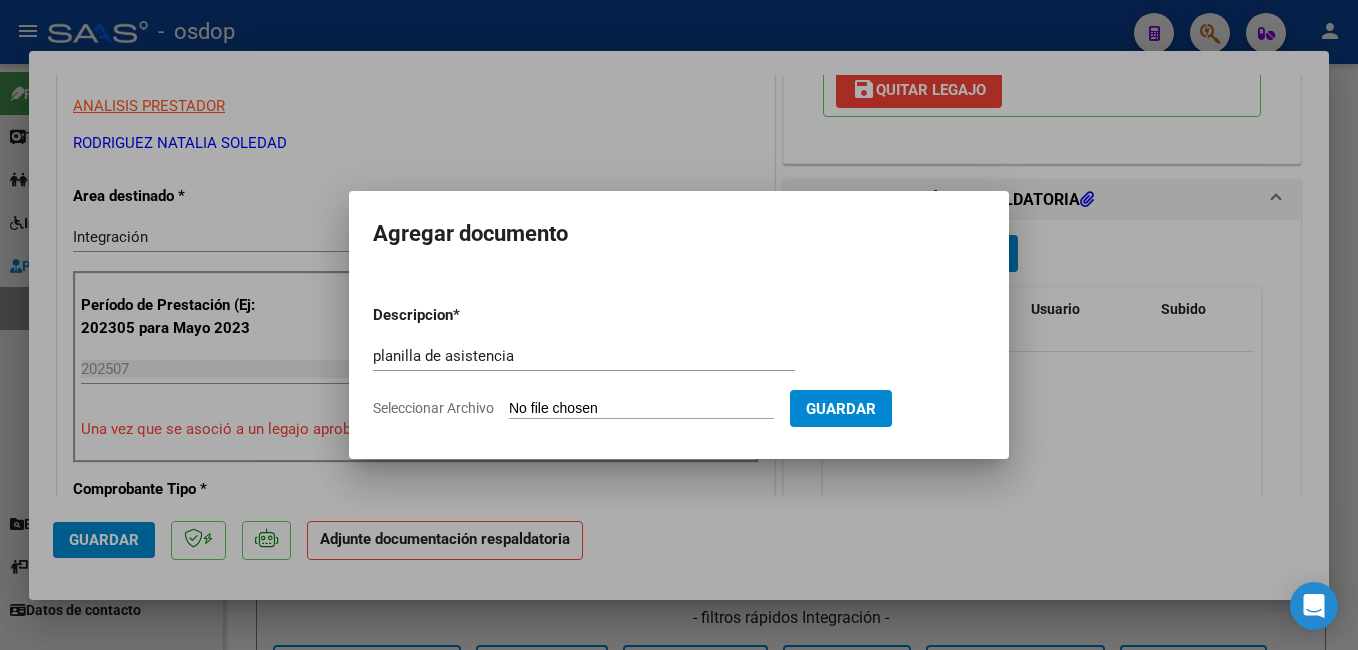 type on "C:\fakepath\asistencia.pdf" 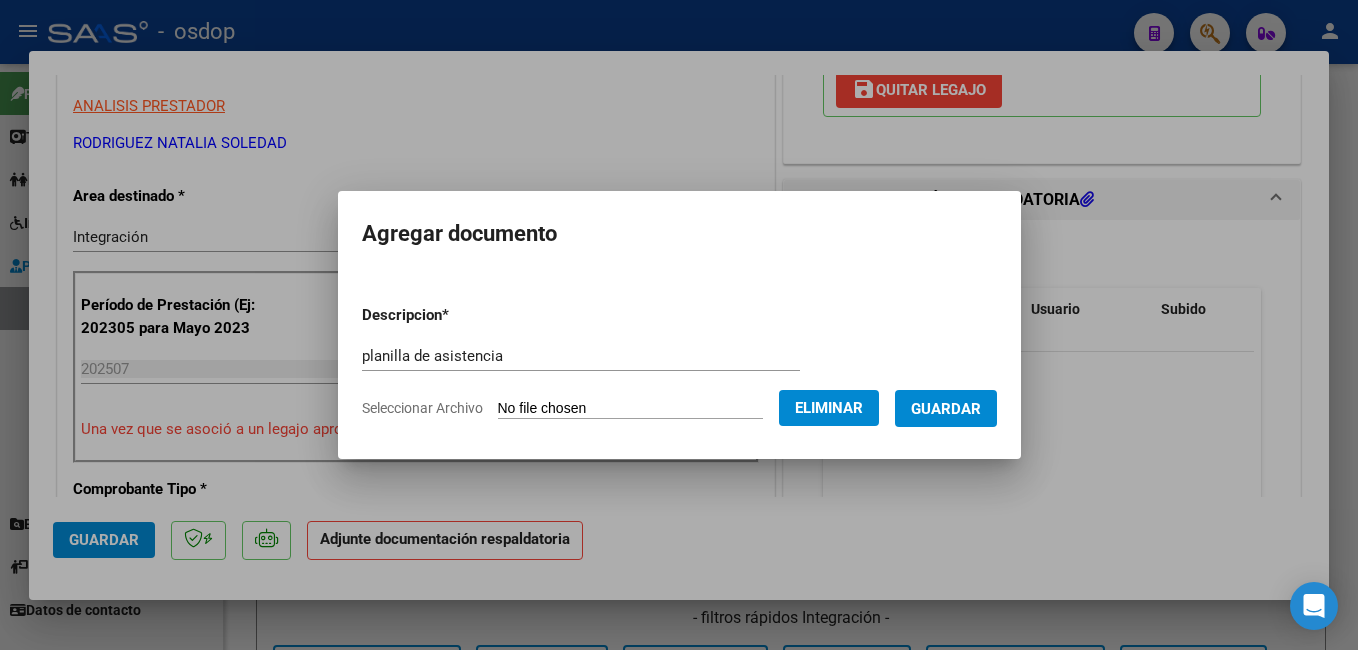 click on "Guardar" at bounding box center (946, 409) 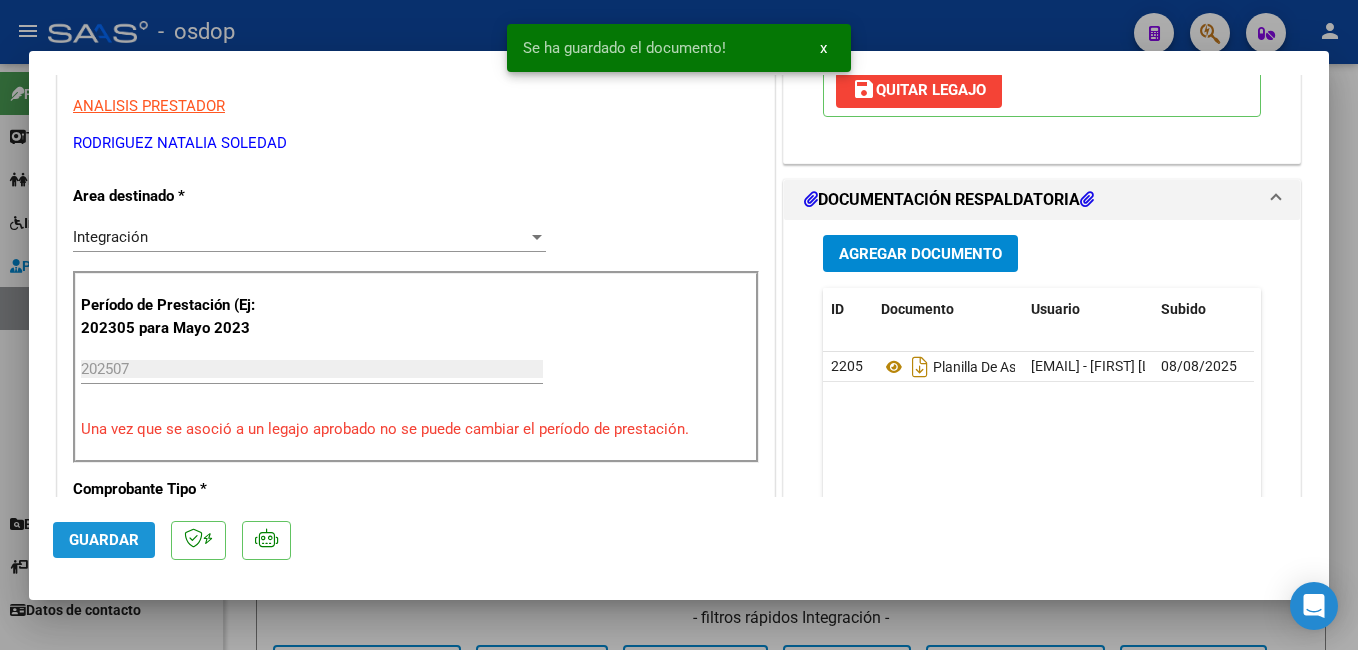 click on "Guardar" 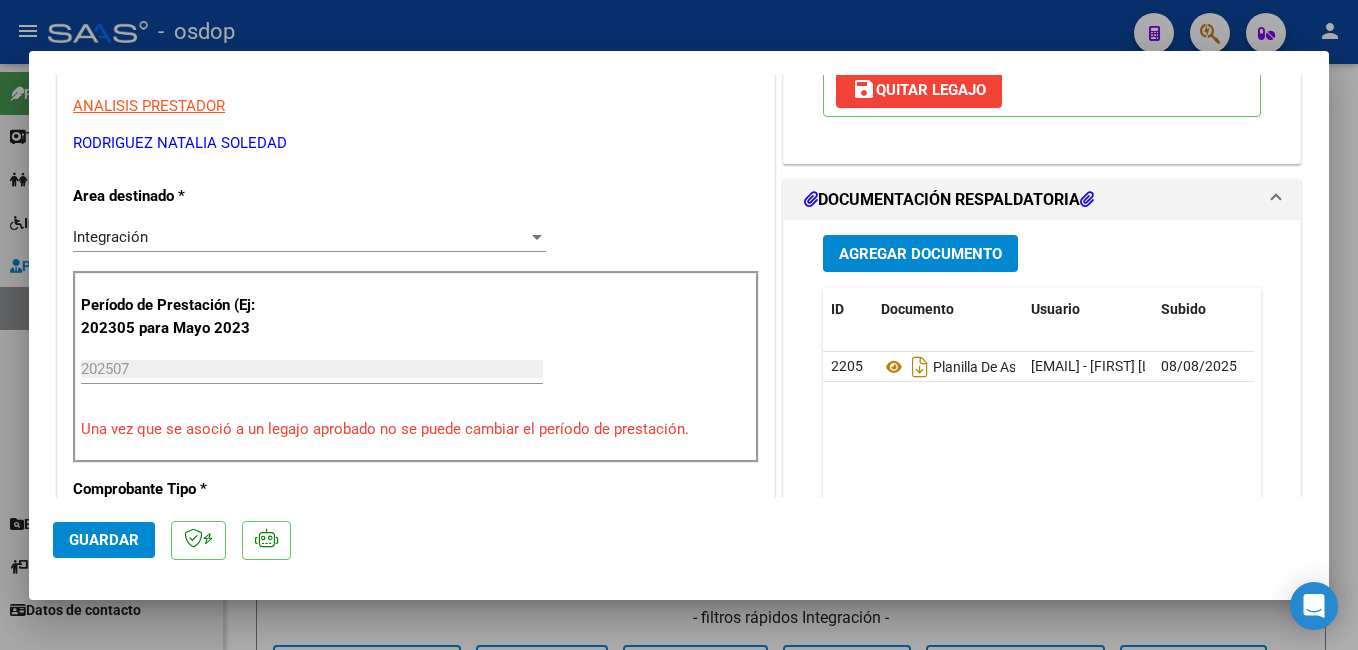 click on "Guardar" 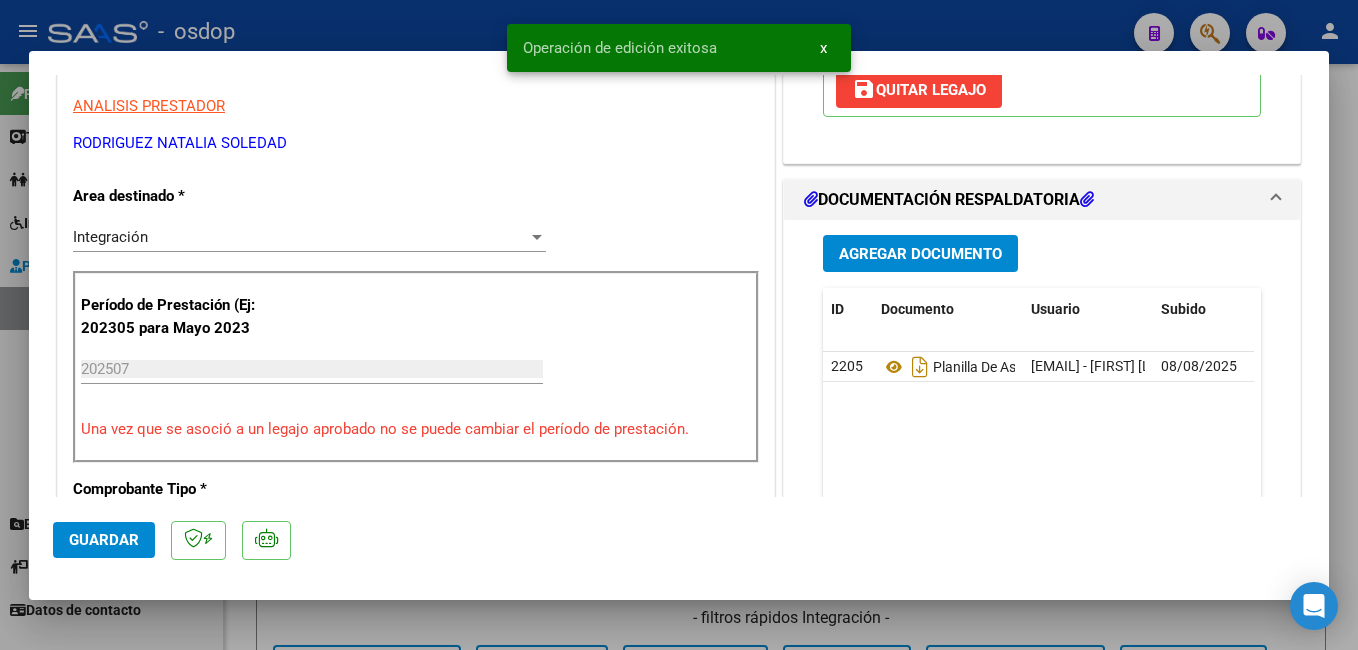 click at bounding box center (679, 325) 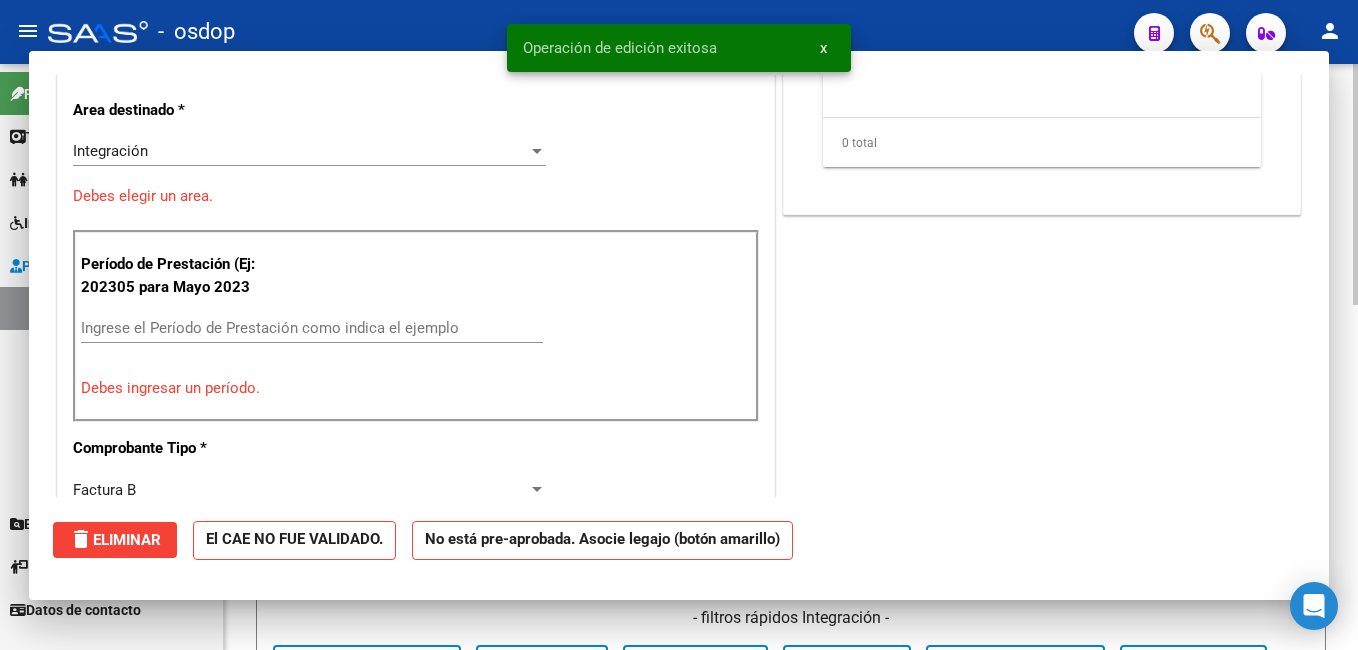 scroll, scrollTop: 339, scrollLeft: 0, axis: vertical 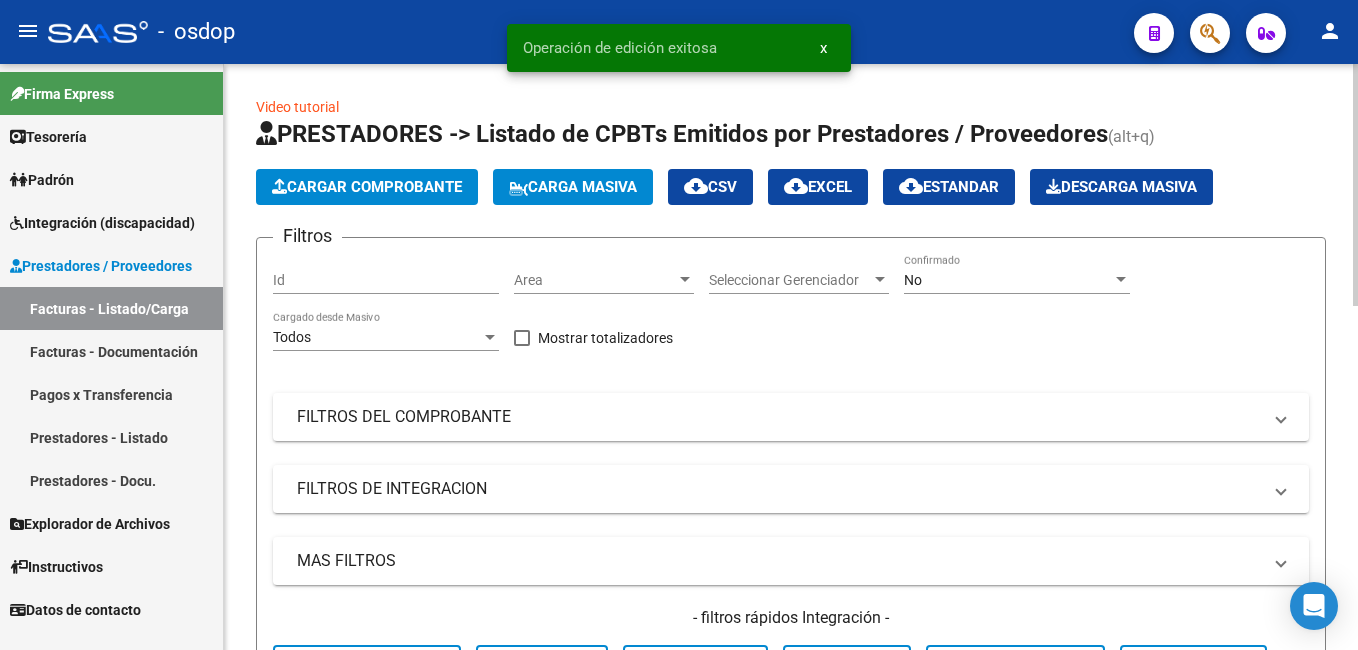 click on "Cargar Comprobante" 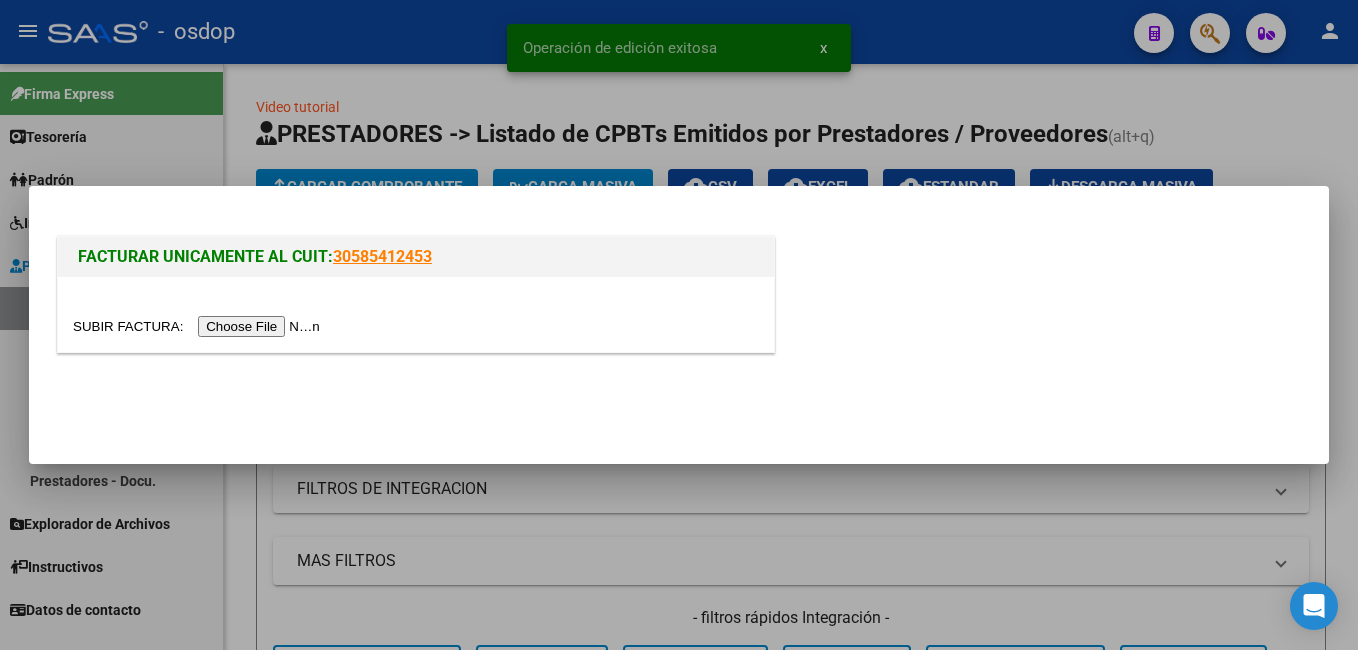 click at bounding box center [199, 326] 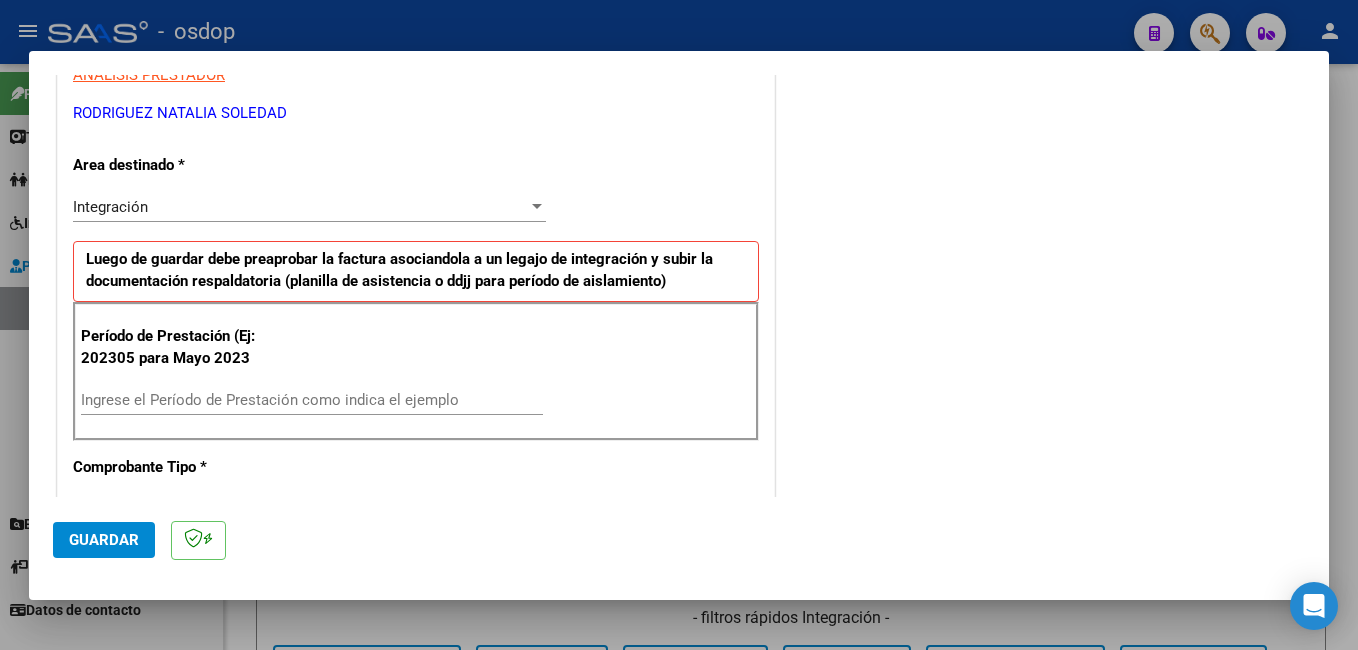 scroll, scrollTop: 400, scrollLeft: 0, axis: vertical 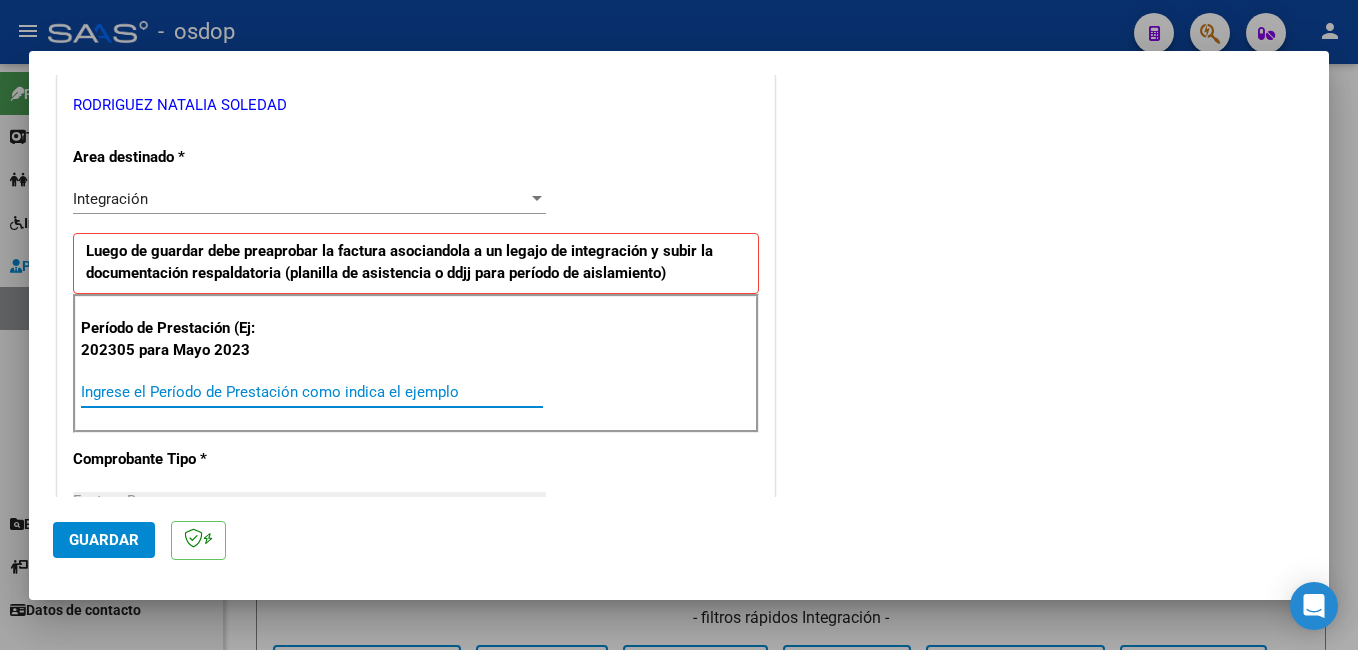 click on "Ingrese el Período de Prestación como indica el ejemplo" at bounding box center (312, 392) 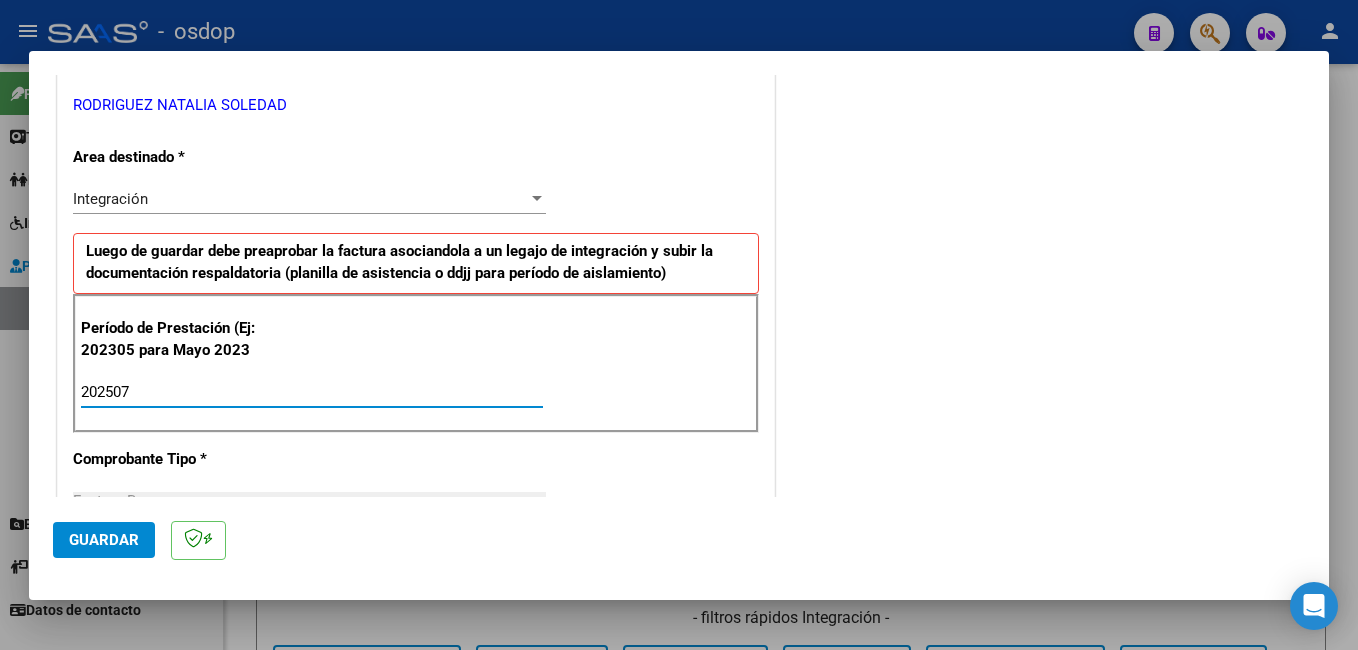 type 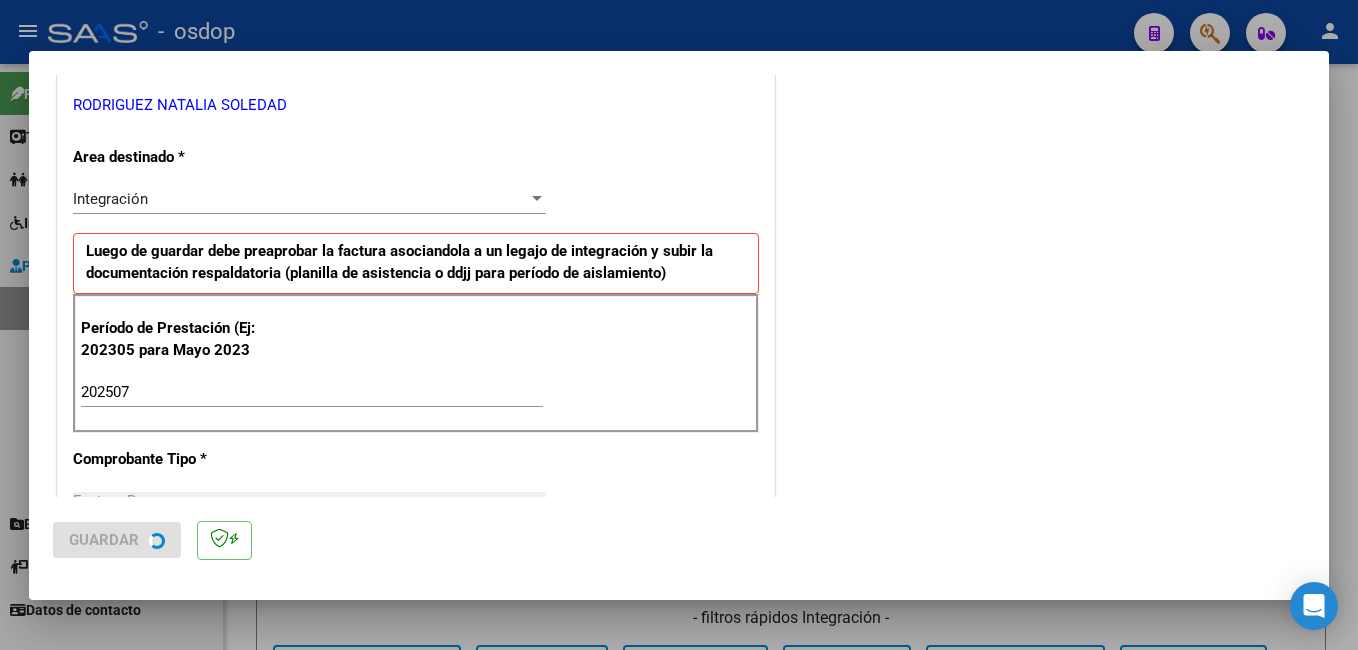 scroll, scrollTop: 0, scrollLeft: 0, axis: both 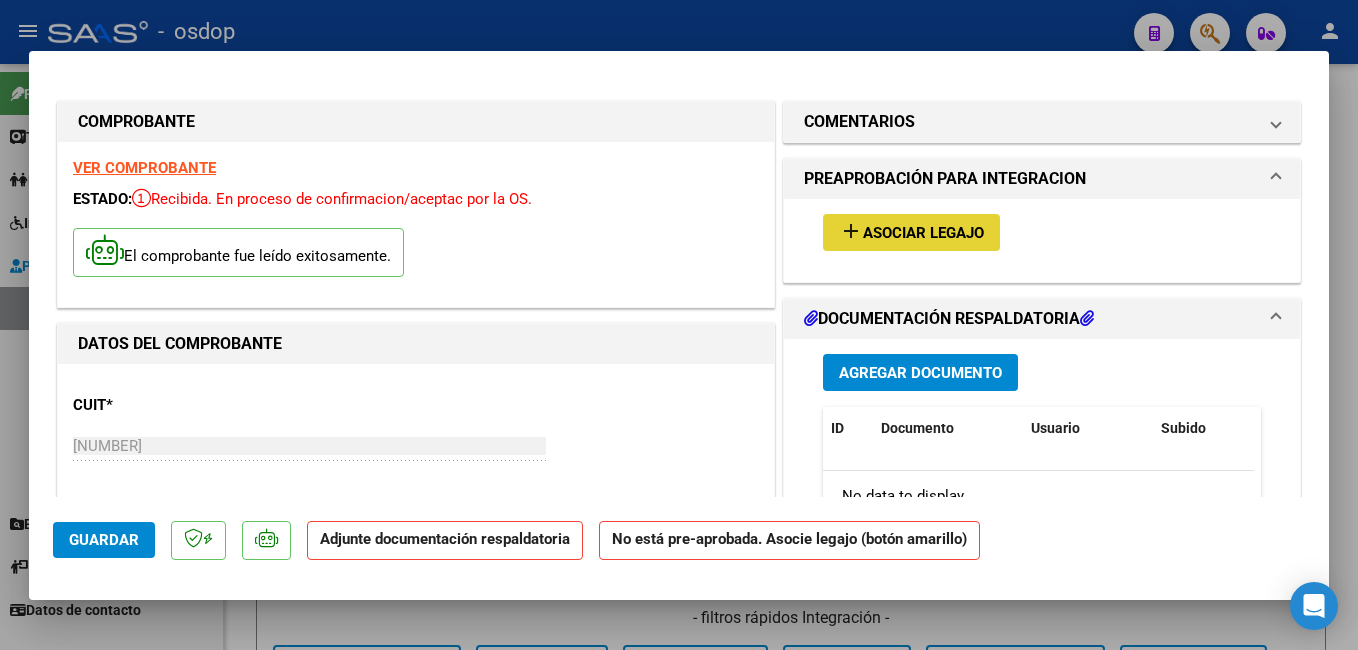 click on "Asociar Legajo" at bounding box center [923, 233] 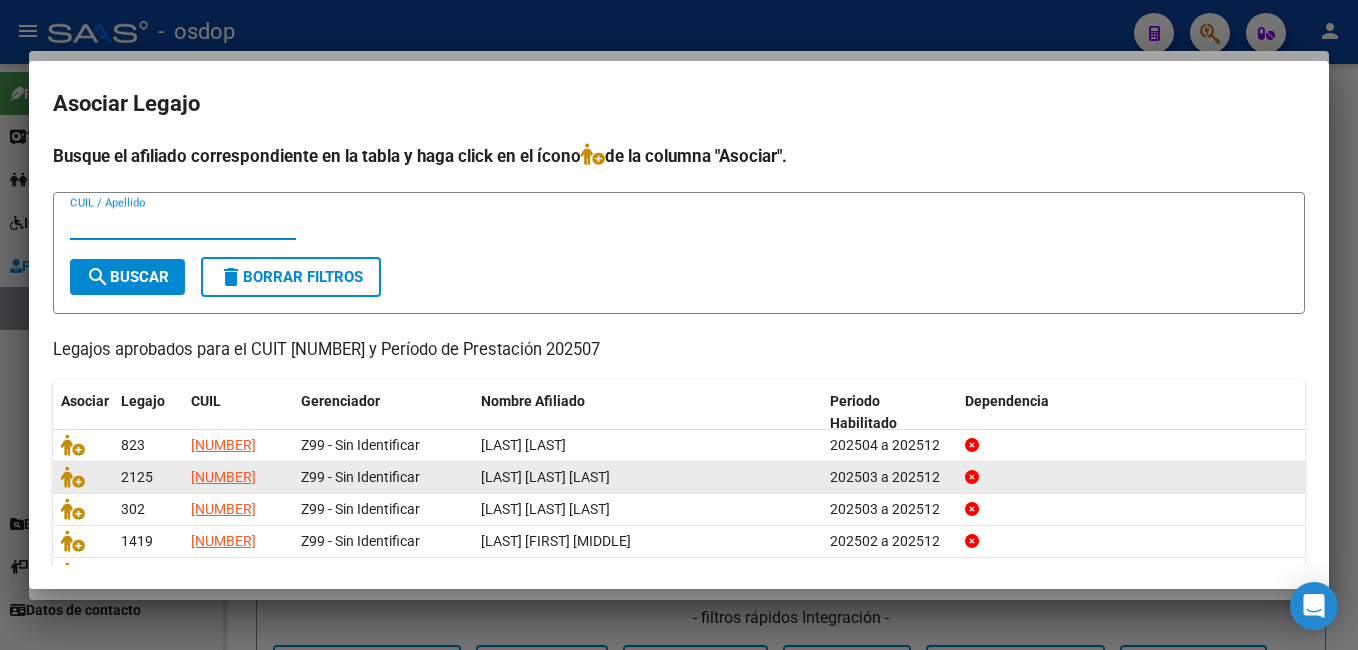 scroll, scrollTop: 103, scrollLeft: 0, axis: vertical 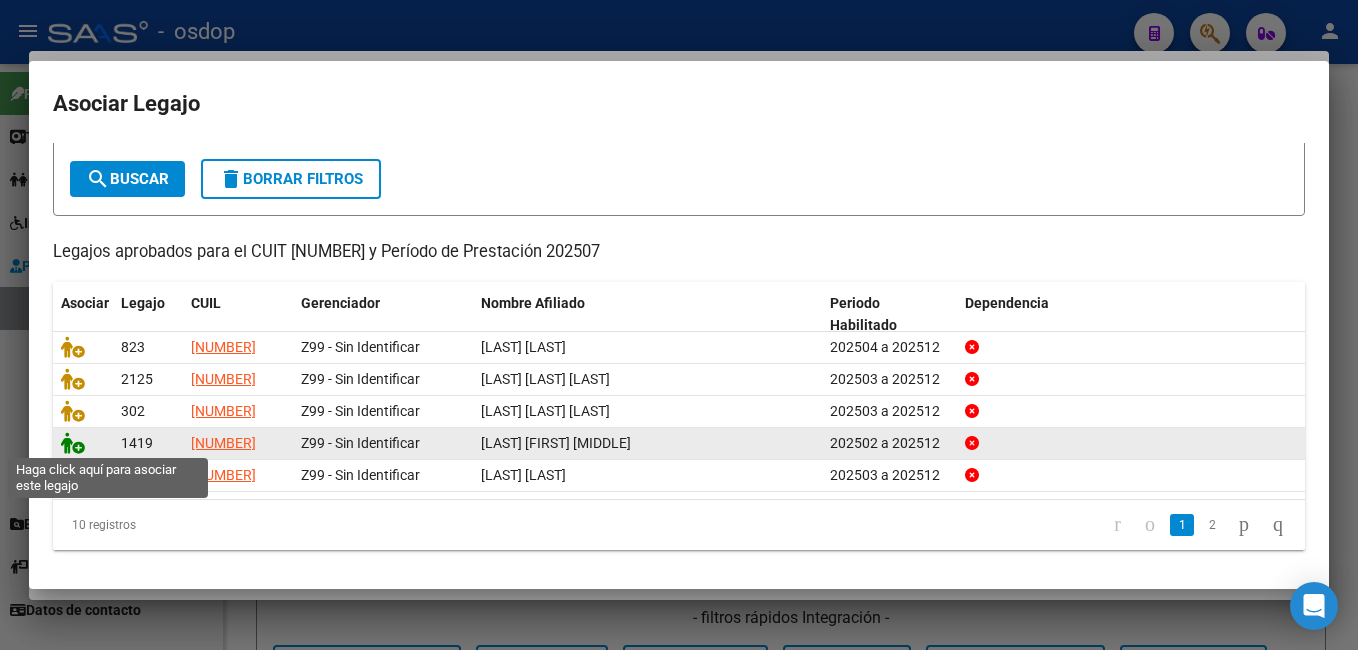 click 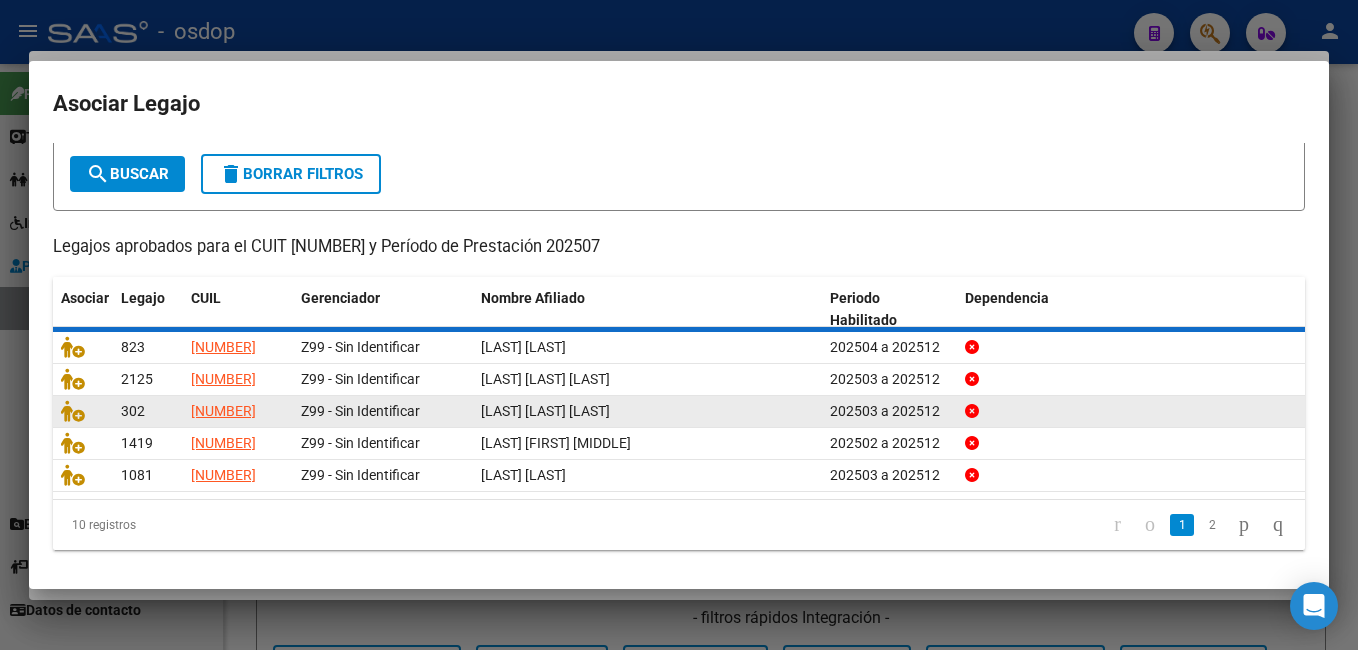 scroll, scrollTop: 116, scrollLeft: 0, axis: vertical 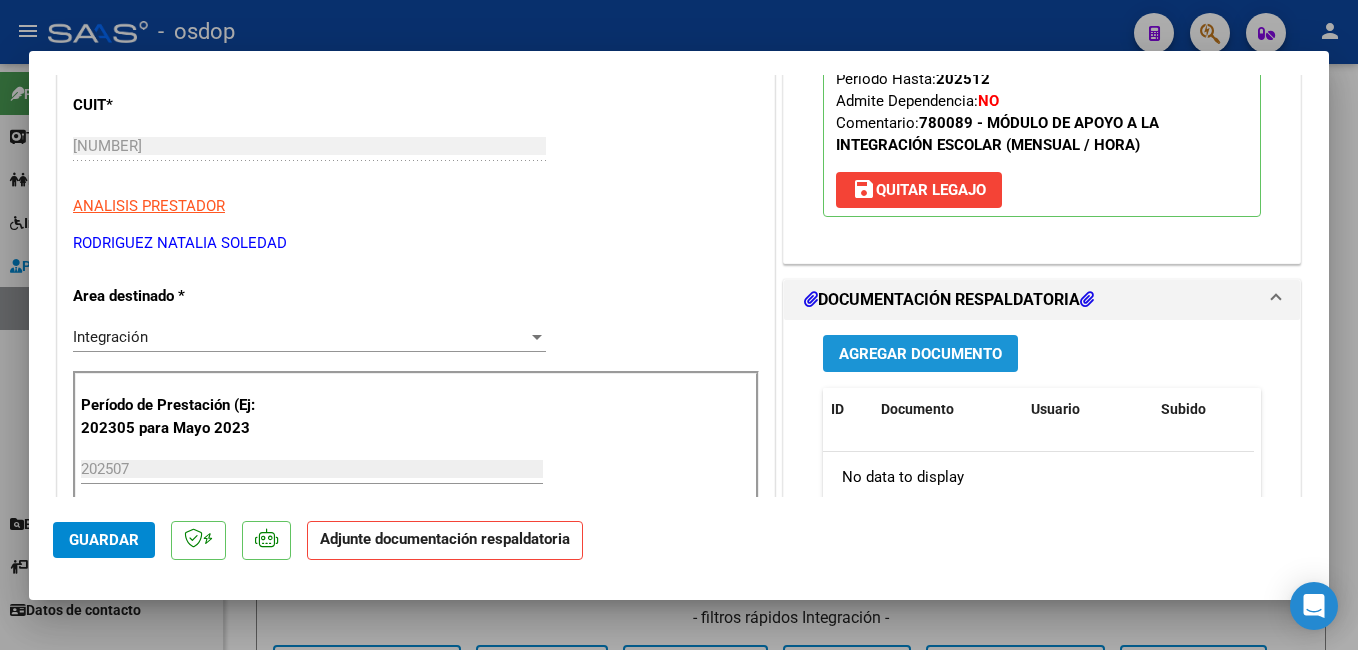 click on "Agregar Documento" at bounding box center (920, 354) 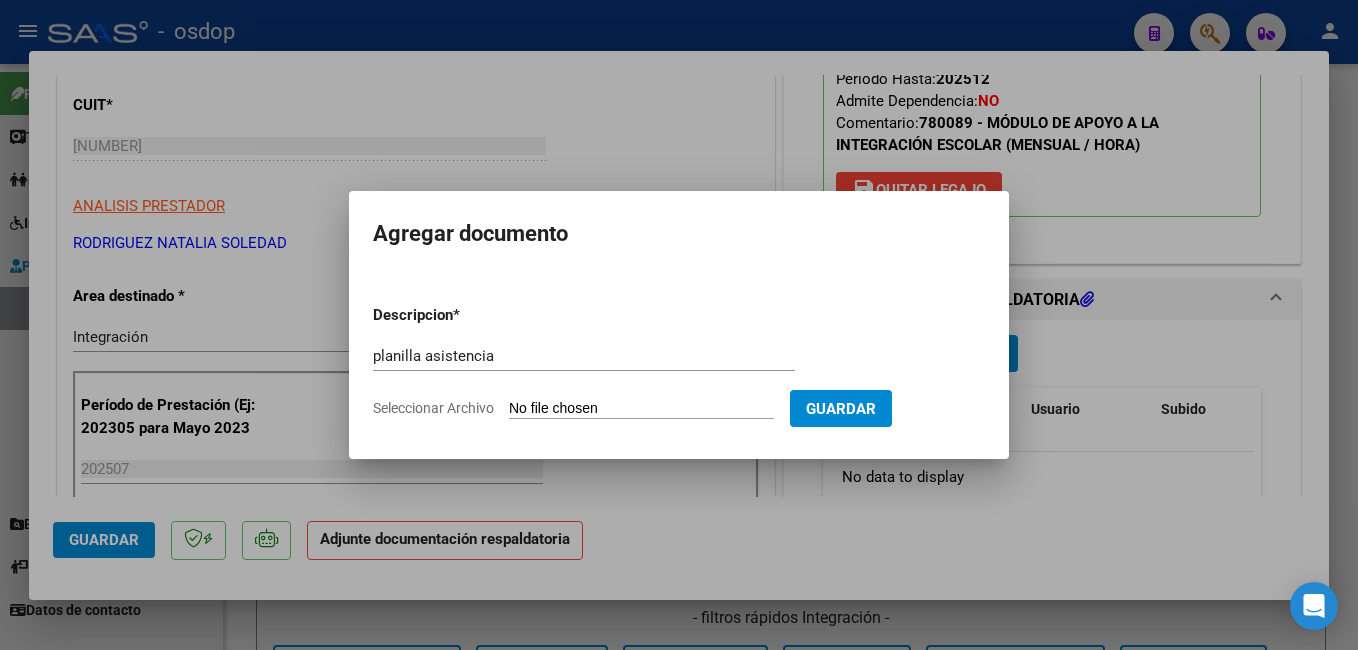 click on "Seleccionar Archivo" at bounding box center (641, 409) 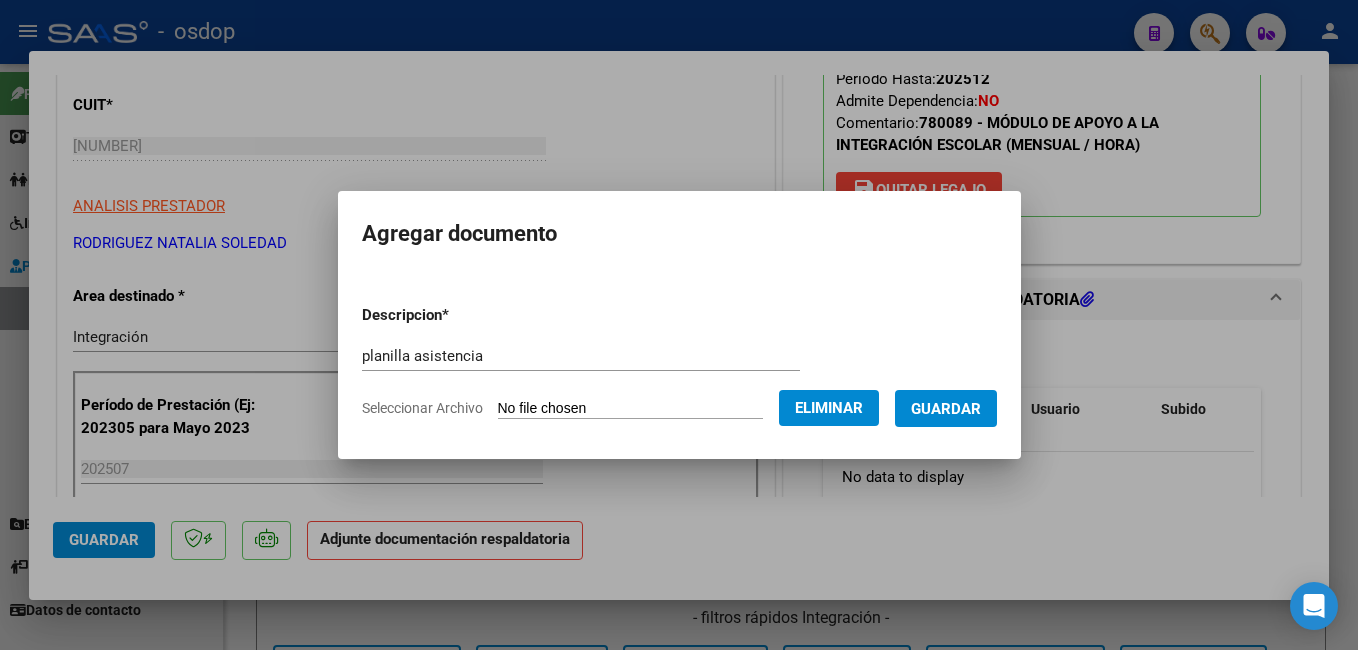 click on "Guardar" at bounding box center [946, 408] 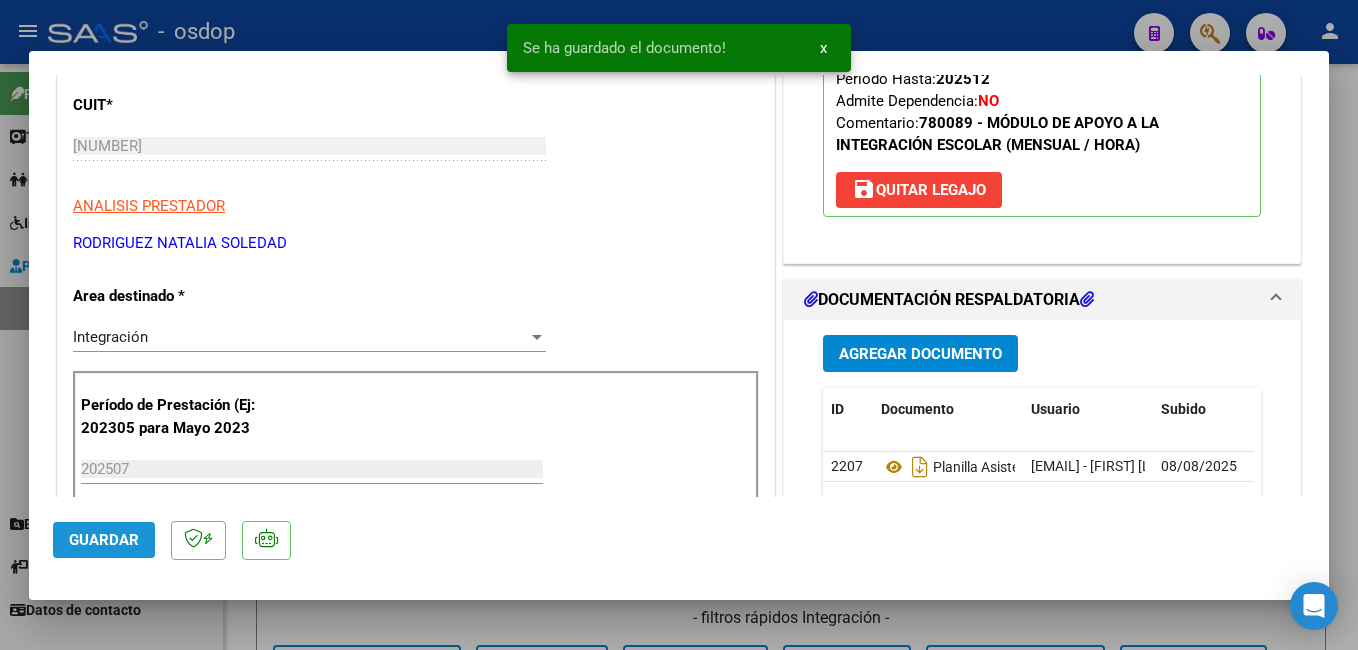 click on "Guardar" 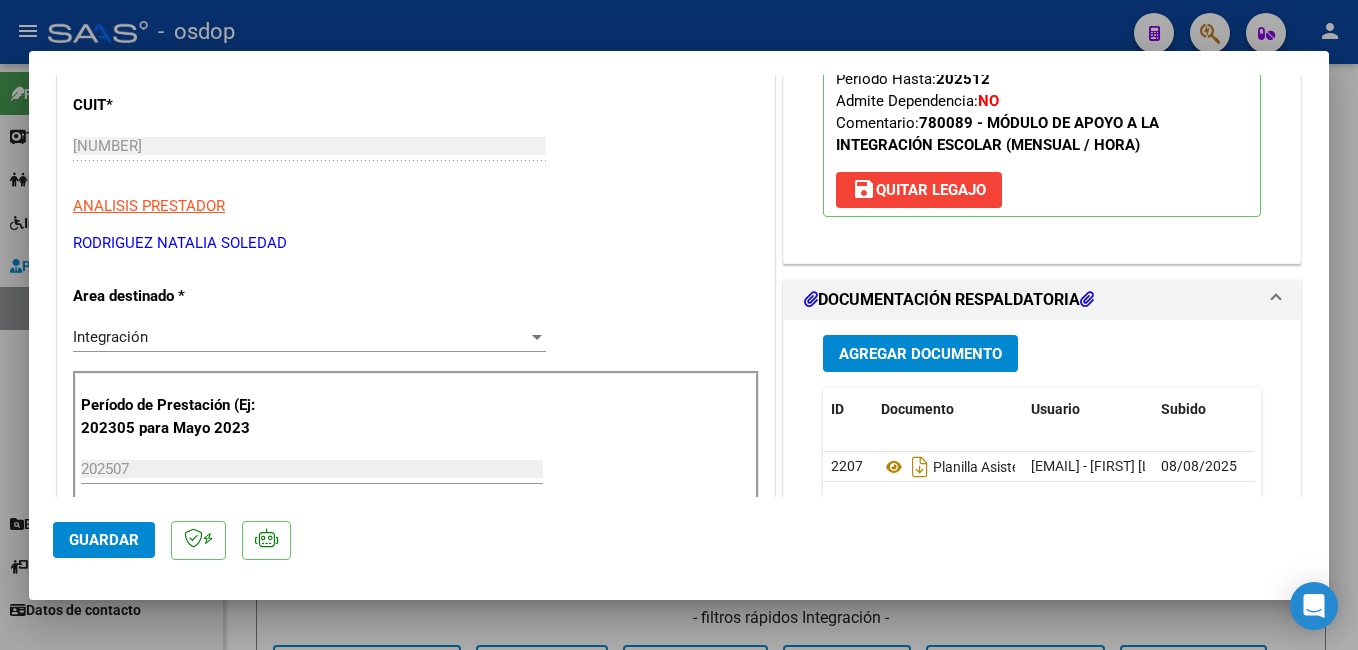 click on "Guardar" 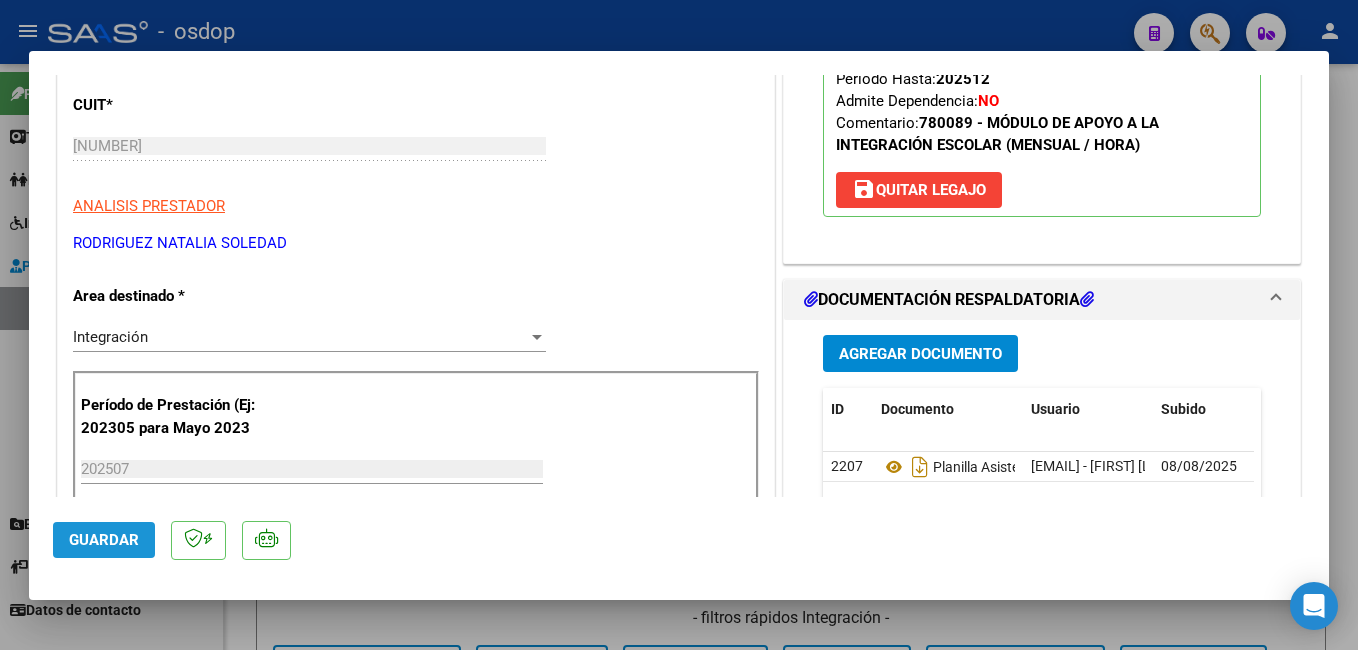drag, startPoint x: 104, startPoint y: 537, endPoint x: 122, endPoint y: 451, distance: 87.86353 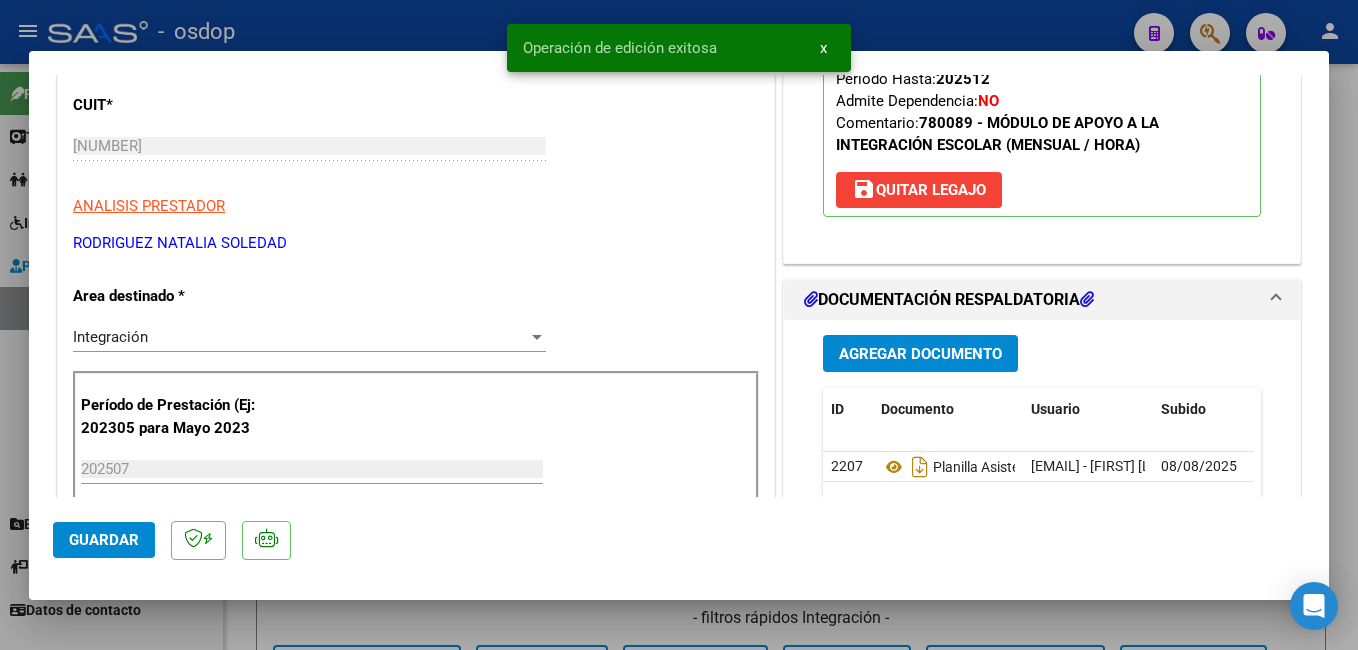 click at bounding box center (679, 325) 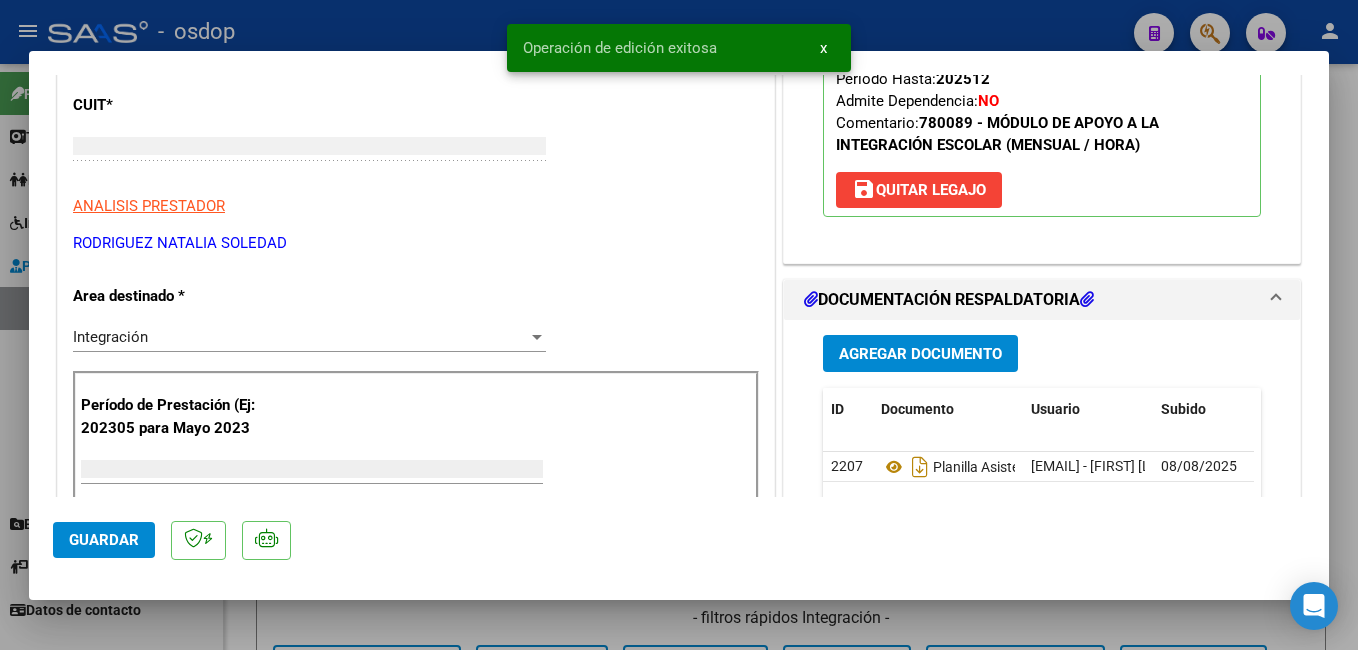 scroll, scrollTop: 239, scrollLeft: 0, axis: vertical 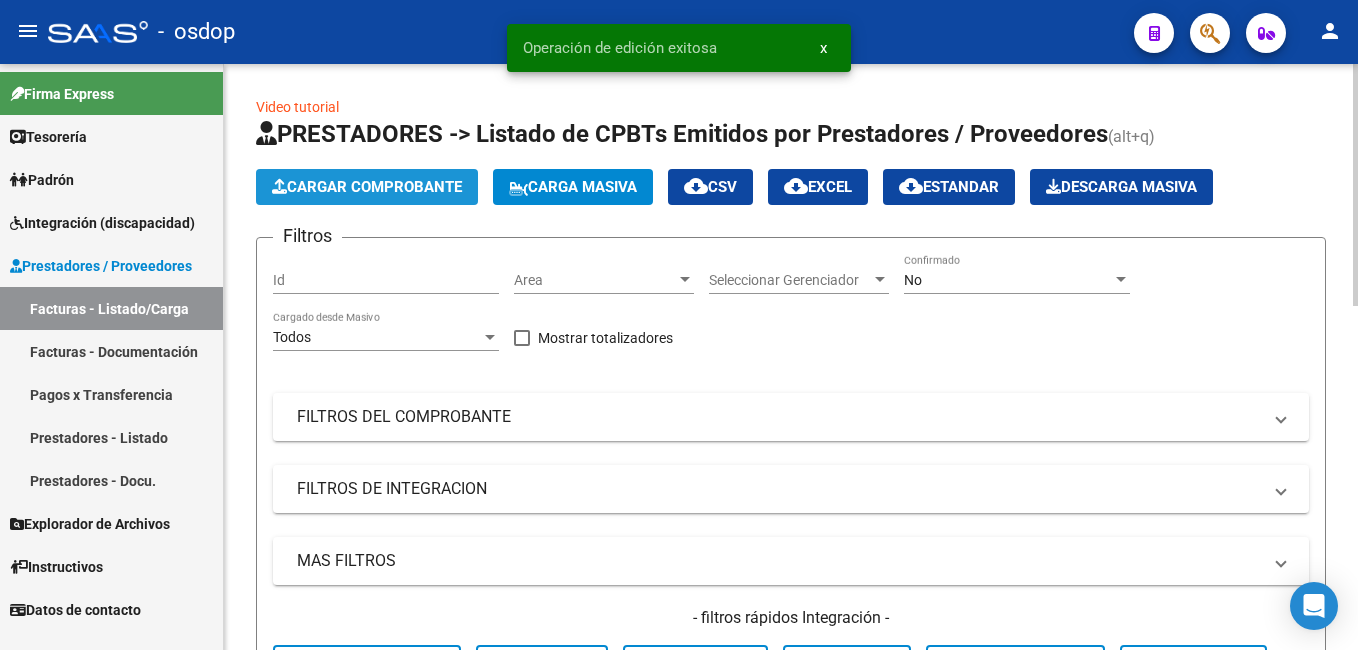 click on "Cargar Comprobante" 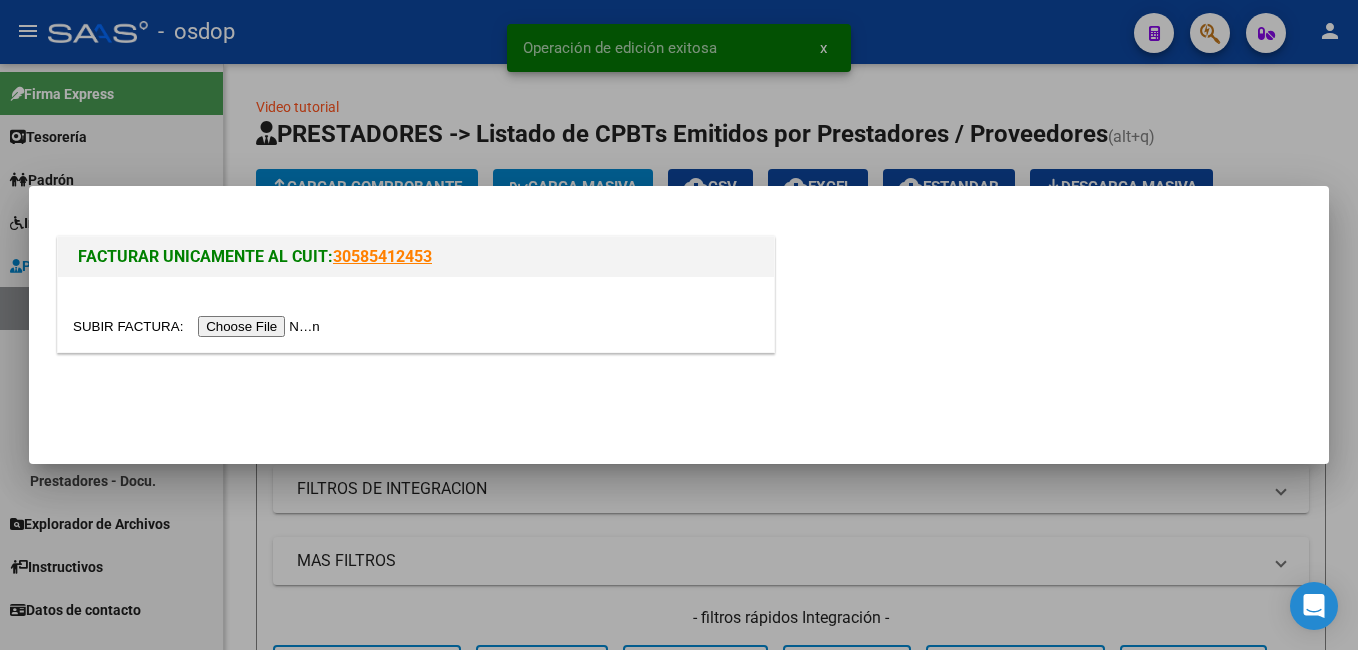 click at bounding box center (199, 326) 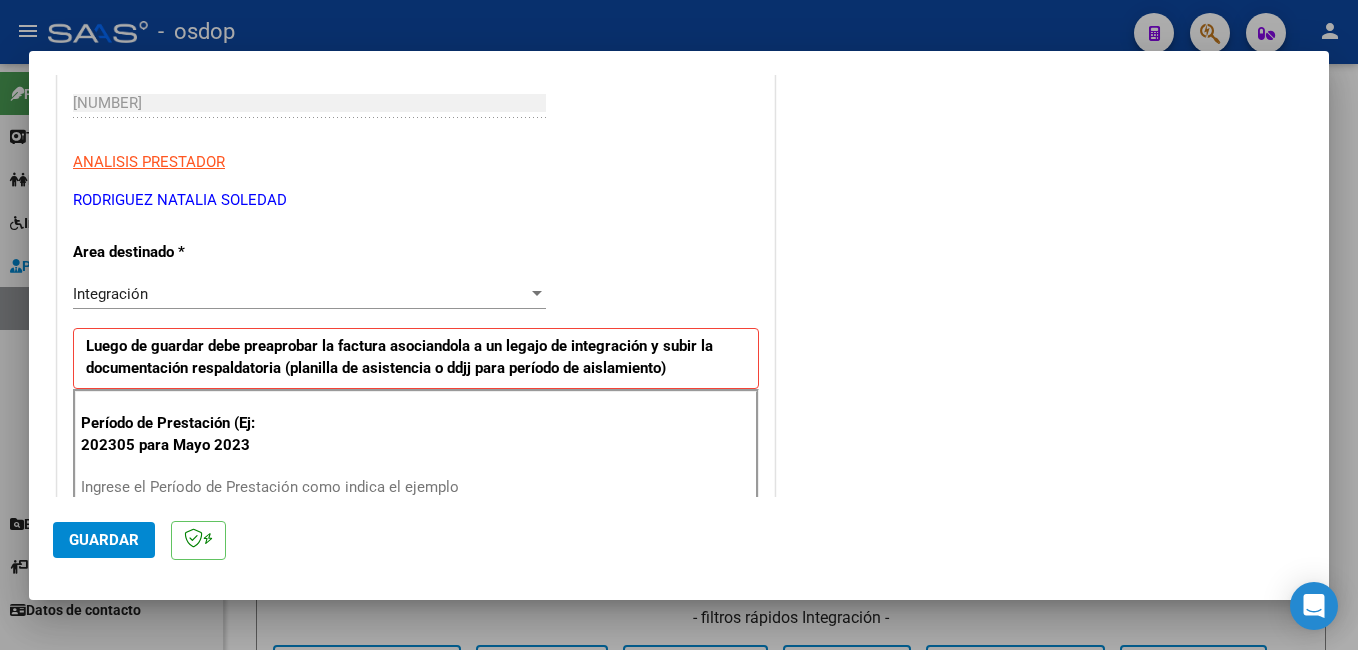 scroll, scrollTop: 400, scrollLeft: 0, axis: vertical 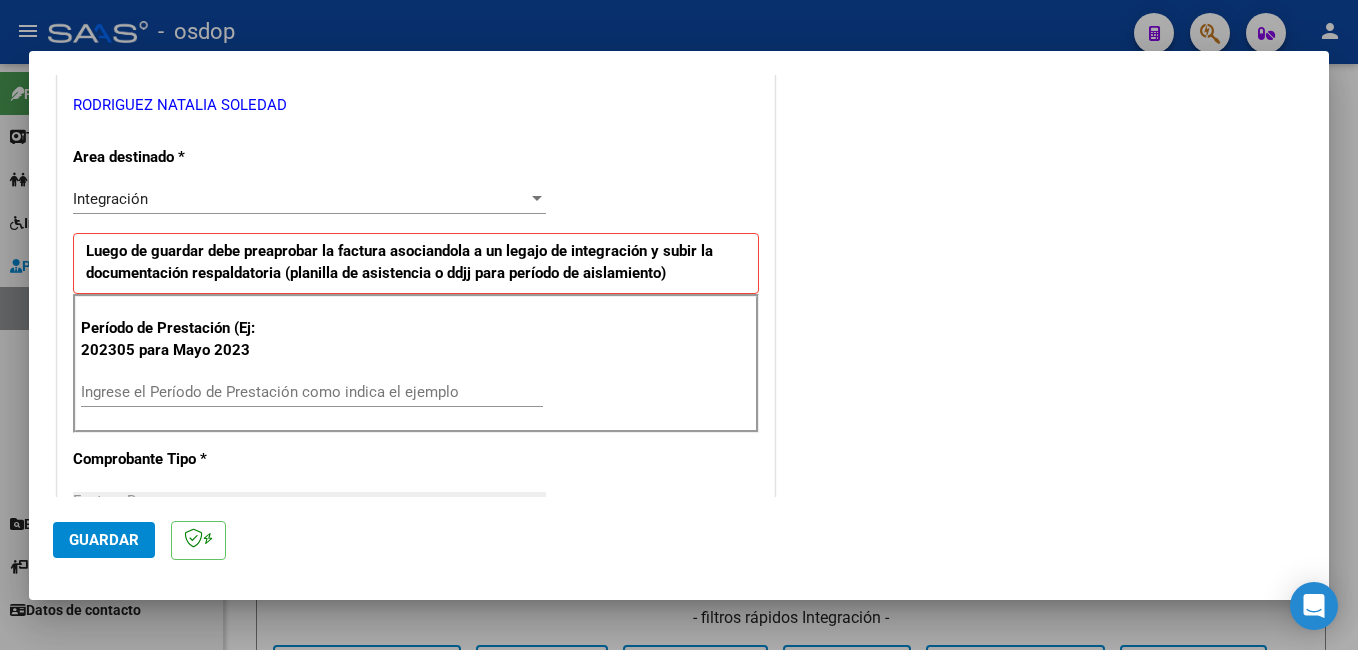 click on "Ingrese el Período de Prestación como indica el ejemplo" at bounding box center [312, 392] 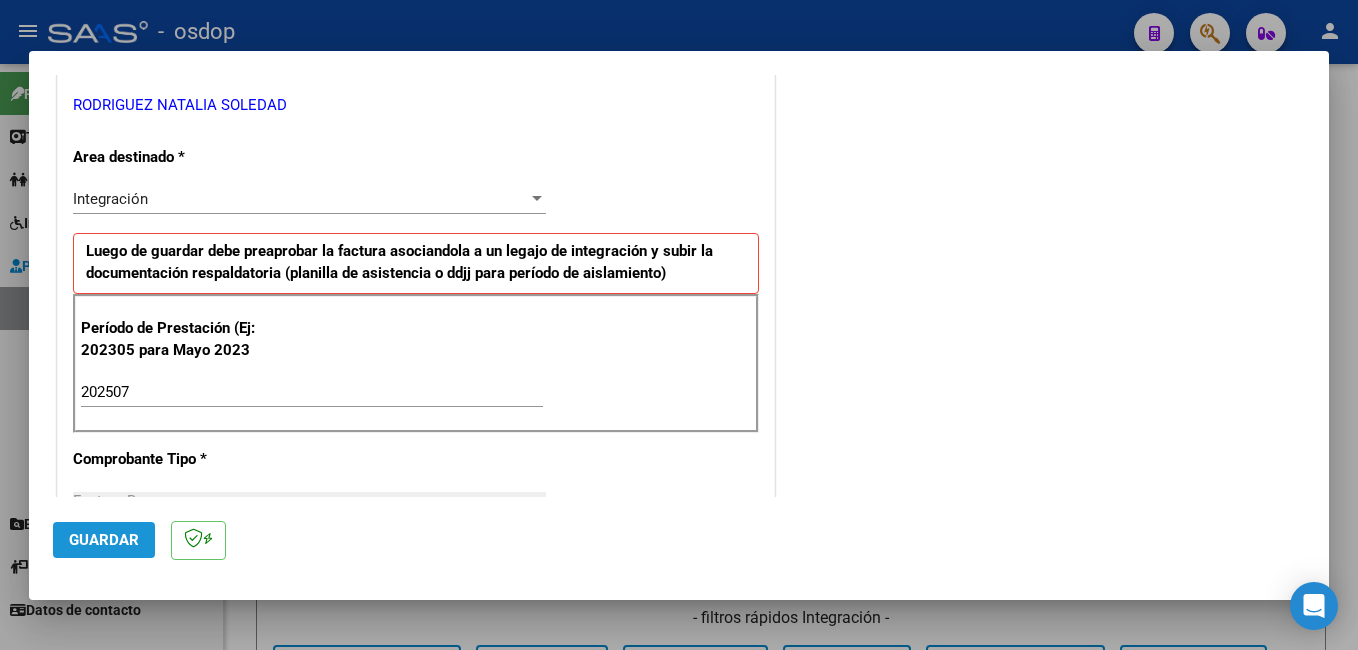 click on "Guardar" 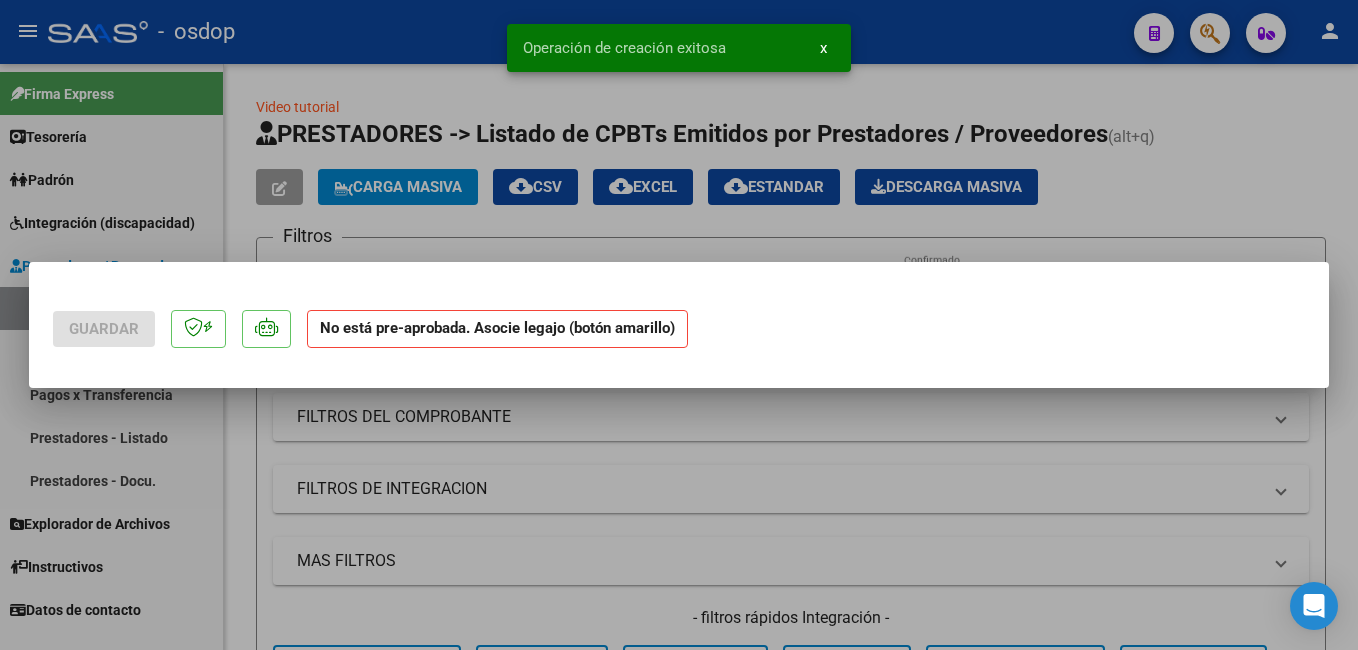 scroll, scrollTop: 0, scrollLeft: 0, axis: both 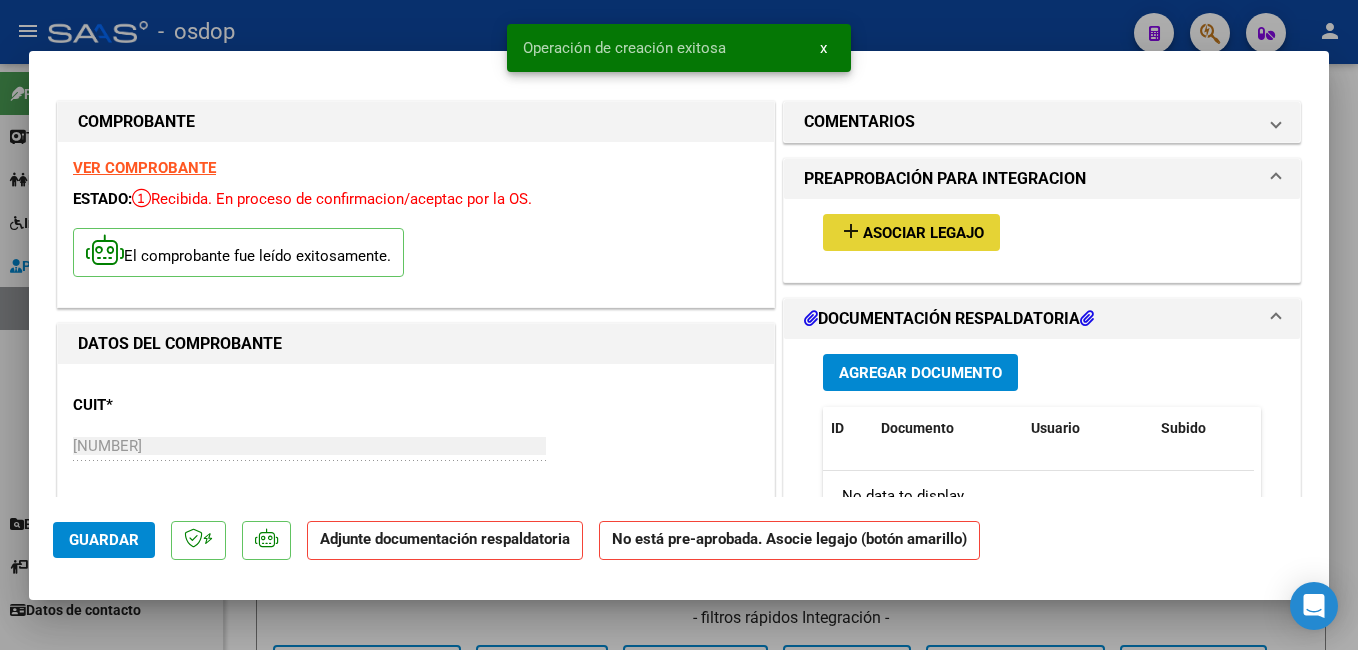 click on "Asociar Legajo" at bounding box center [923, 233] 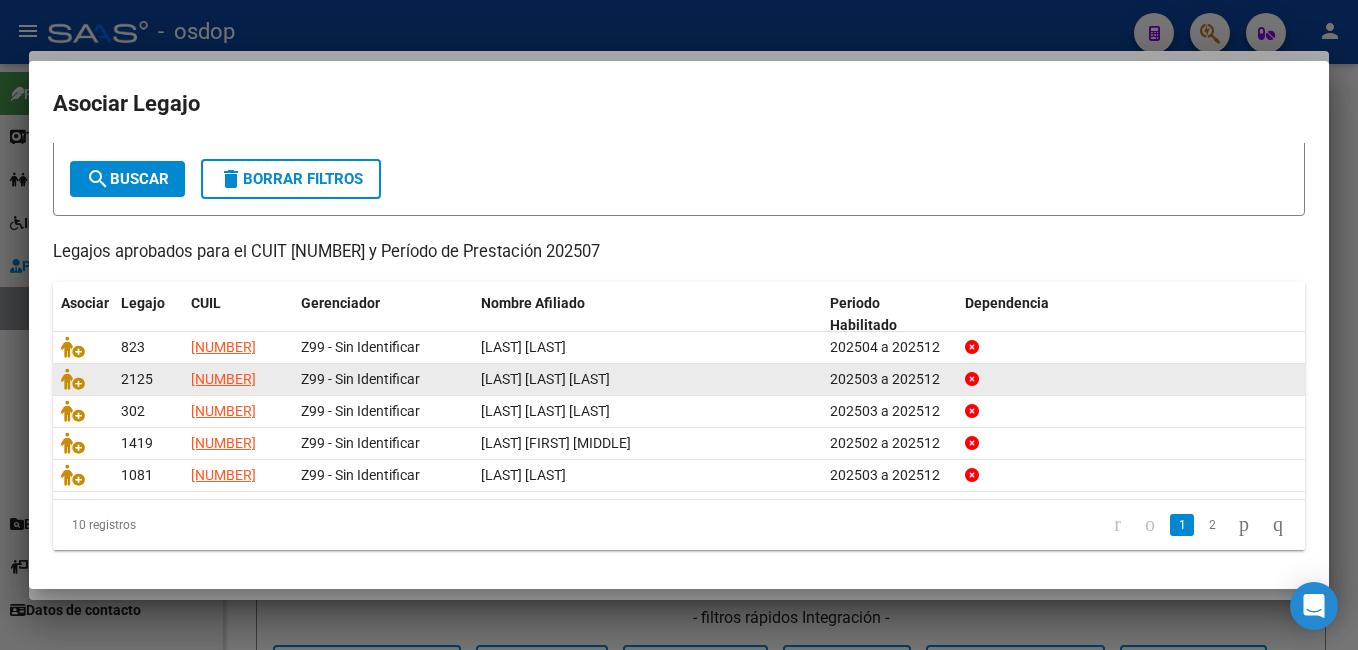 scroll, scrollTop: 103, scrollLeft: 0, axis: vertical 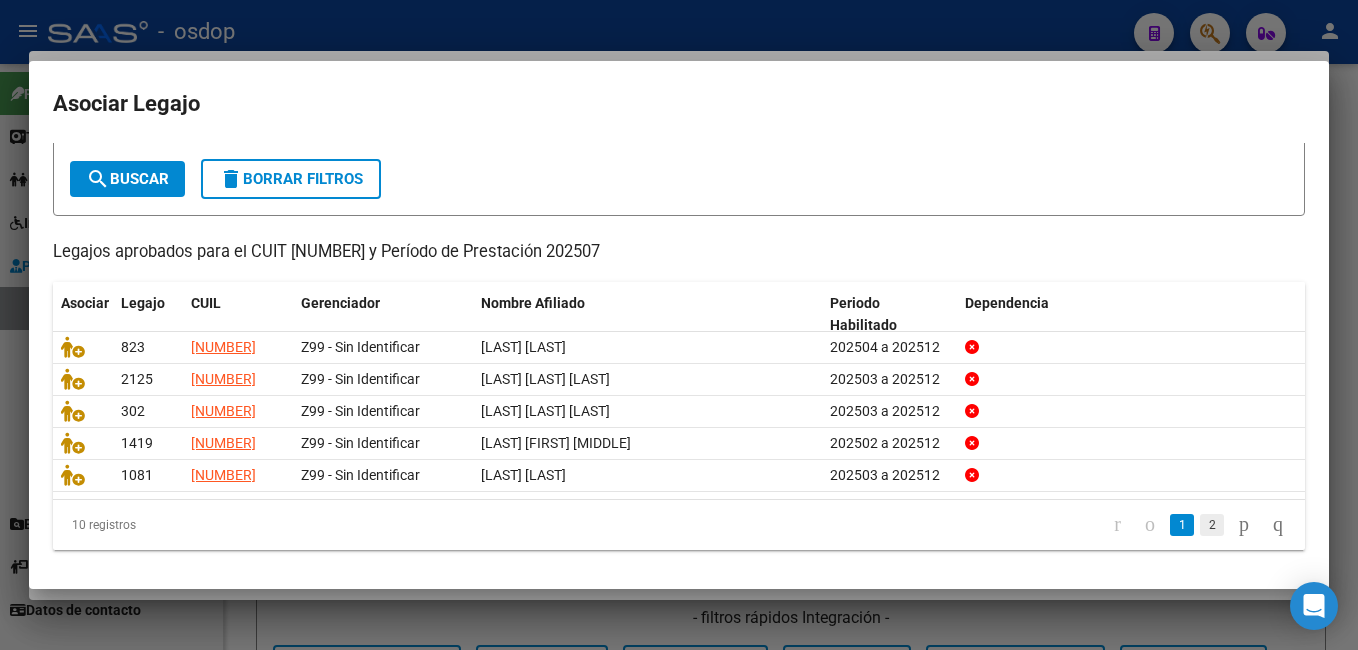 click on "2" 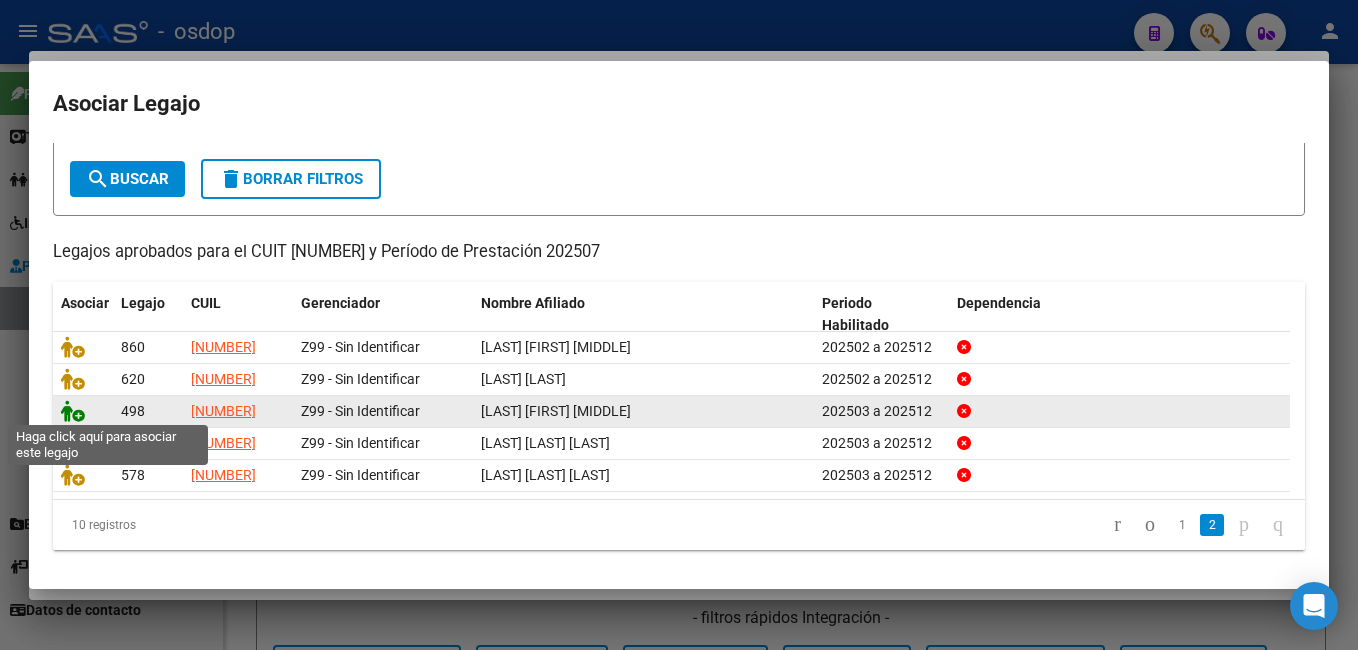 click 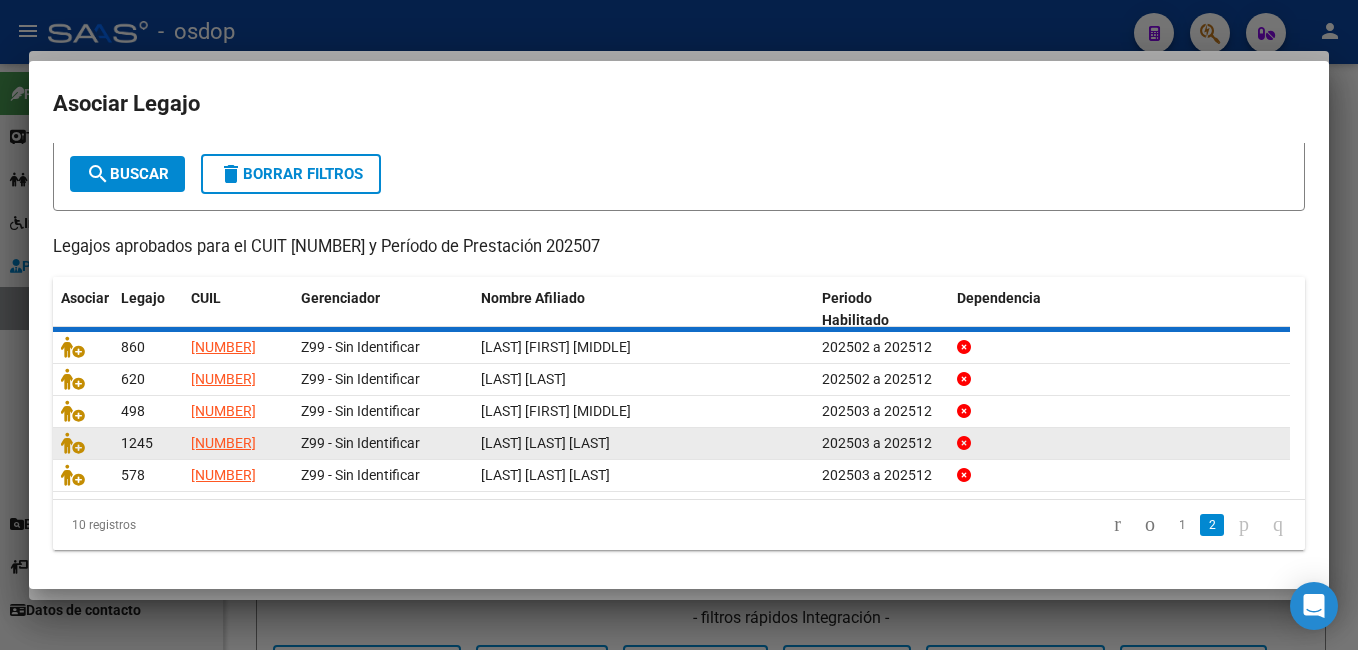 scroll, scrollTop: 116, scrollLeft: 0, axis: vertical 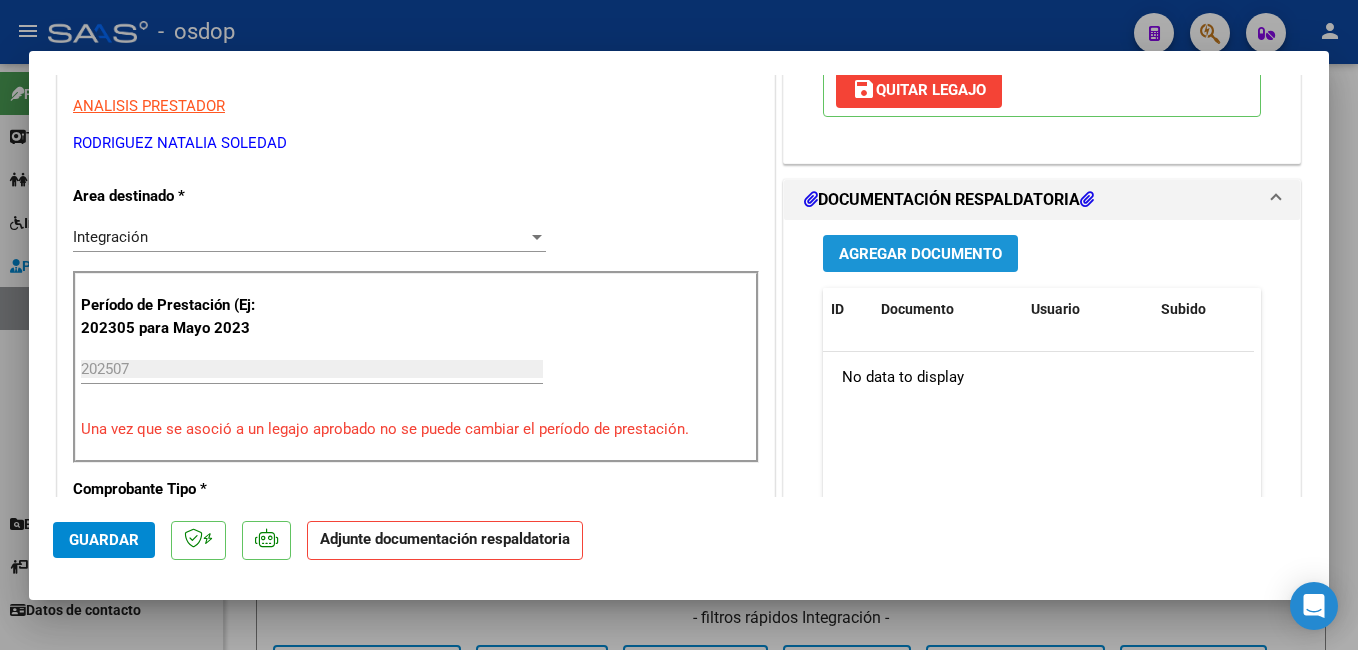click on "Agregar Documento" at bounding box center (920, 254) 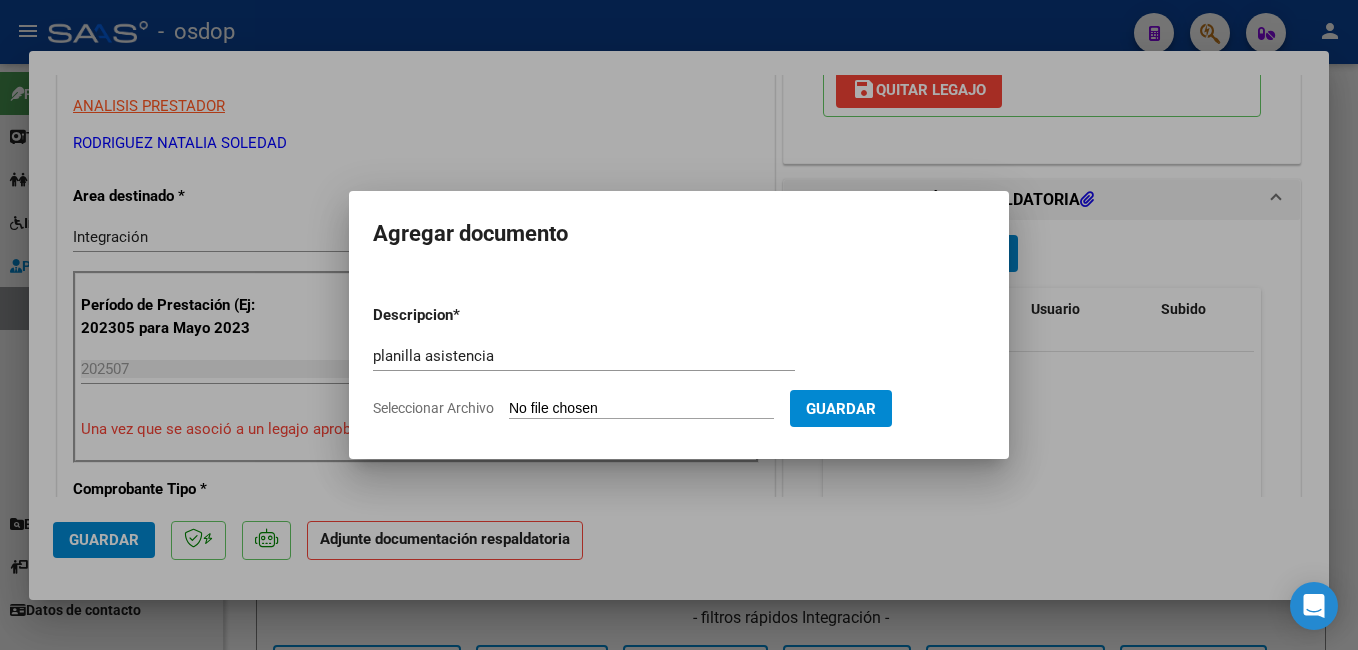 click on "Seleccionar Archivo" at bounding box center (641, 409) 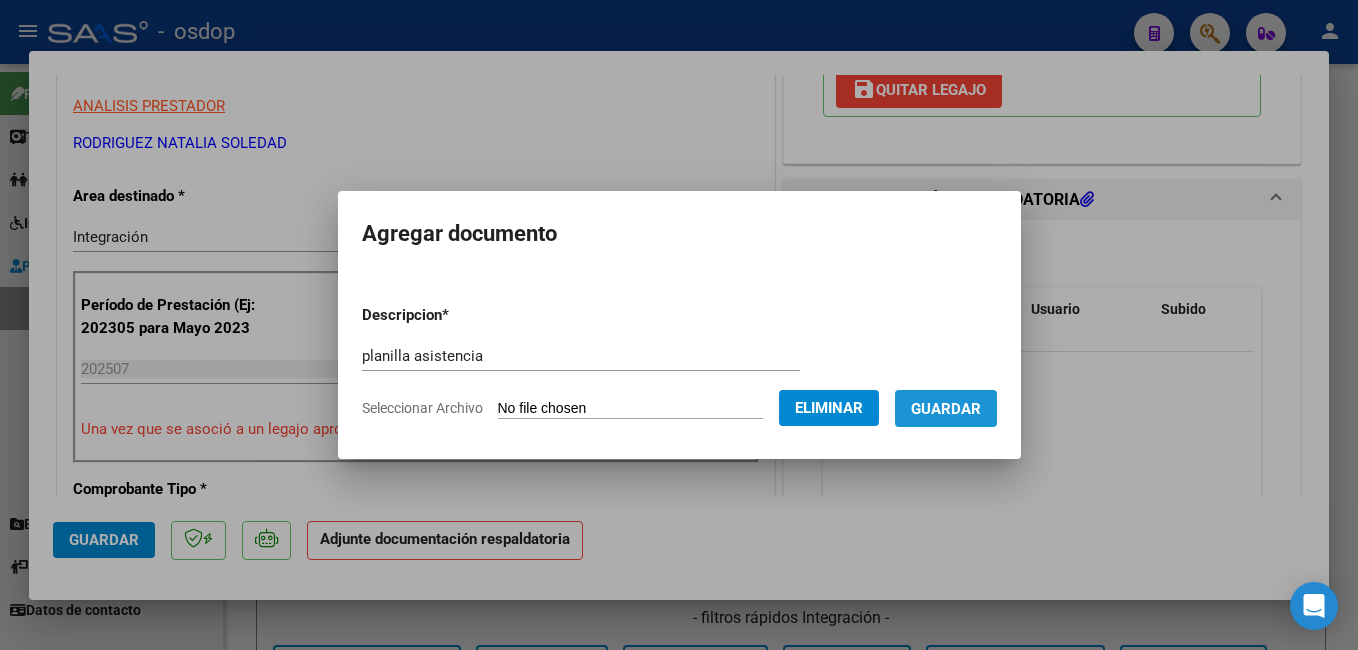 drag, startPoint x: 972, startPoint y: 415, endPoint x: 918, endPoint y: 415, distance: 54 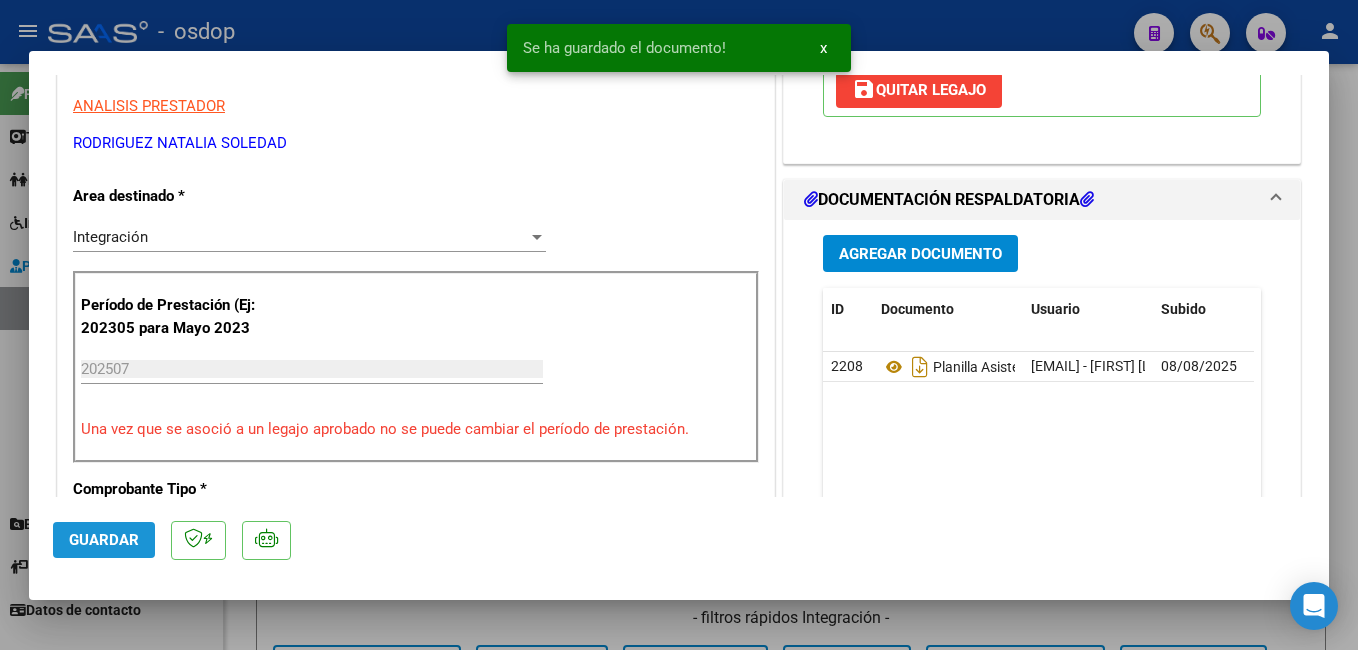 click on "Guardar" 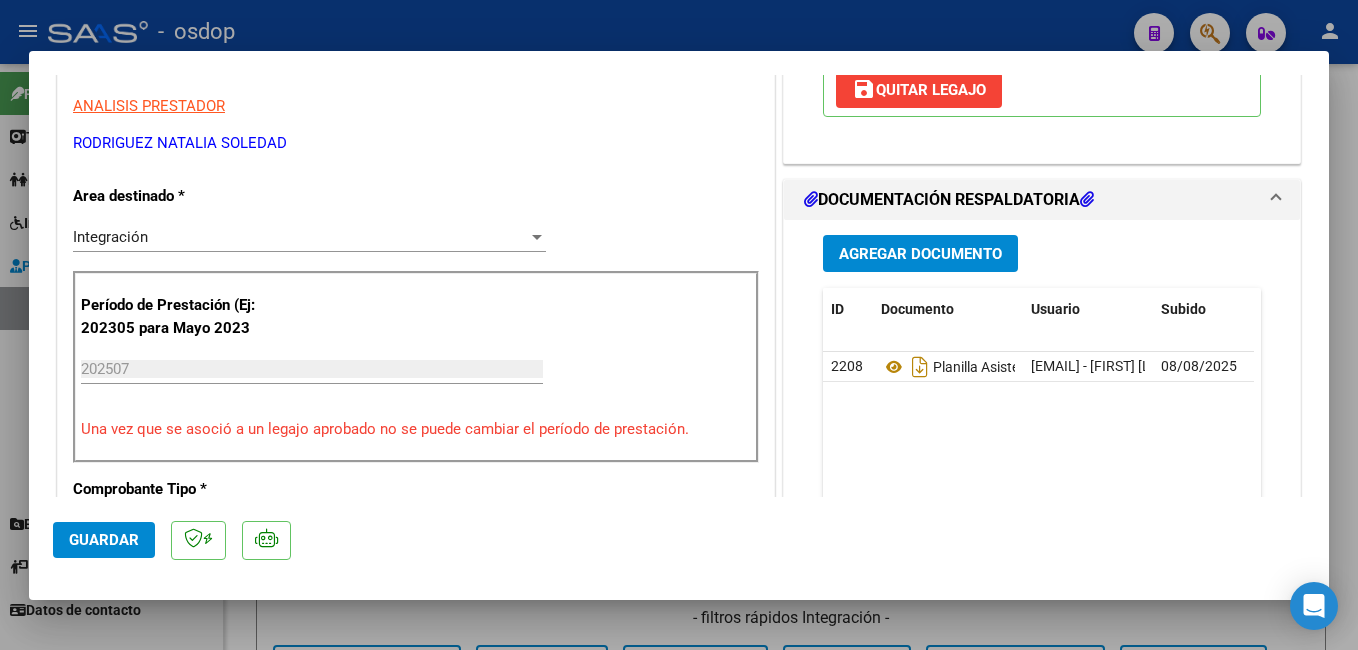click on "Guardar" 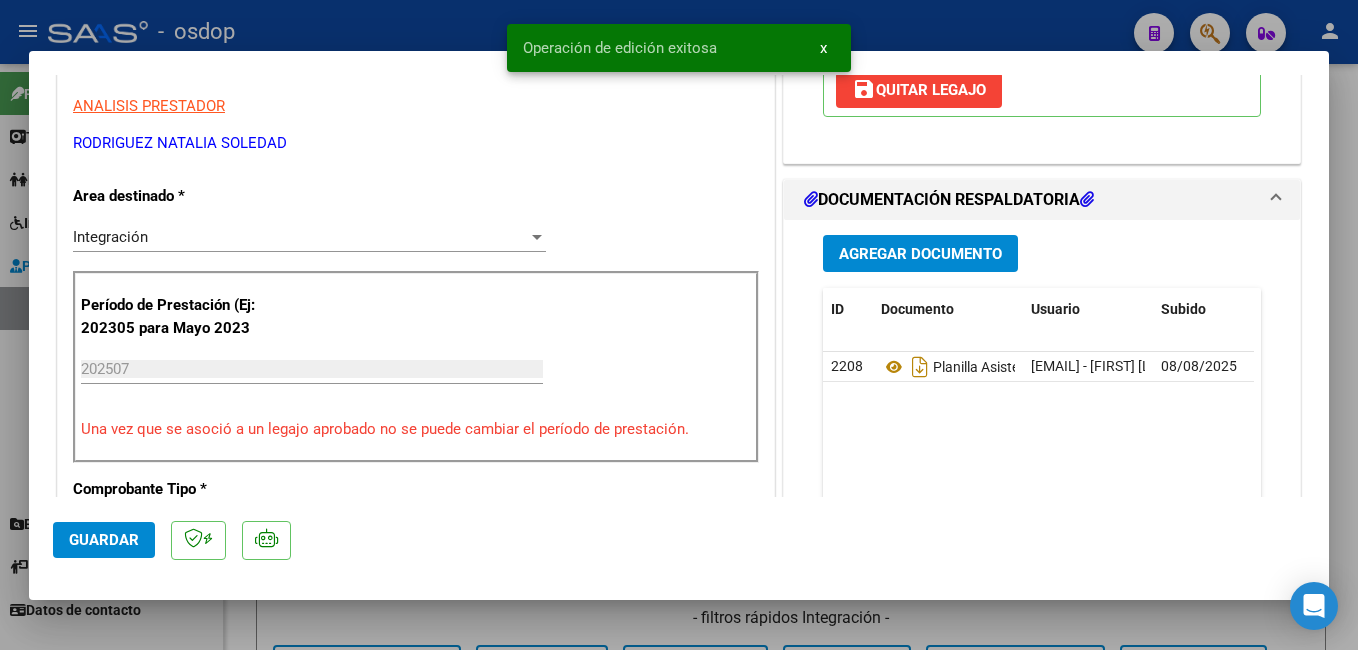 click at bounding box center (679, 325) 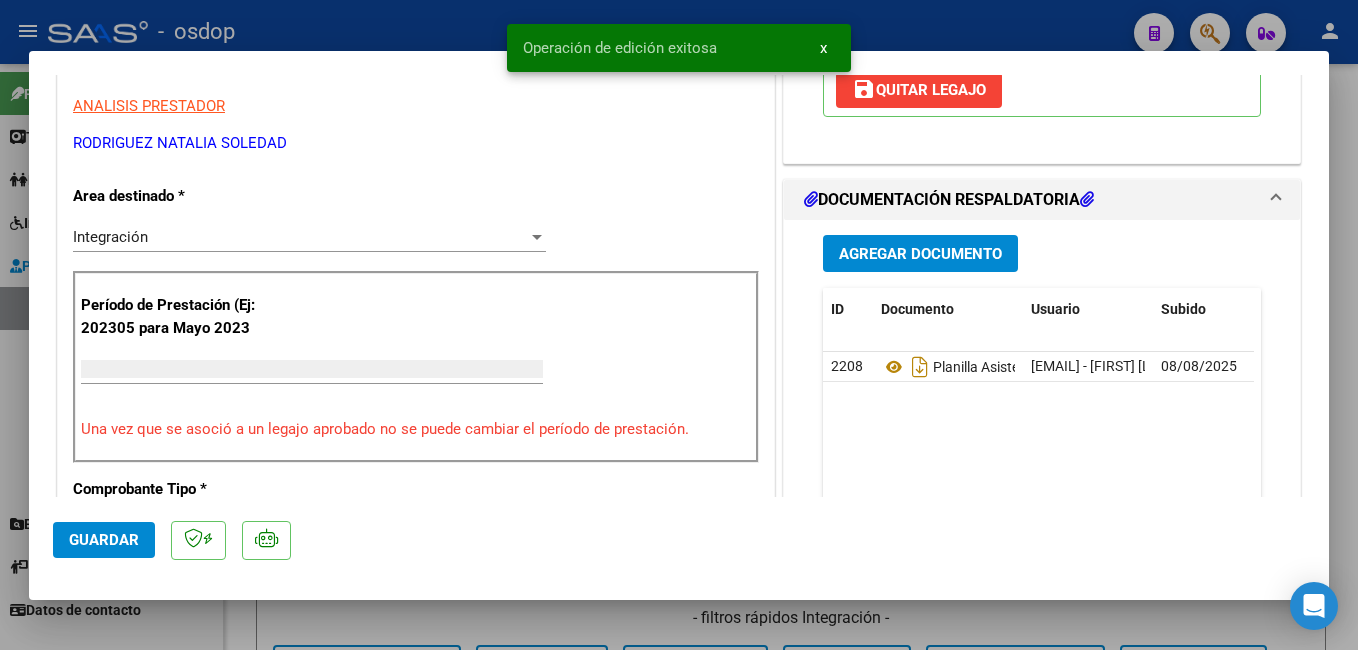 scroll, scrollTop: 339, scrollLeft: 0, axis: vertical 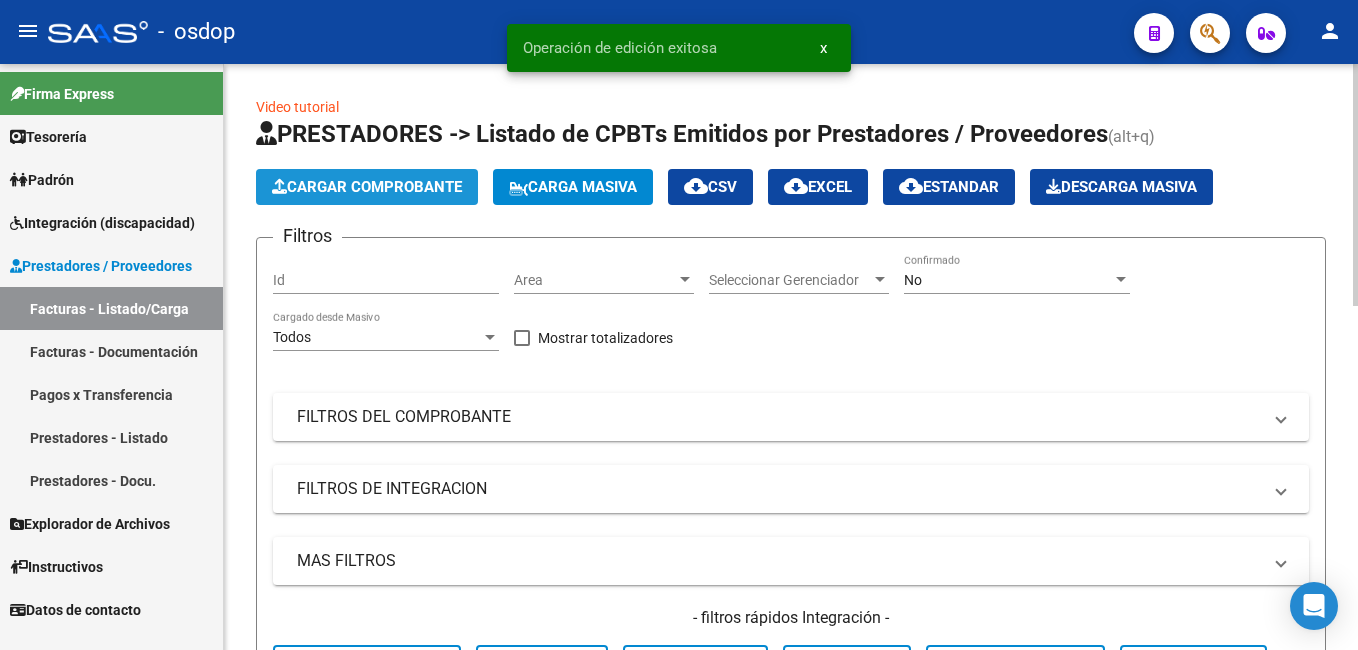 click on "Cargar Comprobante" 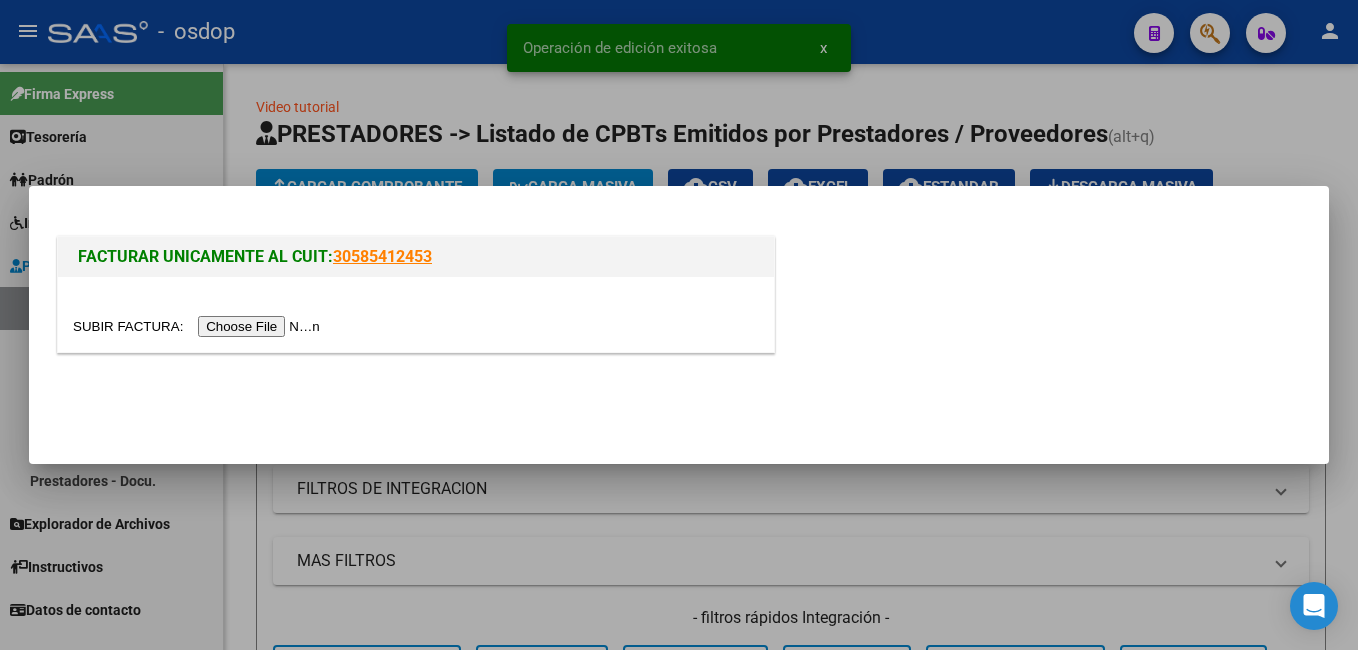 click at bounding box center [199, 326] 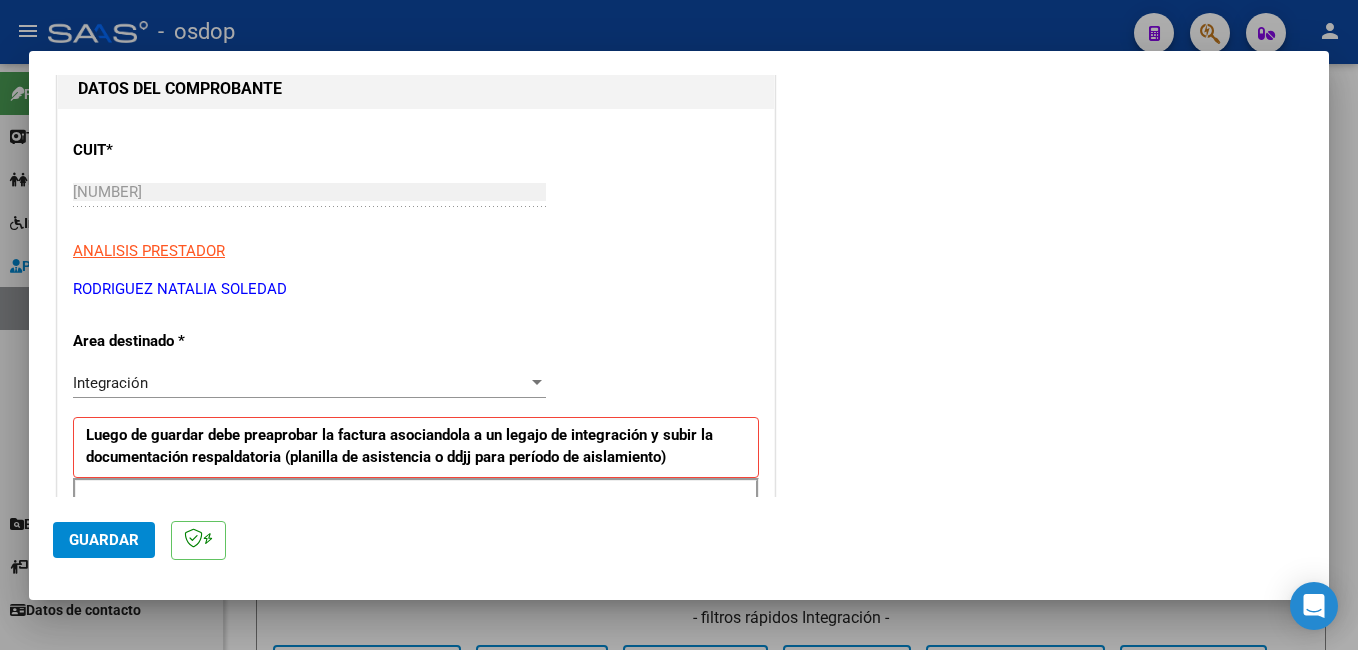 scroll, scrollTop: 300, scrollLeft: 0, axis: vertical 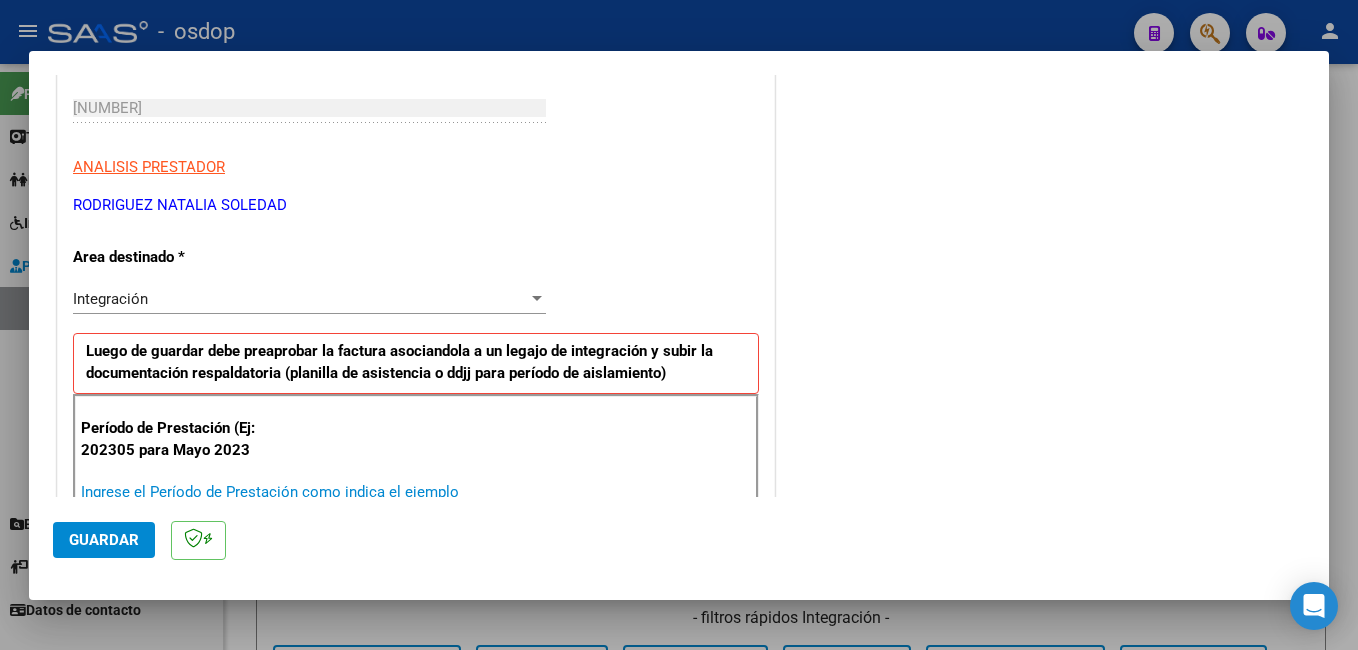 click on "Ingrese el Período de Prestación como indica el ejemplo" at bounding box center (312, 492) 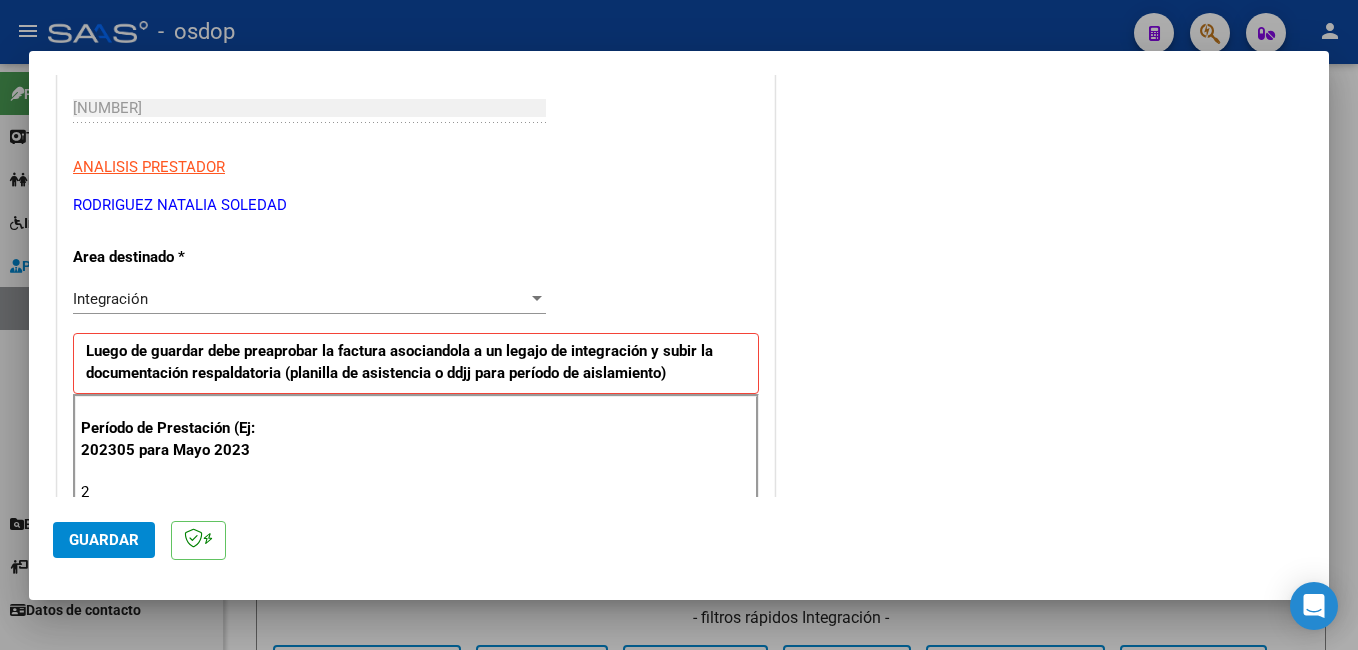 scroll, scrollTop: 304, scrollLeft: 0, axis: vertical 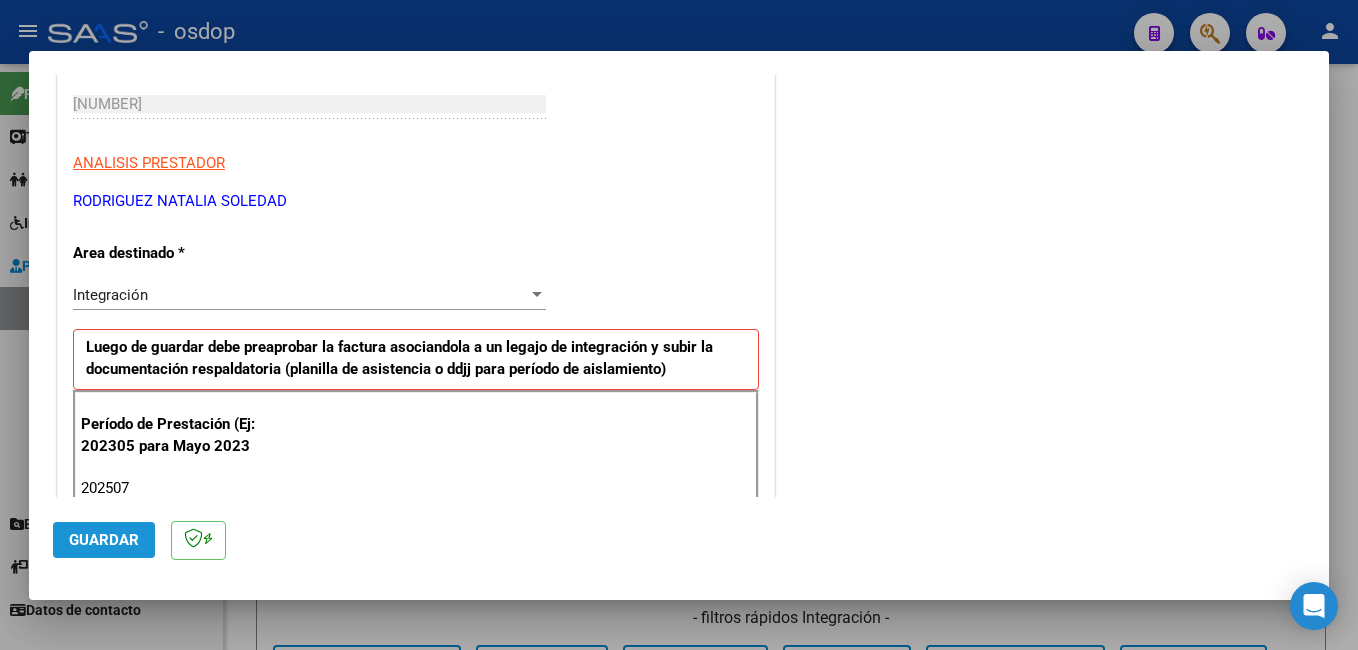 click on "Guardar" 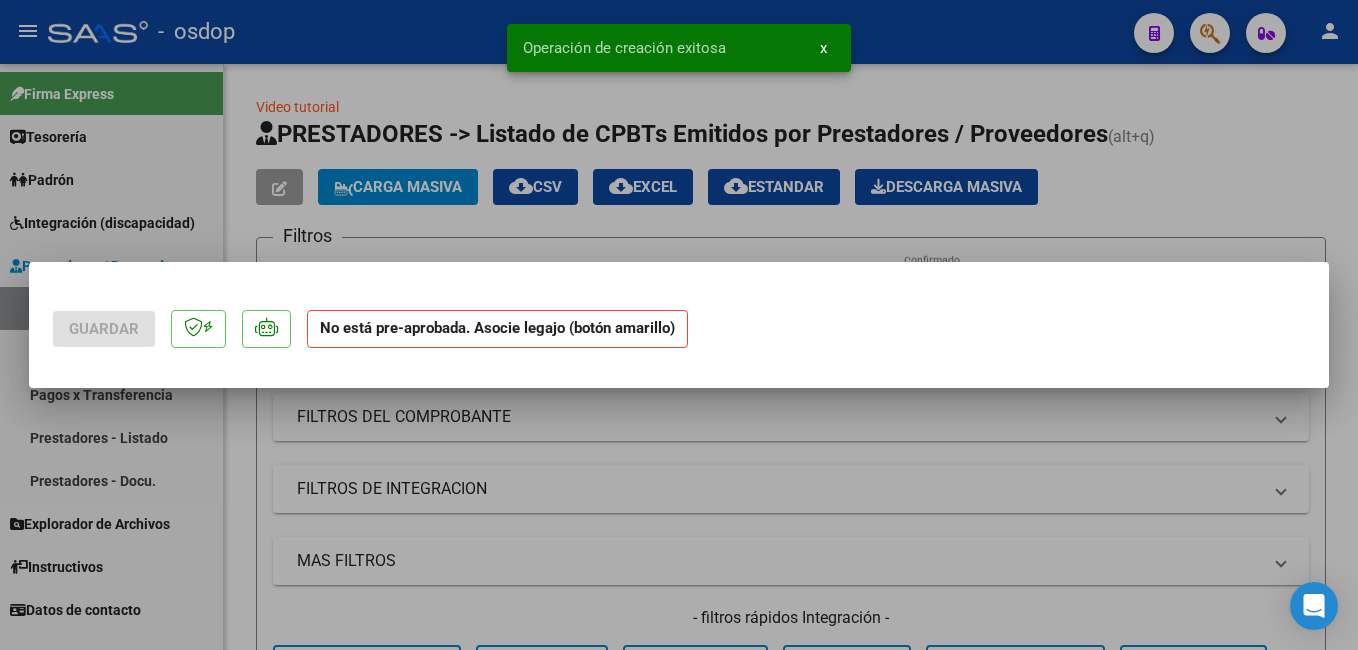 scroll, scrollTop: 0, scrollLeft: 0, axis: both 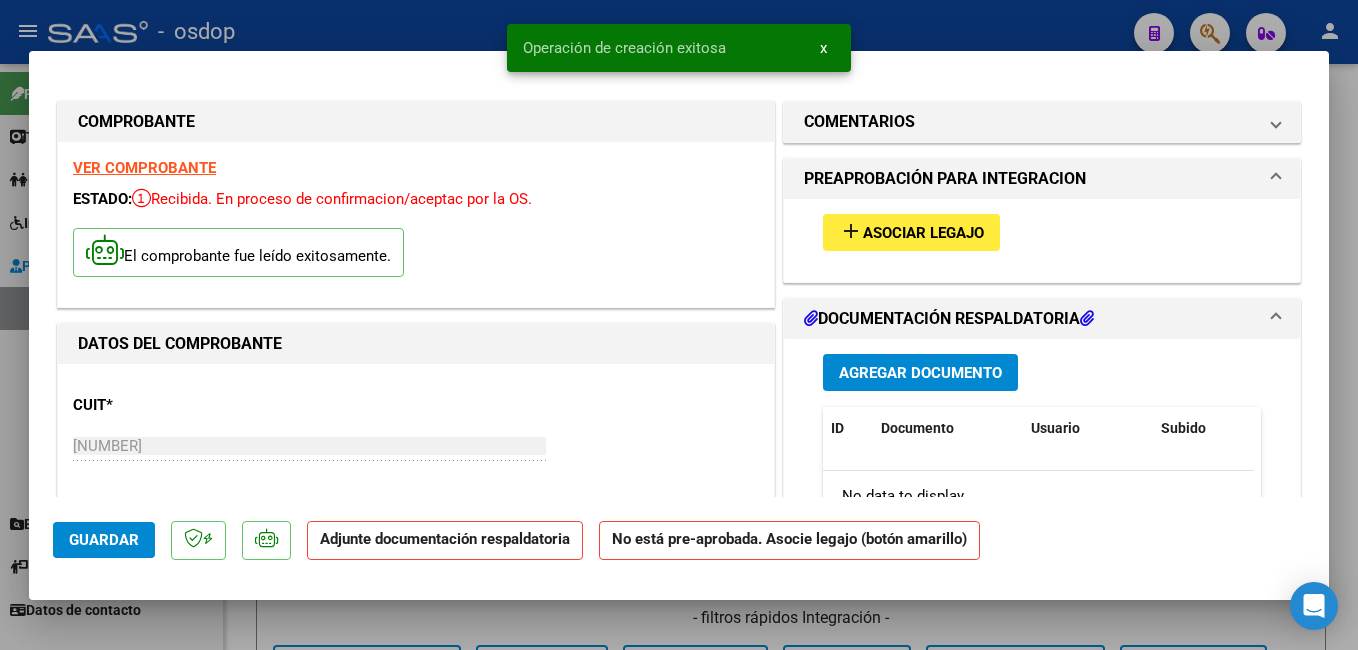 click on "Asociar Legajo" at bounding box center (923, 233) 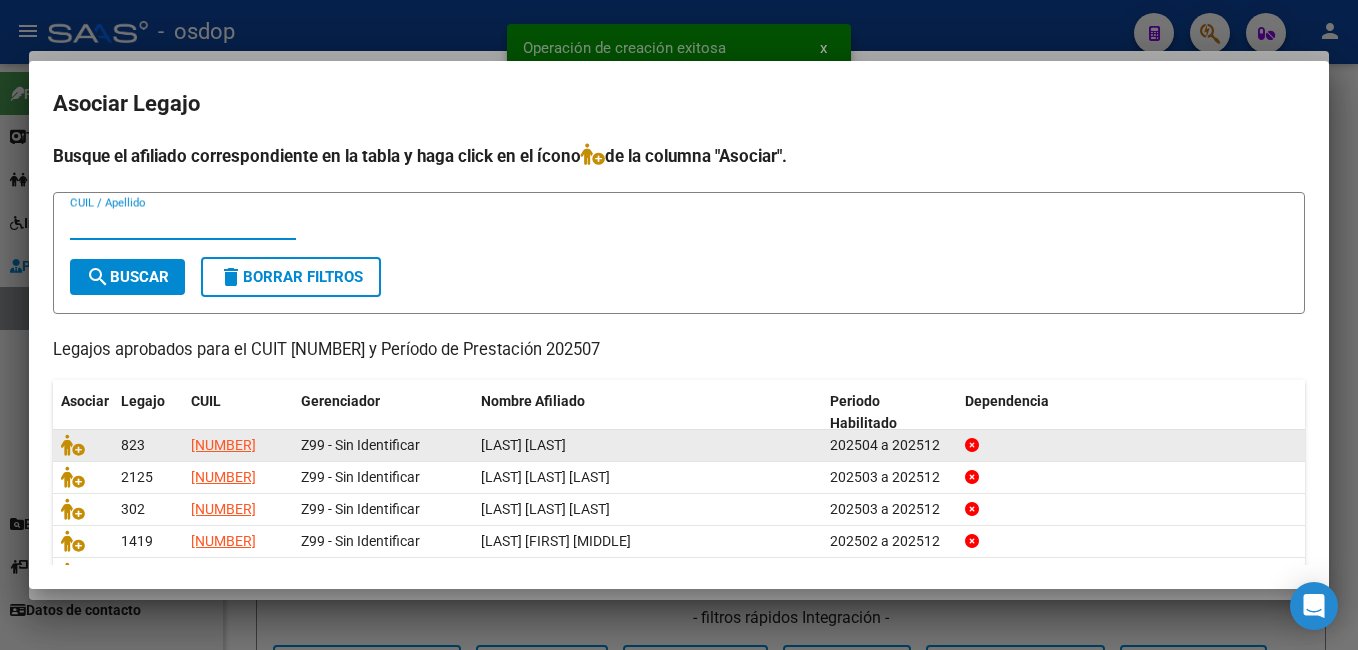 scroll, scrollTop: 103, scrollLeft: 0, axis: vertical 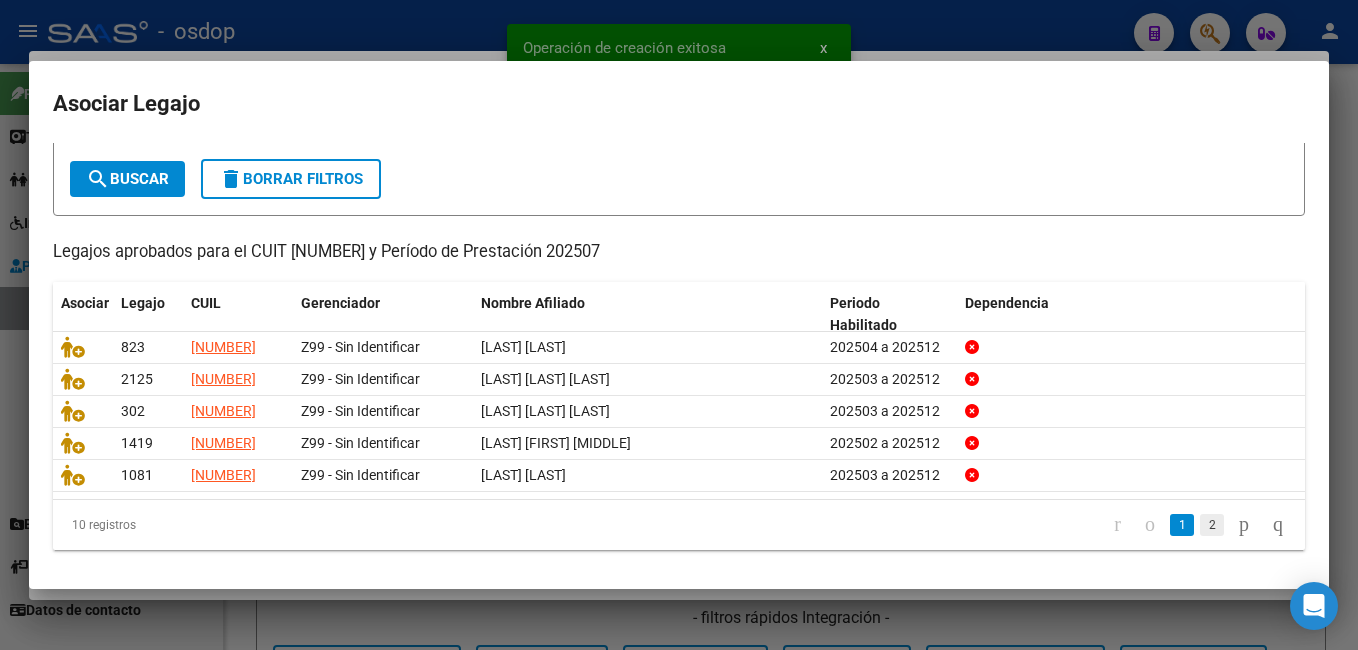 click on "2" 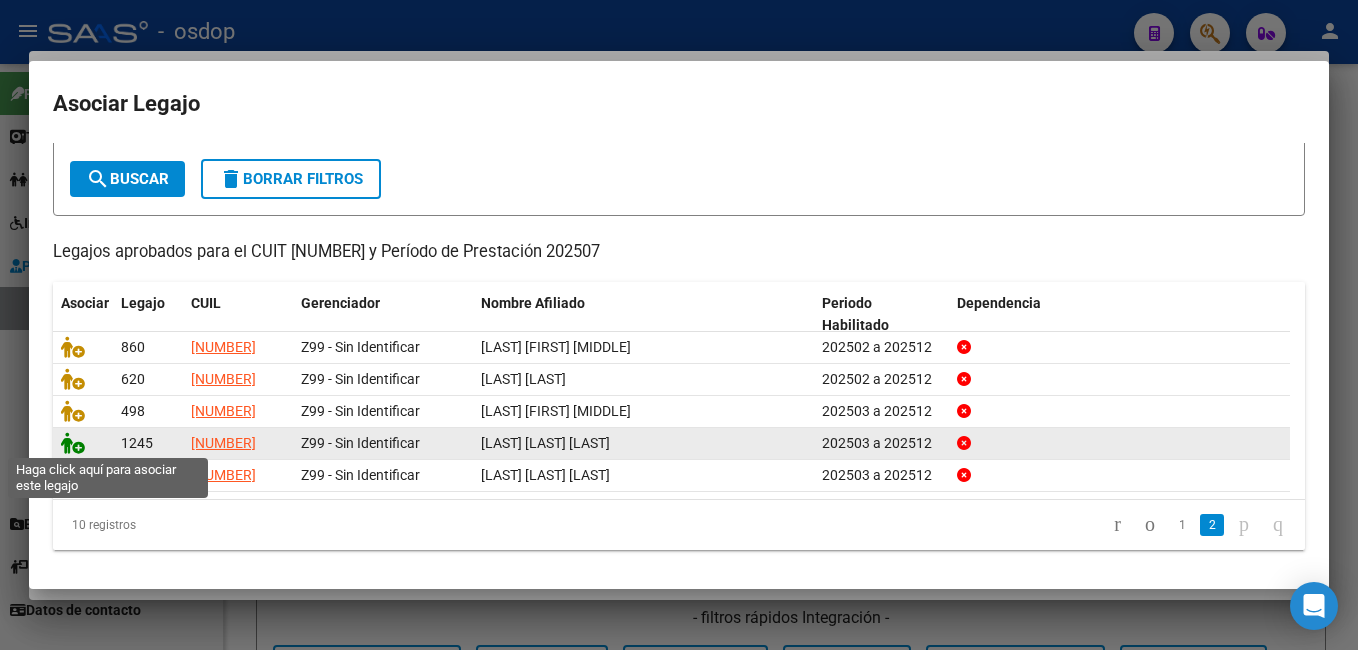 click 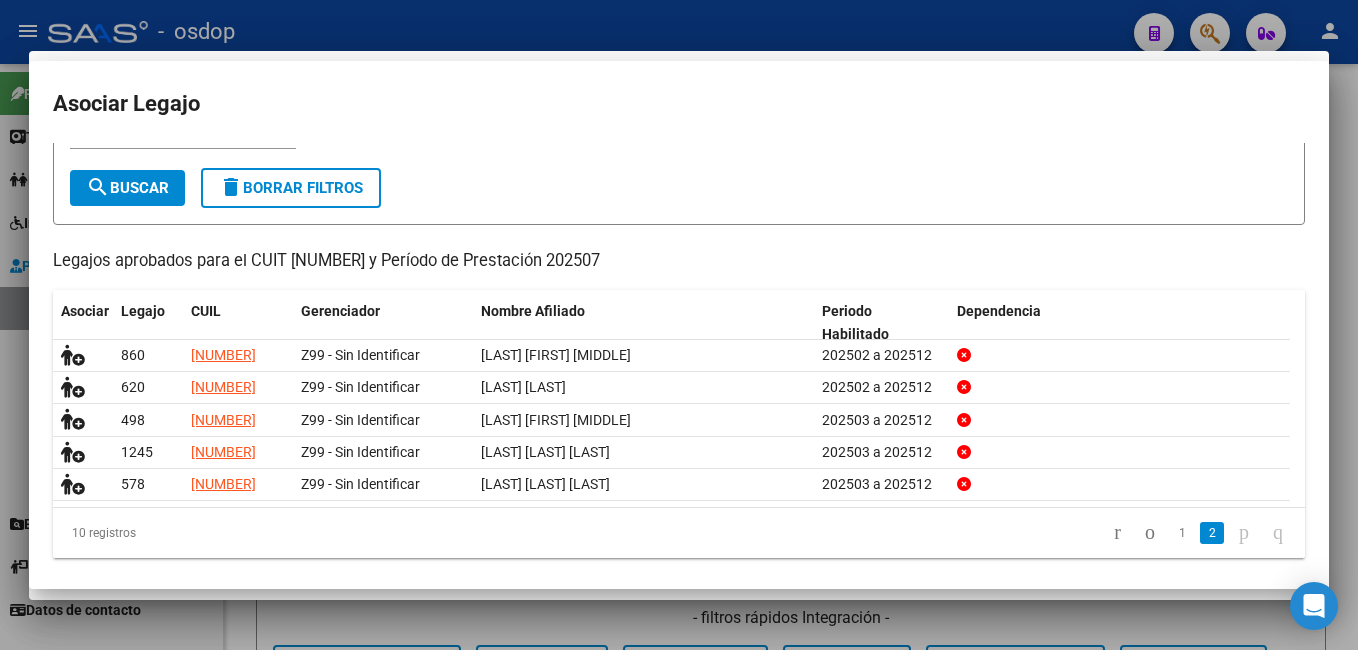 scroll, scrollTop: 116, scrollLeft: 0, axis: vertical 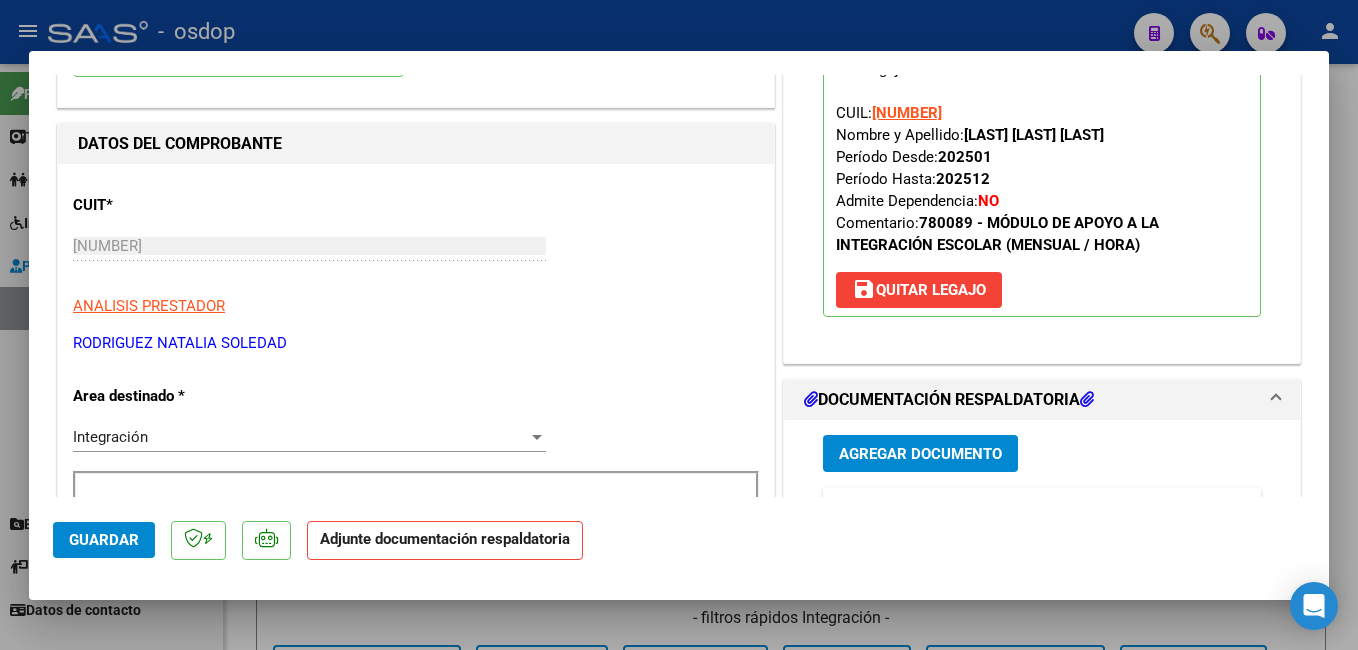 click on "Agregar Documento" at bounding box center [920, 454] 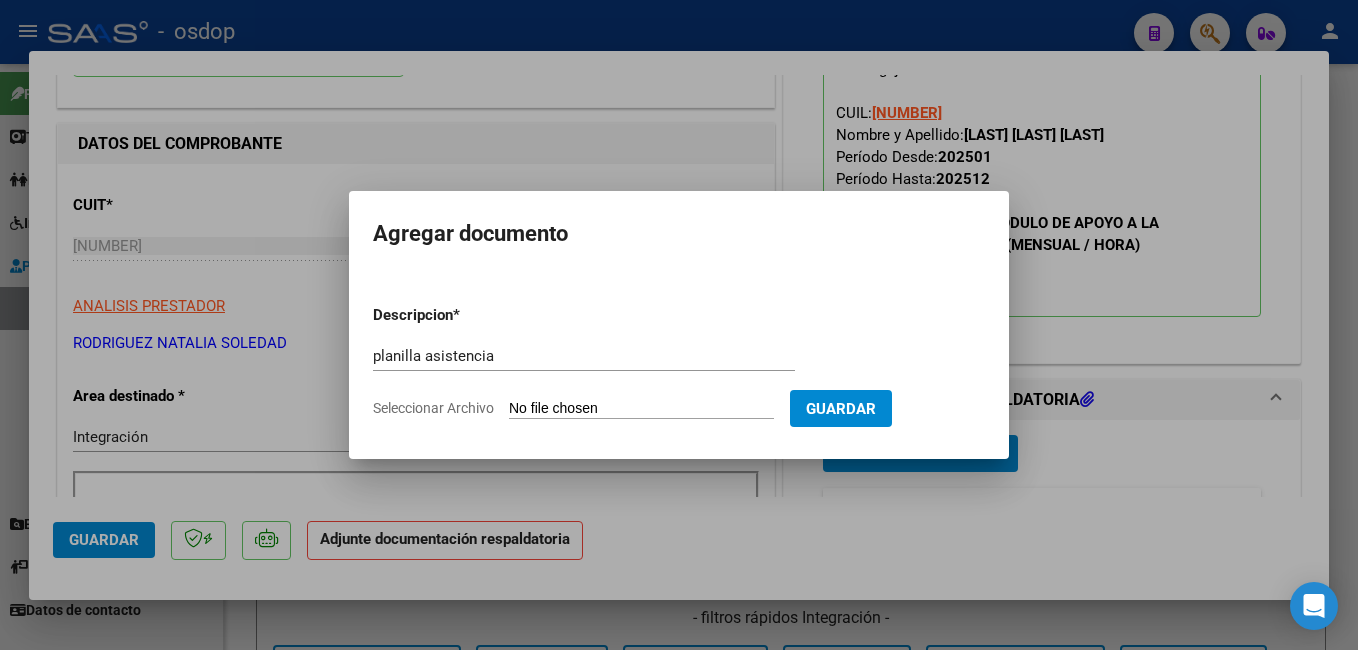 click on "Seleccionar Archivo" at bounding box center [641, 409] 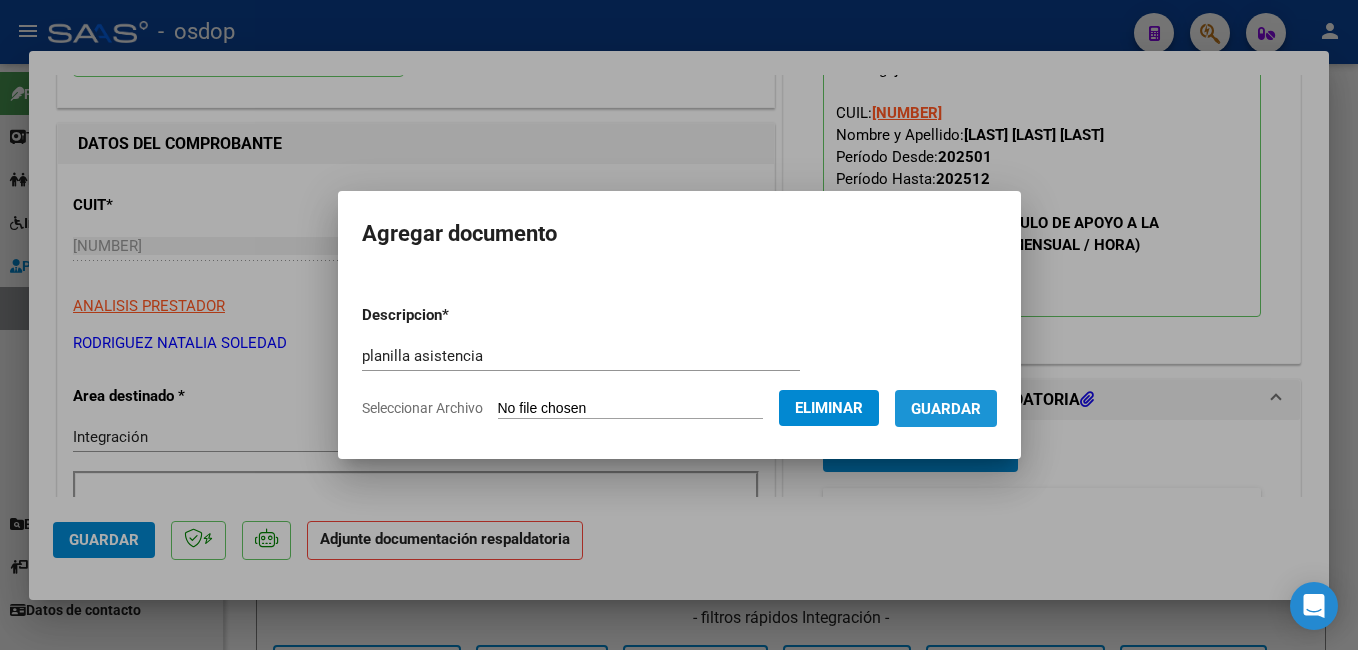 click on "Guardar" at bounding box center [946, 409] 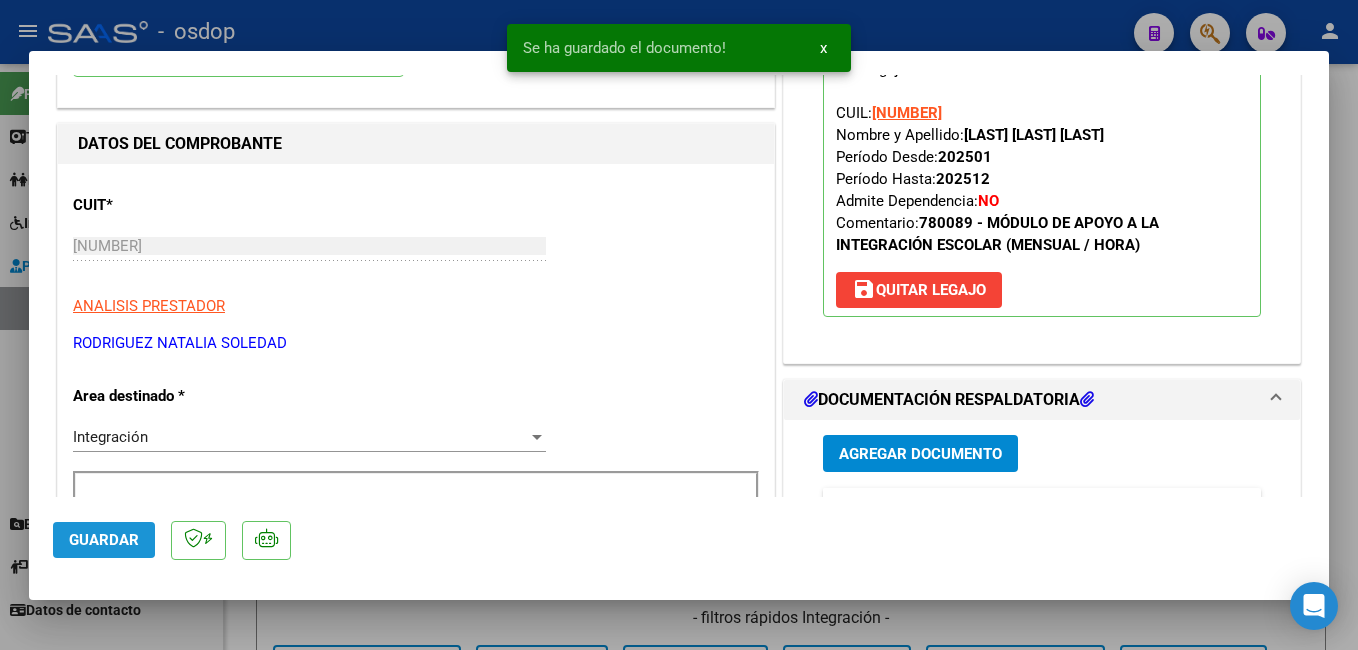 click on "Guardar" 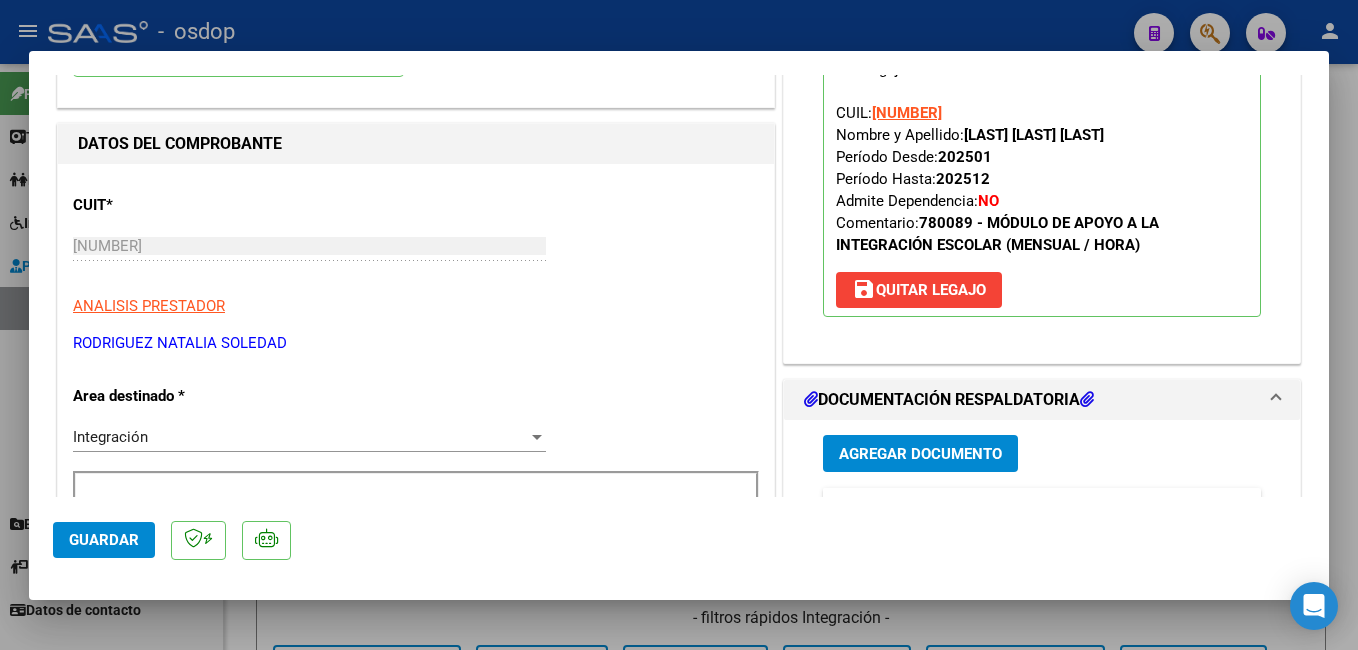 click at bounding box center [679, 325] 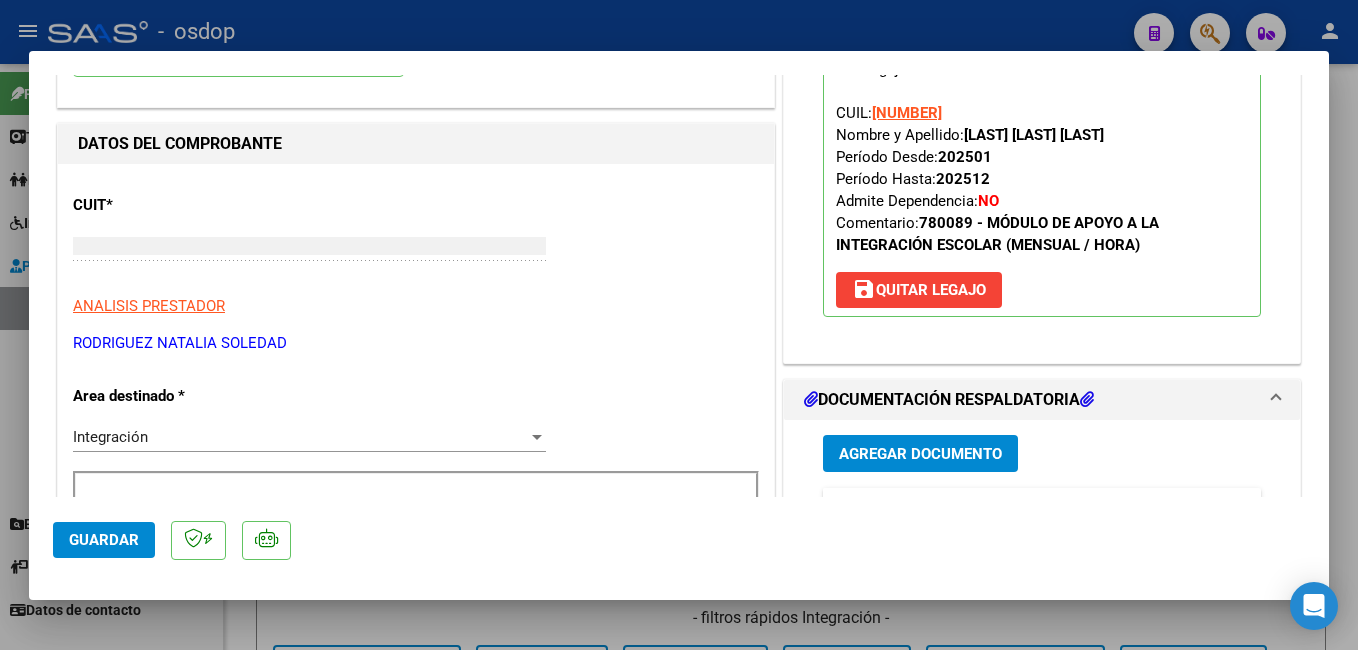 scroll, scrollTop: 212, scrollLeft: 0, axis: vertical 